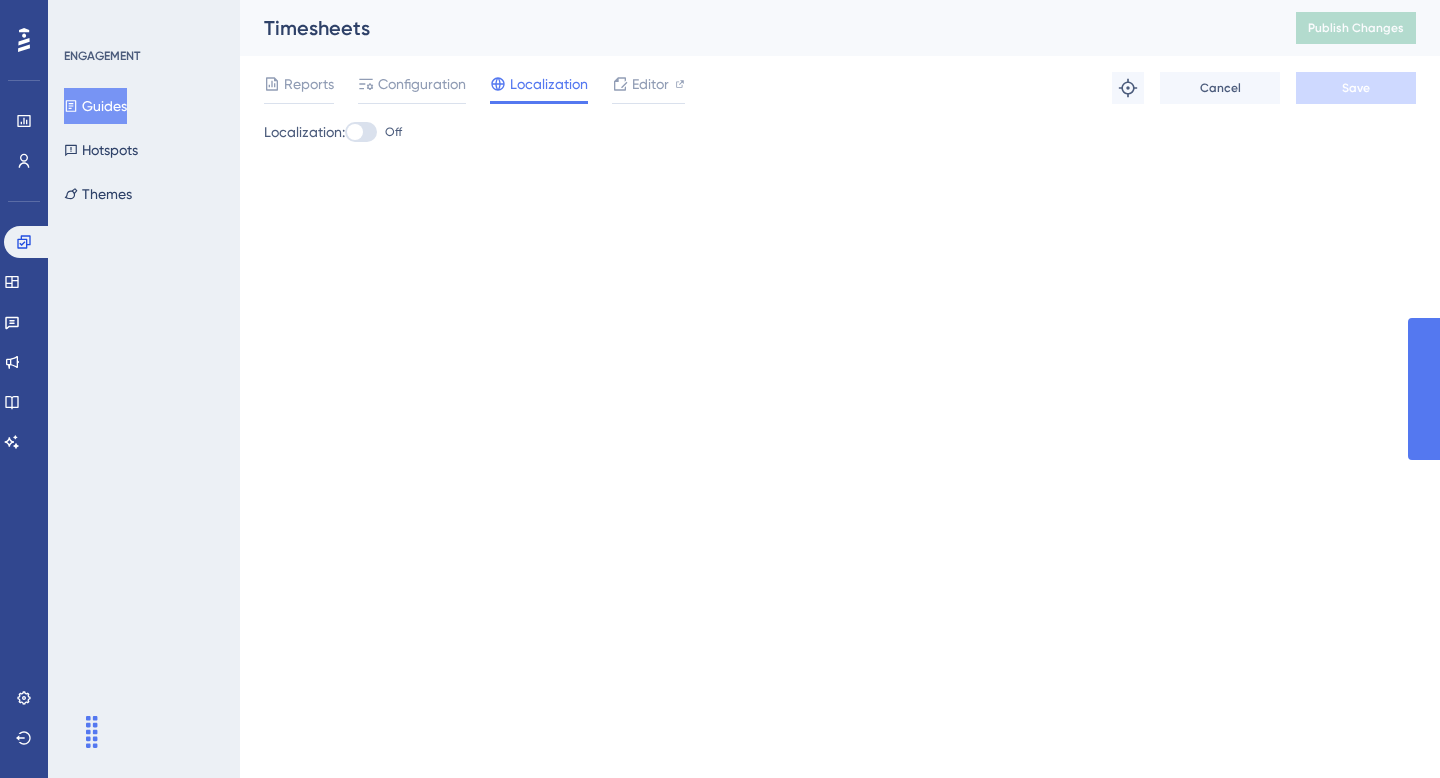 scroll, scrollTop: 0, scrollLeft: 0, axis: both 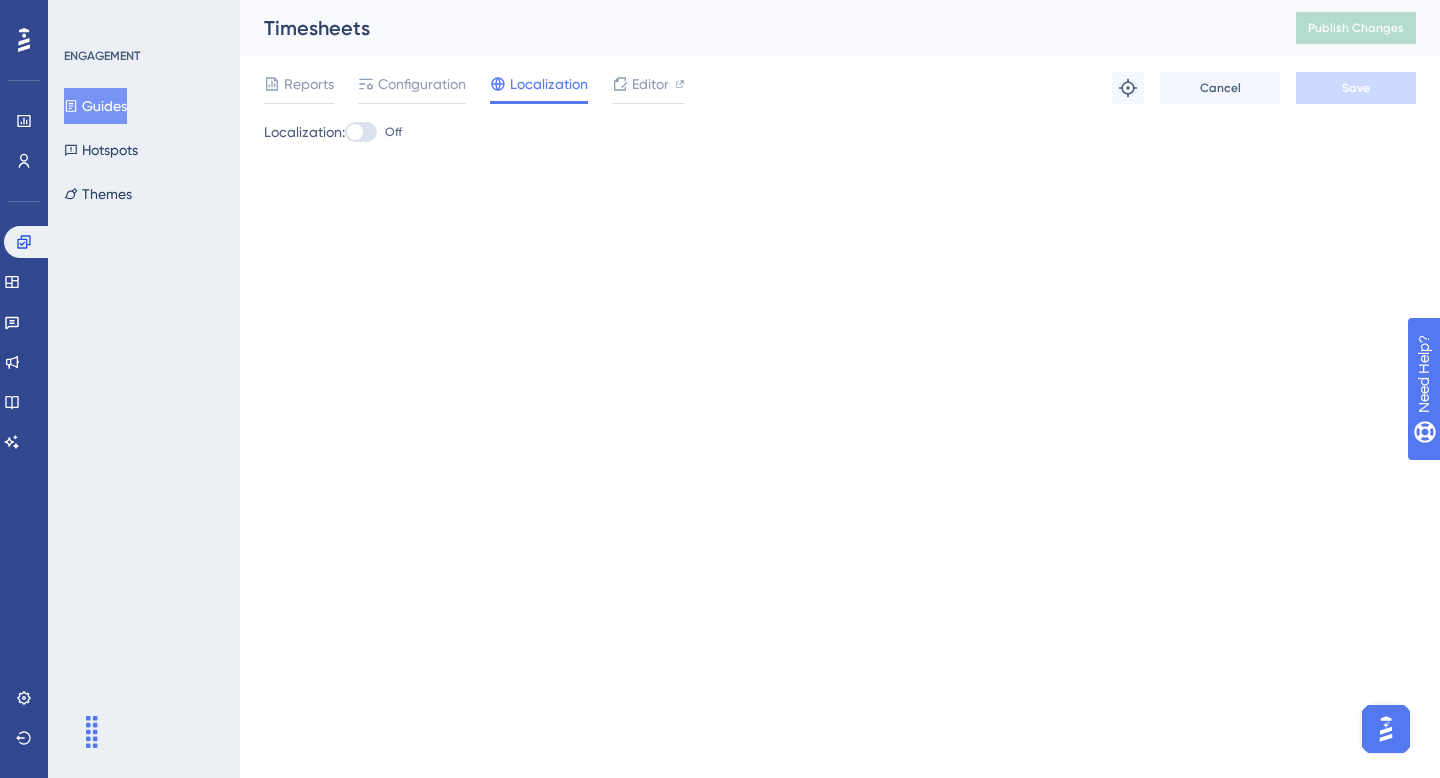click on "Guides" at bounding box center (95, 106) 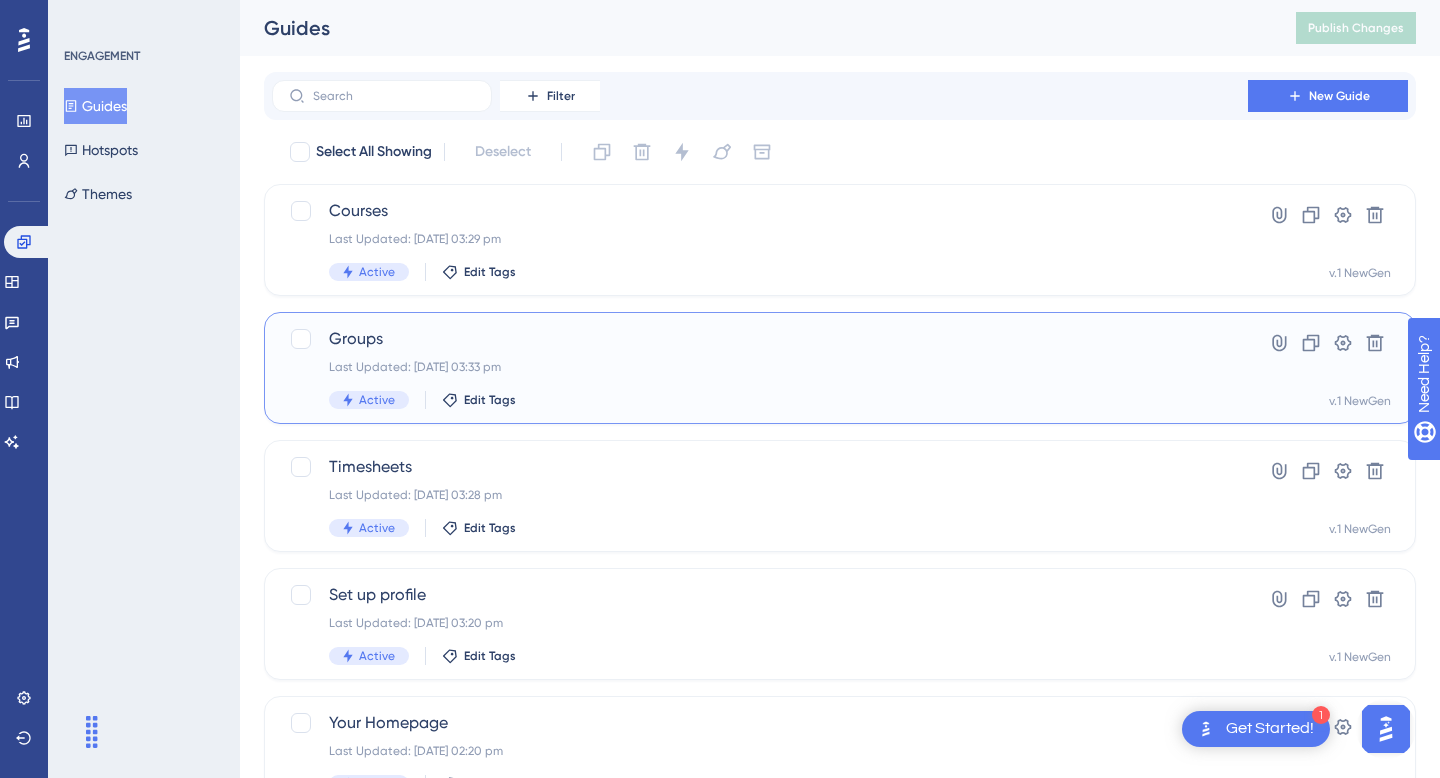 click on "Groups" at bounding box center [760, 339] 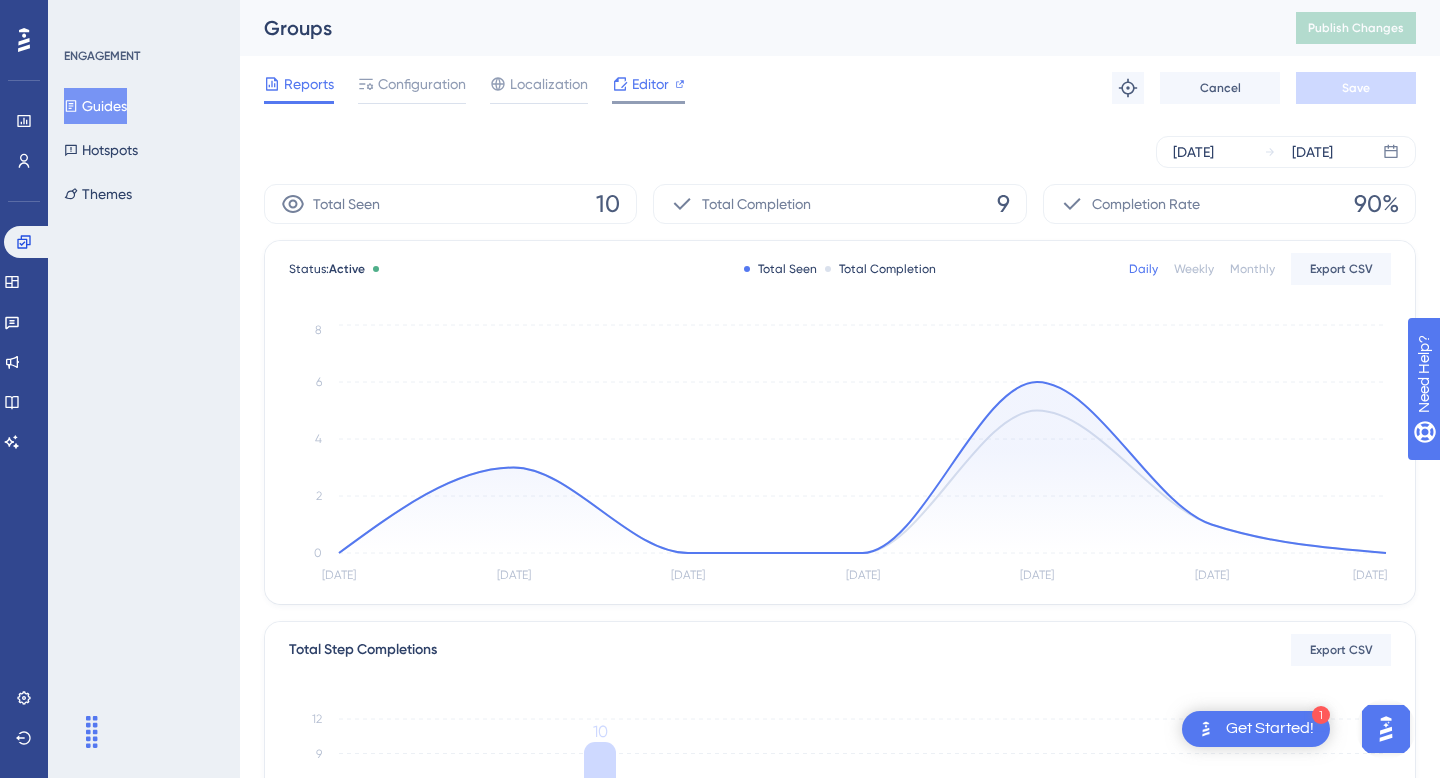 click on "Editor" at bounding box center (650, 84) 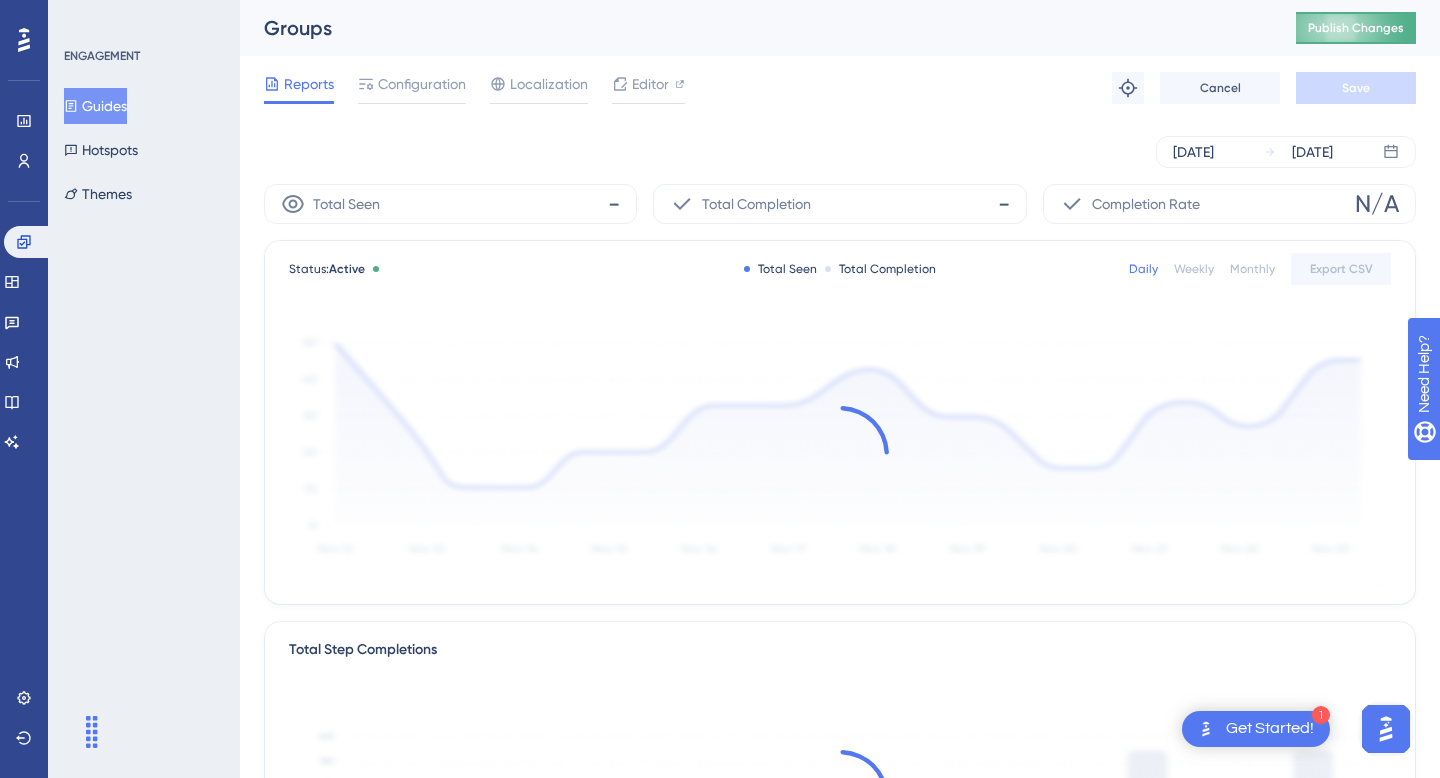 click on "Publish Changes" at bounding box center (1356, 28) 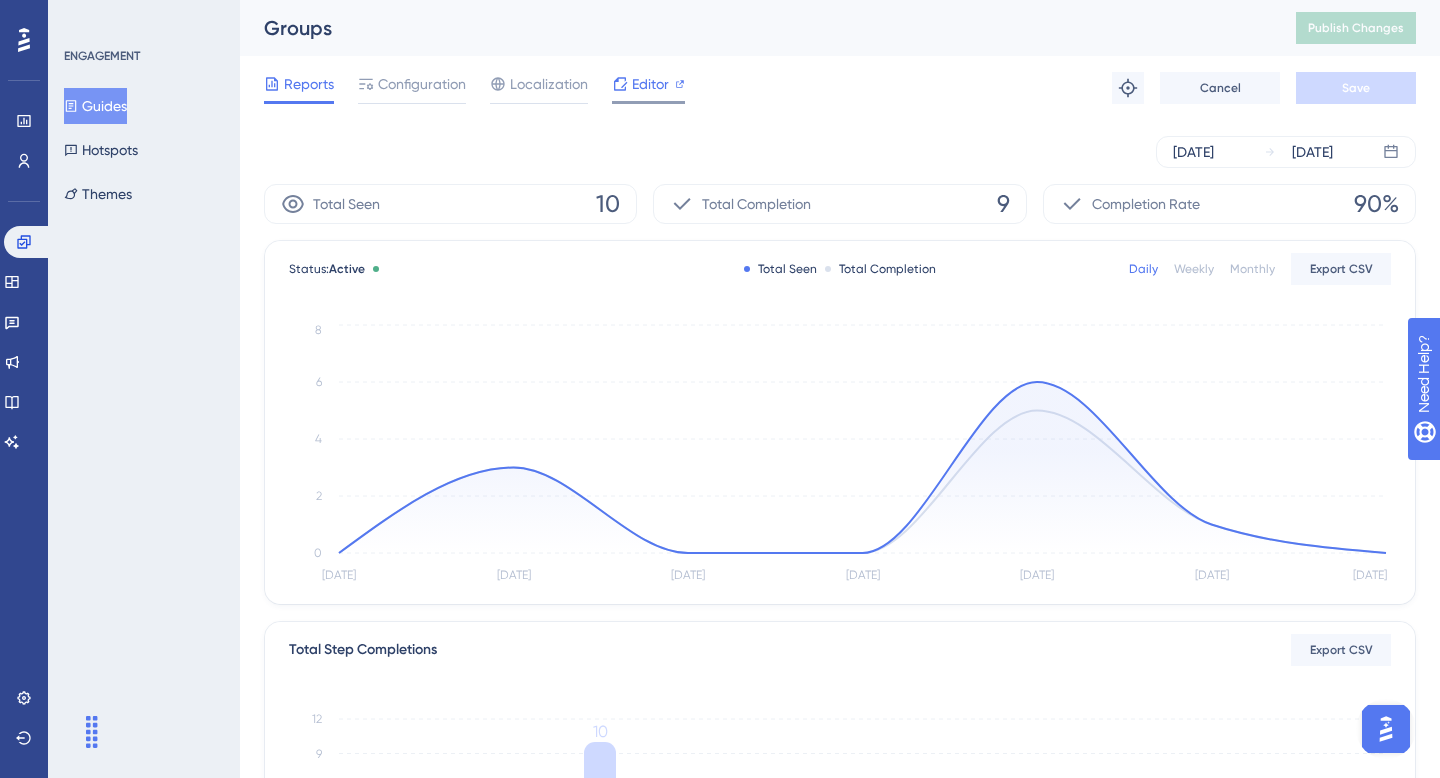 click on "Editor" at bounding box center [650, 84] 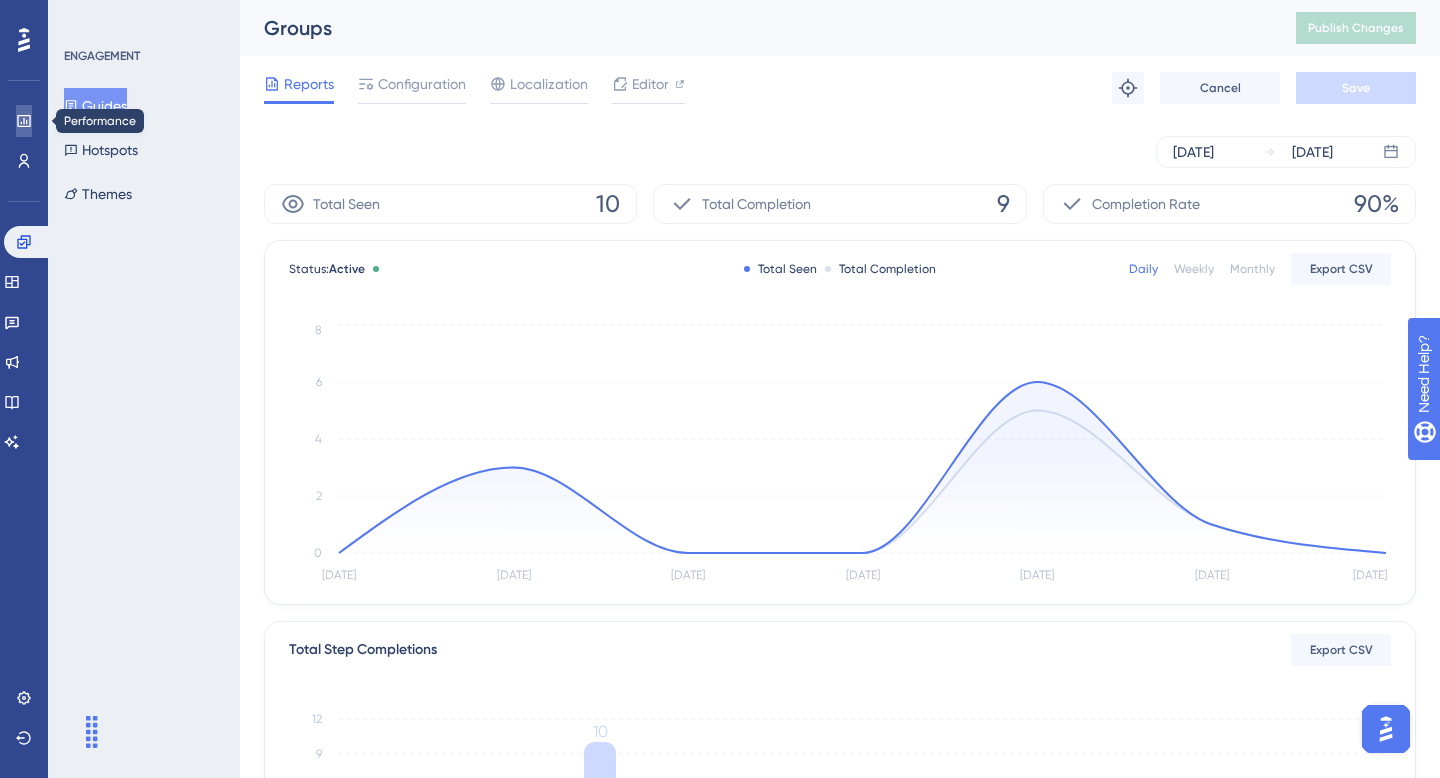 click 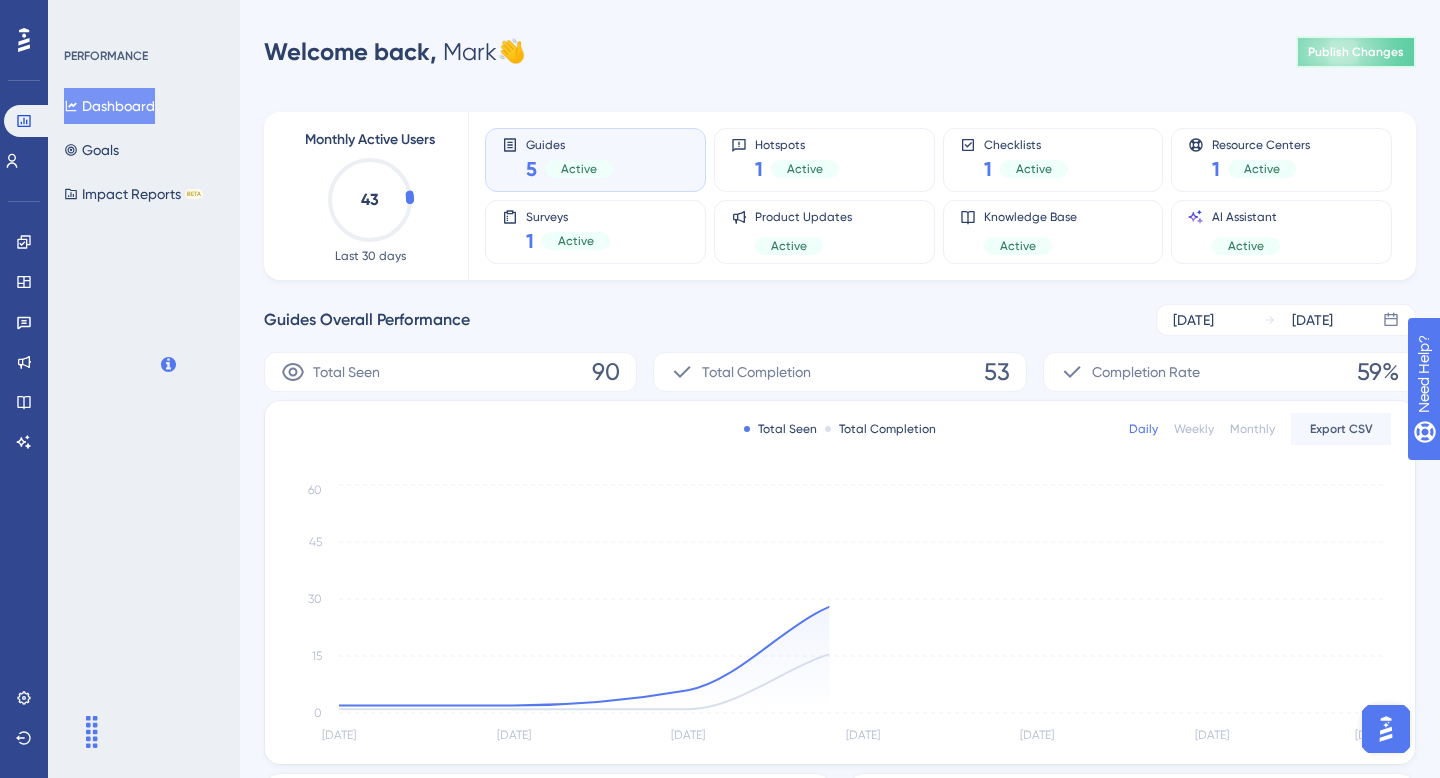 click on "Publish Changes" at bounding box center [1356, 52] 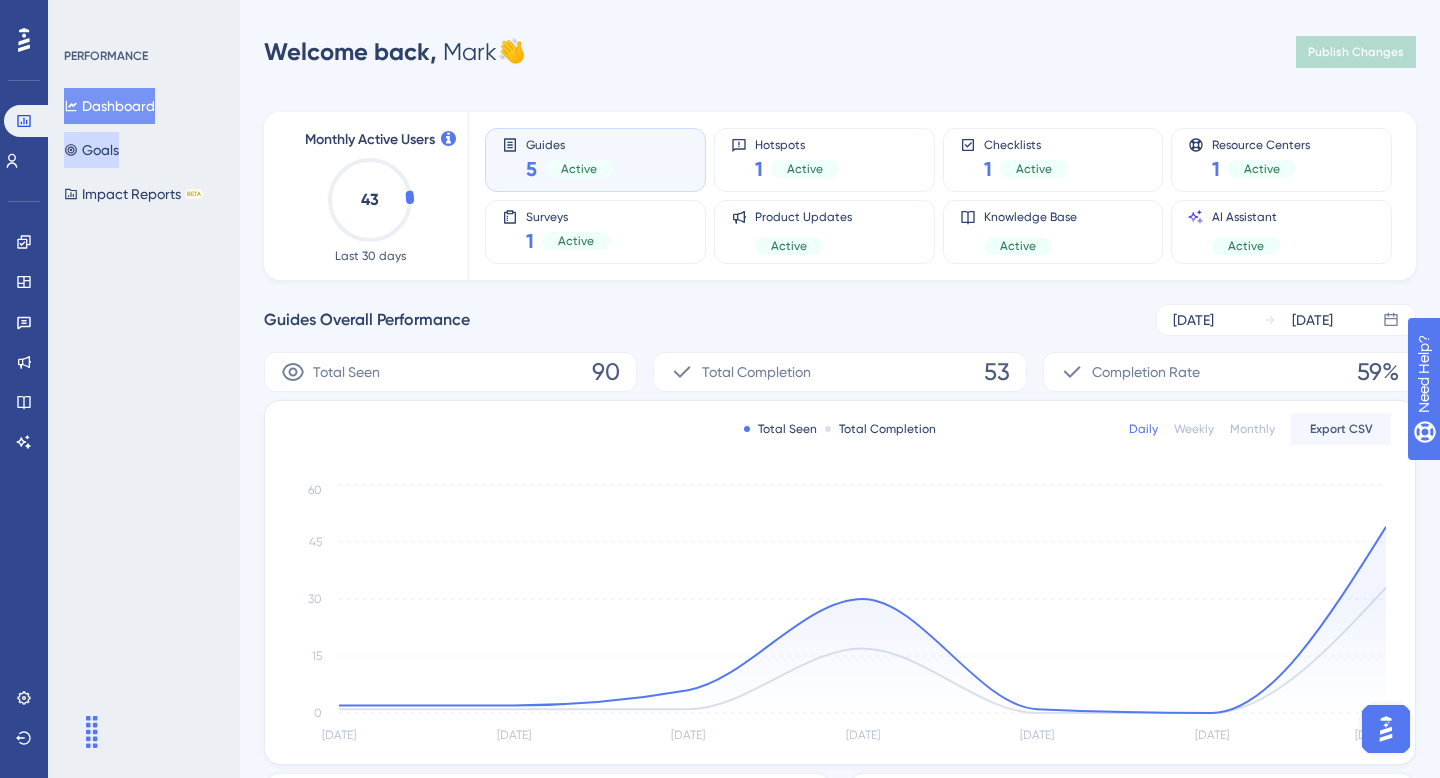click on "Goals" at bounding box center (91, 150) 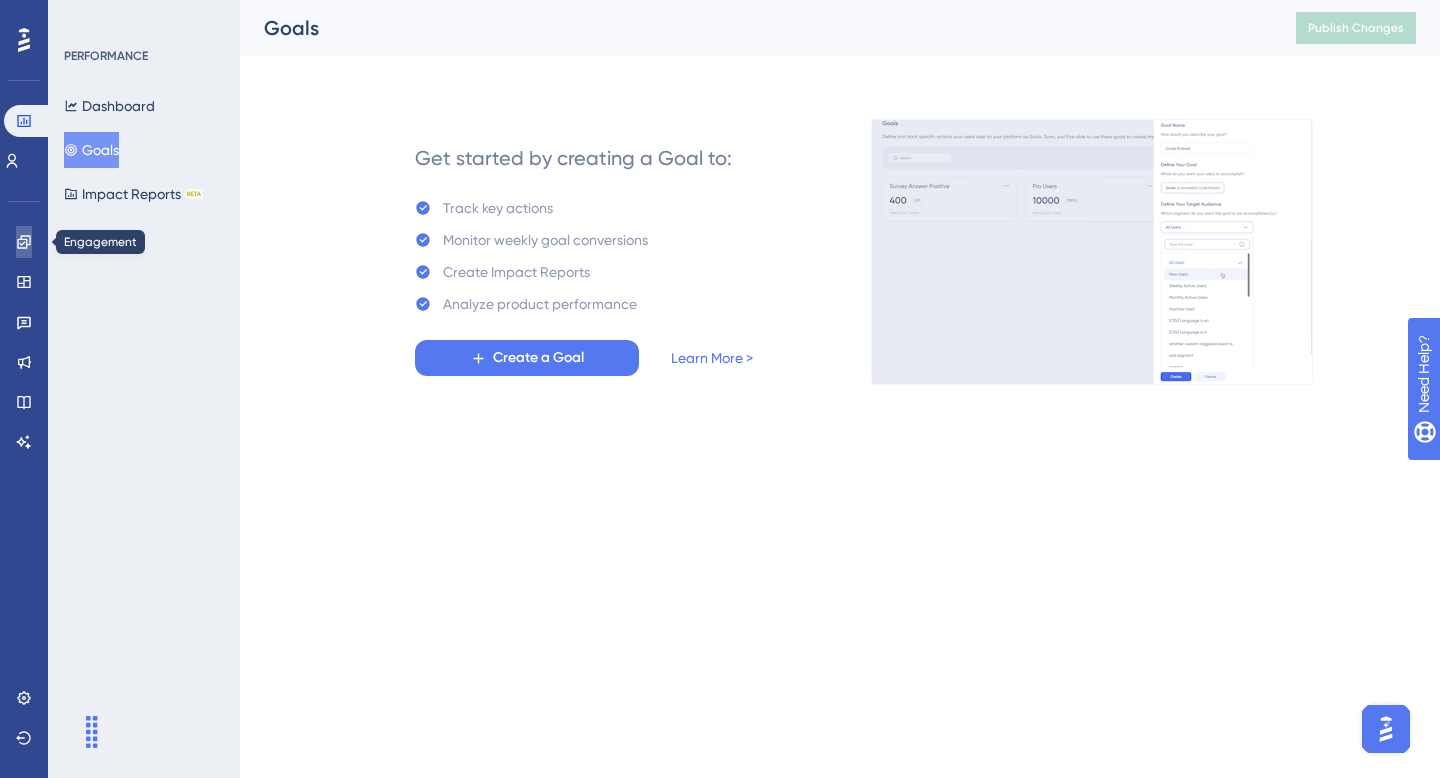 click 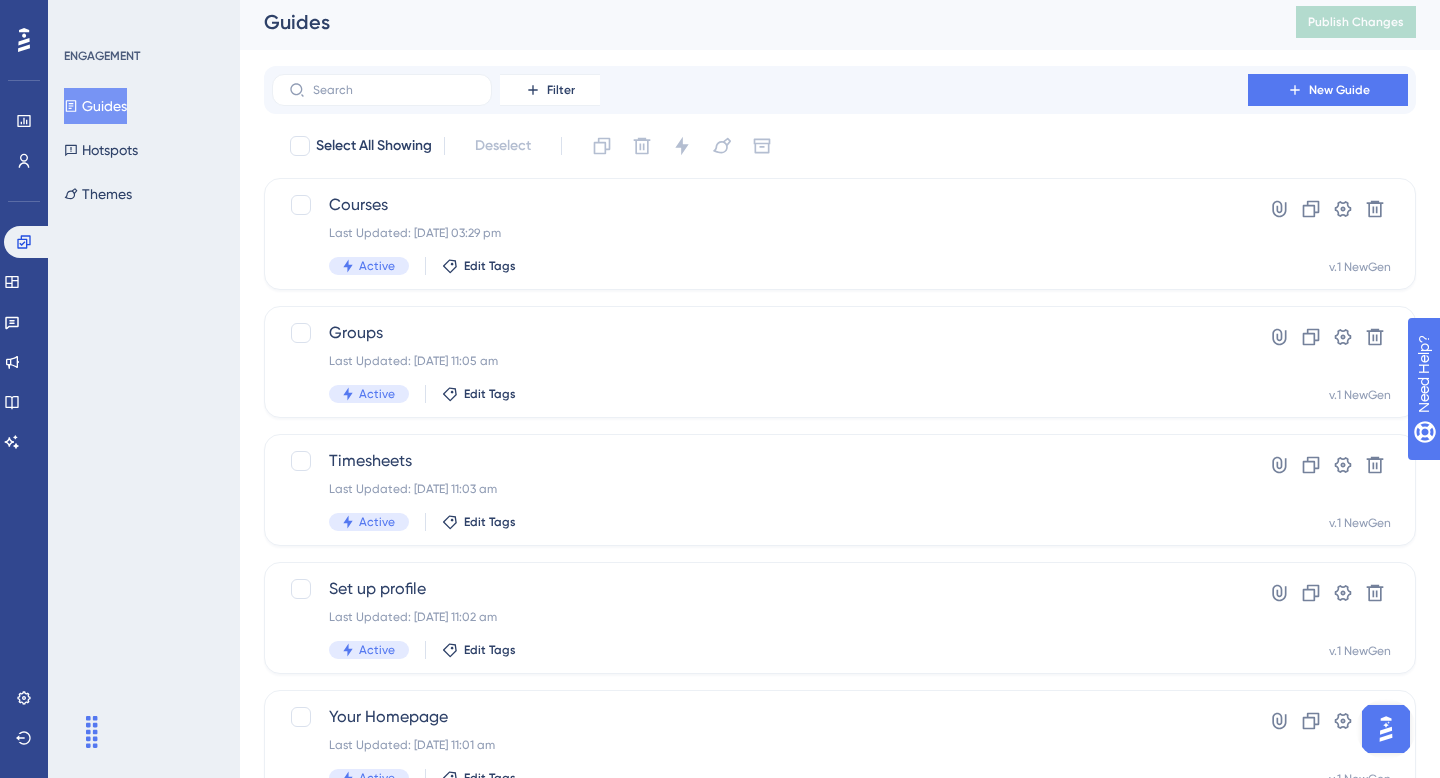 scroll, scrollTop: 9, scrollLeft: 0, axis: vertical 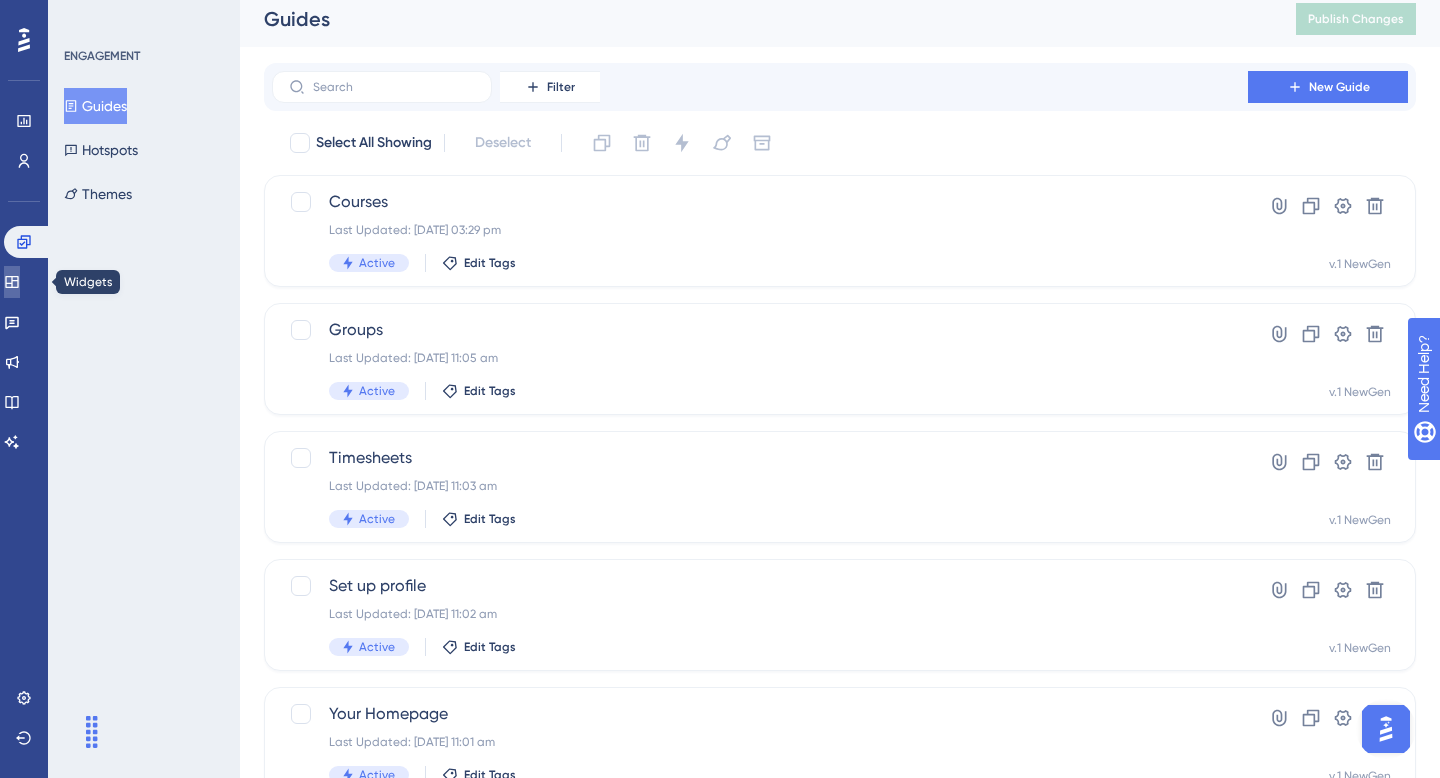 click 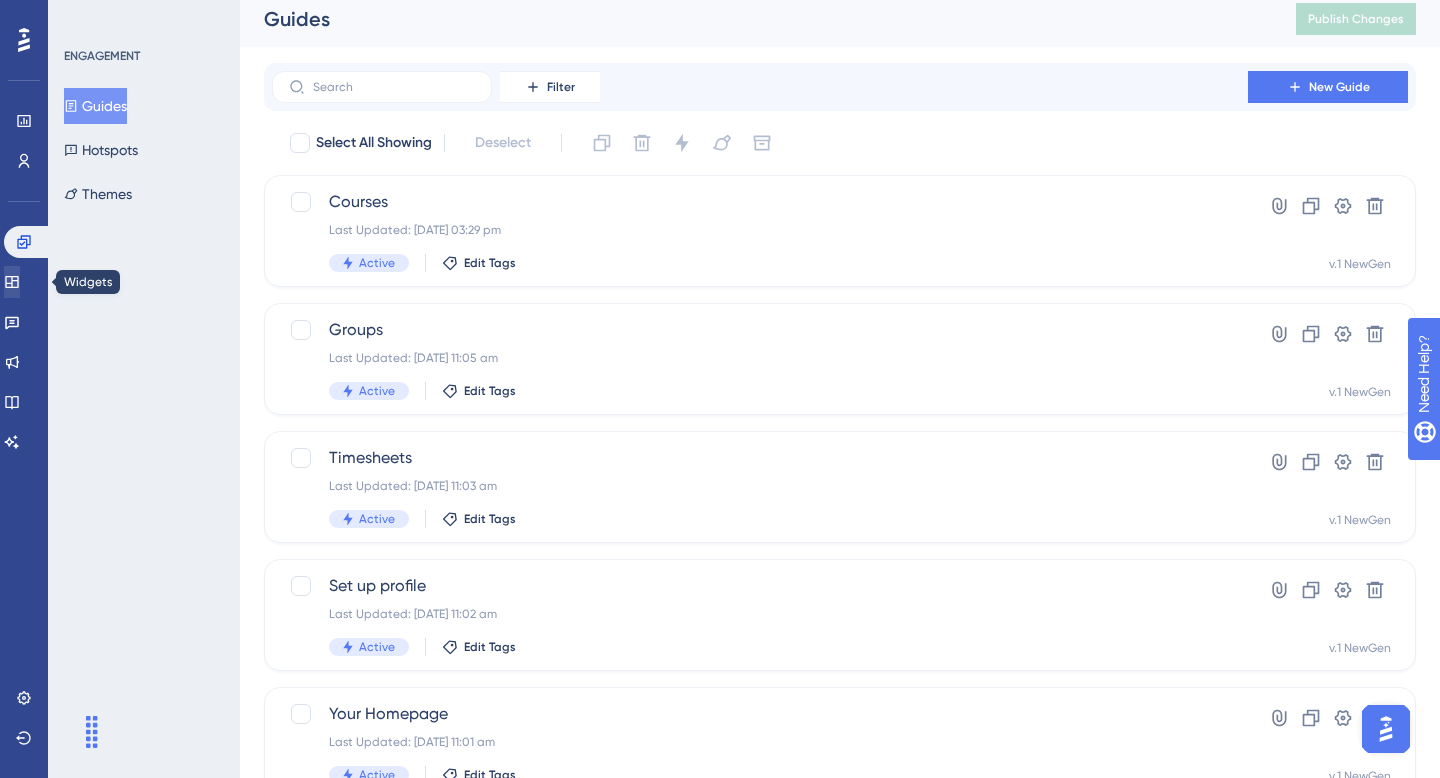 scroll, scrollTop: 0, scrollLeft: 0, axis: both 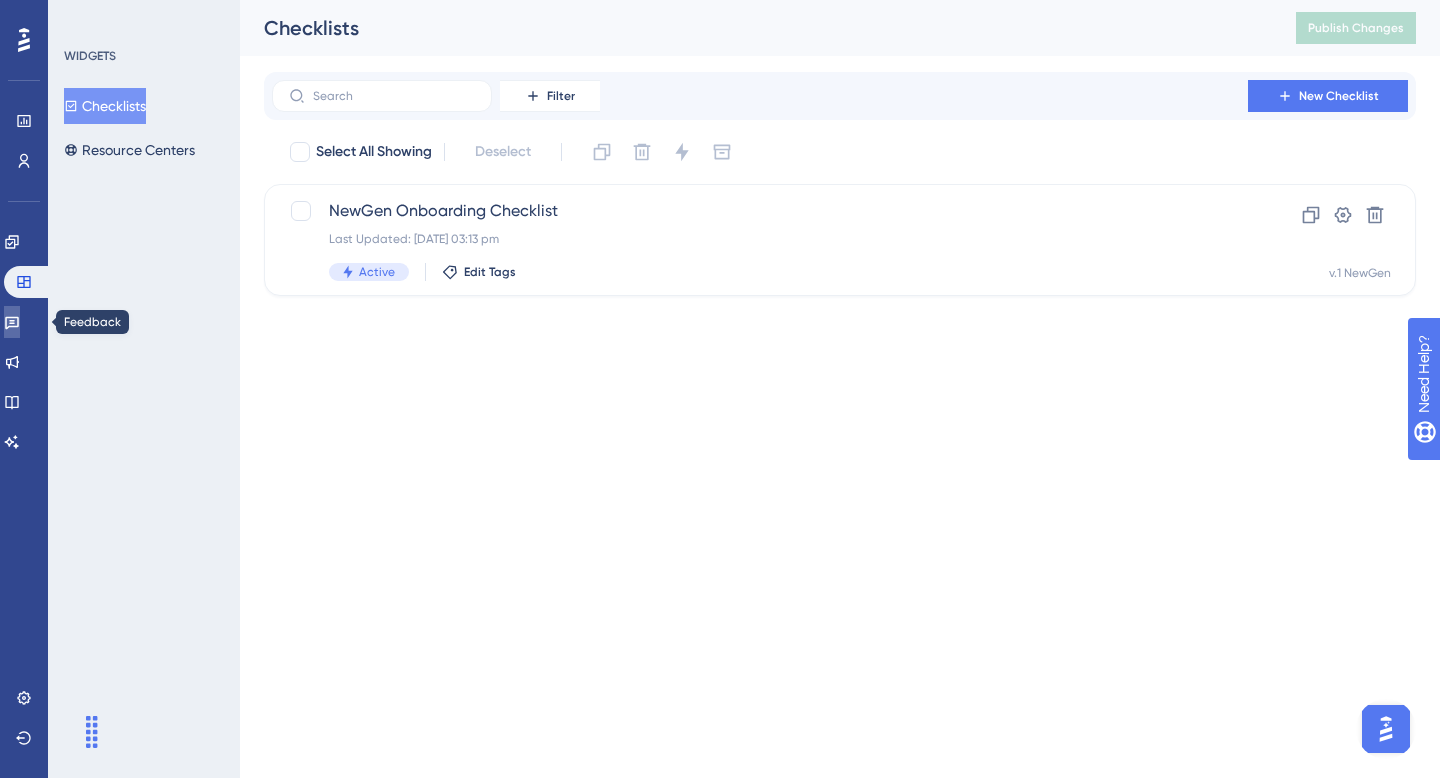 click 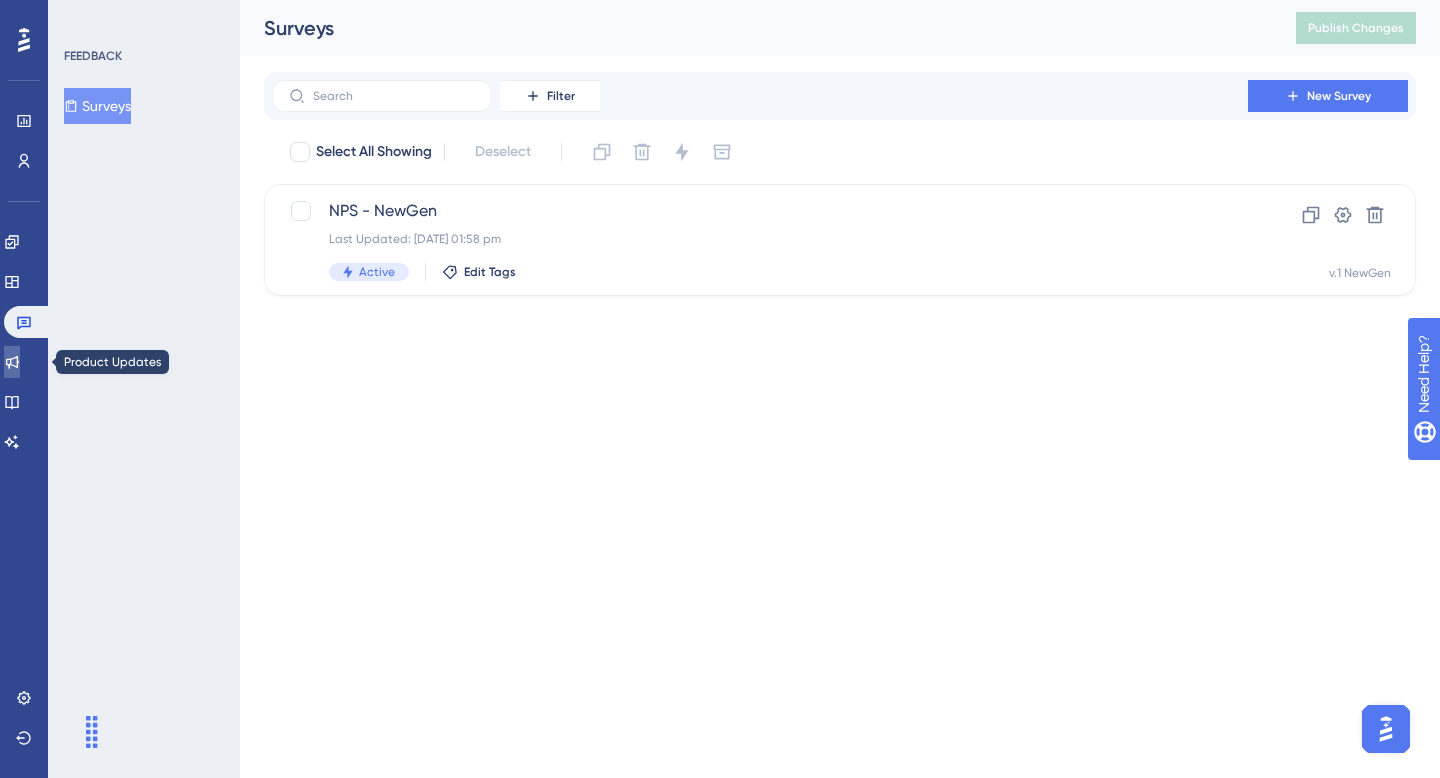click 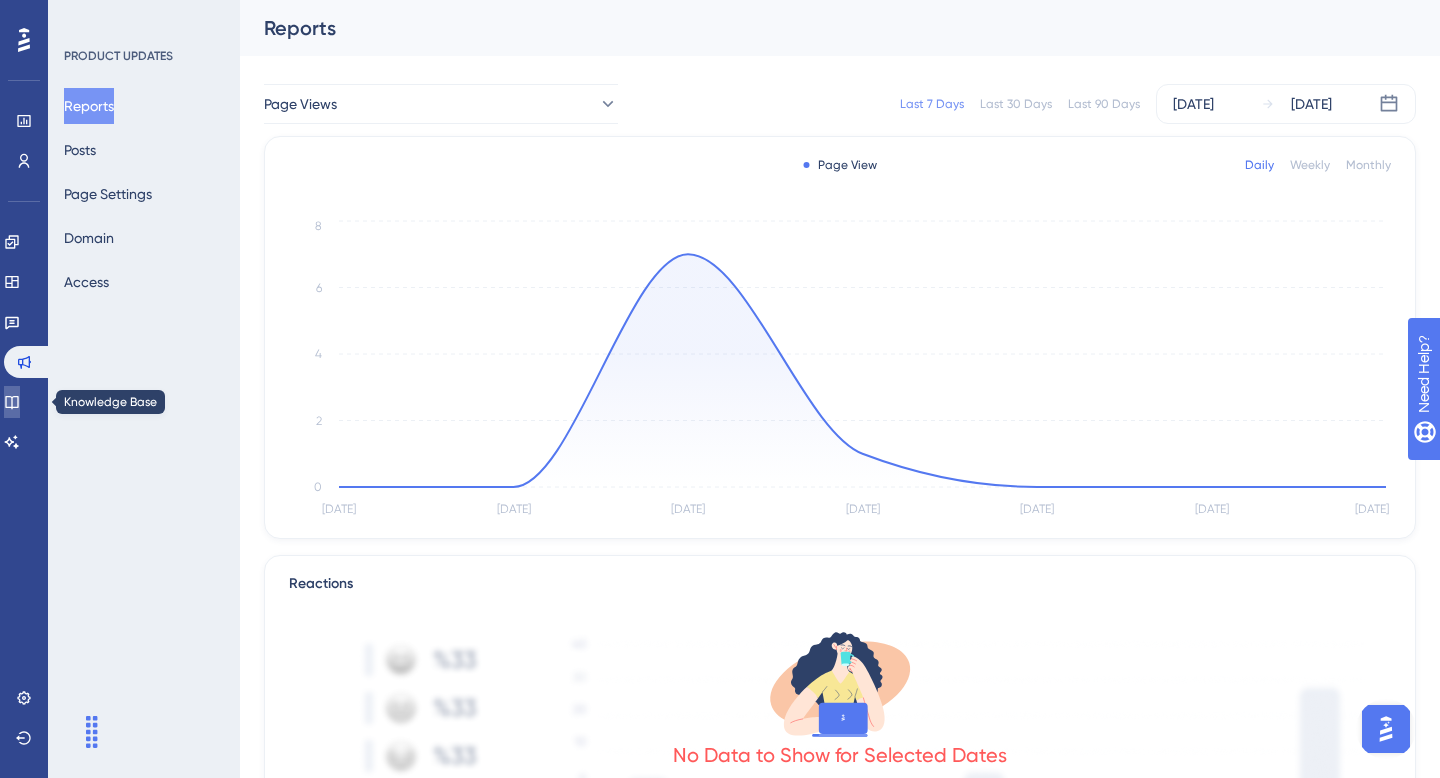 click 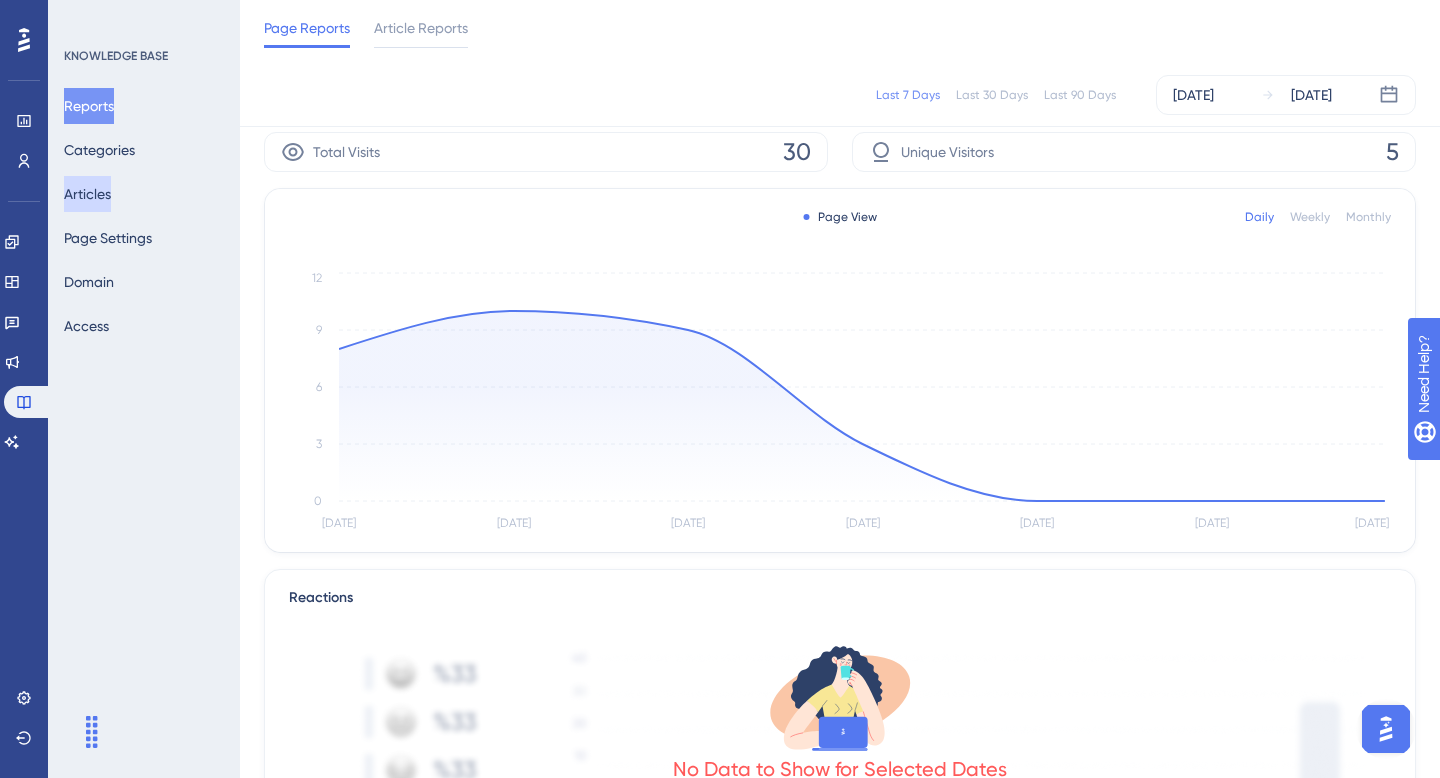 scroll, scrollTop: 39, scrollLeft: 0, axis: vertical 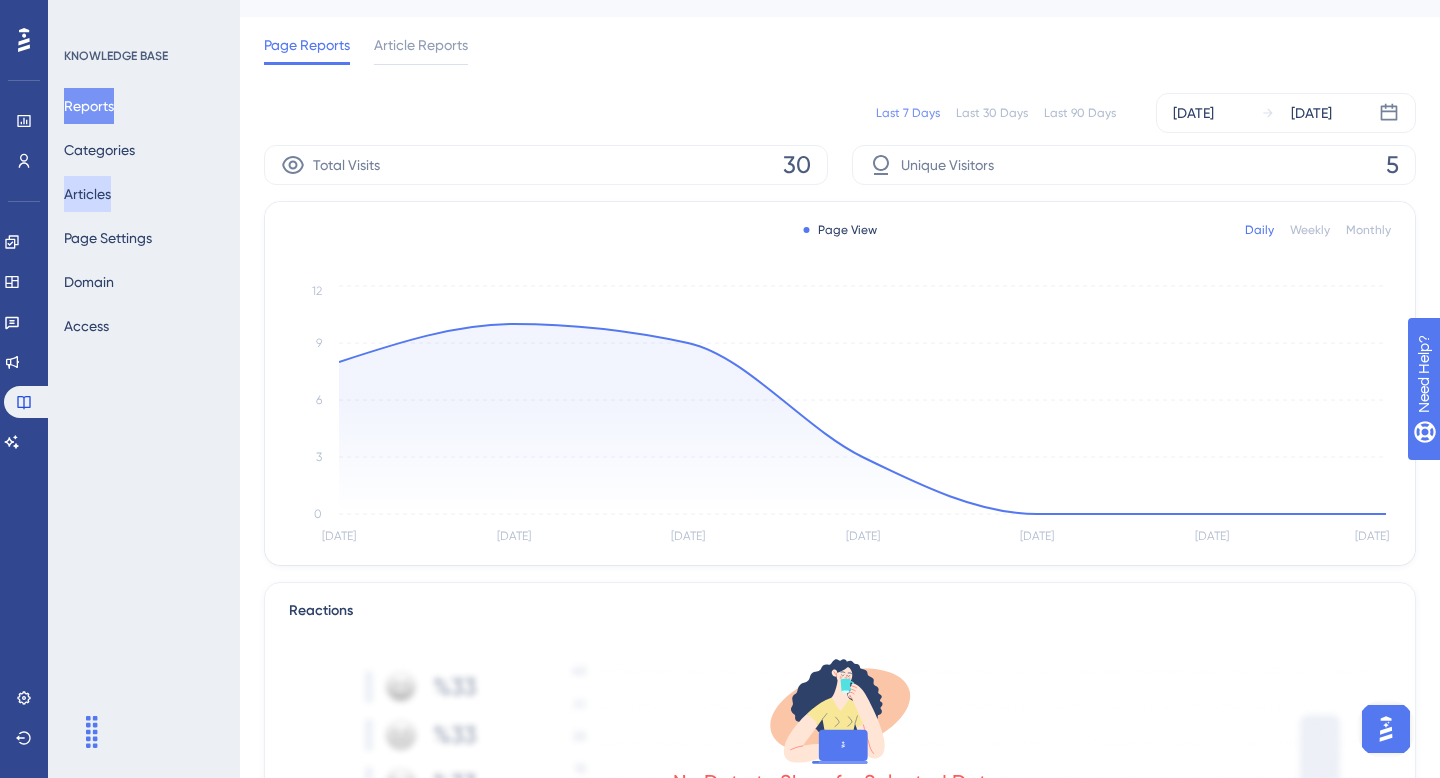 click on "Articles" at bounding box center (87, 194) 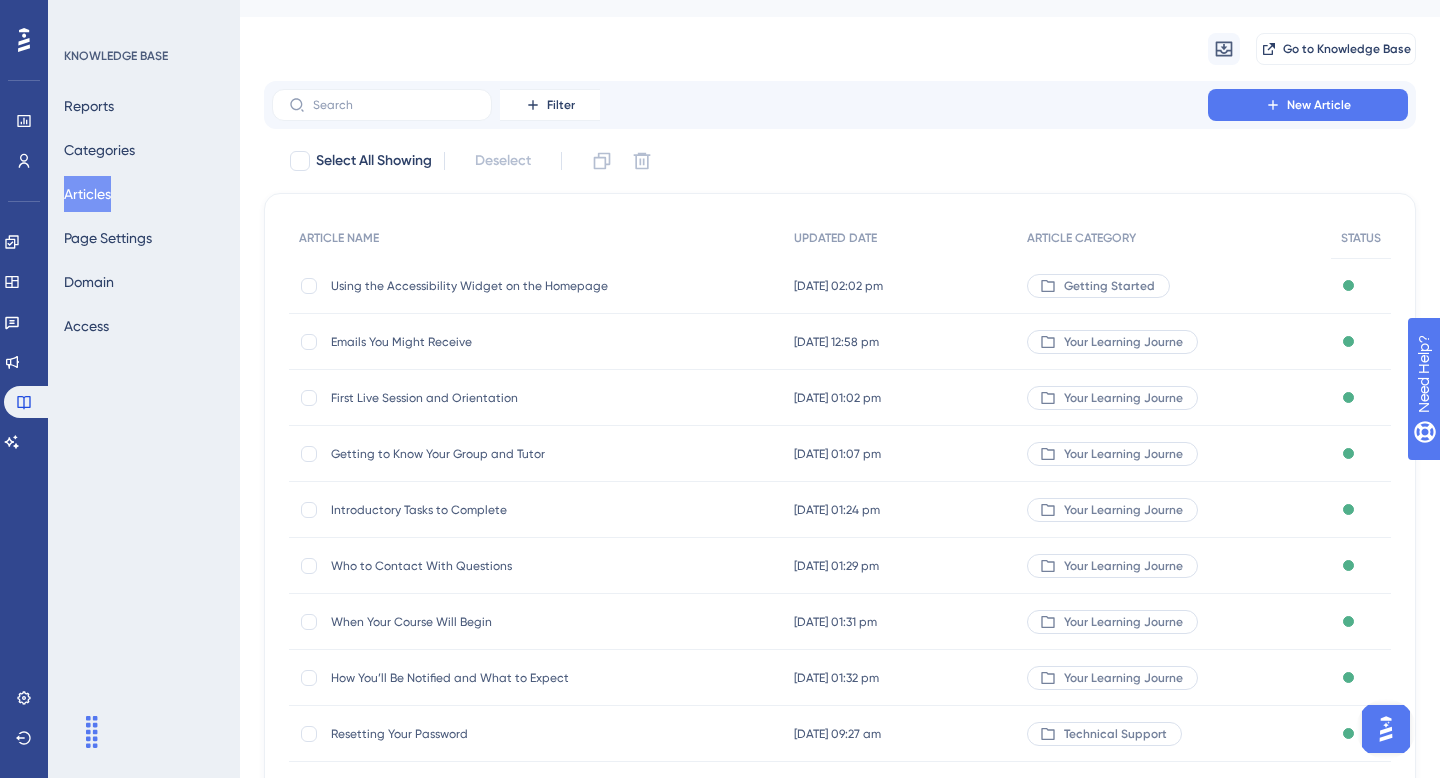 scroll, scrollTop: 0, scrollLeft: 0, axis: both 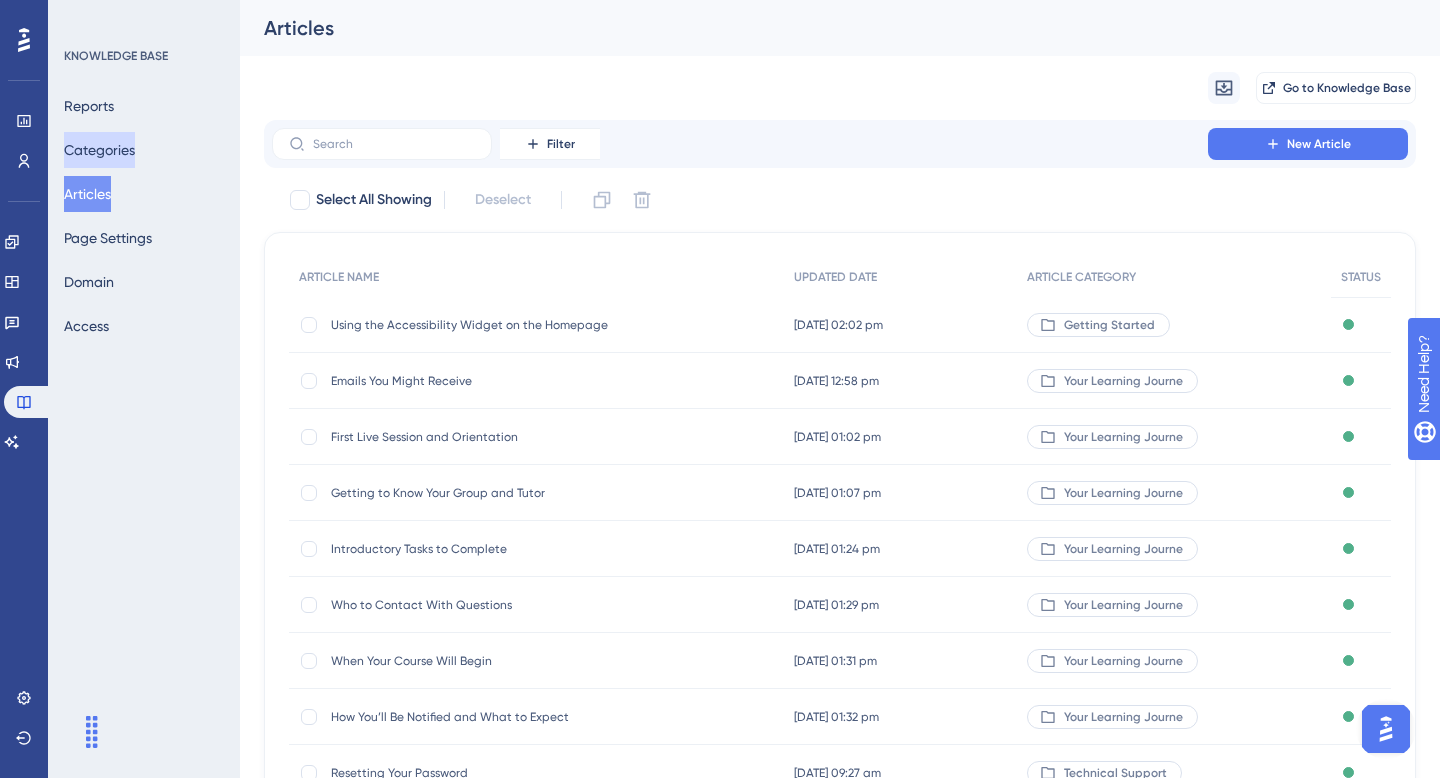 click on "Categories" at bounding box center [99, 150] 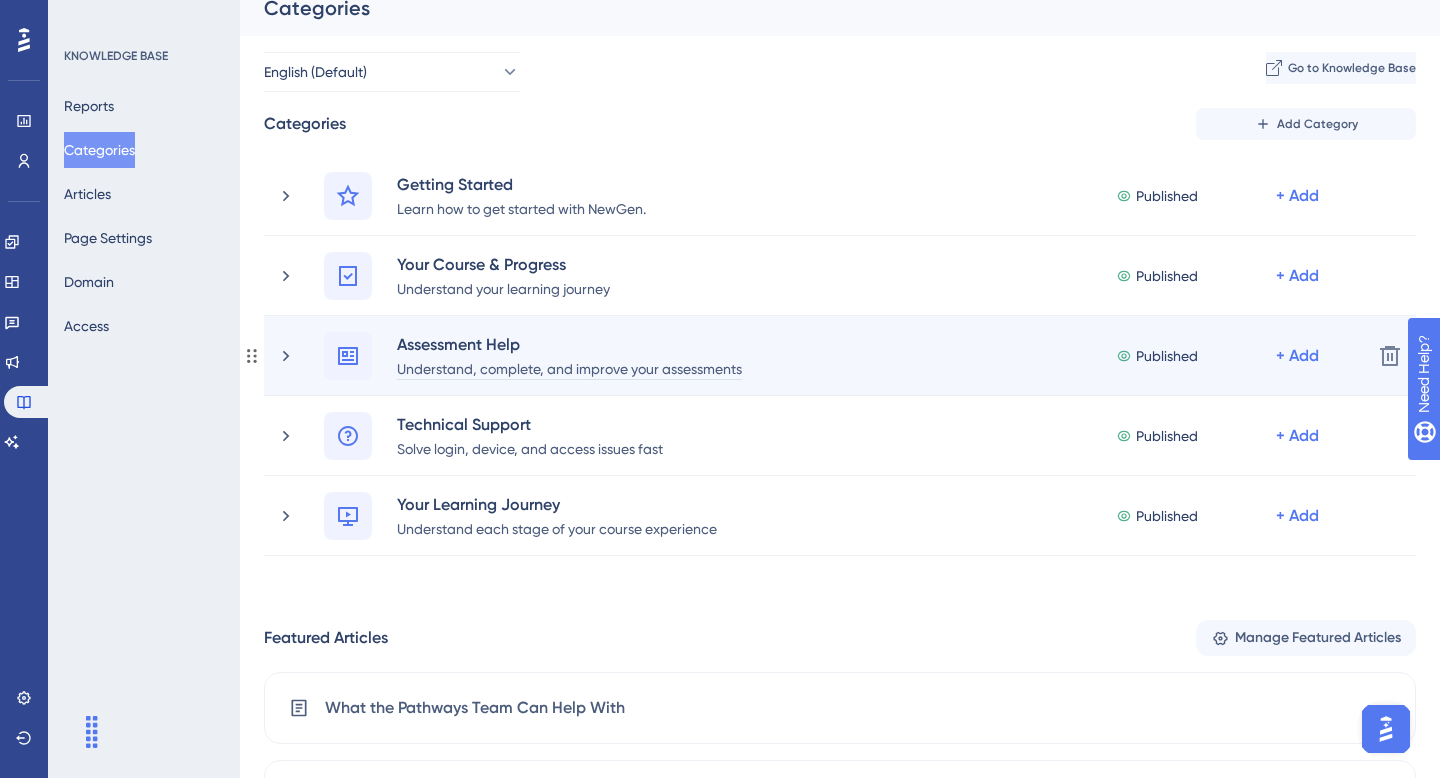 scroll, scrollTop: 0, scrollLeft: 0, axis: both 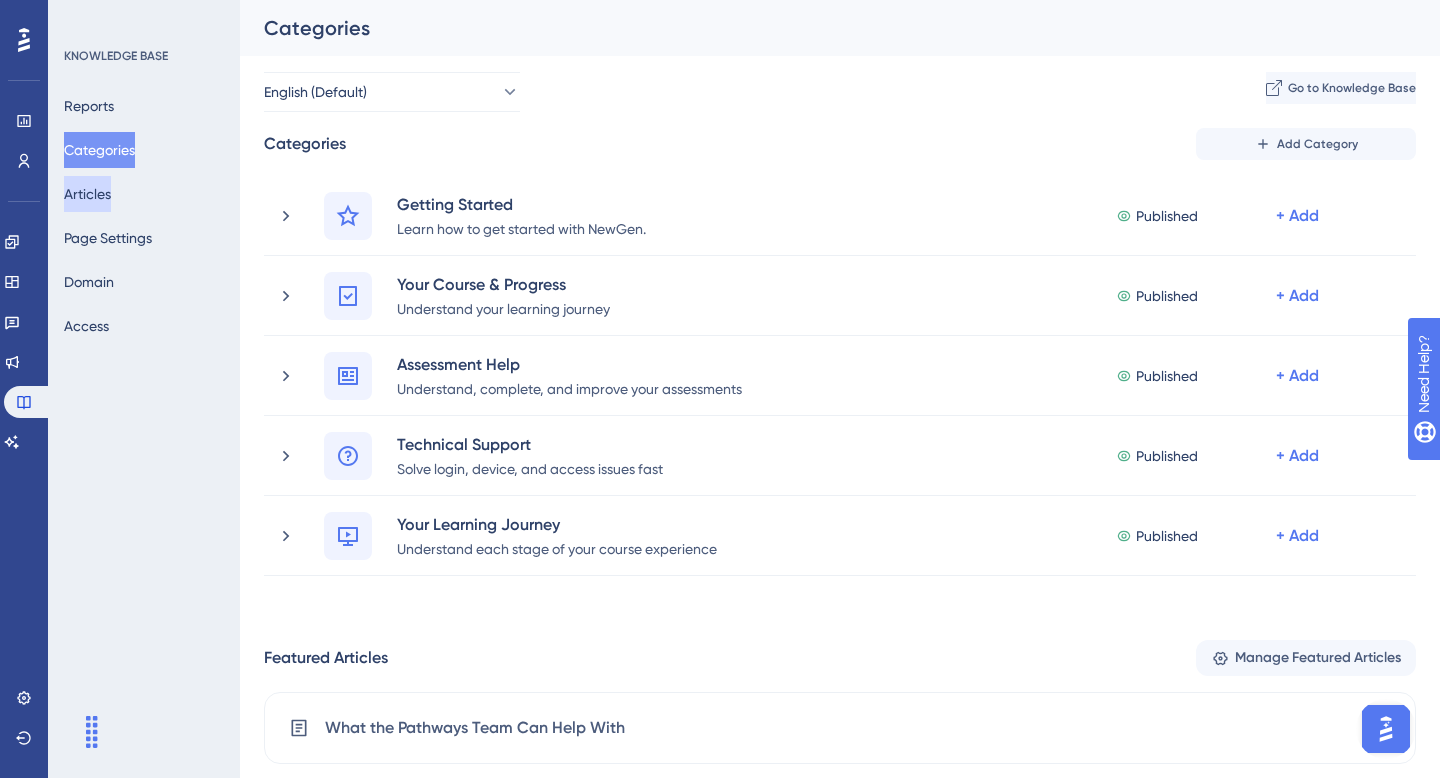 click on "Articles" at bounding box center [87, 194] 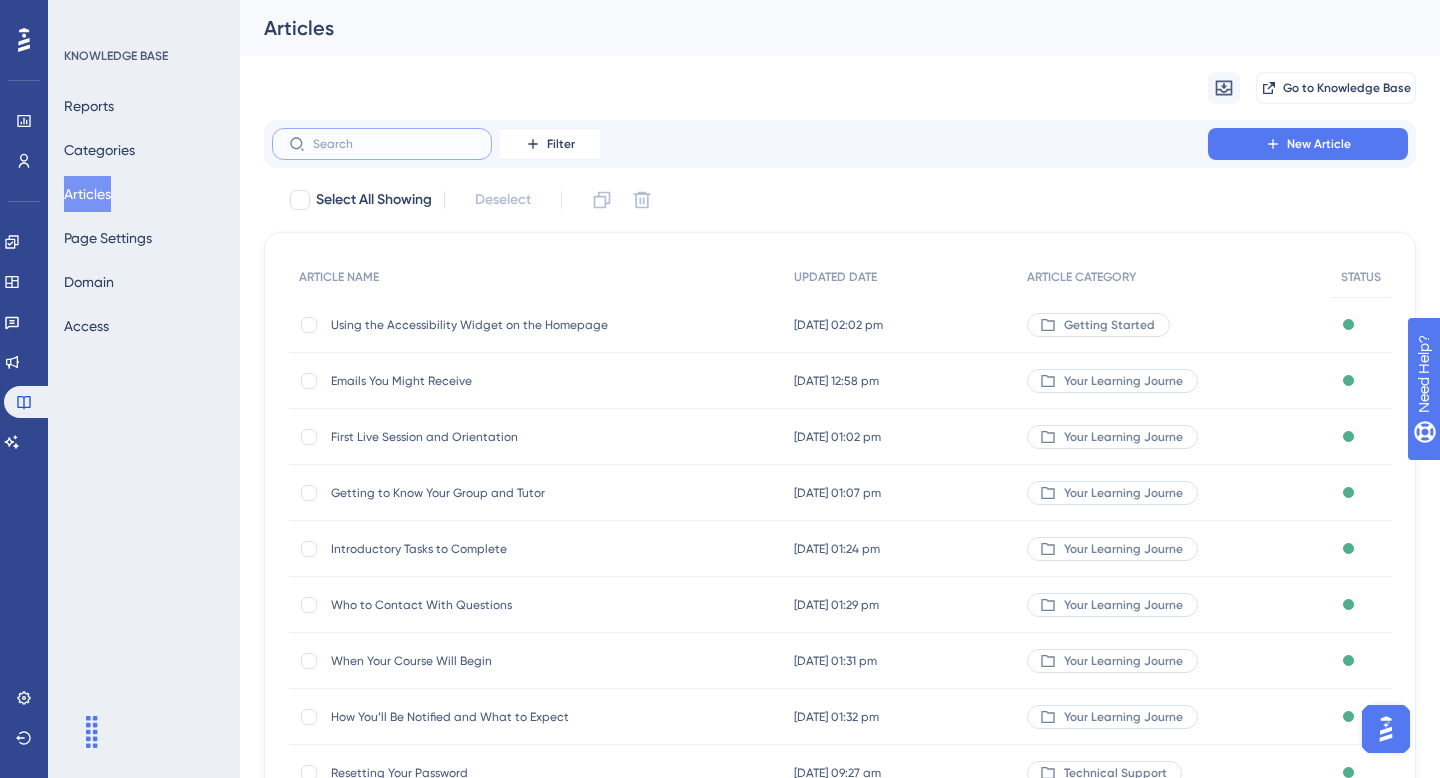 click at bounding box center (394, 144) 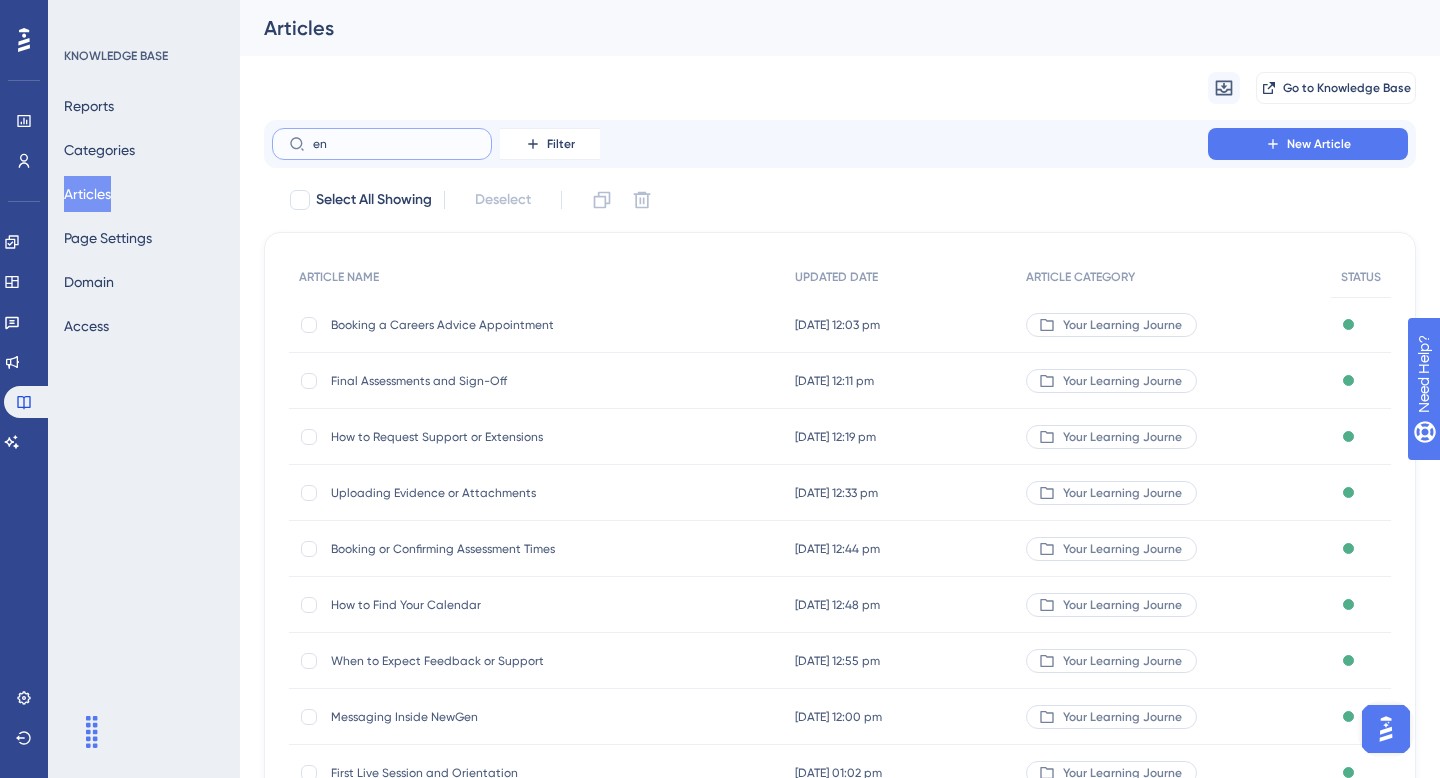 type on "enr" 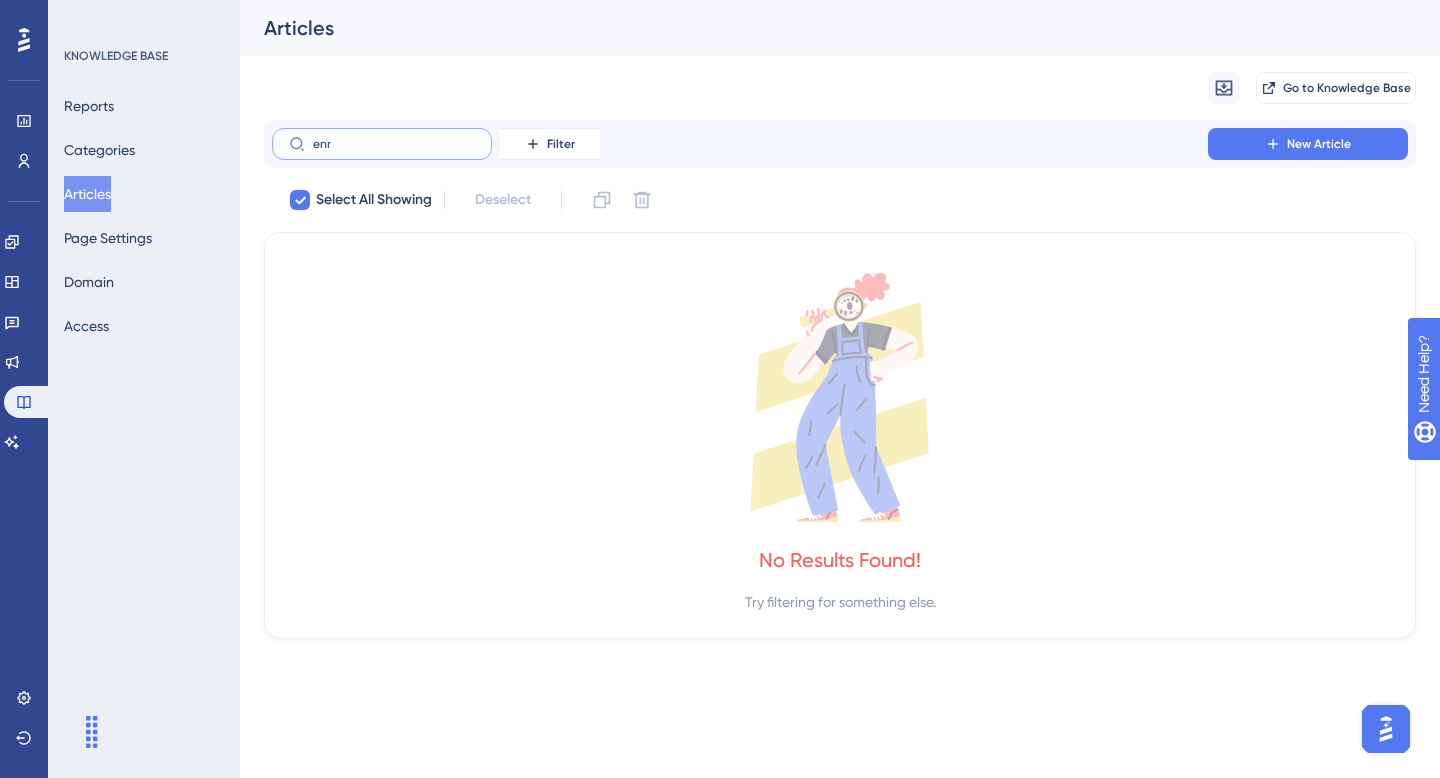 type on "en" 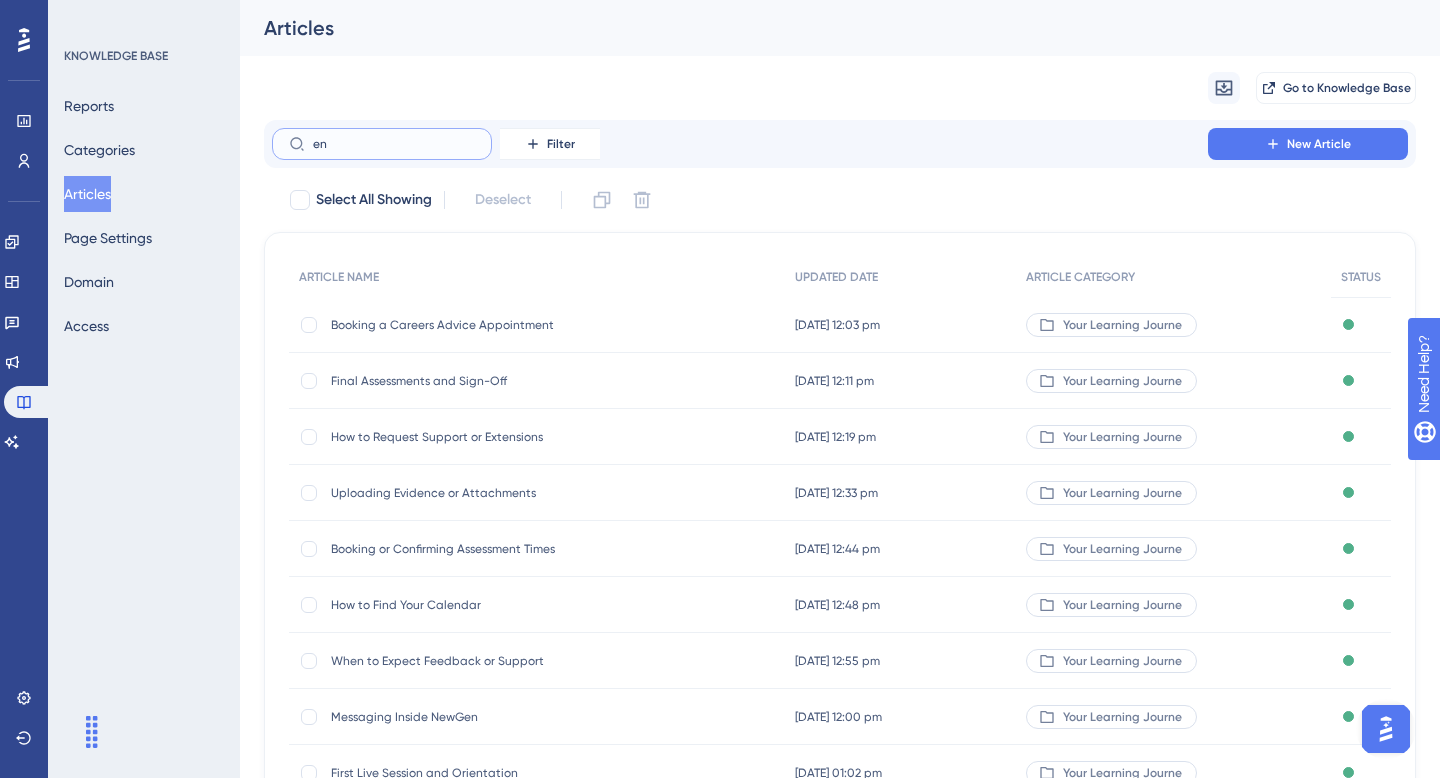 type on "e" 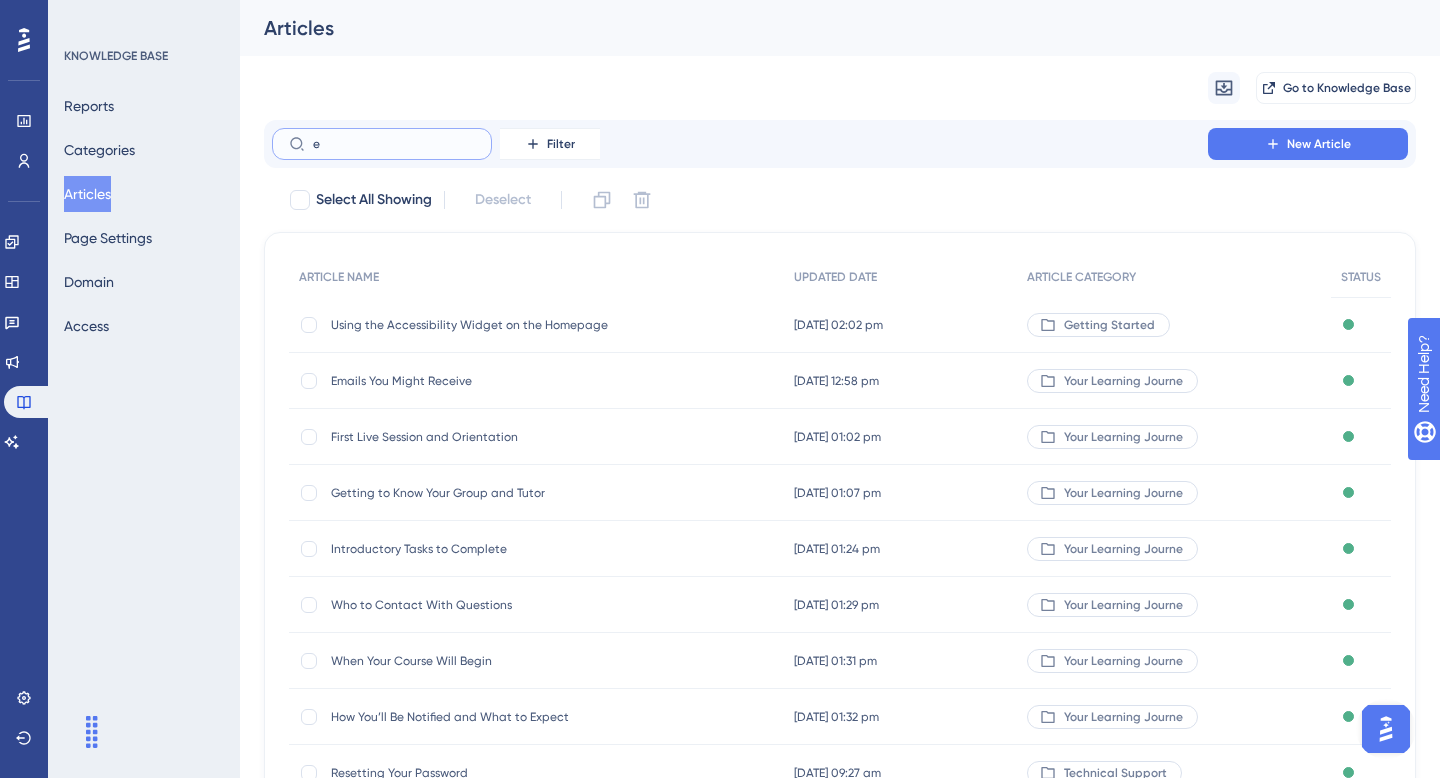 type 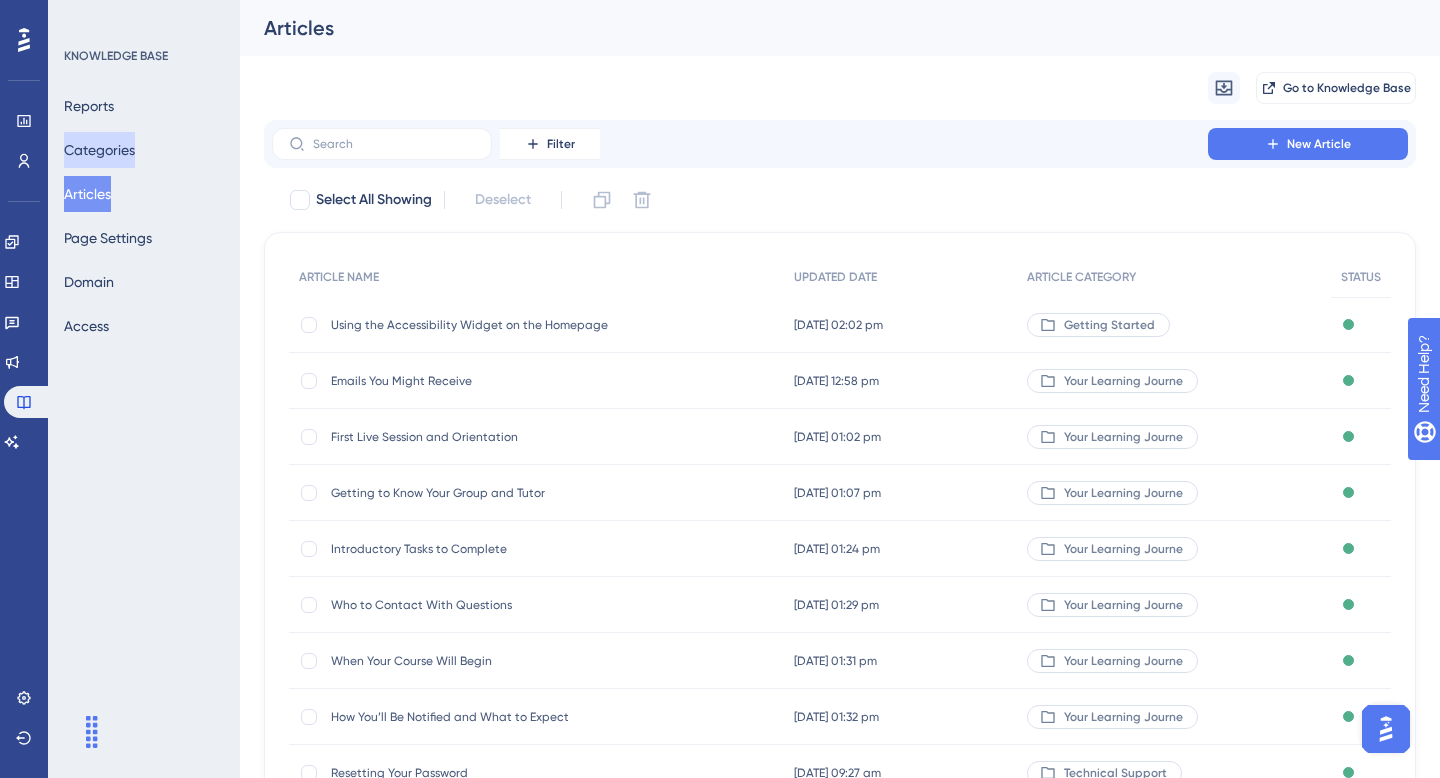 click on "Categories" at bounding box center [99, 150] 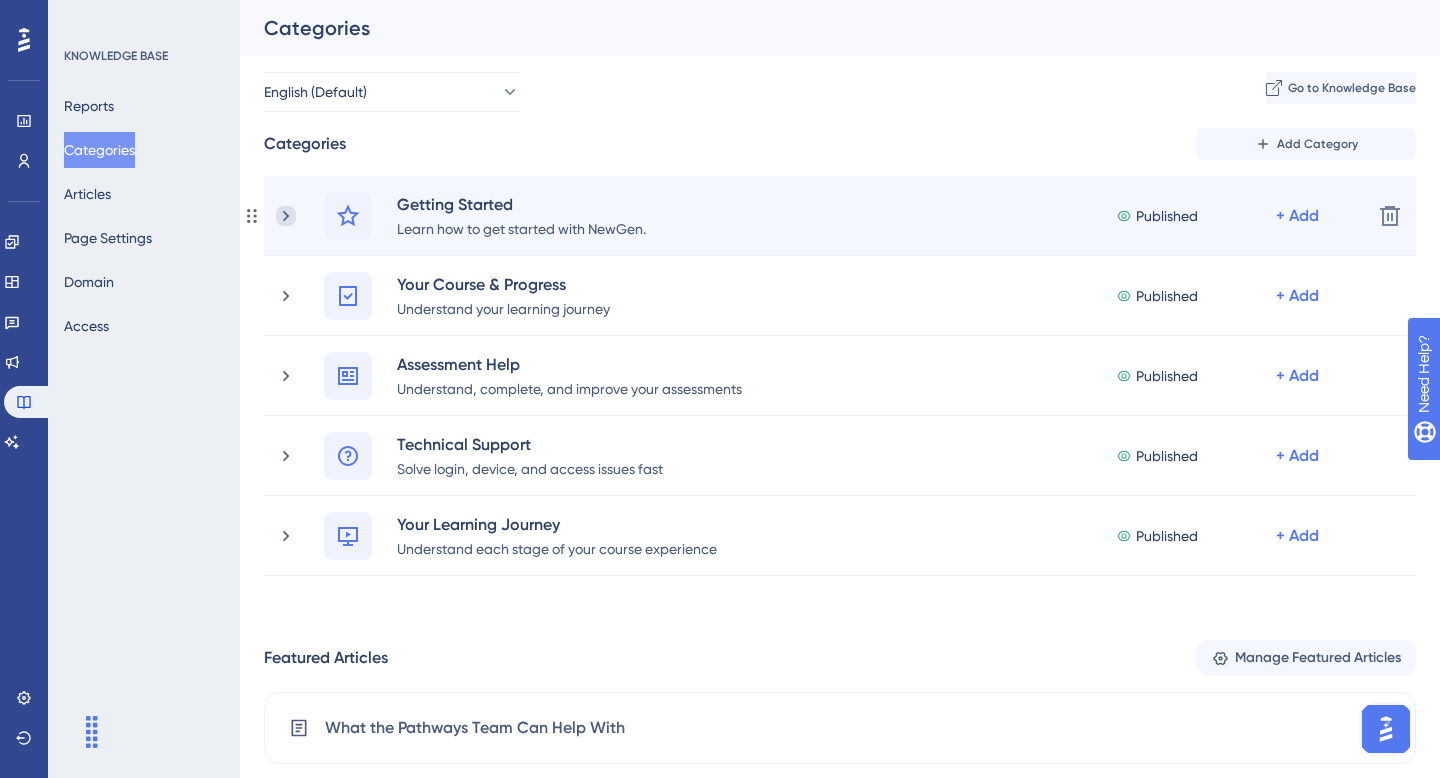 click 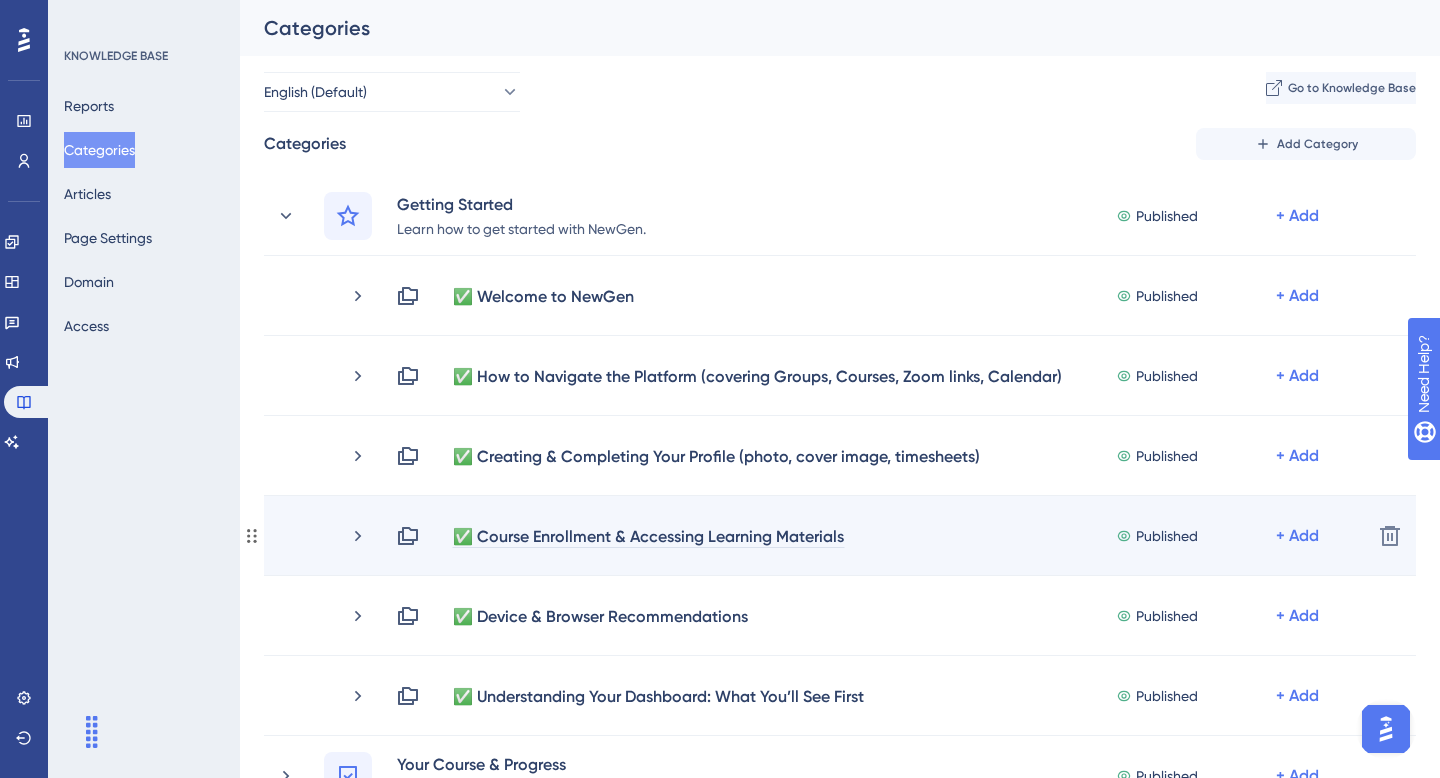 click on "✅ Course Enrollment & Accessing Learning Materials" at bounding box center (648, 536) 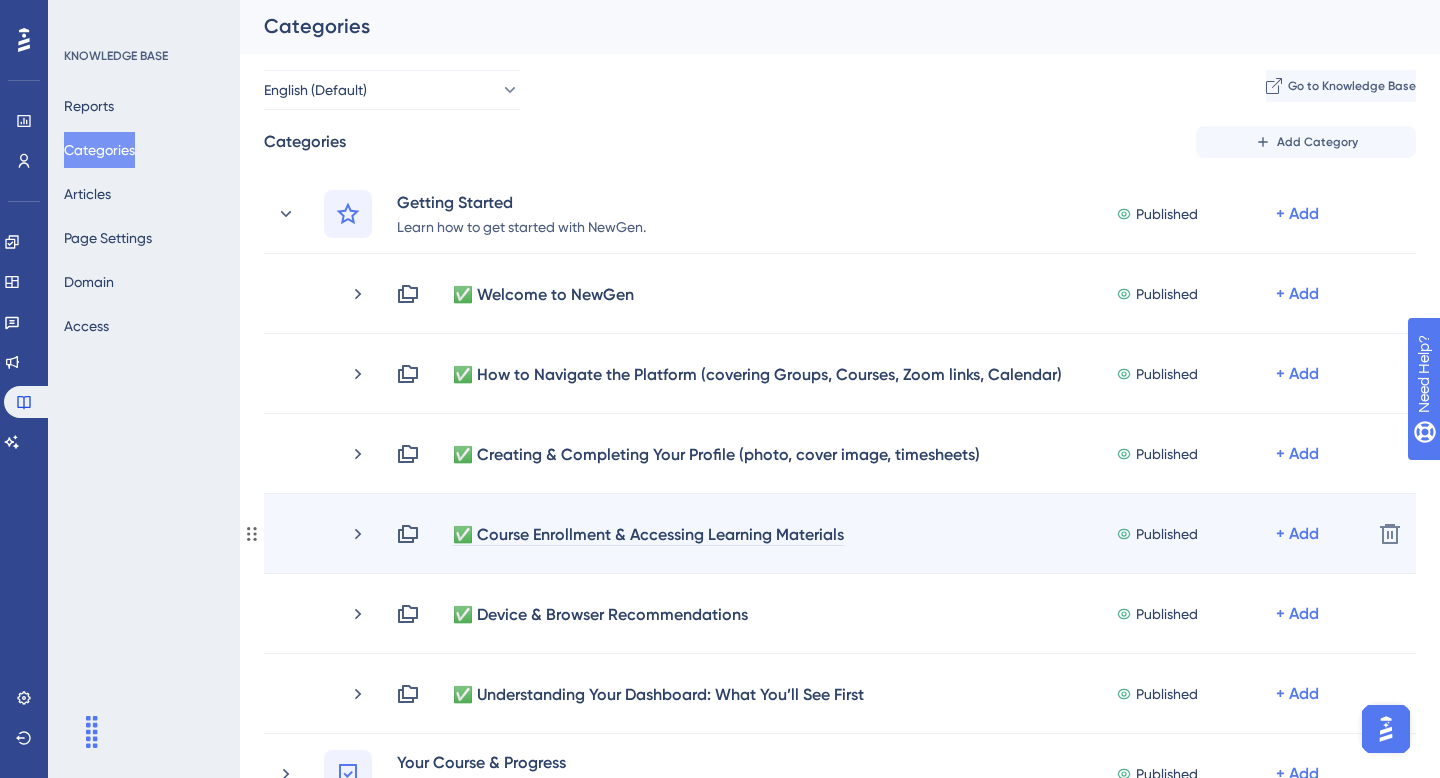 click on "✅ Course Enrollment & Accessing Learning Materials" at bounding box center [648, 534] 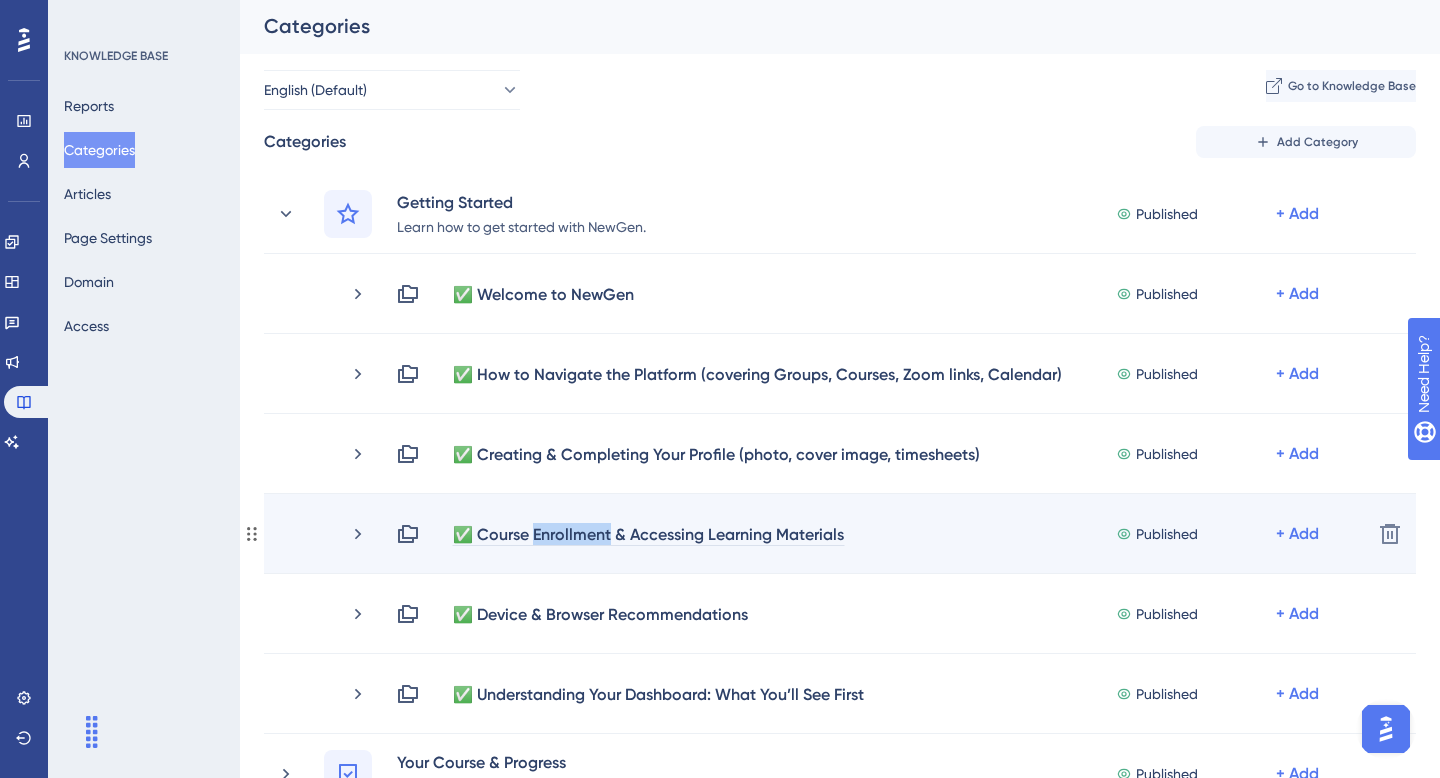 click on "✅ Course Enrollment & Accessing Learning Materials" at bounding box center [648, 534] 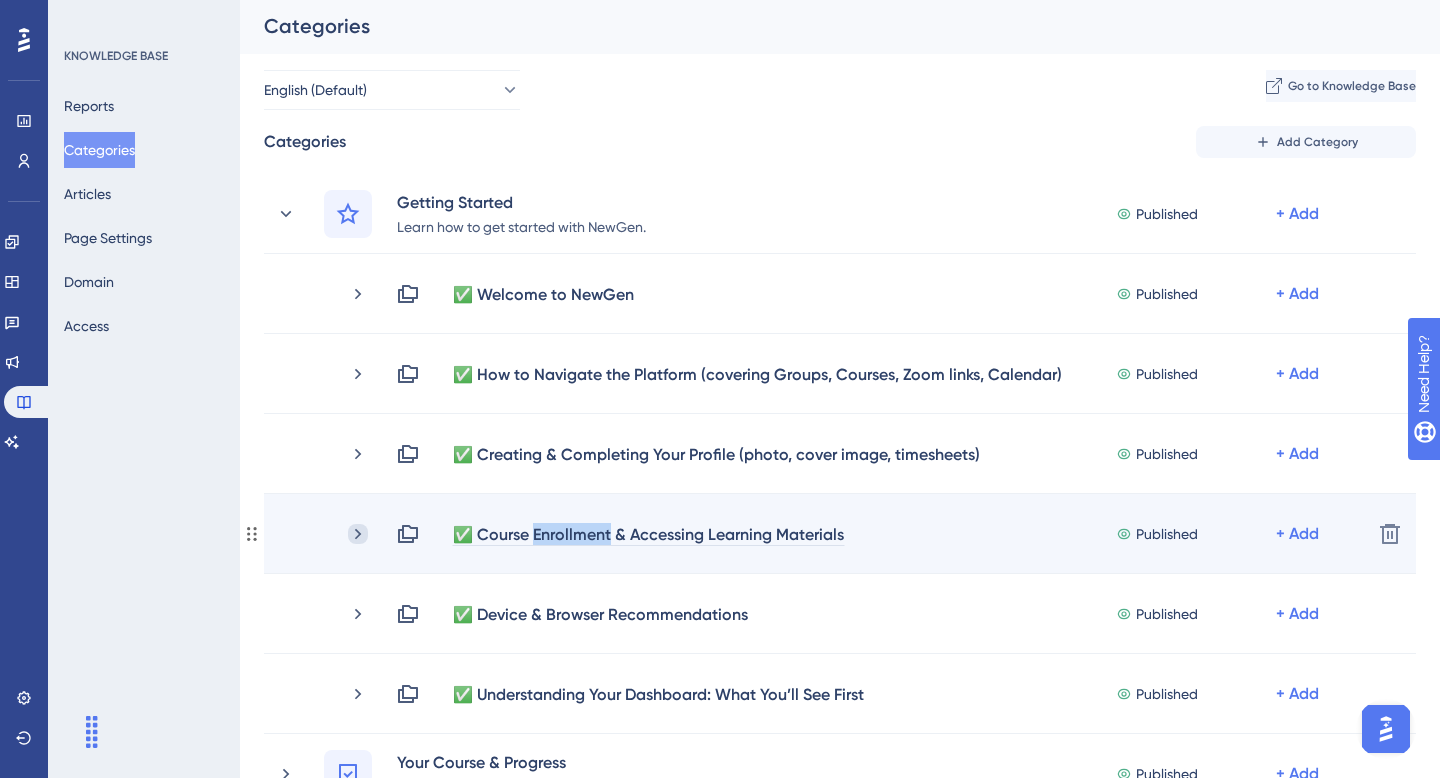 click 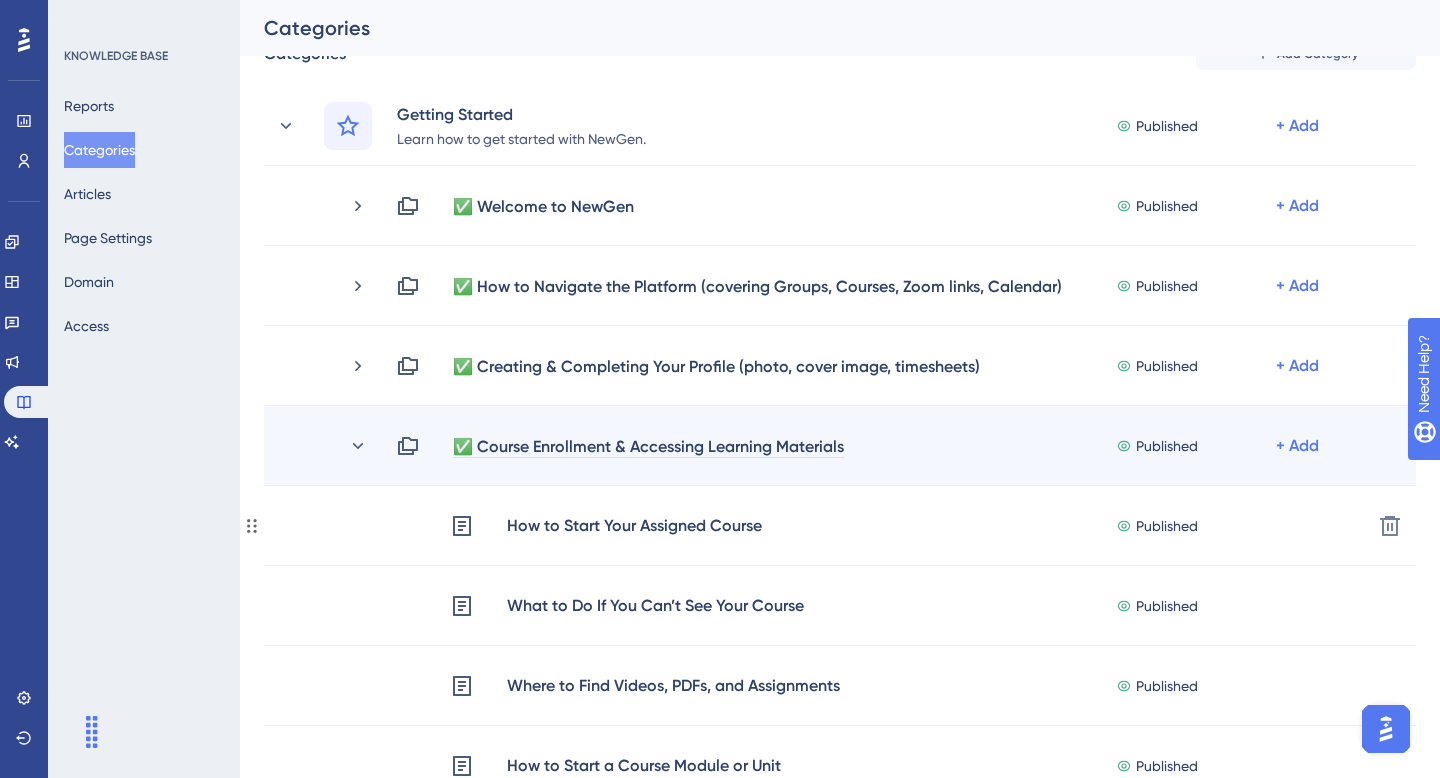 scroll, scrollTop: 92, scrollLeft: 0, axis: vertical 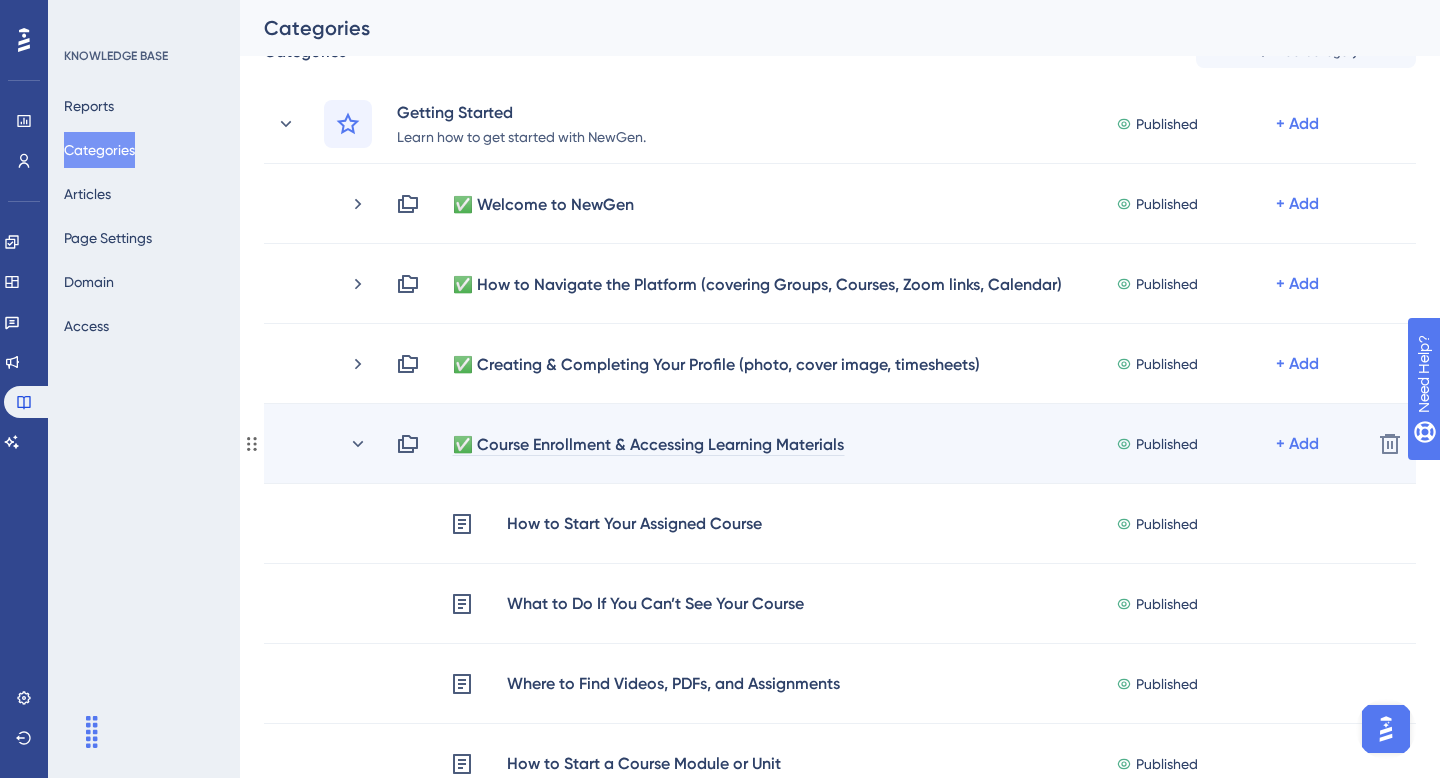 click on "✅ Course Enrollment & Accessing Learning Materials" at bounding box center [648, 444] 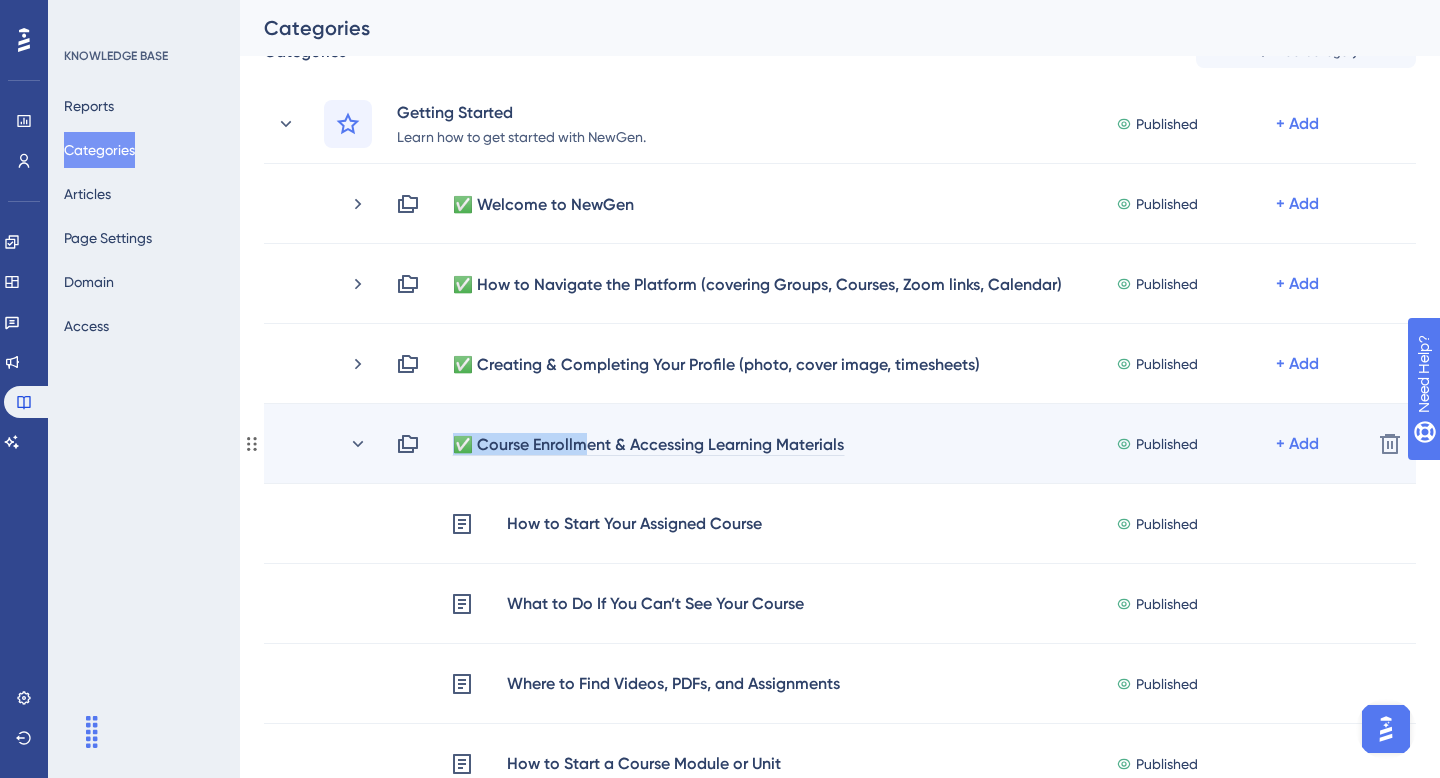 click on "✅ Course Enrollment & Accessing Learning Materials" at bounding box center [648, 444] 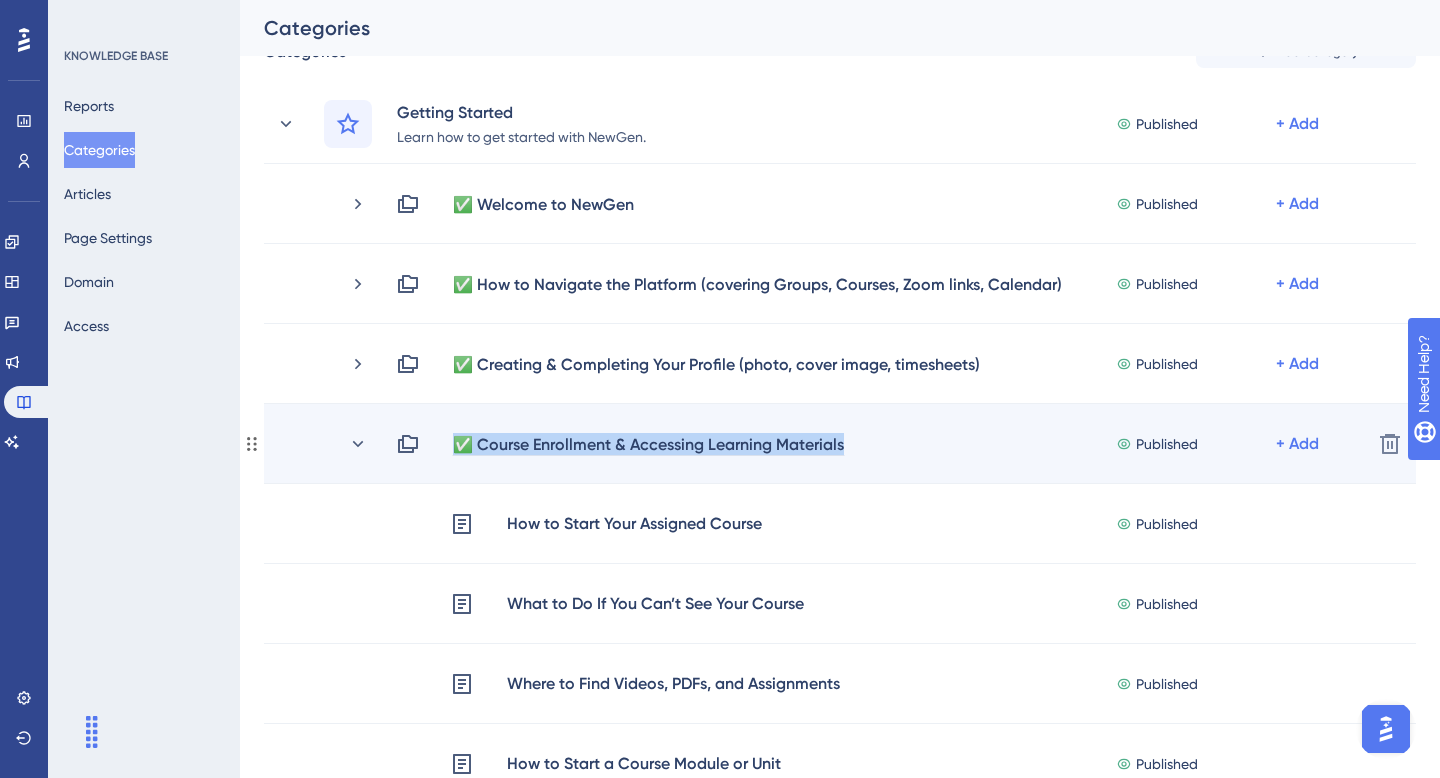 click on "✅ Course Enrollment & Accessing Learning Materials" at bounding box center (648, 444) 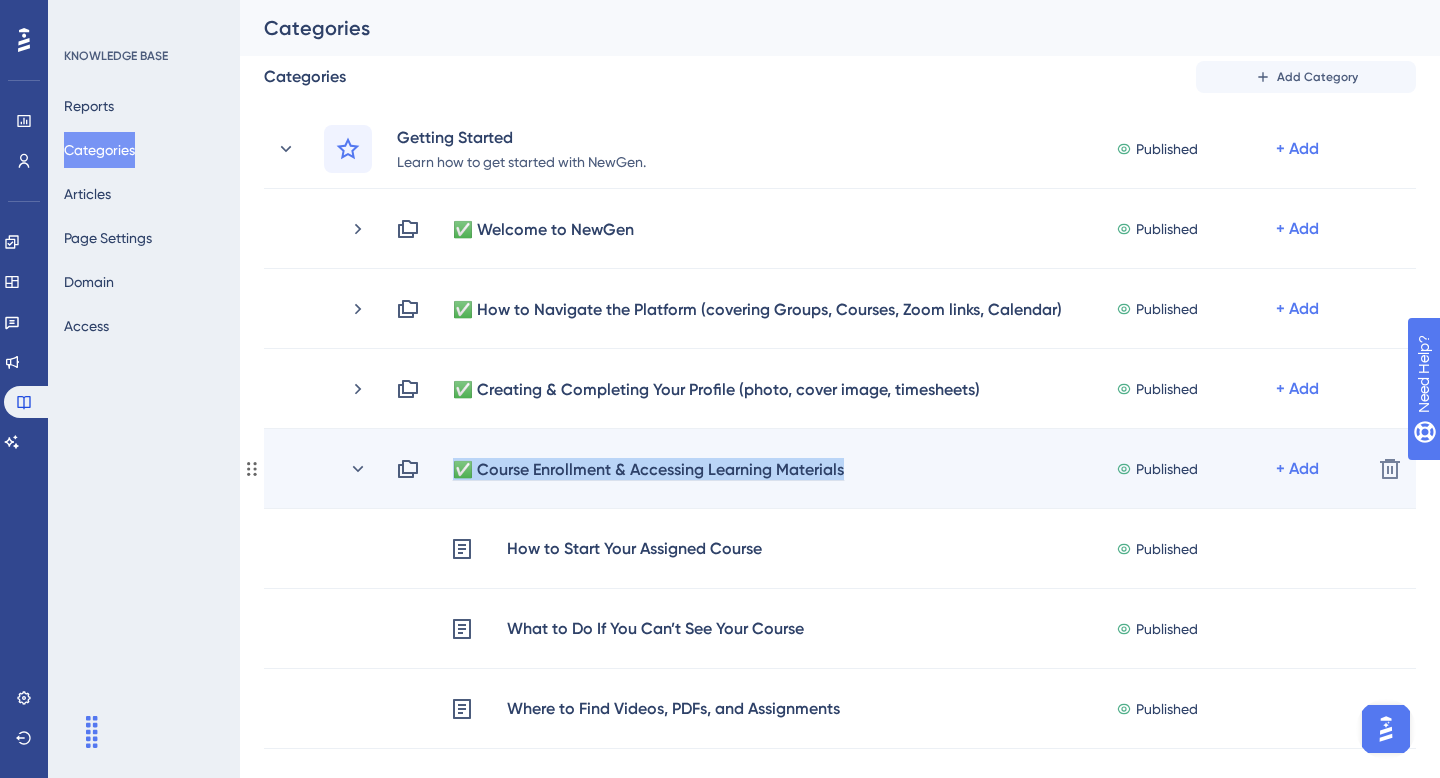 scroll, scrollTop: 69, scrollLeft: 0, axis: vertical 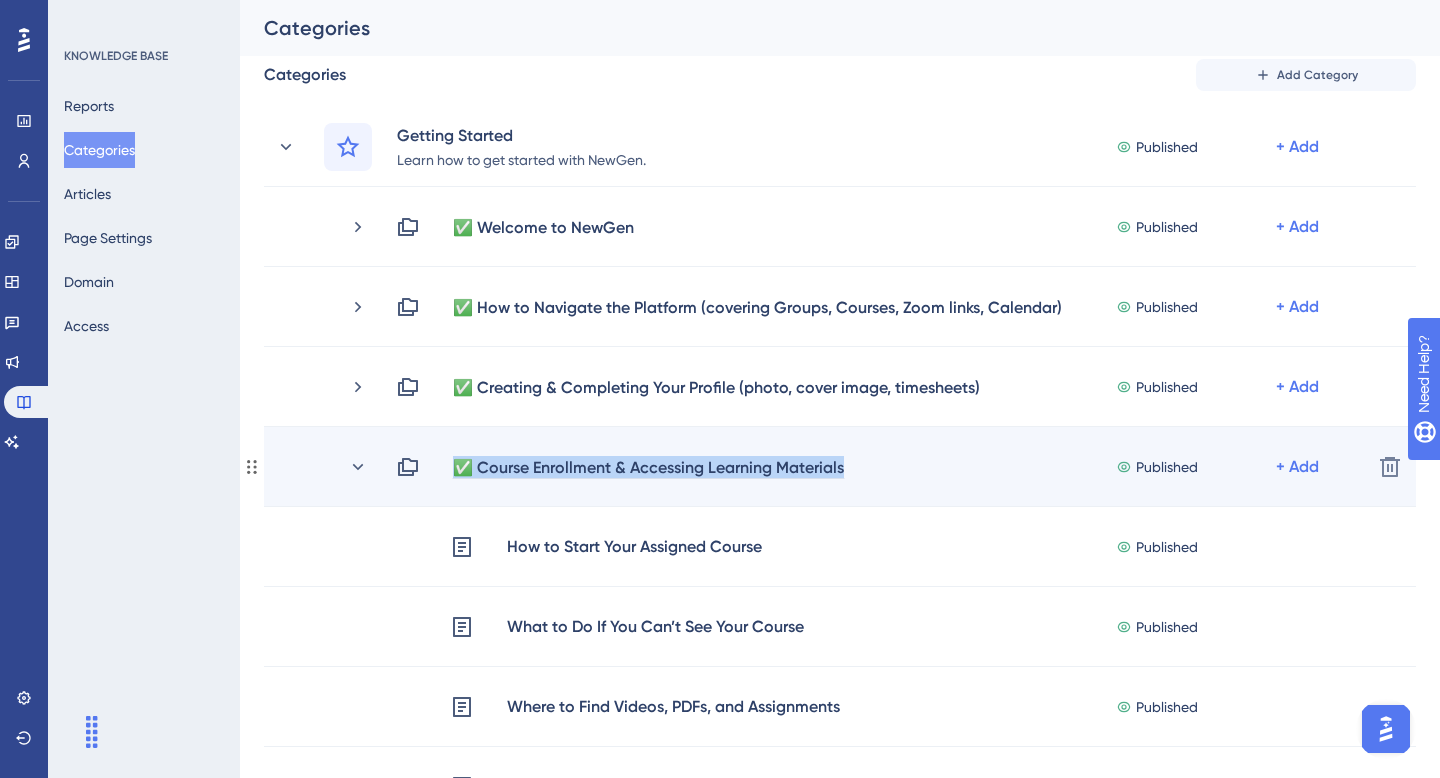 click on "✅ Course Enrollment & Accessing Learning Materials" at bounding box center (648, 467) 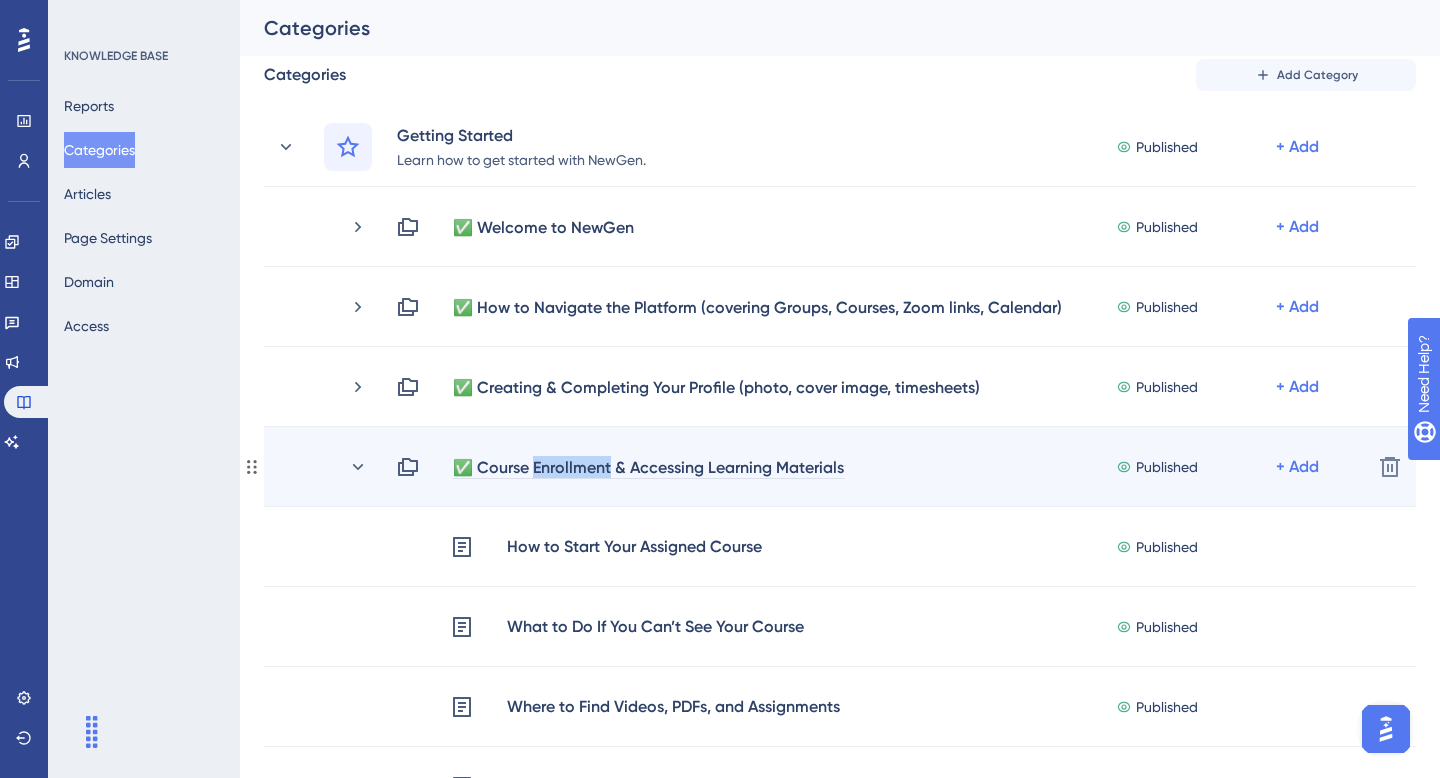 click on "✅ Course Enrollment & Accessing Learning Materials" at bounding box center [648, 467] 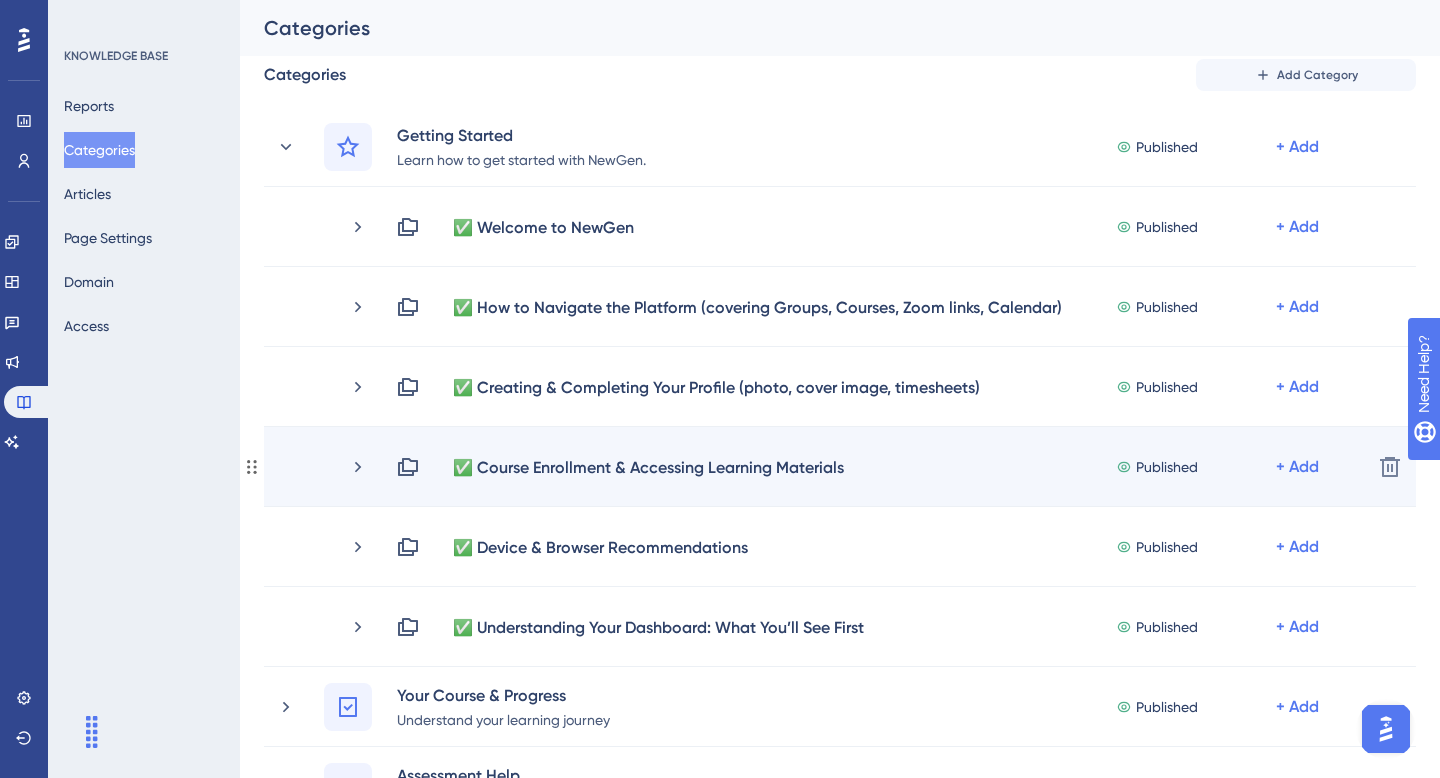 click on "Published" at bounding box center [1167, 467] 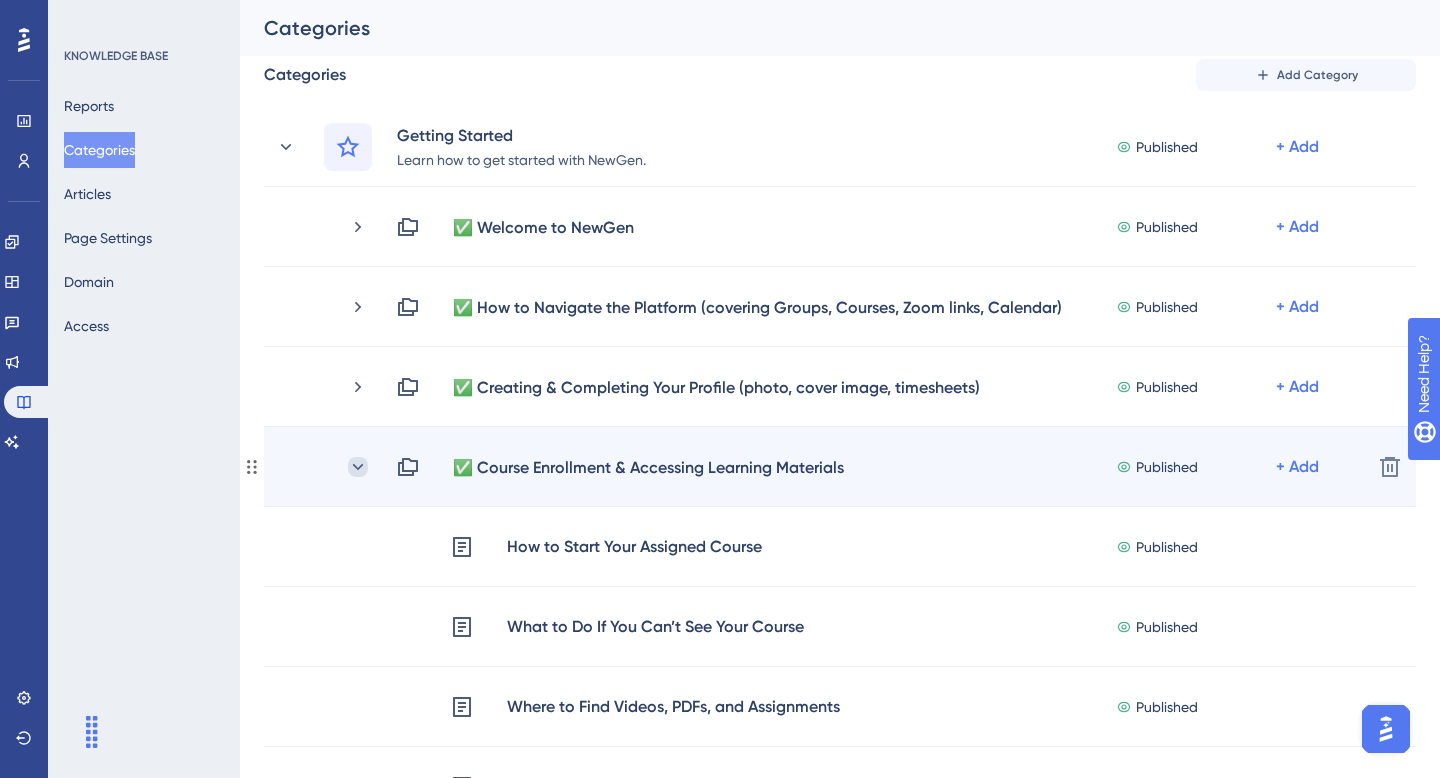 click 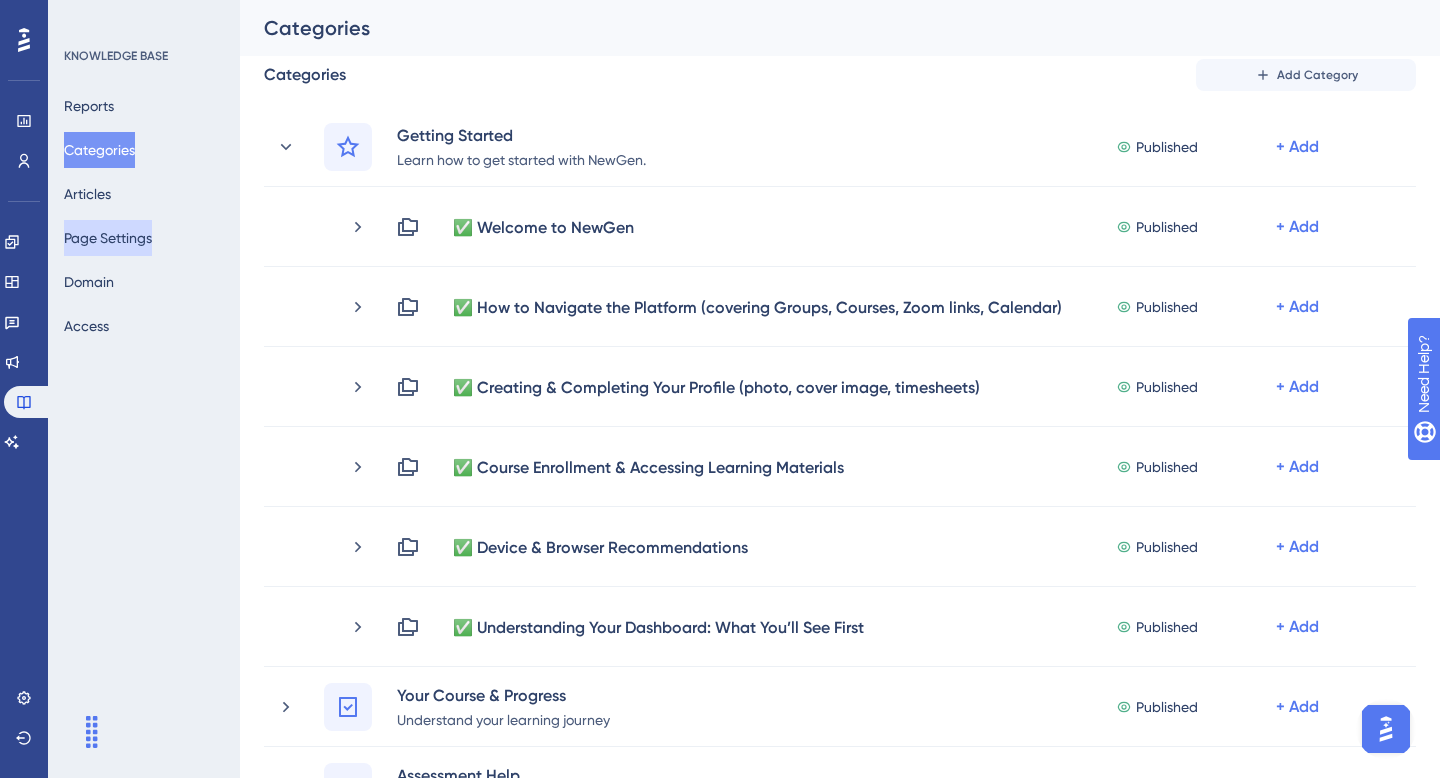 click on "Page Settings" at bounding box center (108, 238) 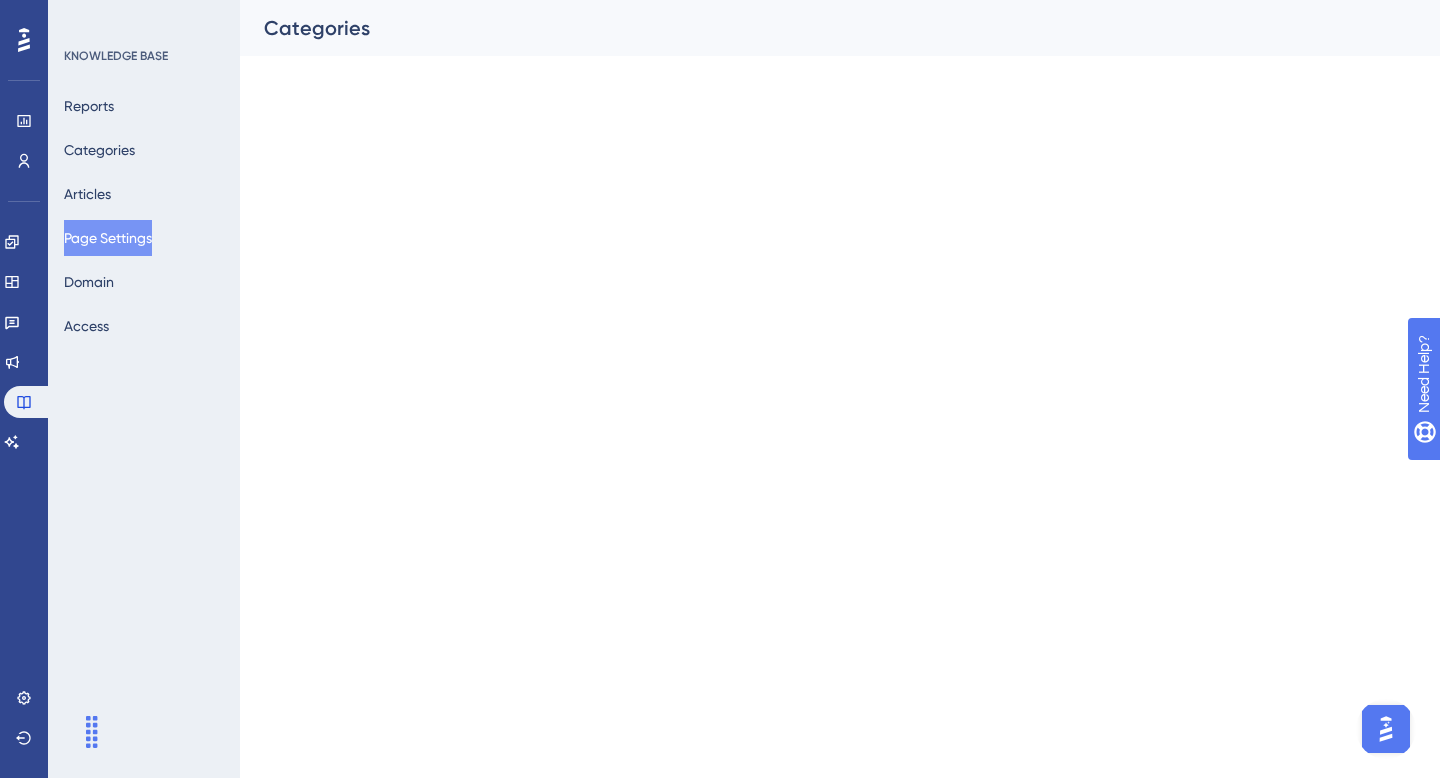 scroll, scrollTop: 0, scrollLeft: 0, axis: both 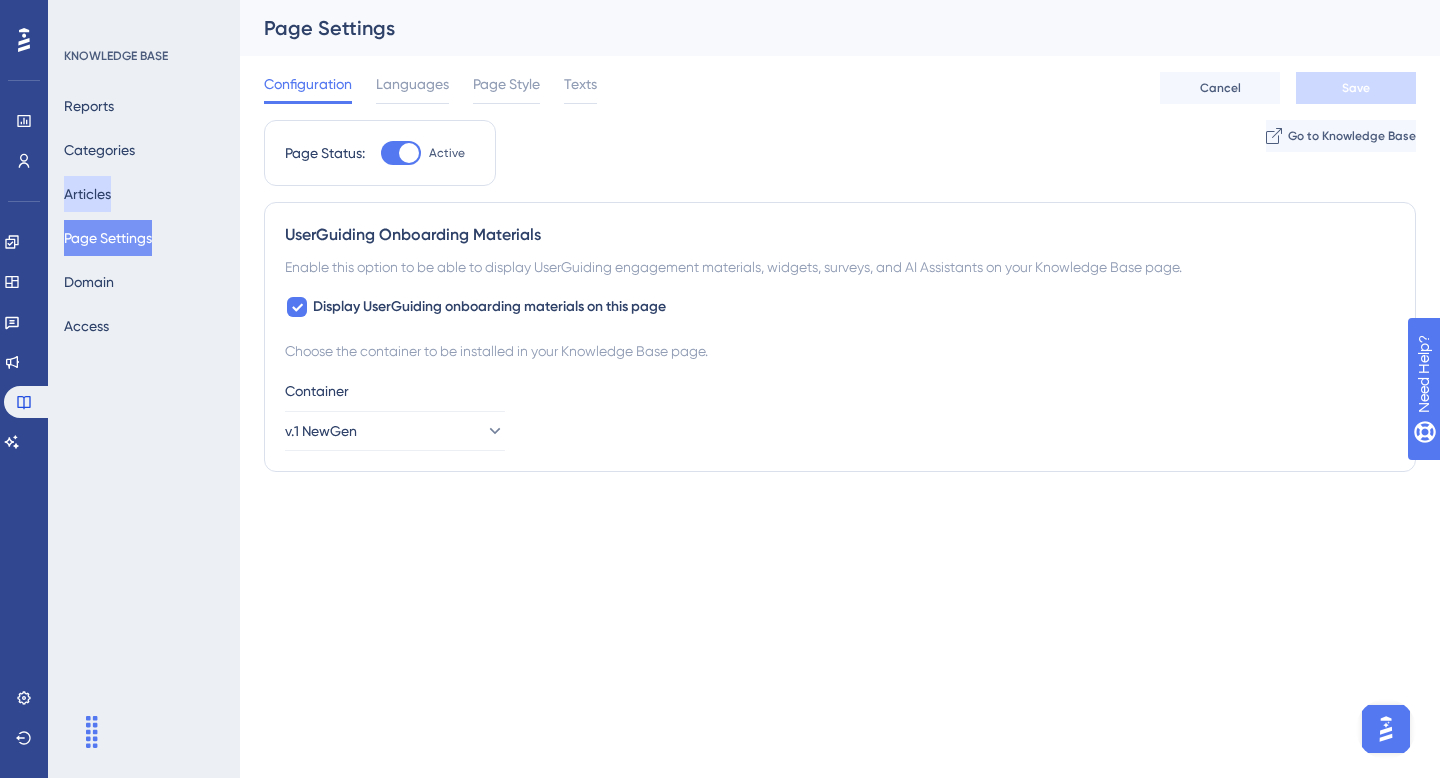 click on "Articles" at bounding box center [87, 194] 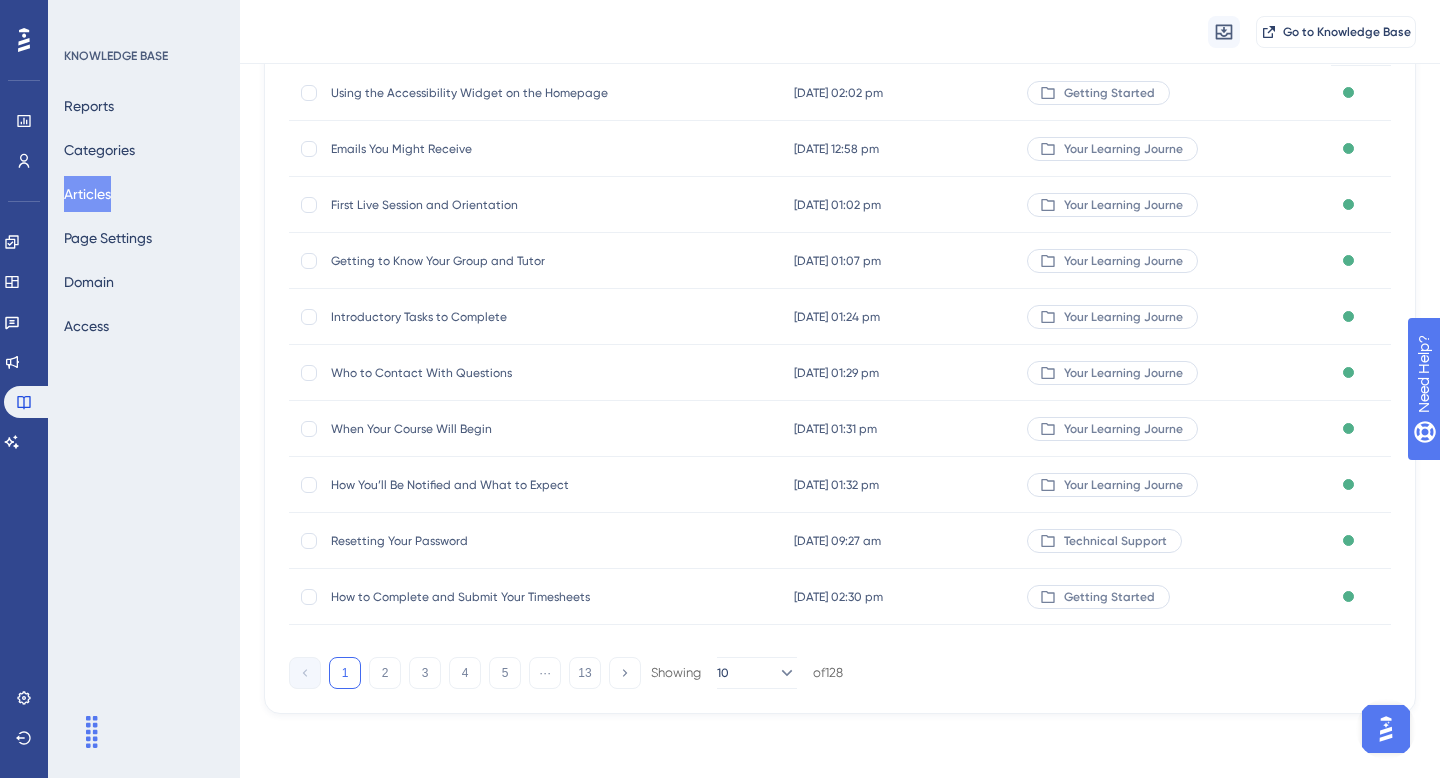 scroll, scrollTop: 0, scrollLeft: 0, axis: both 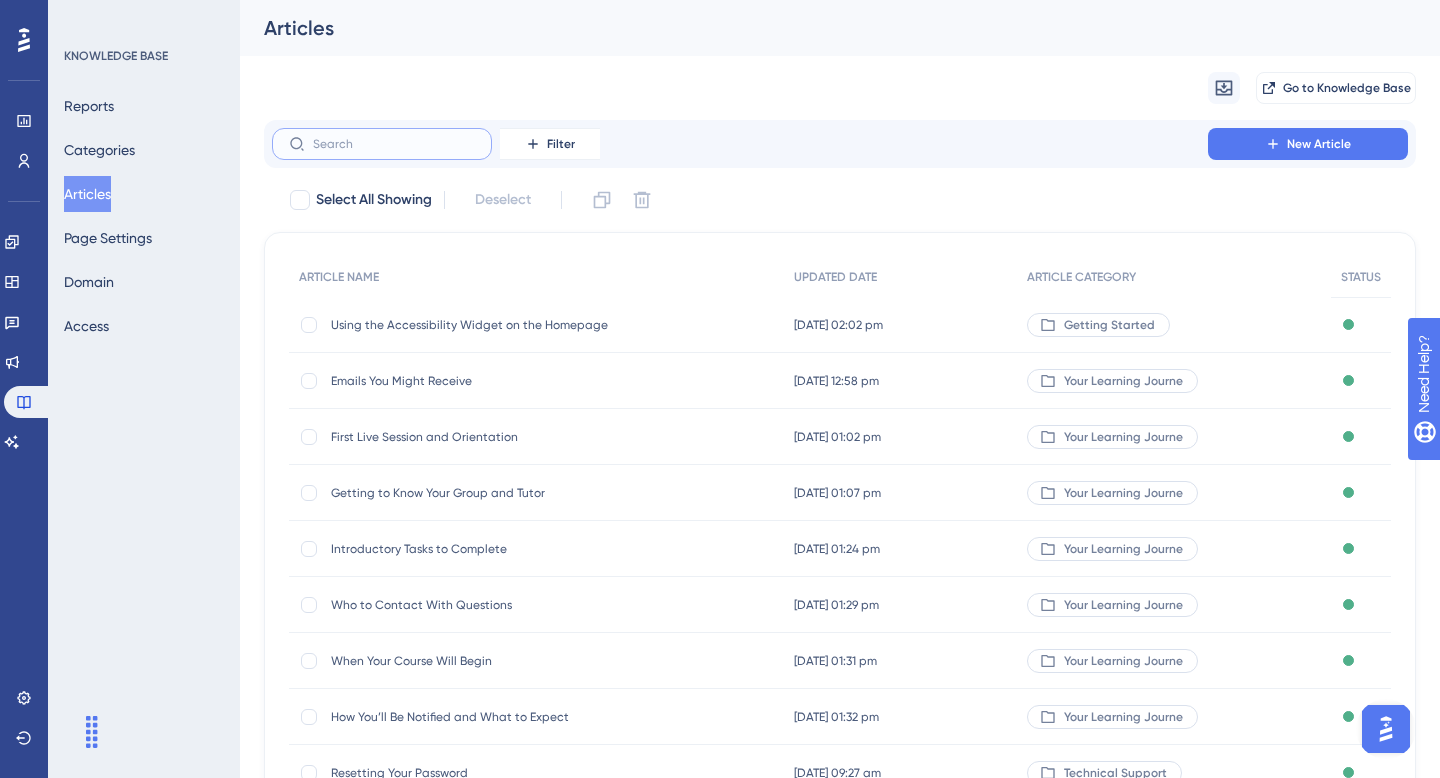 click at bounding box center (394, 144) 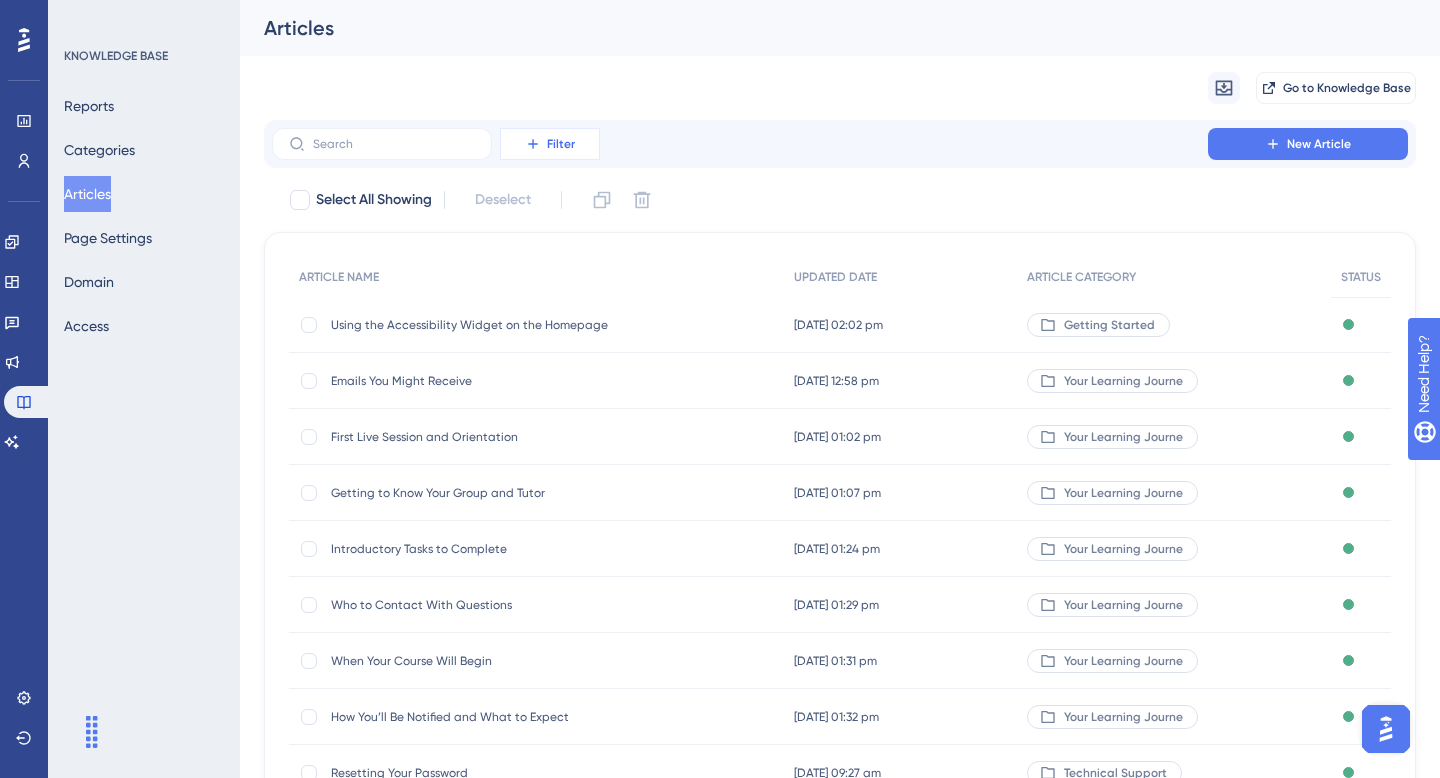click on "Filter" at bounding box center (561, 144) 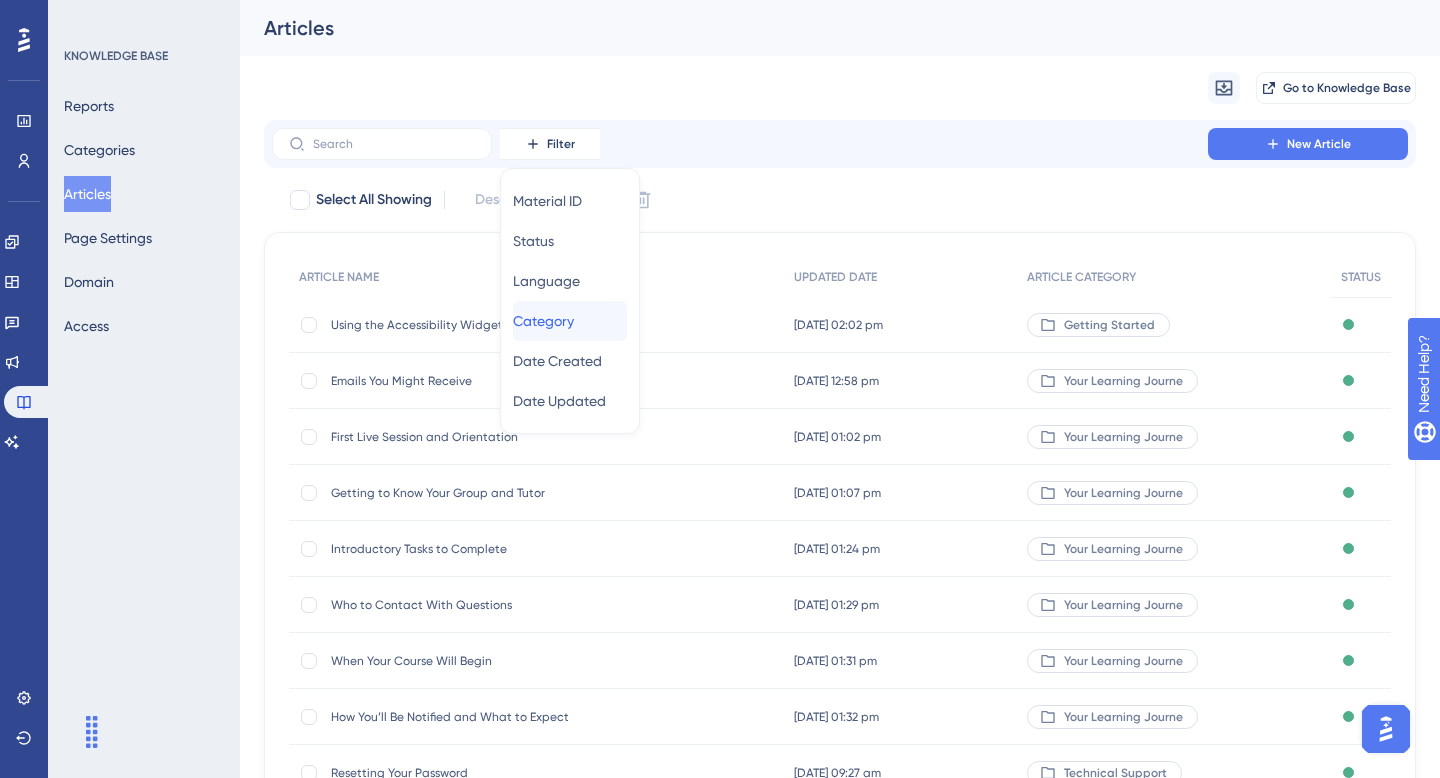 click on "Category" at bounding box center (543, 321) 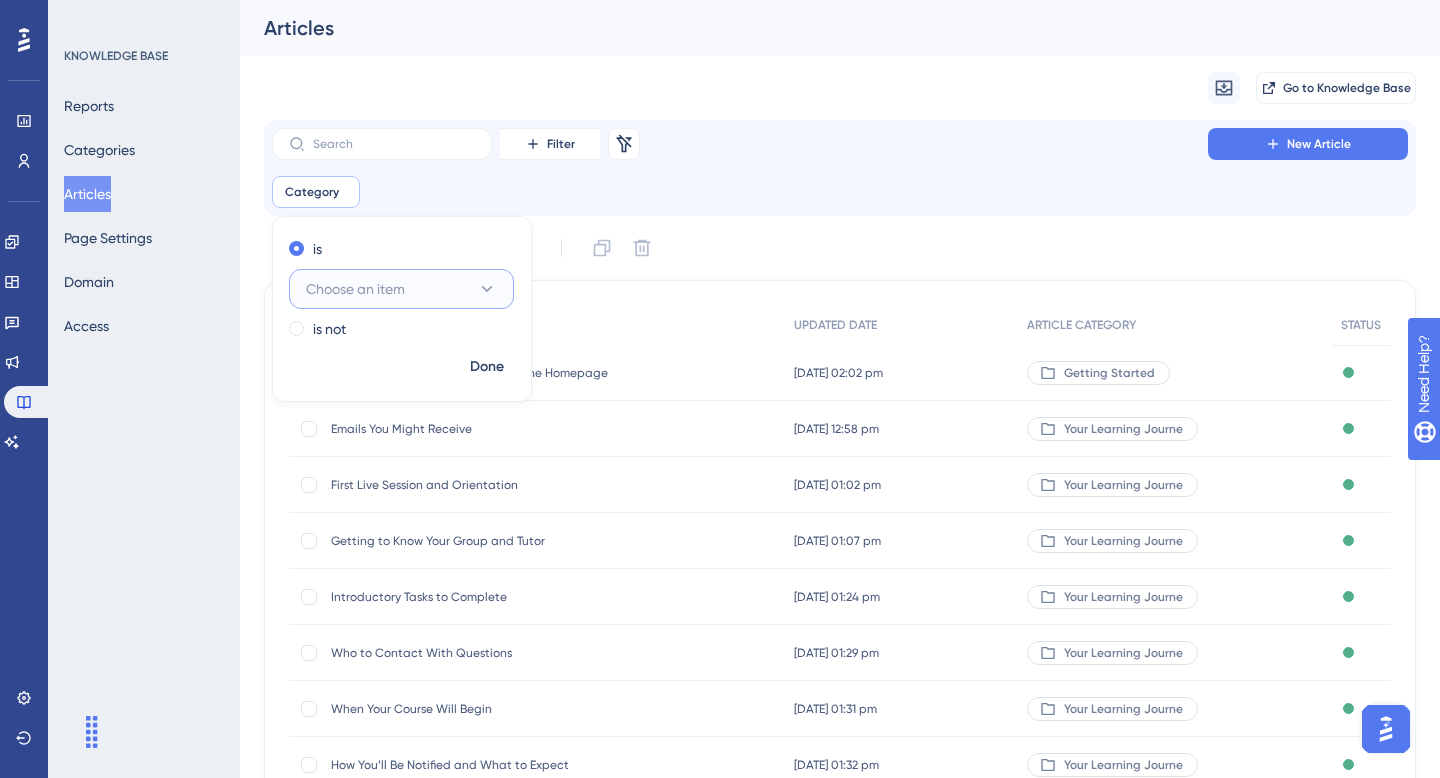 click on "Choose an item" at bounding box center [355, 289] 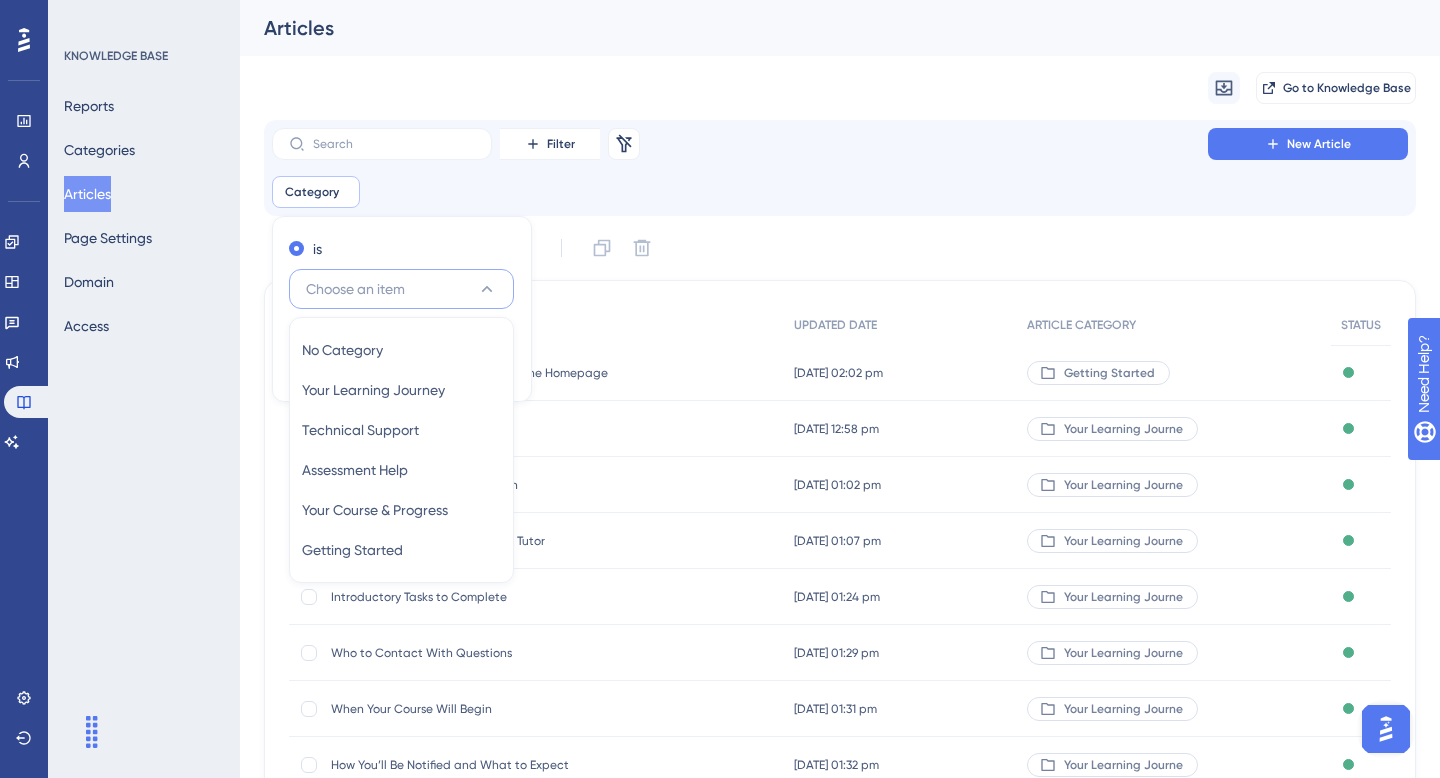 scroll, scrollTop: 61, scrollLeft: 0, axis: vertical 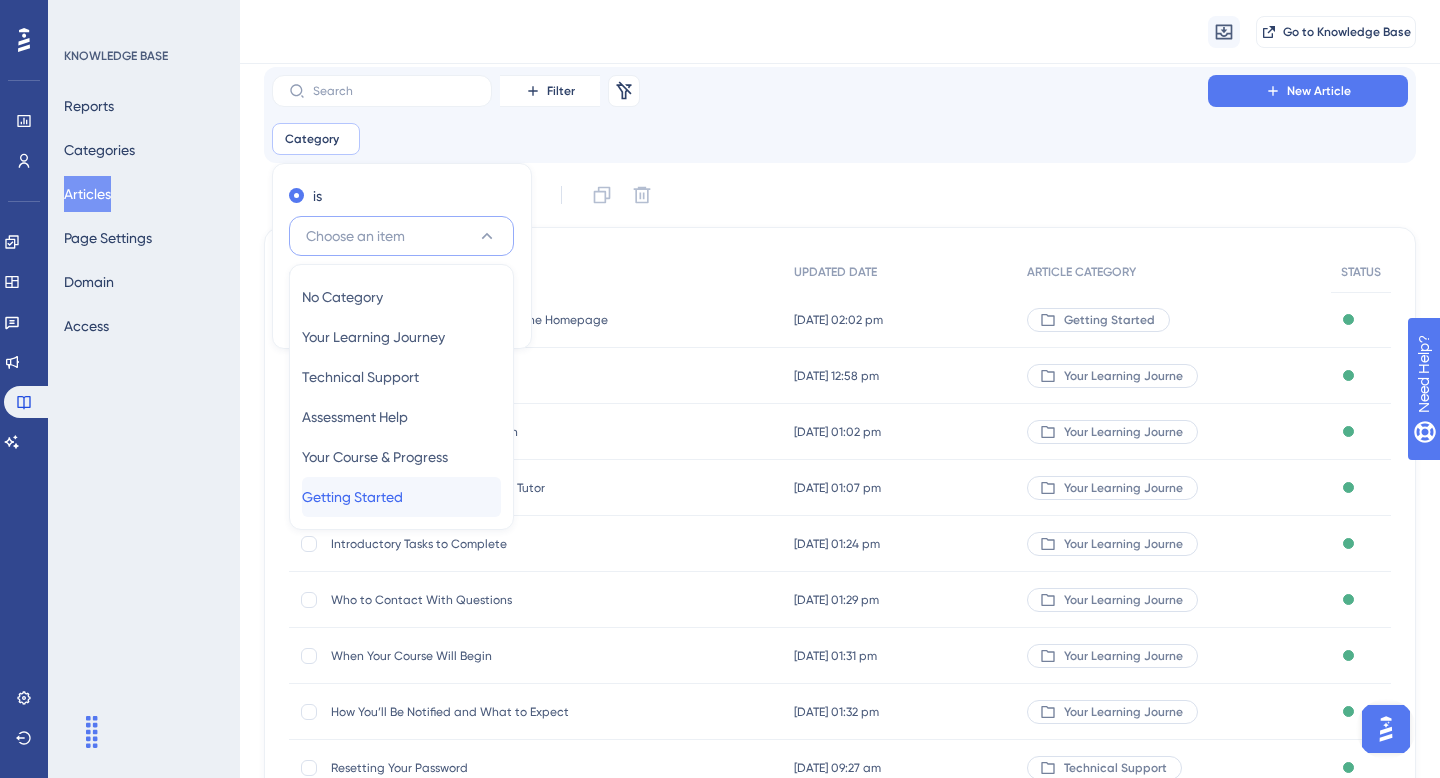 click on "Getting Started" at bounding box center [352, 497] 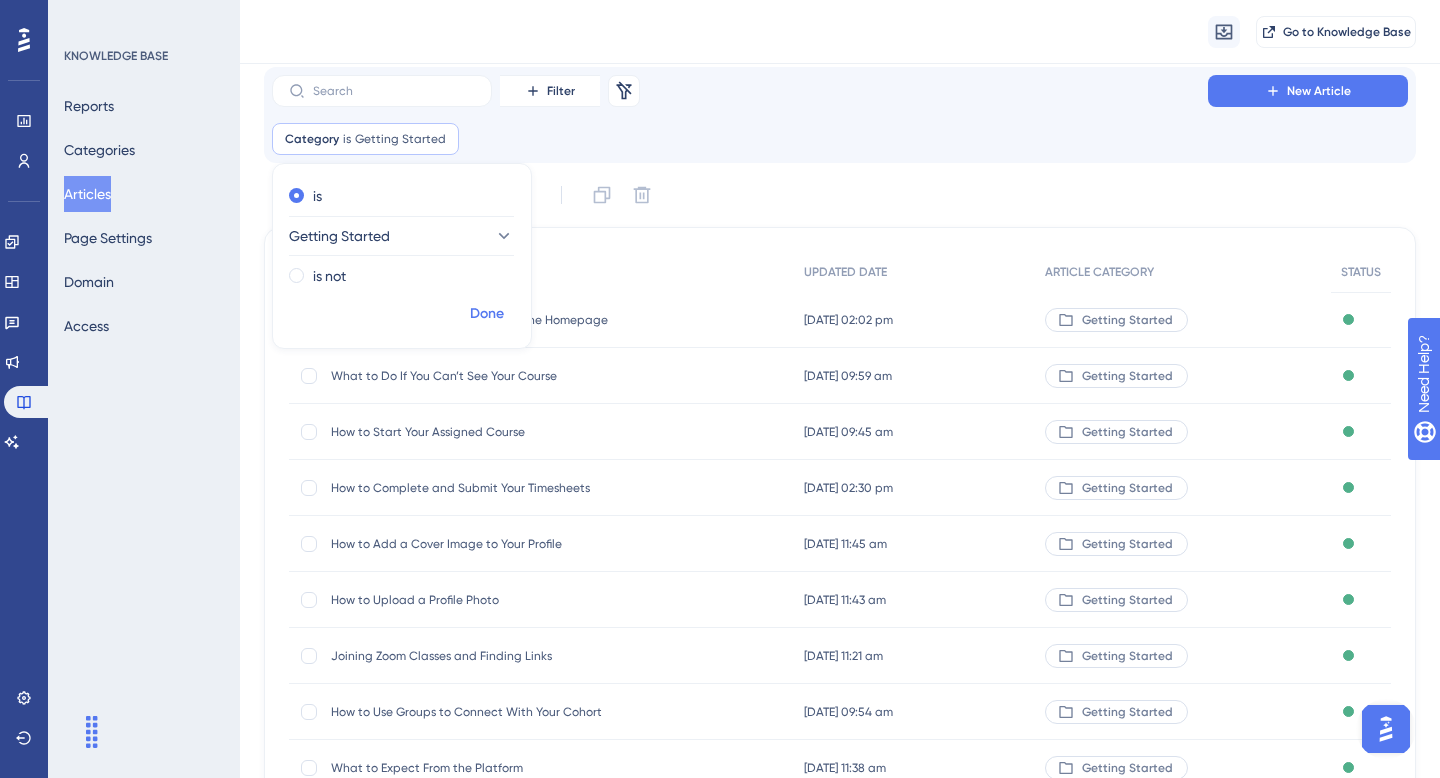click on "Done" at bounding box center (487, 314) 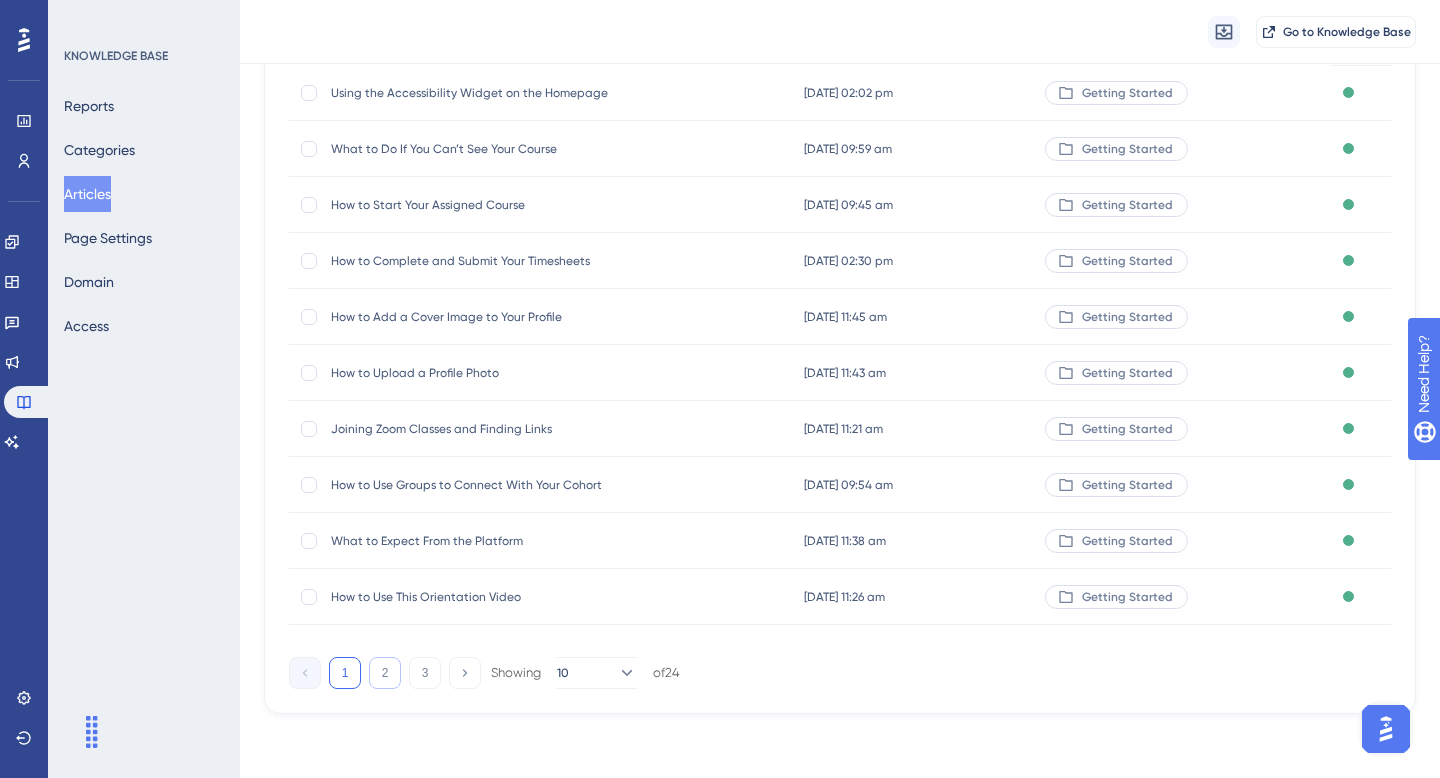 scroll, scrollTop: 285, scrollLeft: 0, axis: vertical 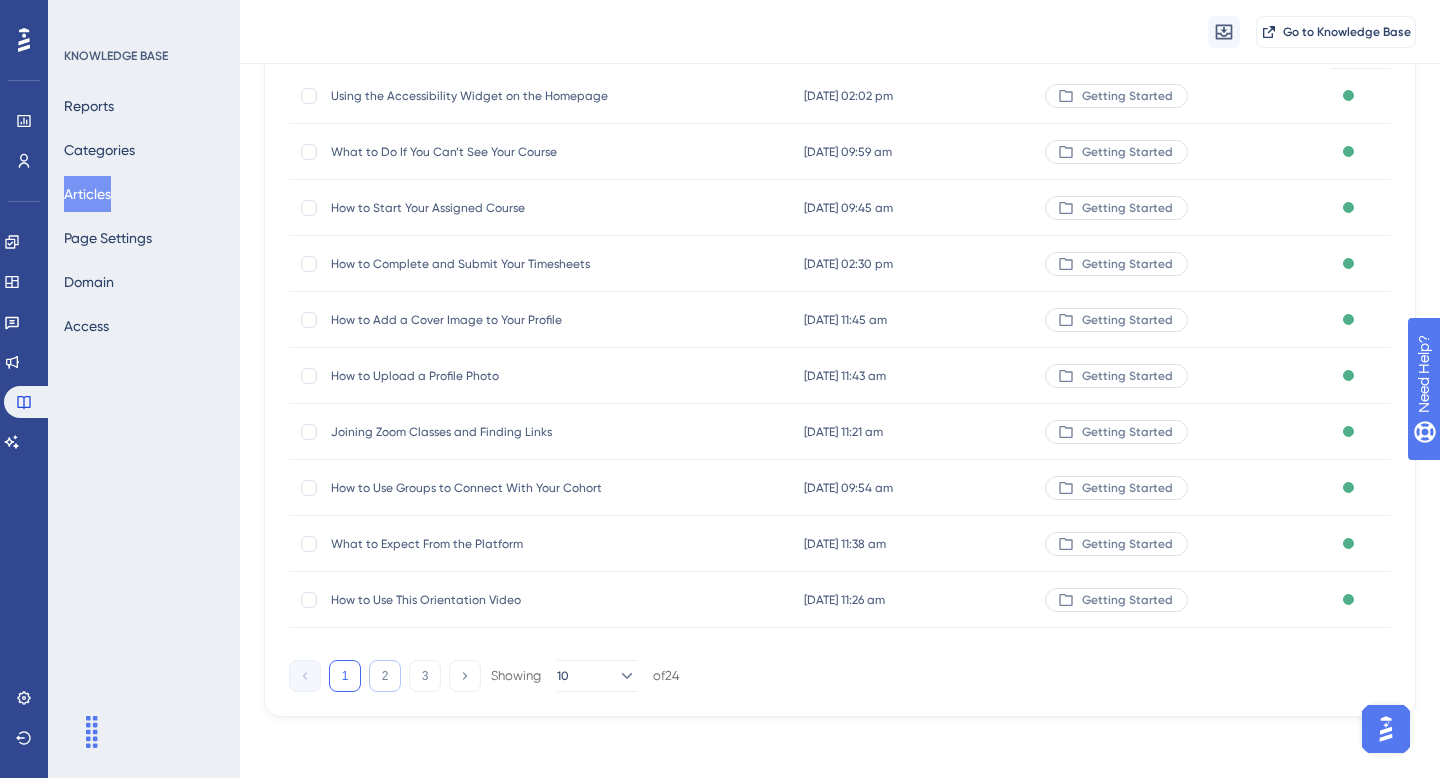 click on "2" at bounding box center [385, 676] 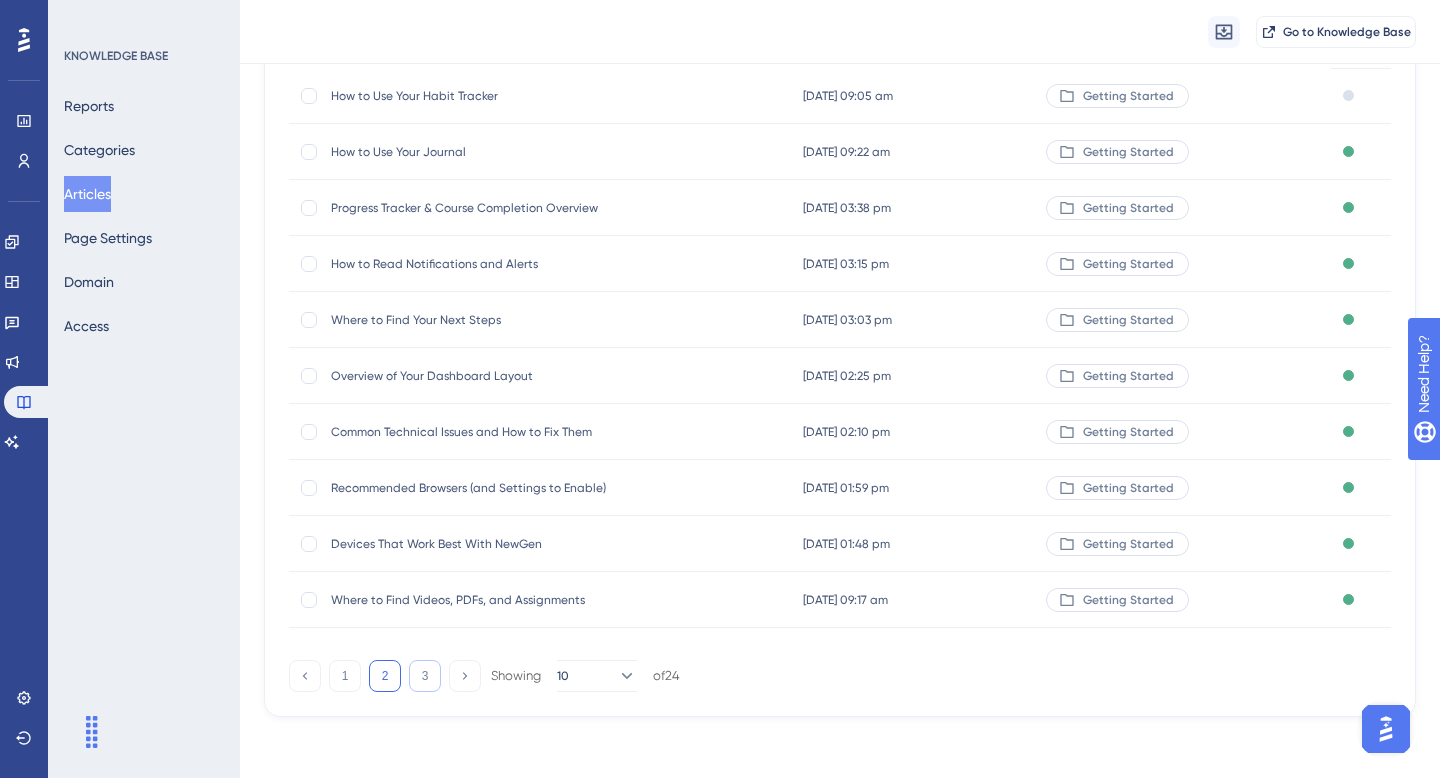 click on "3" at bounding box center [425, 676] 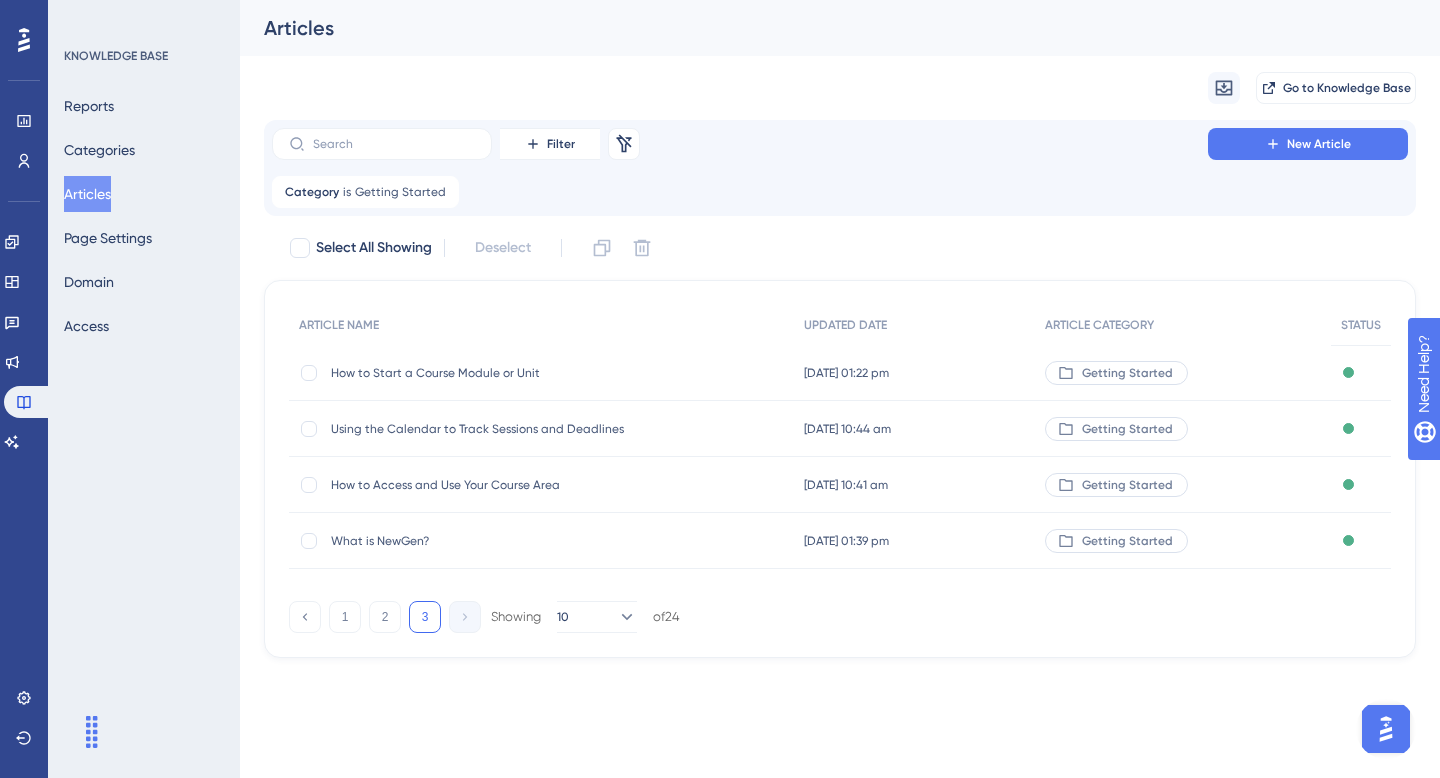 scroll, scrollTop: 0, scrollLeft: 0, axis: both 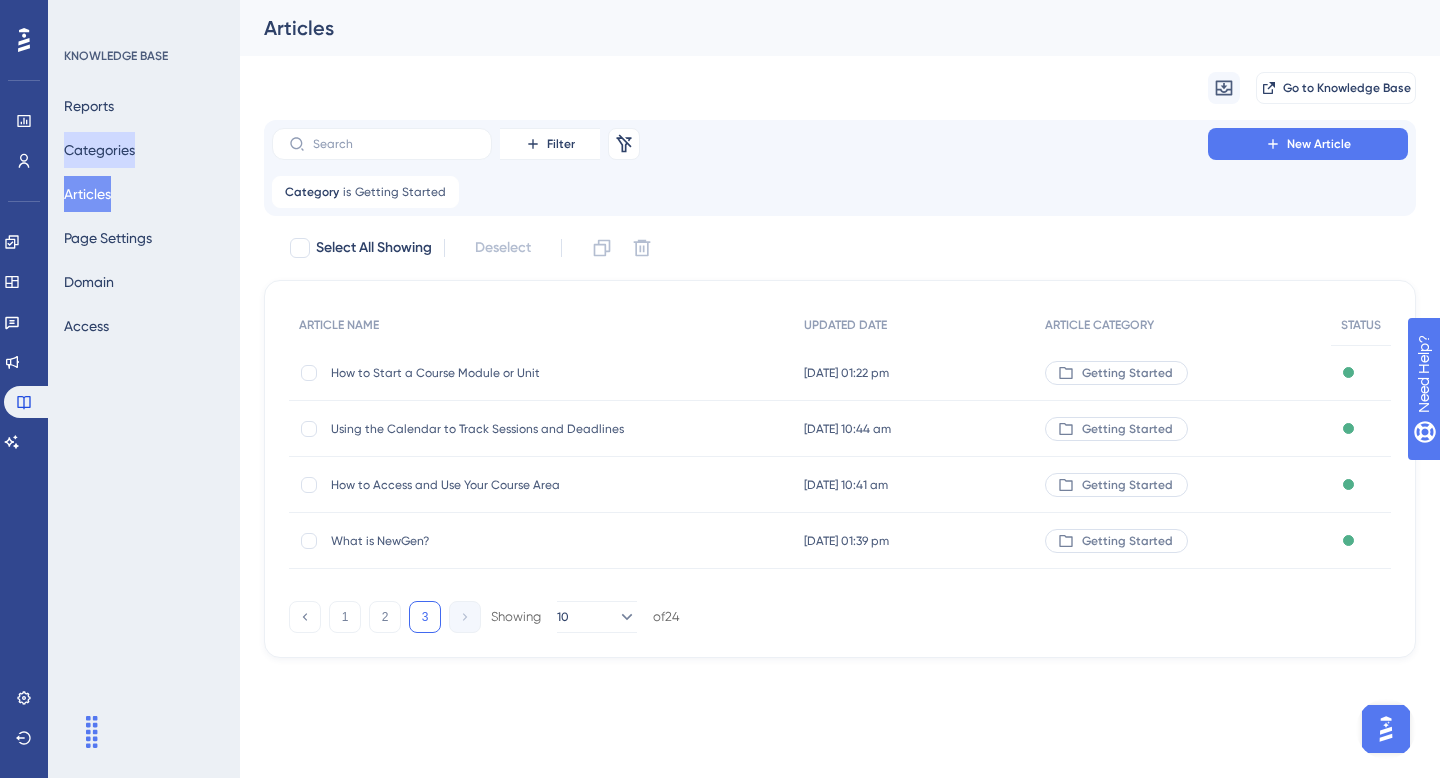 click on "Categories" at bounding box center (99, 150) 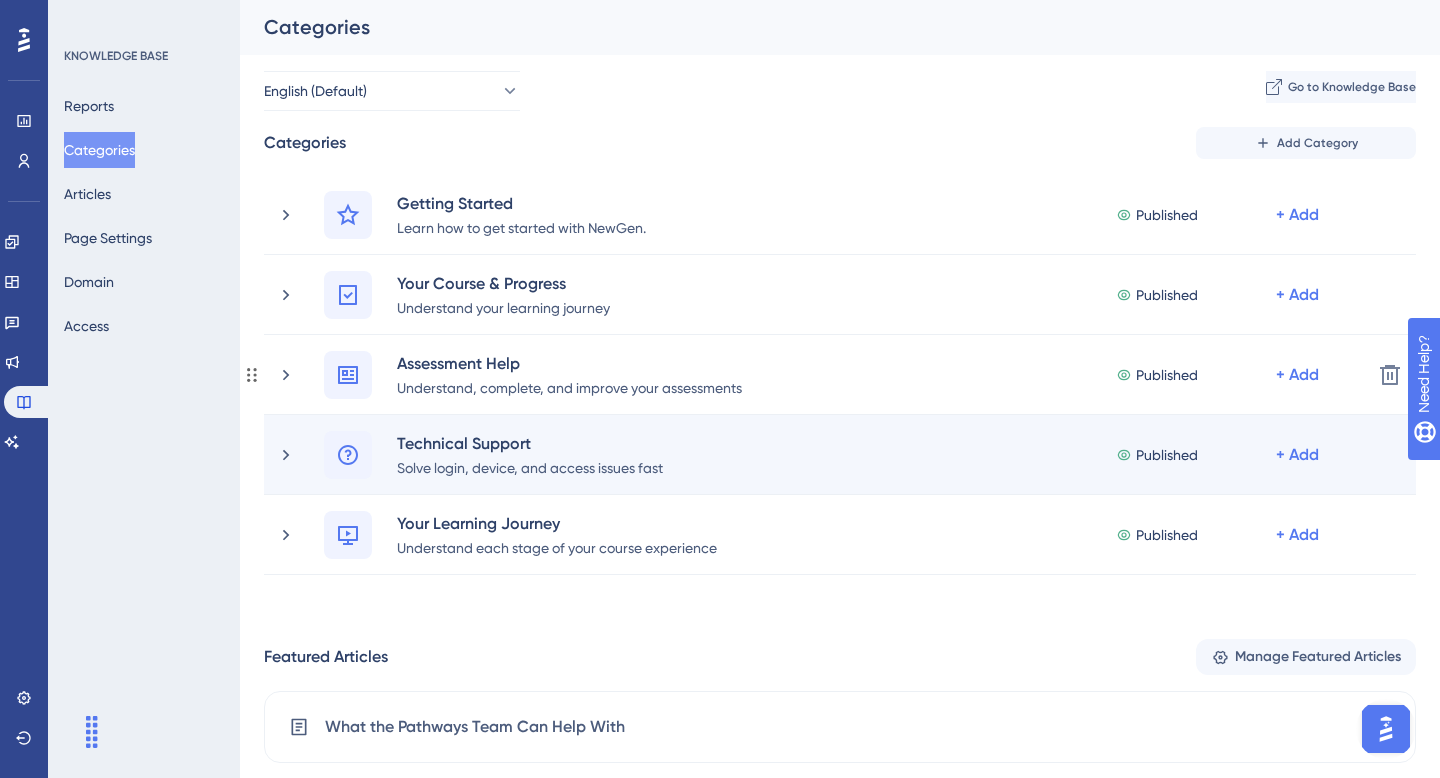 scroll, scrollTop: 3, scrollLeft: 0, axis: vertical 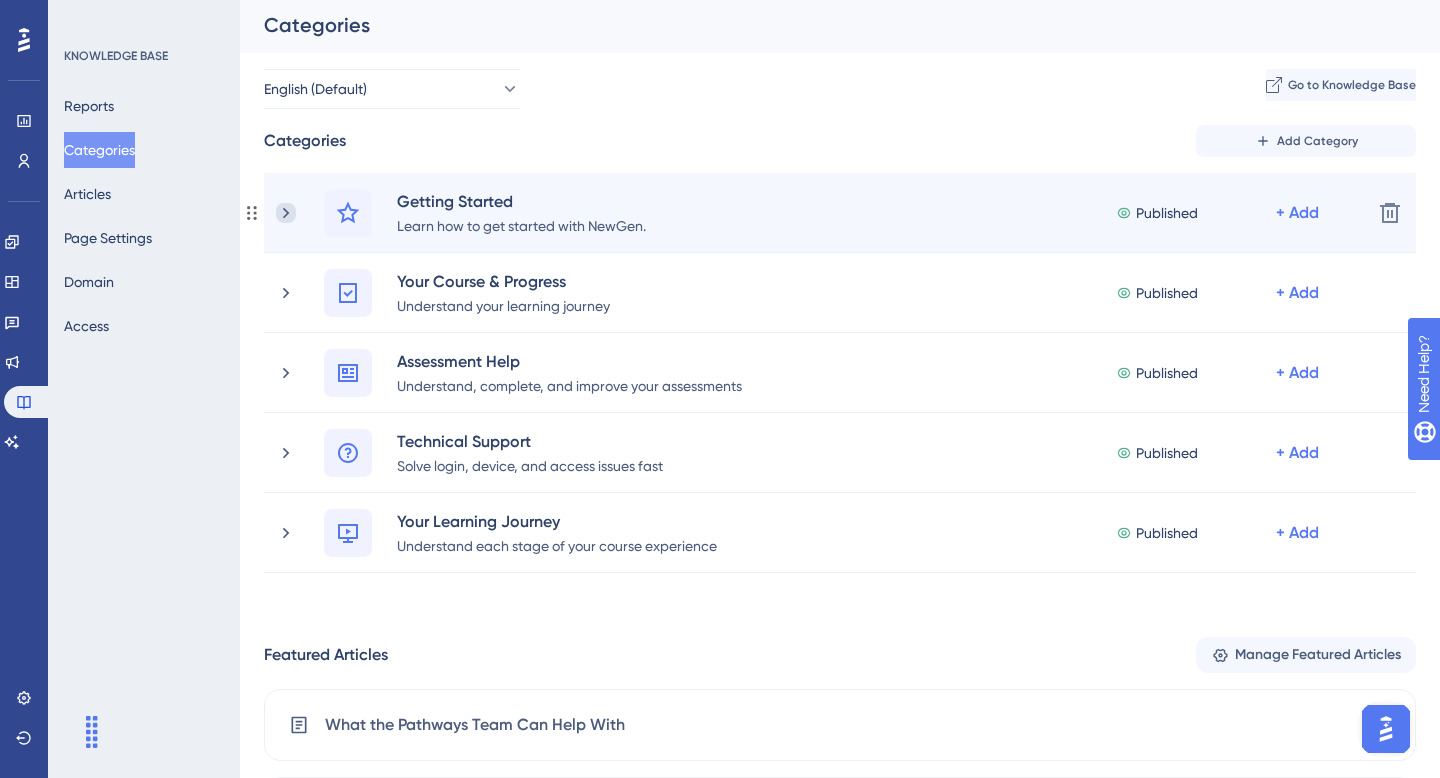 click 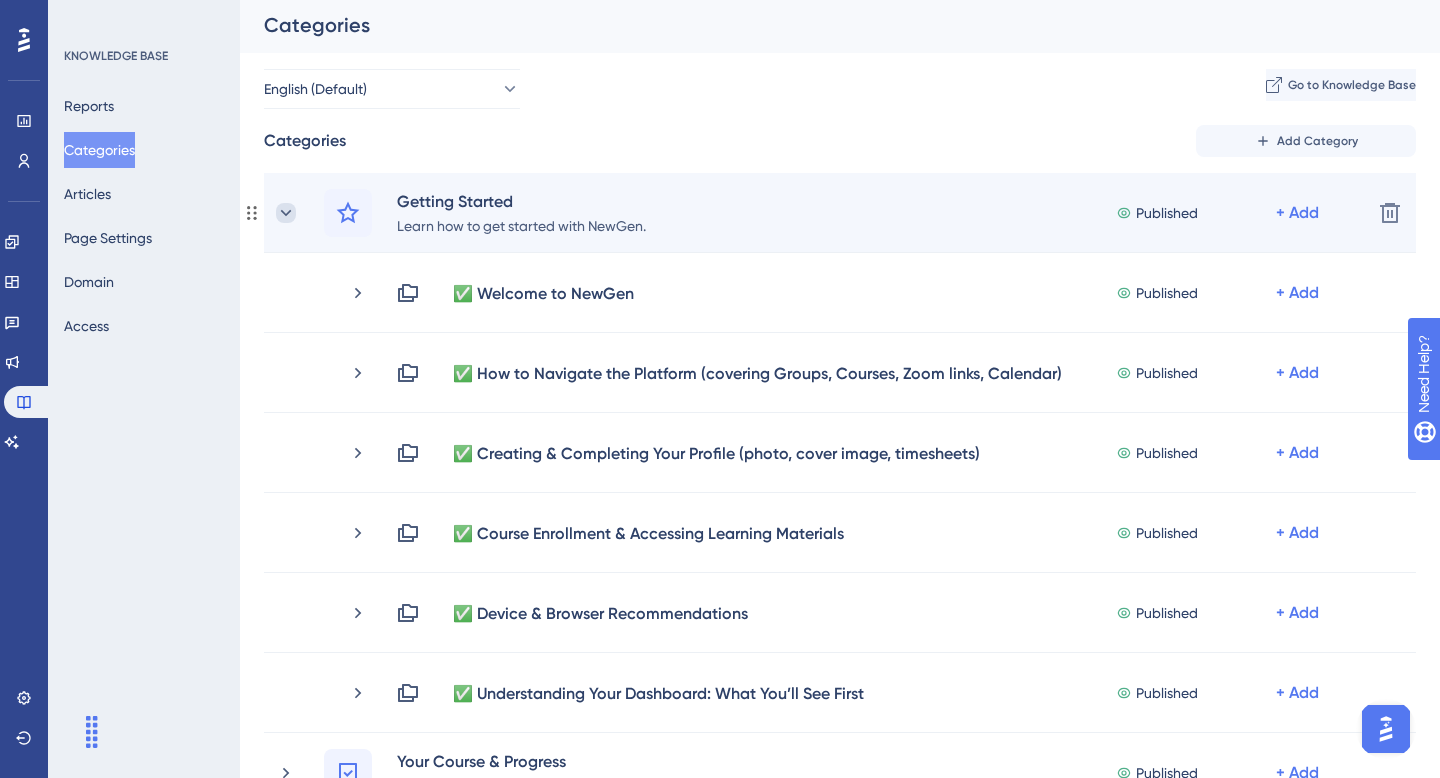 scroll, scrollTop: 9, scrollLeft: 0, axis: vertical 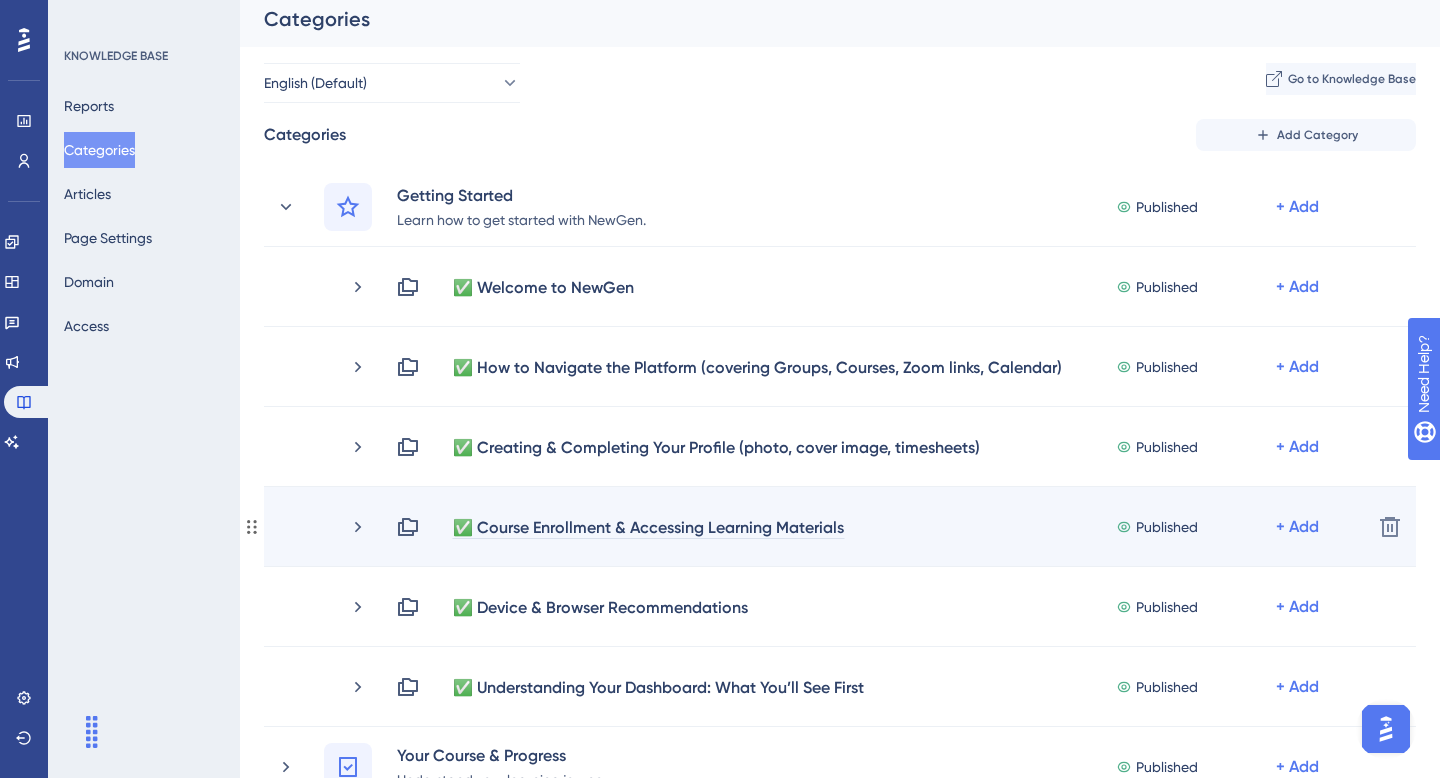 click on "✅ Course Enrollment & Accessing Learning Materials" at bounding box center (648, 527) 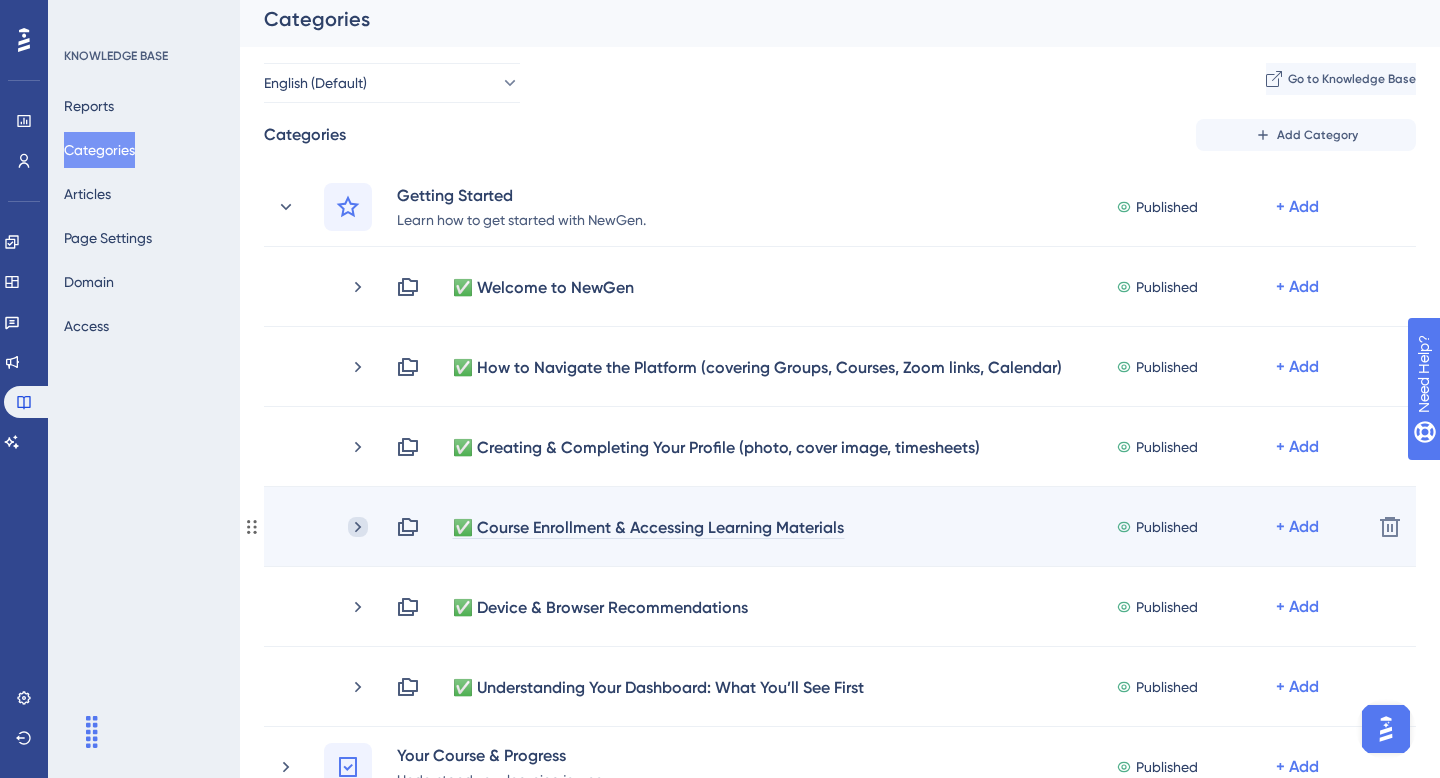 click 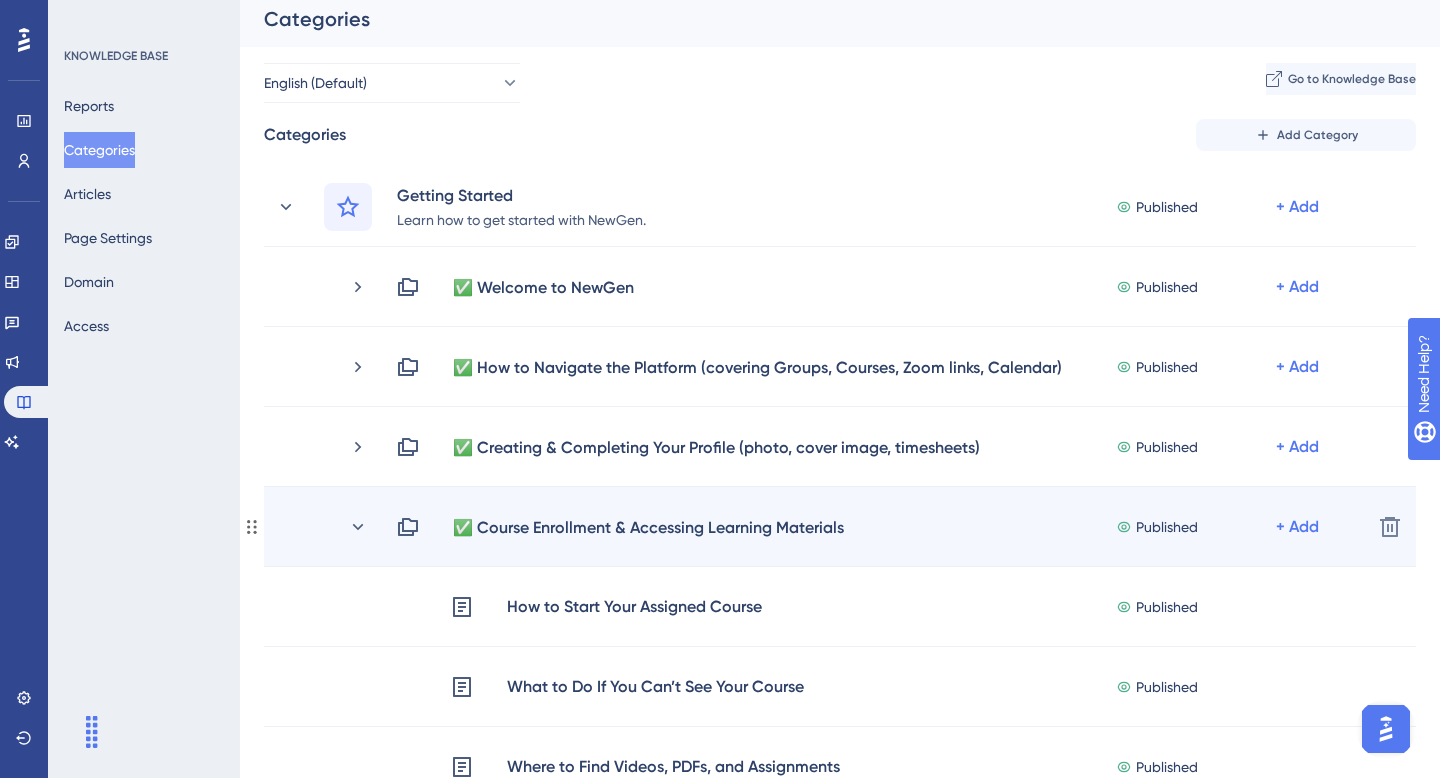 click 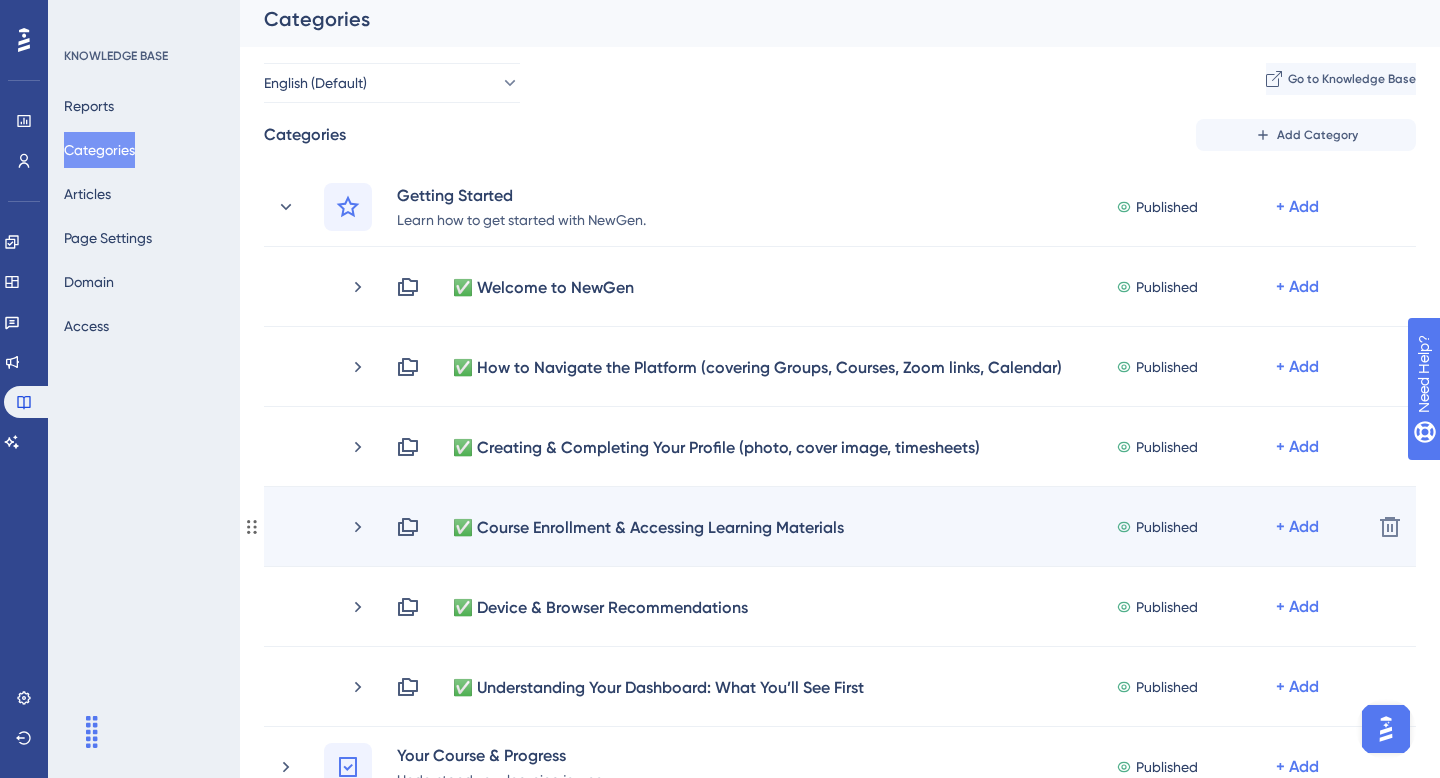 click 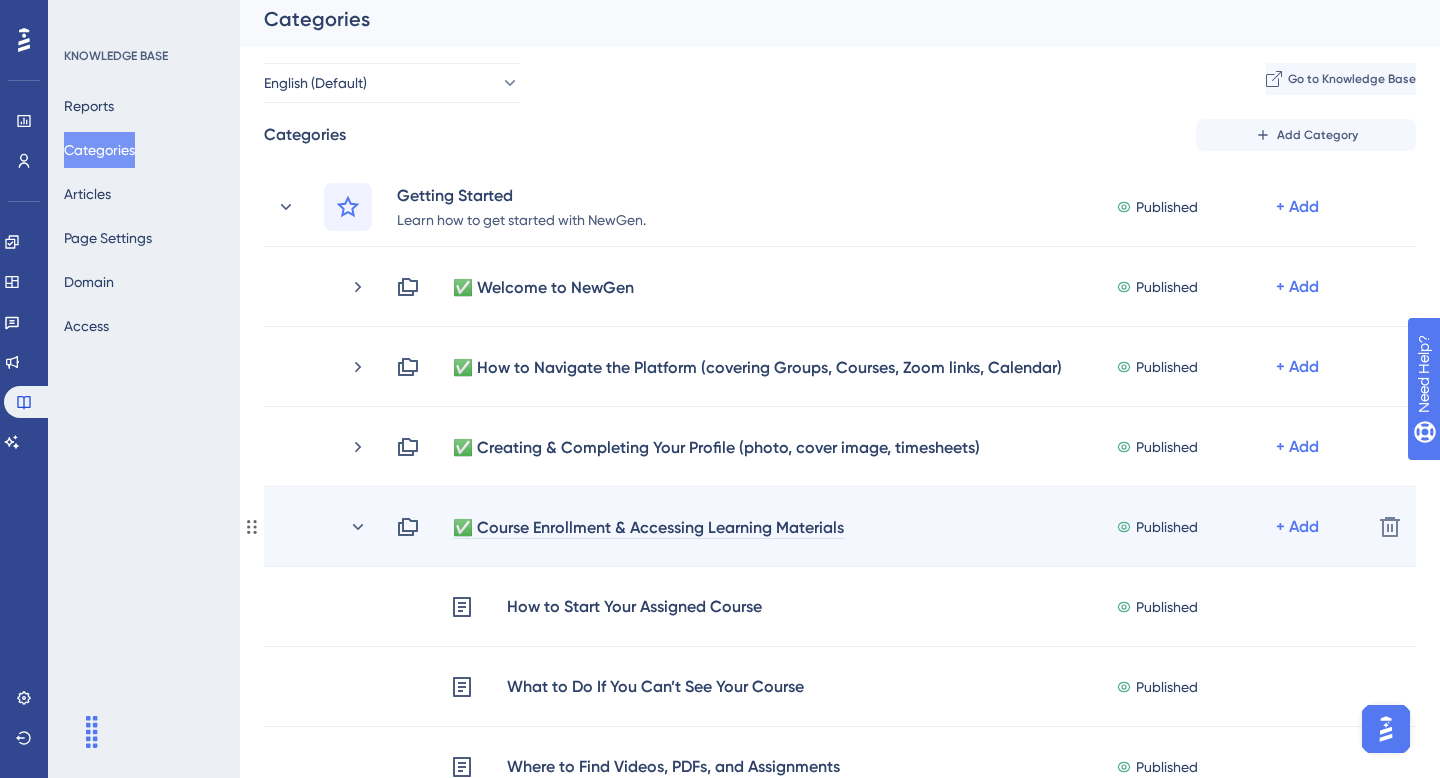 click on "✅ Course Enrollment & Accessing Learning Materials" at bounding box center (648, 527) 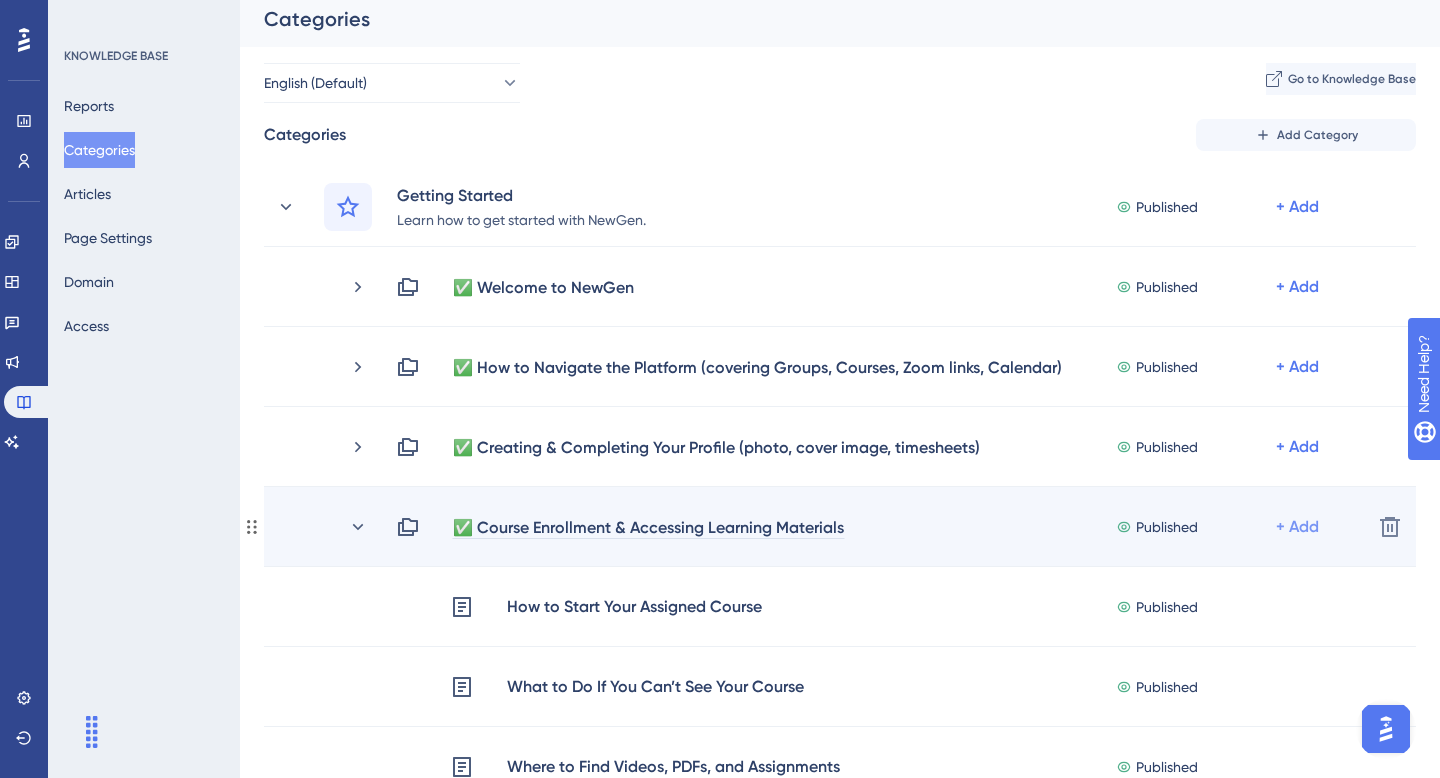 scroll, scrollTop: 10, scrollLeft: 0, axis: vertical 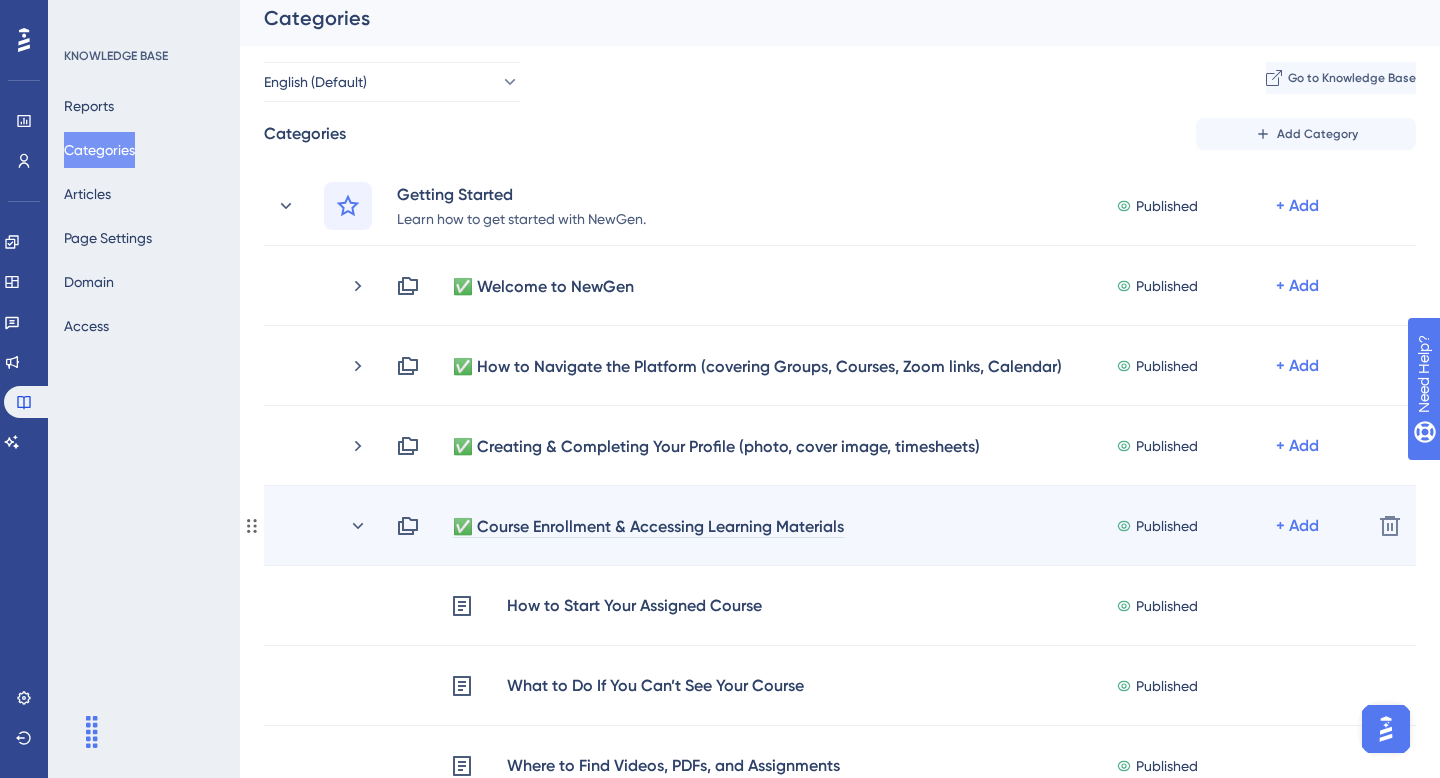 click on "✅ Course Enrollment & Accessing Learning Materials" at bounding box center (648, 526) 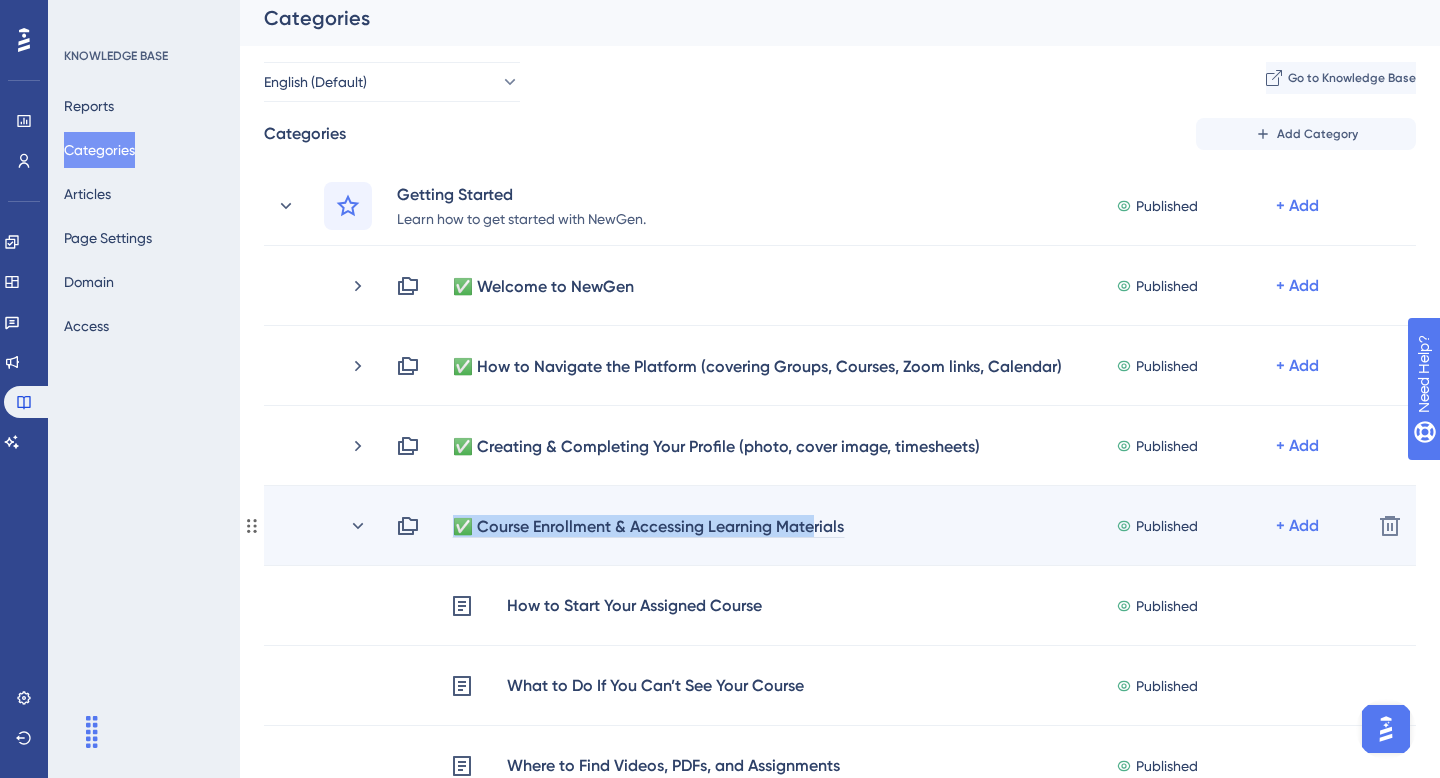 click on "✅ Course Enrollment & Accessing Learning Materials" at bounding box center [648, 526] 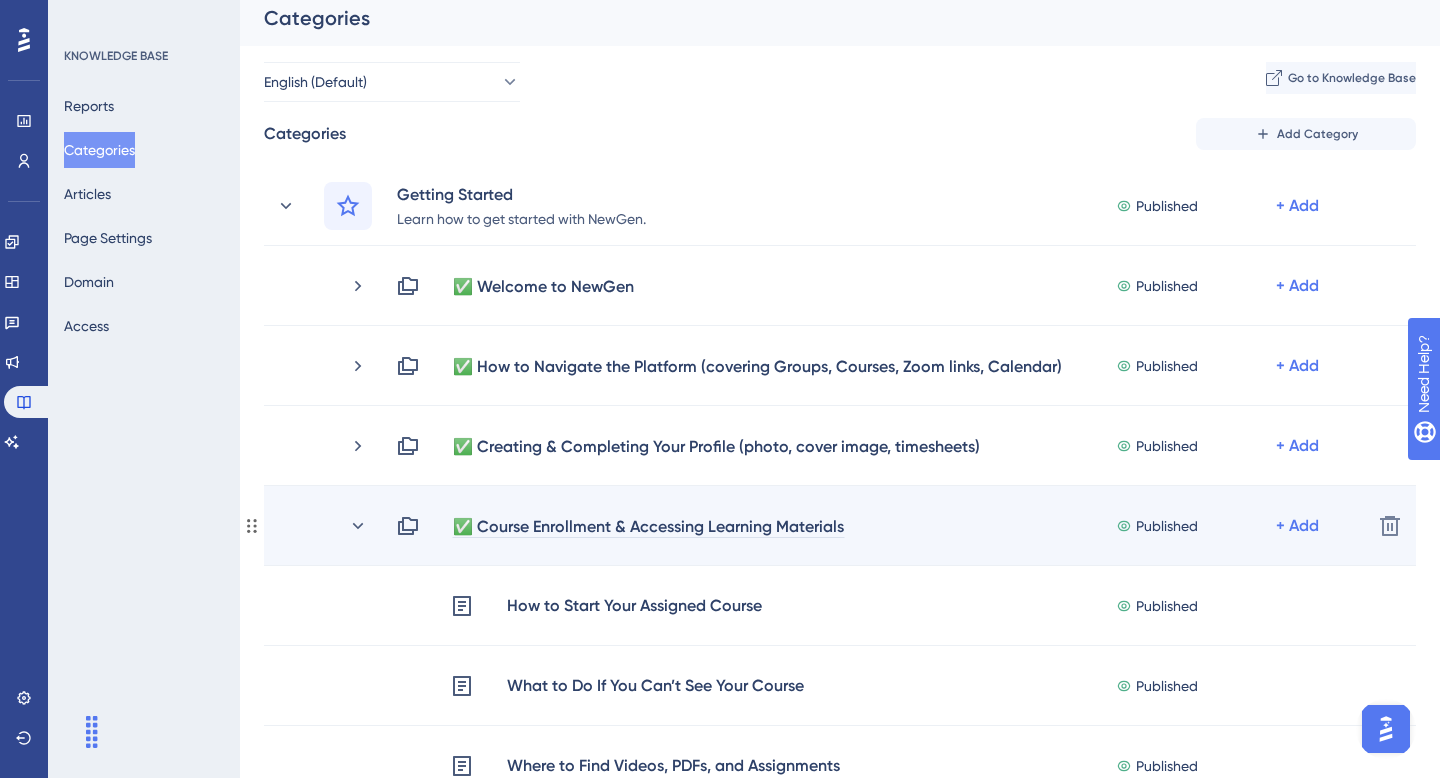 scroll, scrollTop: 0, scrollLeft: 0, axis: both 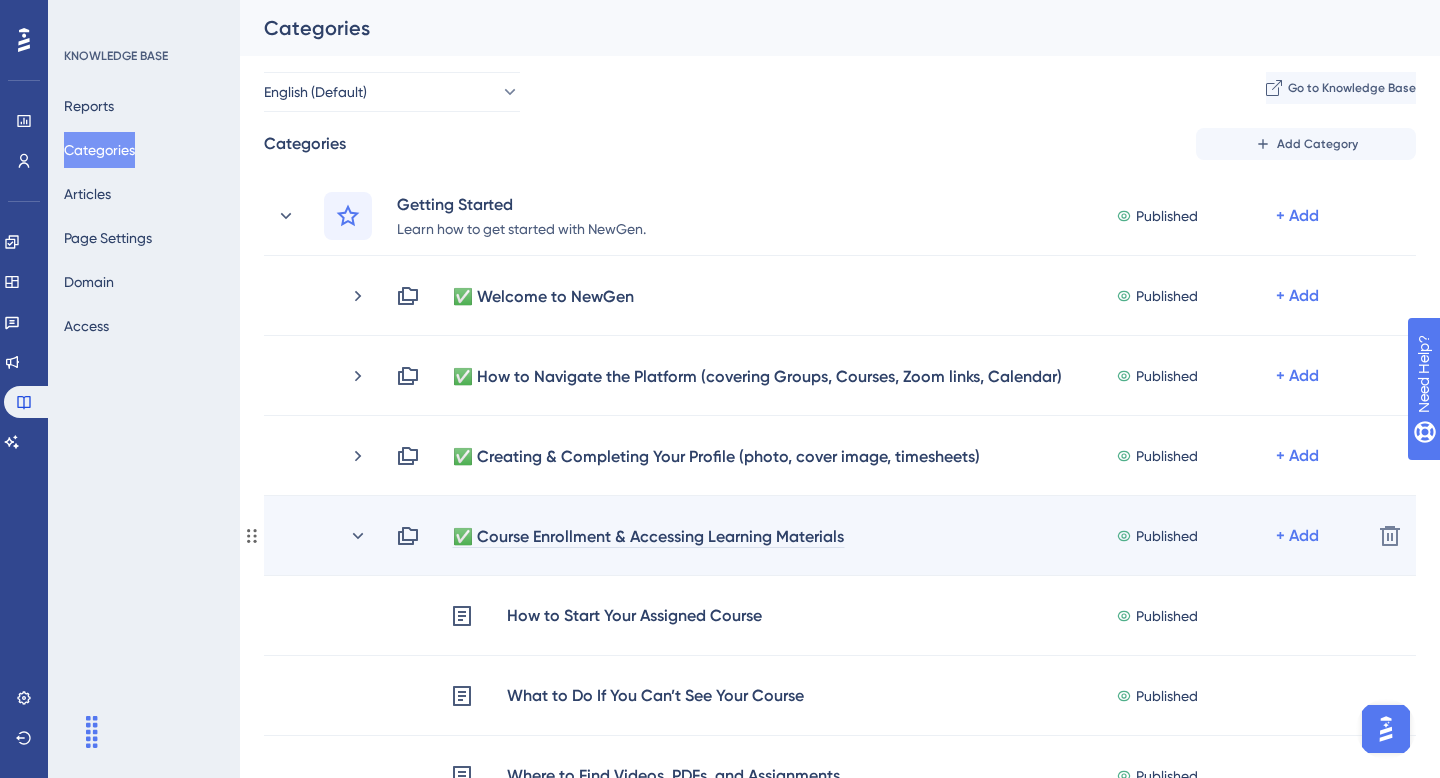 click on "✅ Course Enrollment & Accessing Learning Materials" at bounding box center [648, 536] 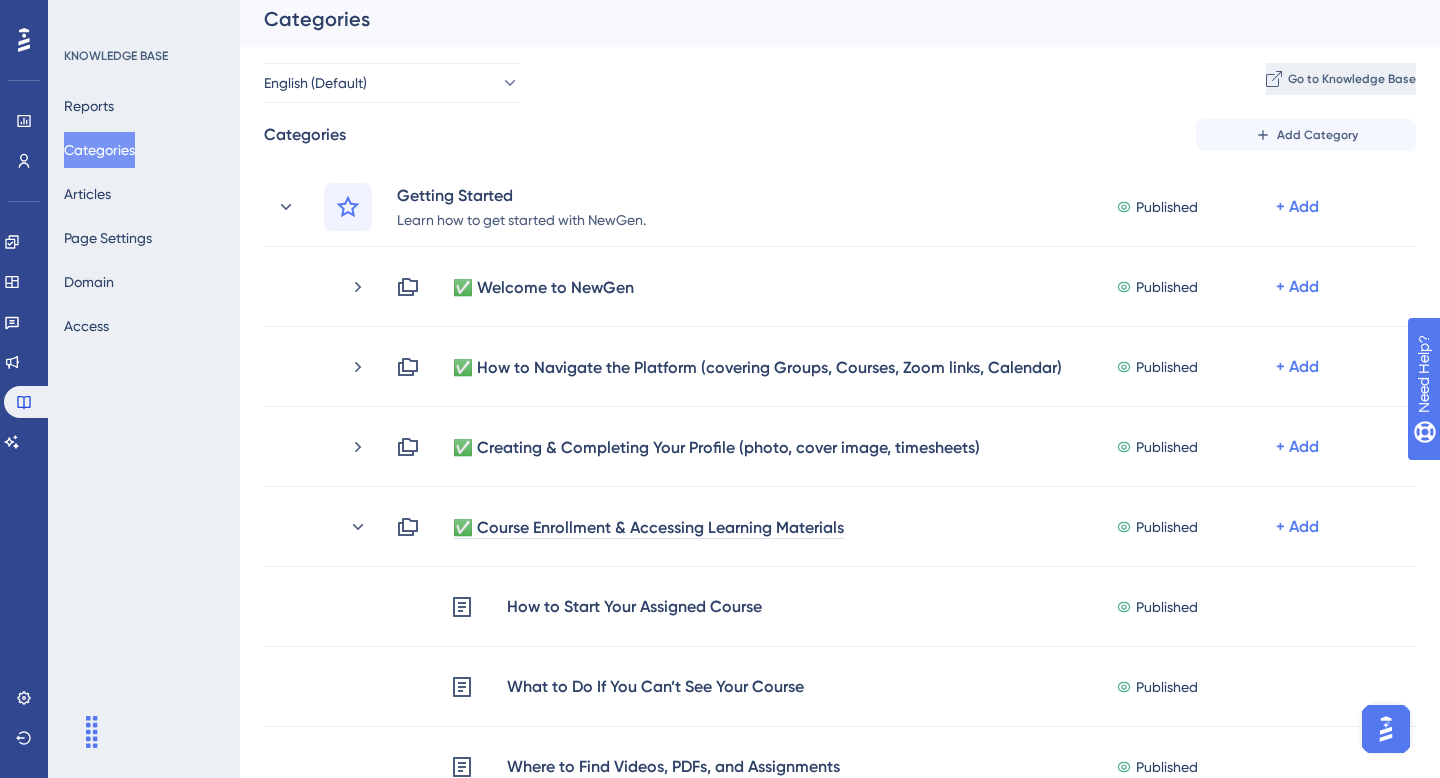 click on "Go to Knowledge Base" at bounding box center (1352, 79) 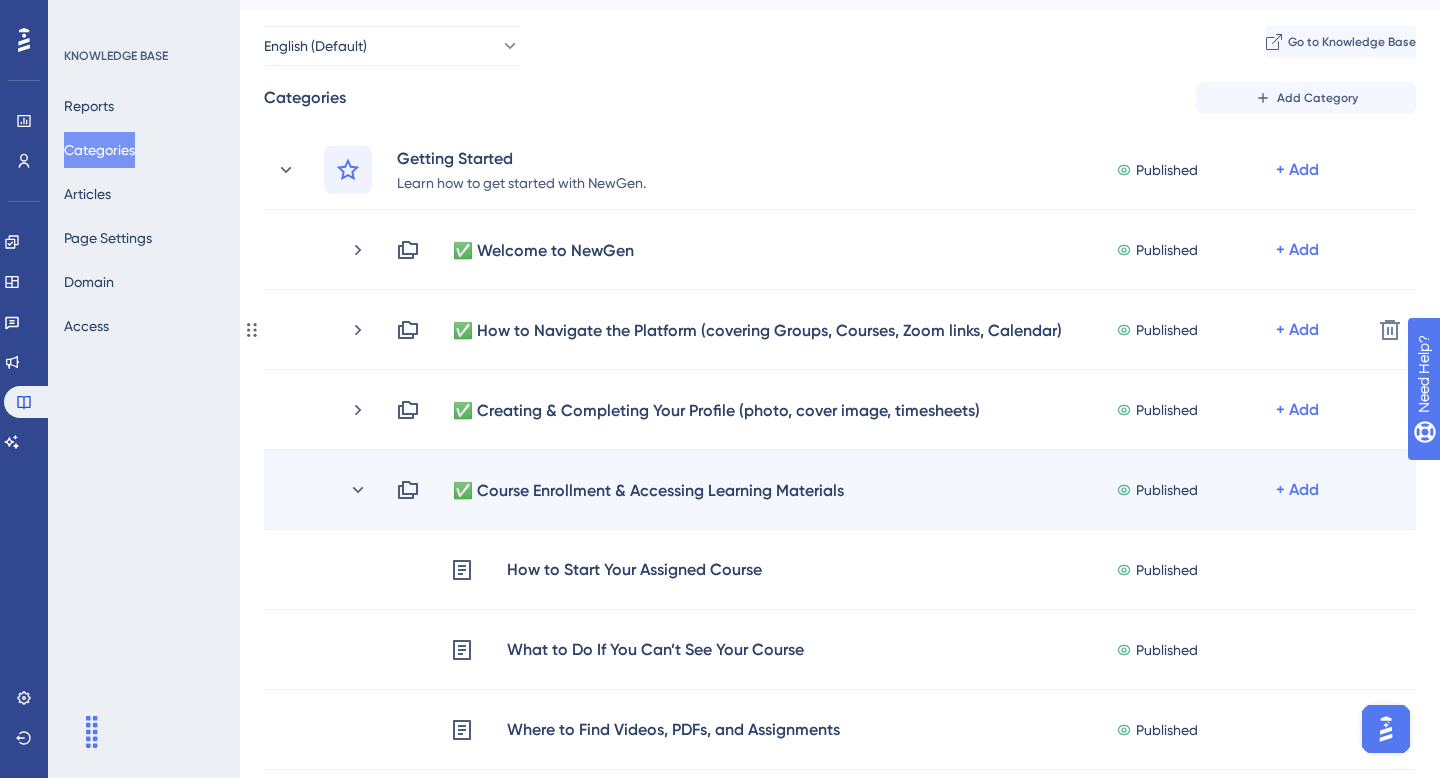 scroll, scrollTop: 47, scrollLeft: 0, axis: vertical 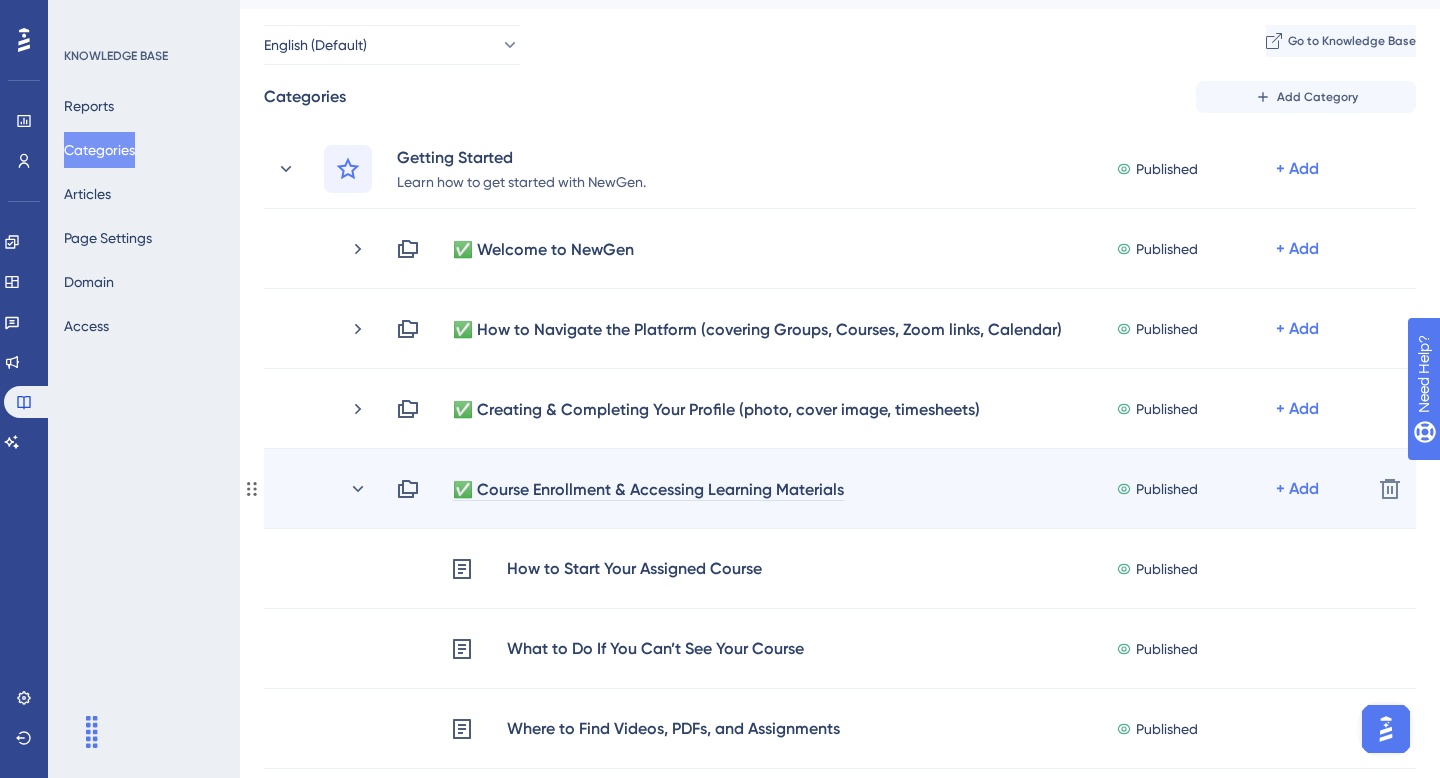 click on "✅ Course Enrollment & Accessing Learning Materials" at bounding box center [648, 489] 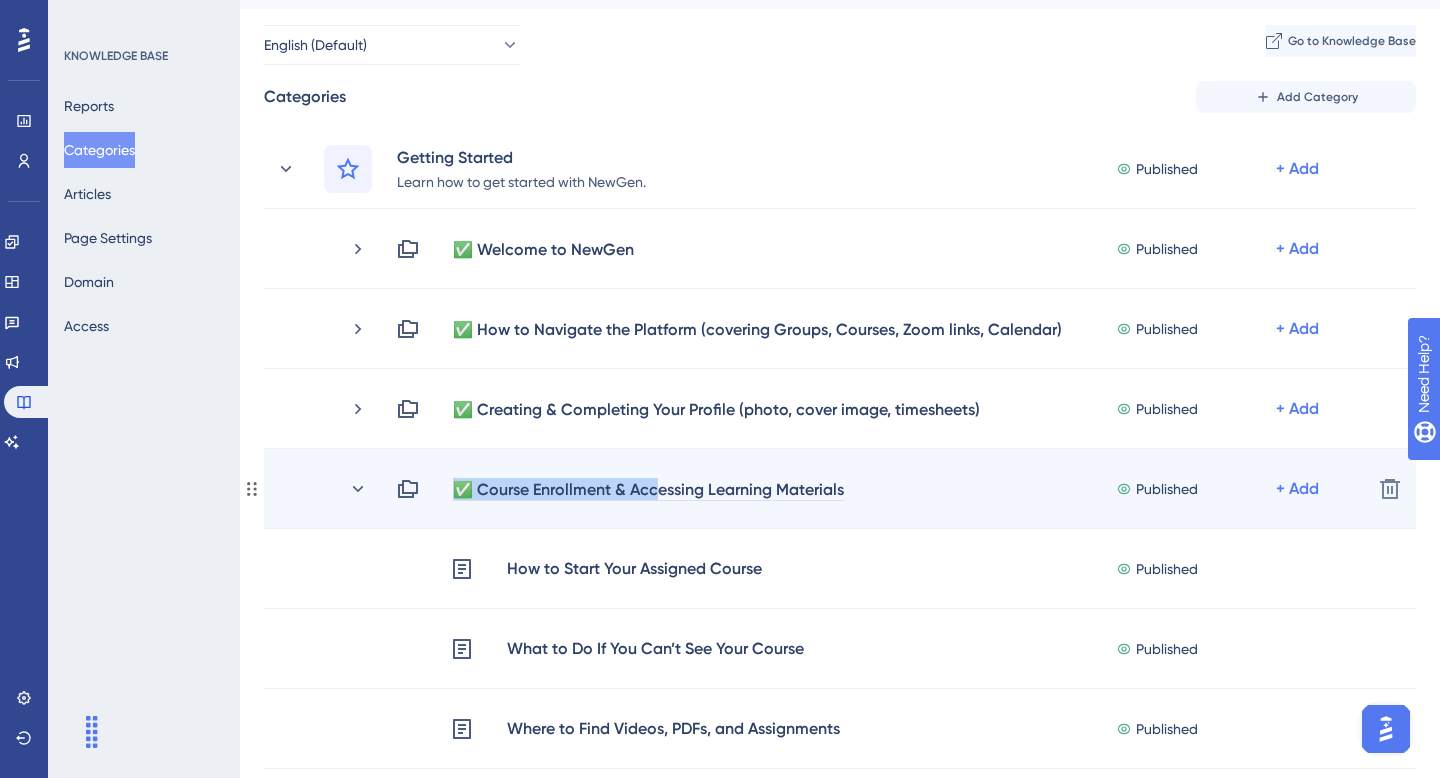 click on "✅ Course Enrollment & Accessing Learning Materials" at bounding box center (648, 489) 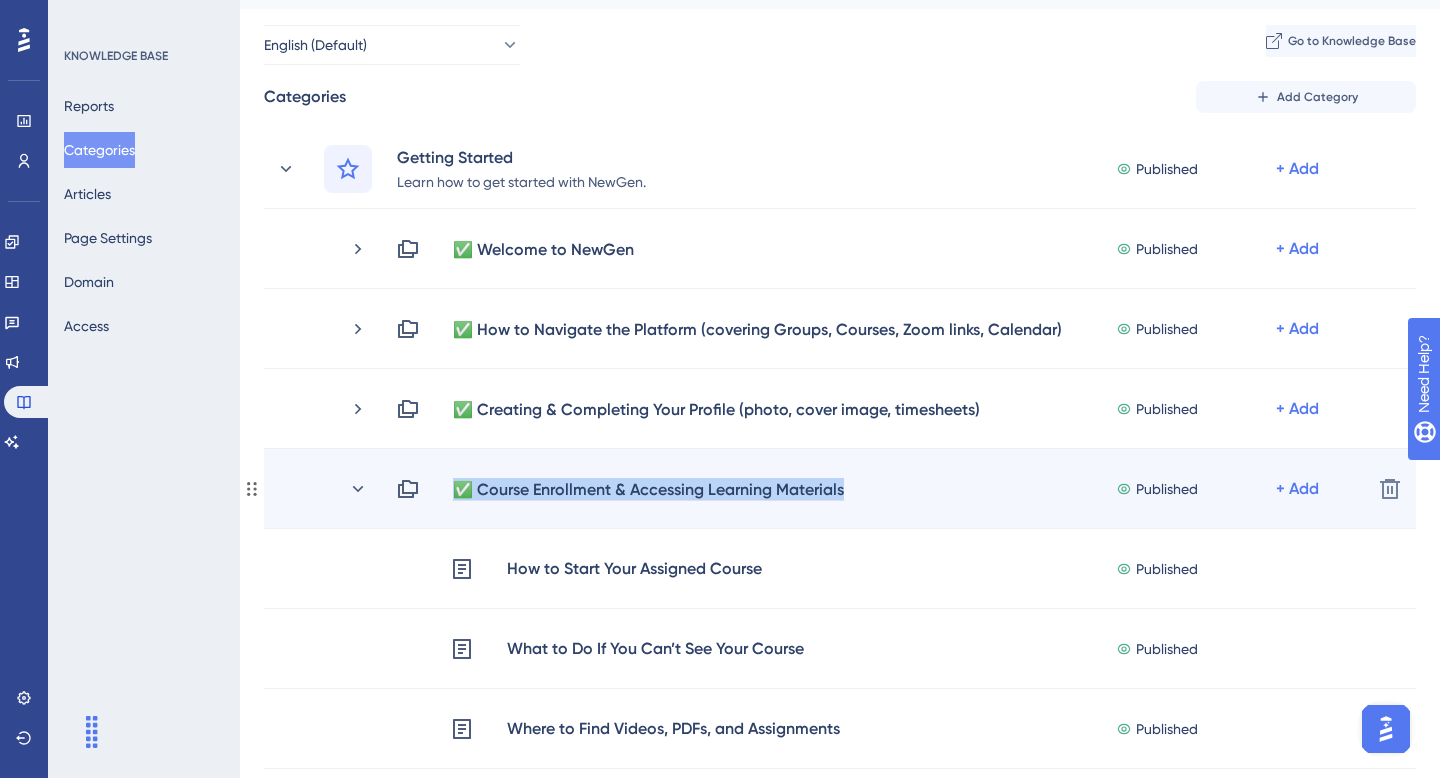 click on "✅ Course Enrollment & Accessing Learning Materials" at bounding box center [648, 489] 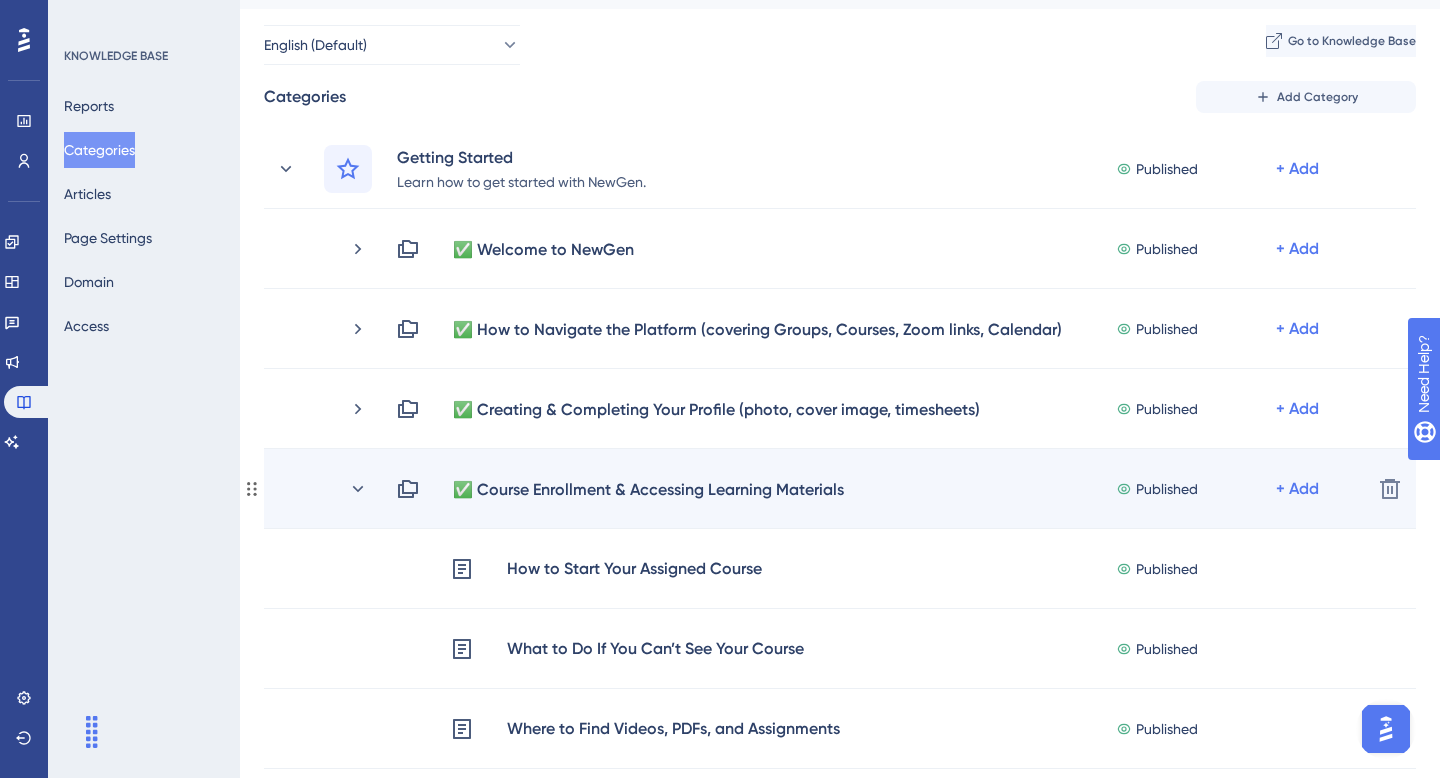 click 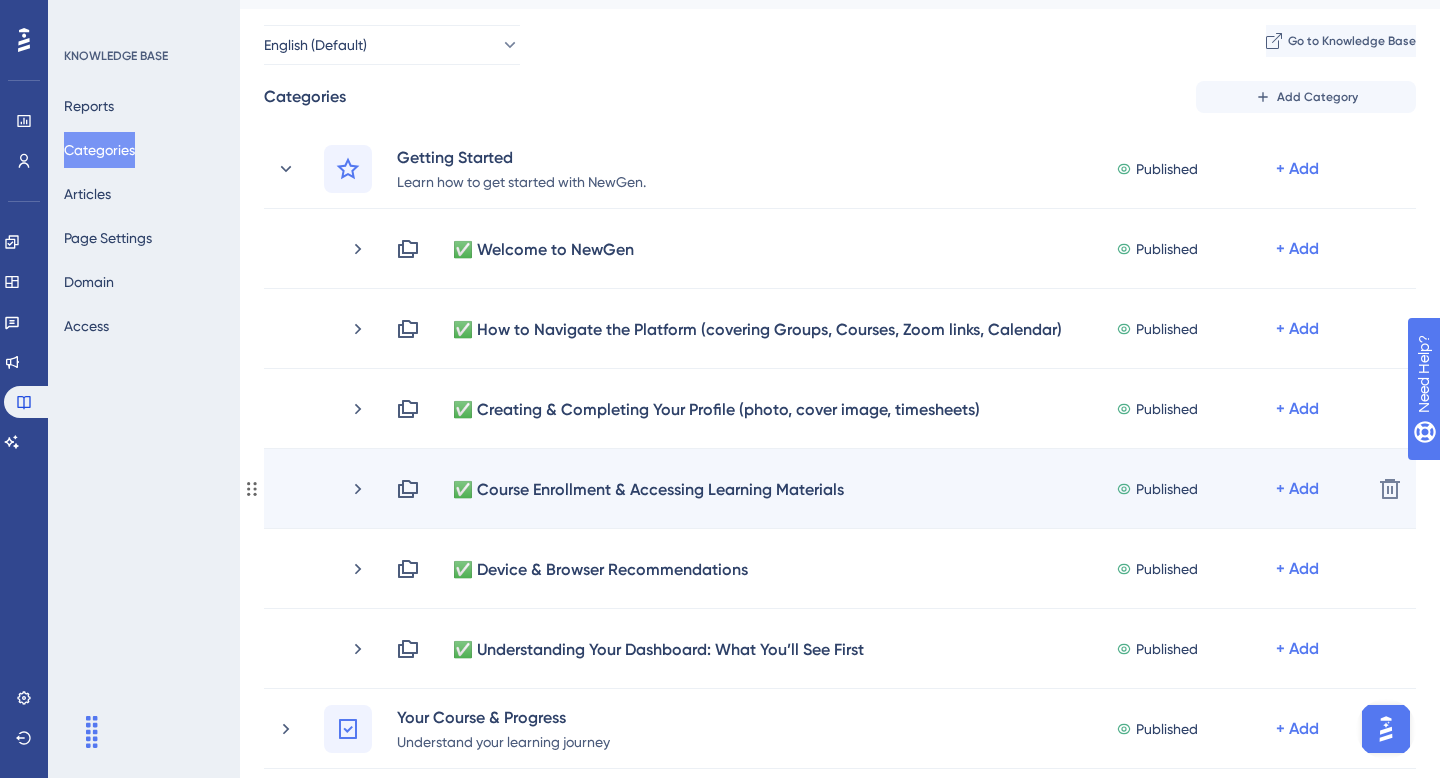 click 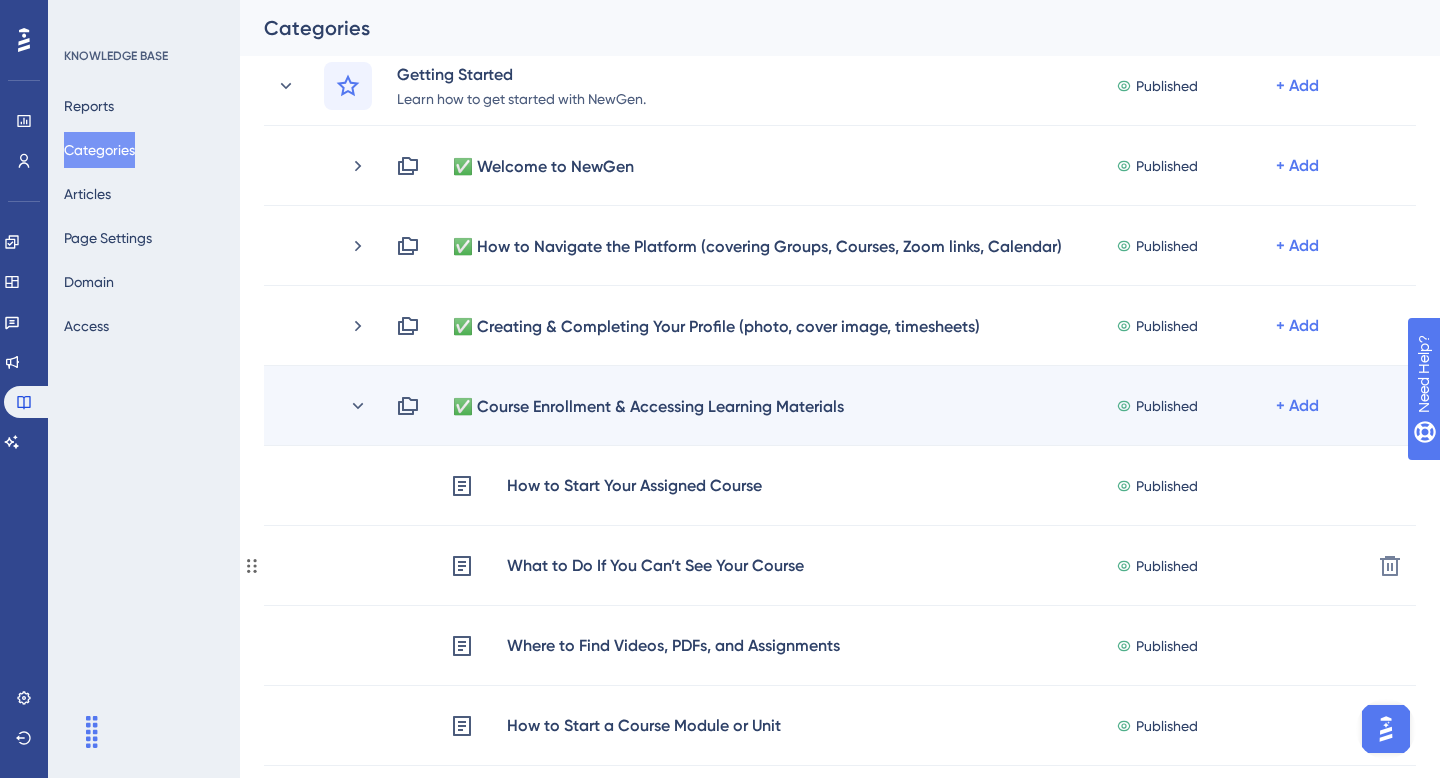 scroll, scrollTop: 132, scrollLeft: 0, axis: vertical 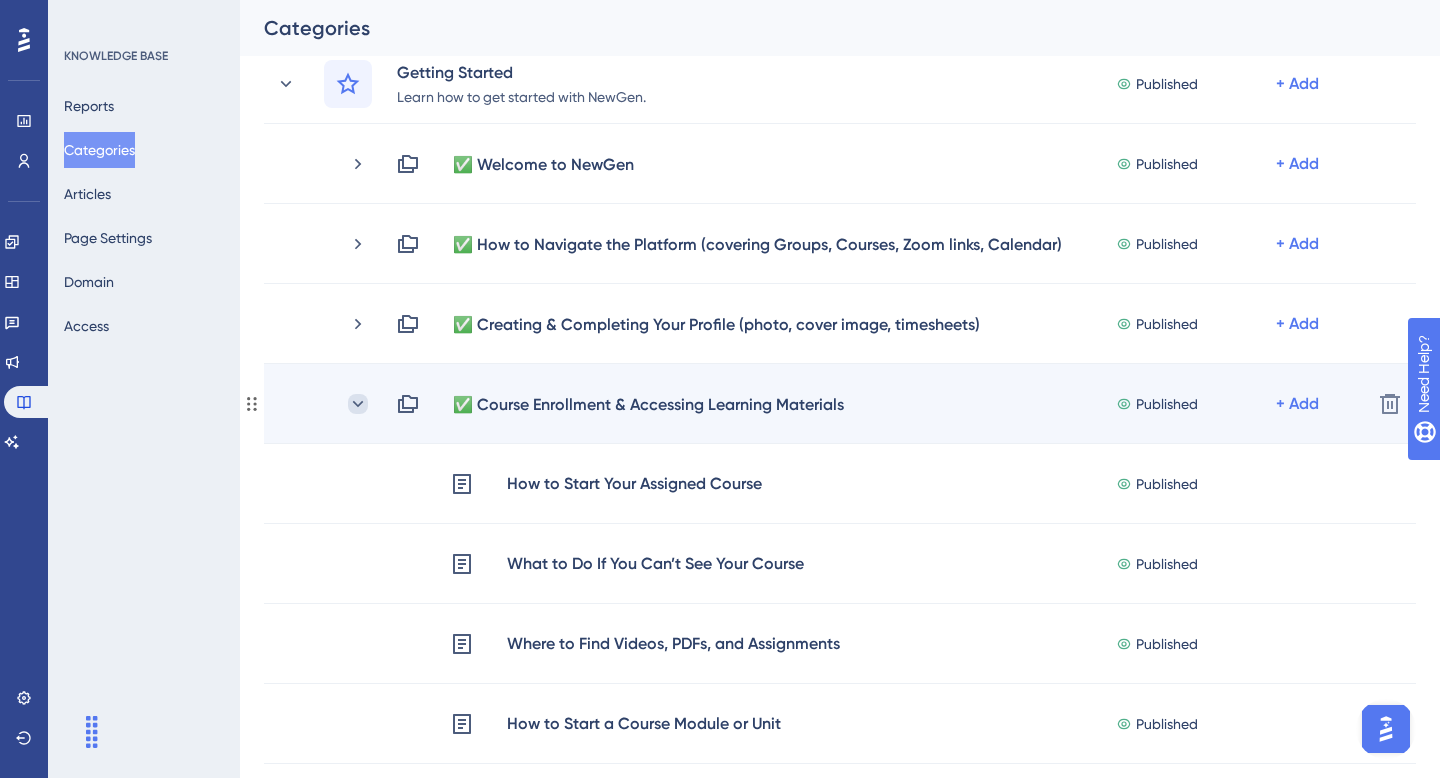 click 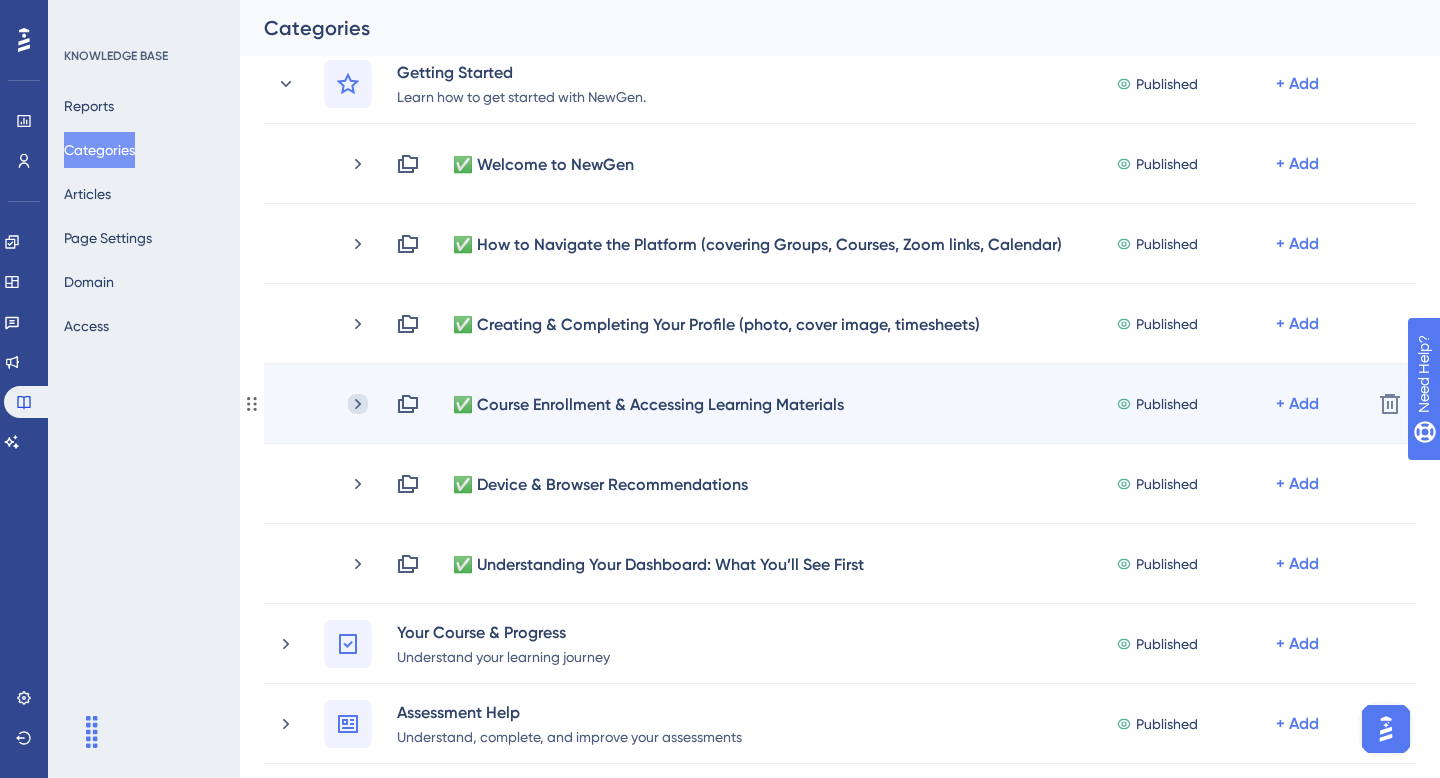 scroll, scrollTop: 128, scrollLeft: 0, axis: vertical 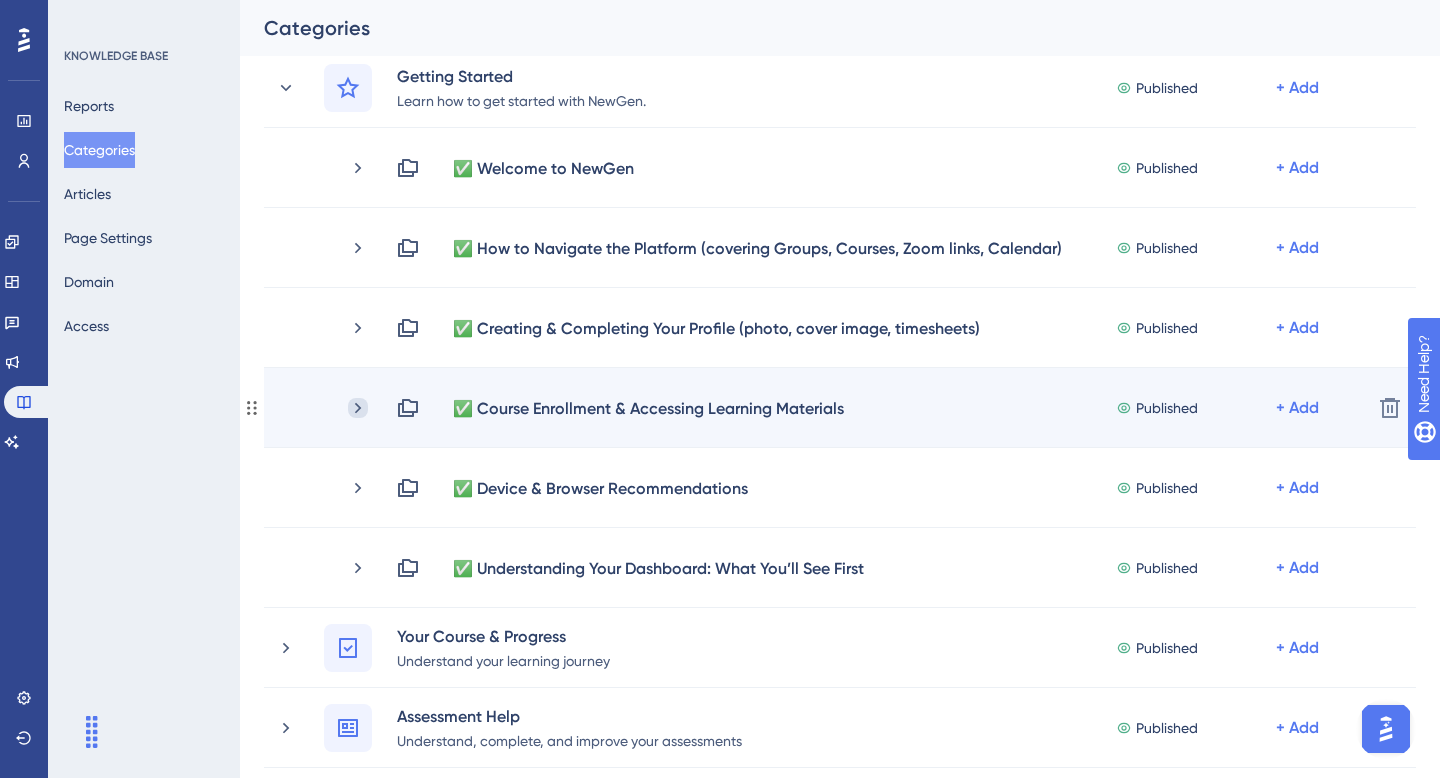 click 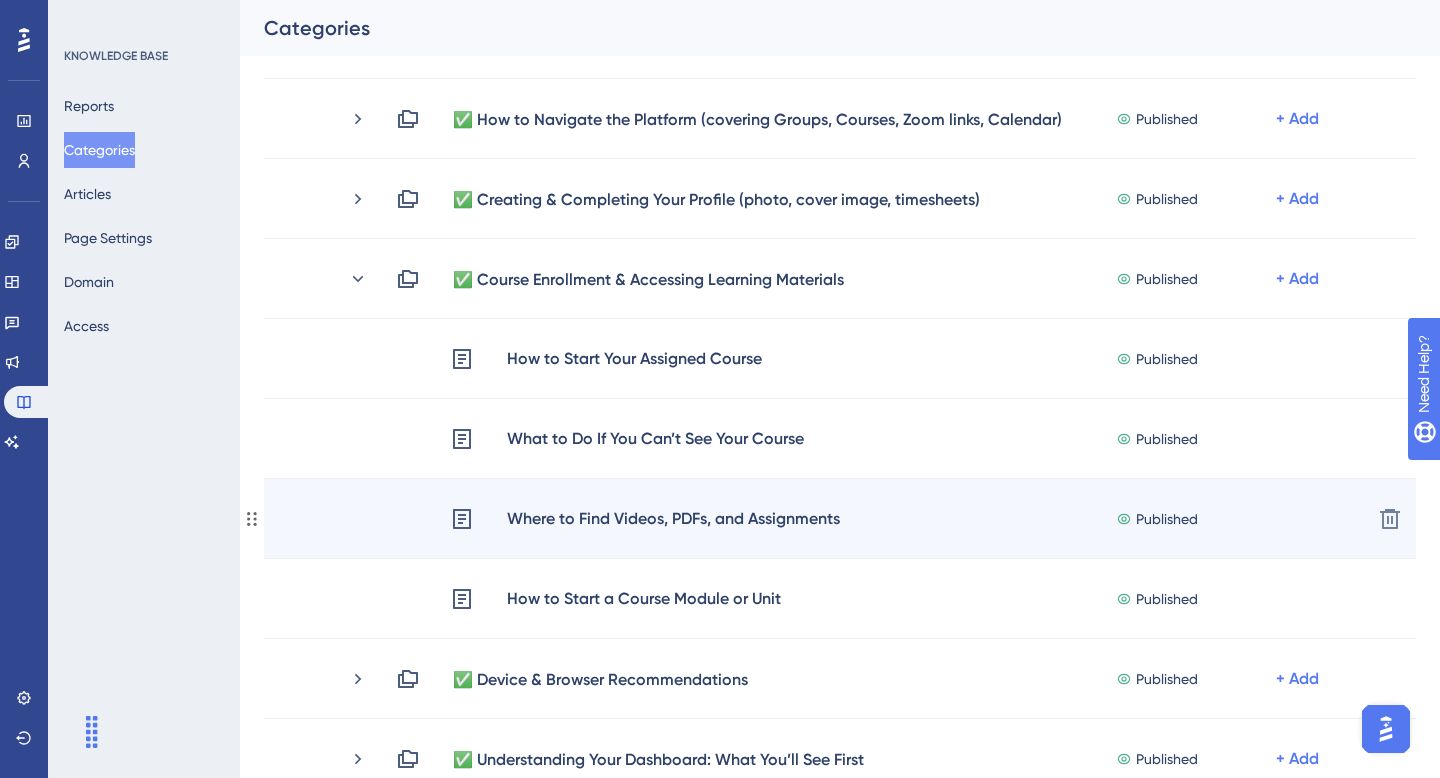 scroll, scrollTop: 256, scrollLeft: 0, axis: vertical 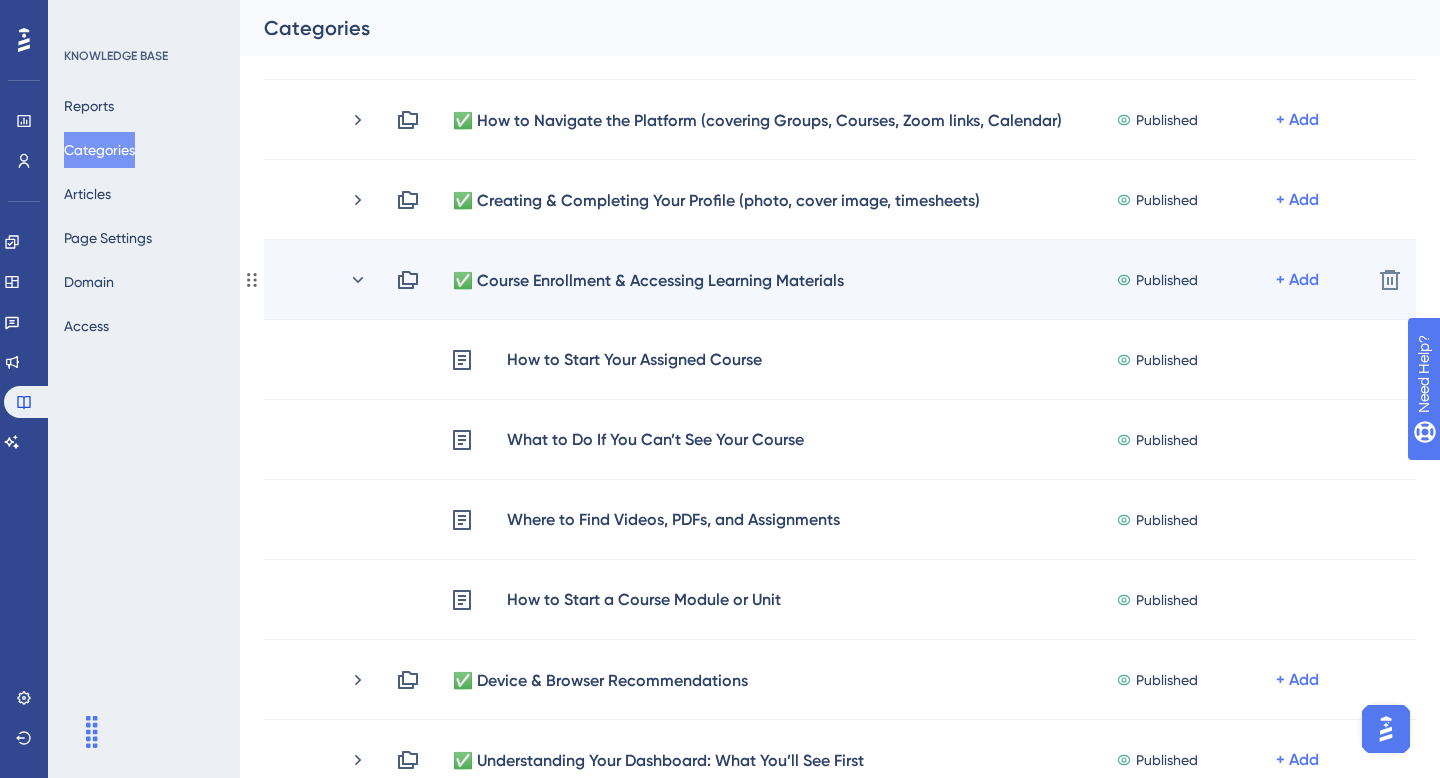 click 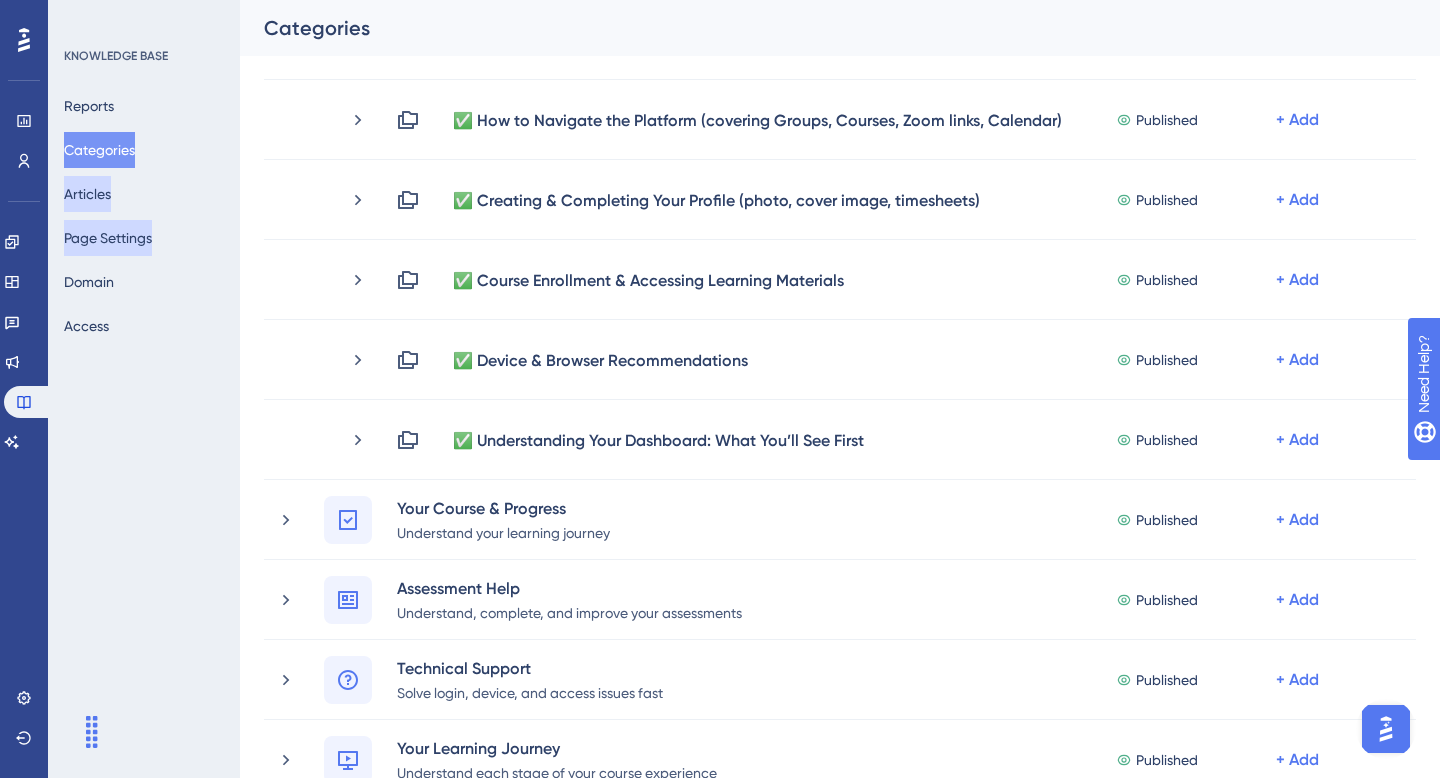 drag, startPoint x: 117, startPoint y: 197, endPoint x: 139, endPoint y: 226, distance: 36.40055 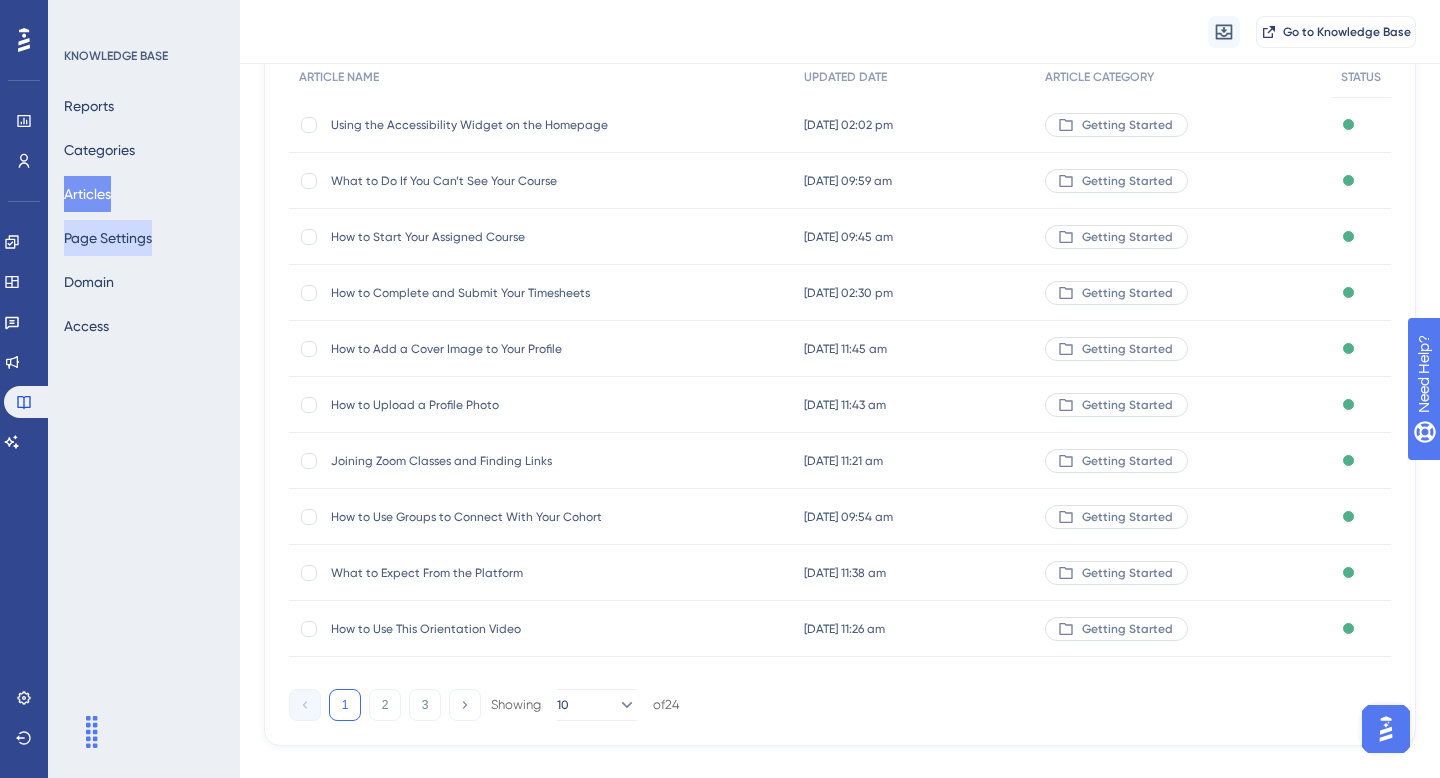 scroll, scrollTop: 0, scrollLeft: 0, axis: both 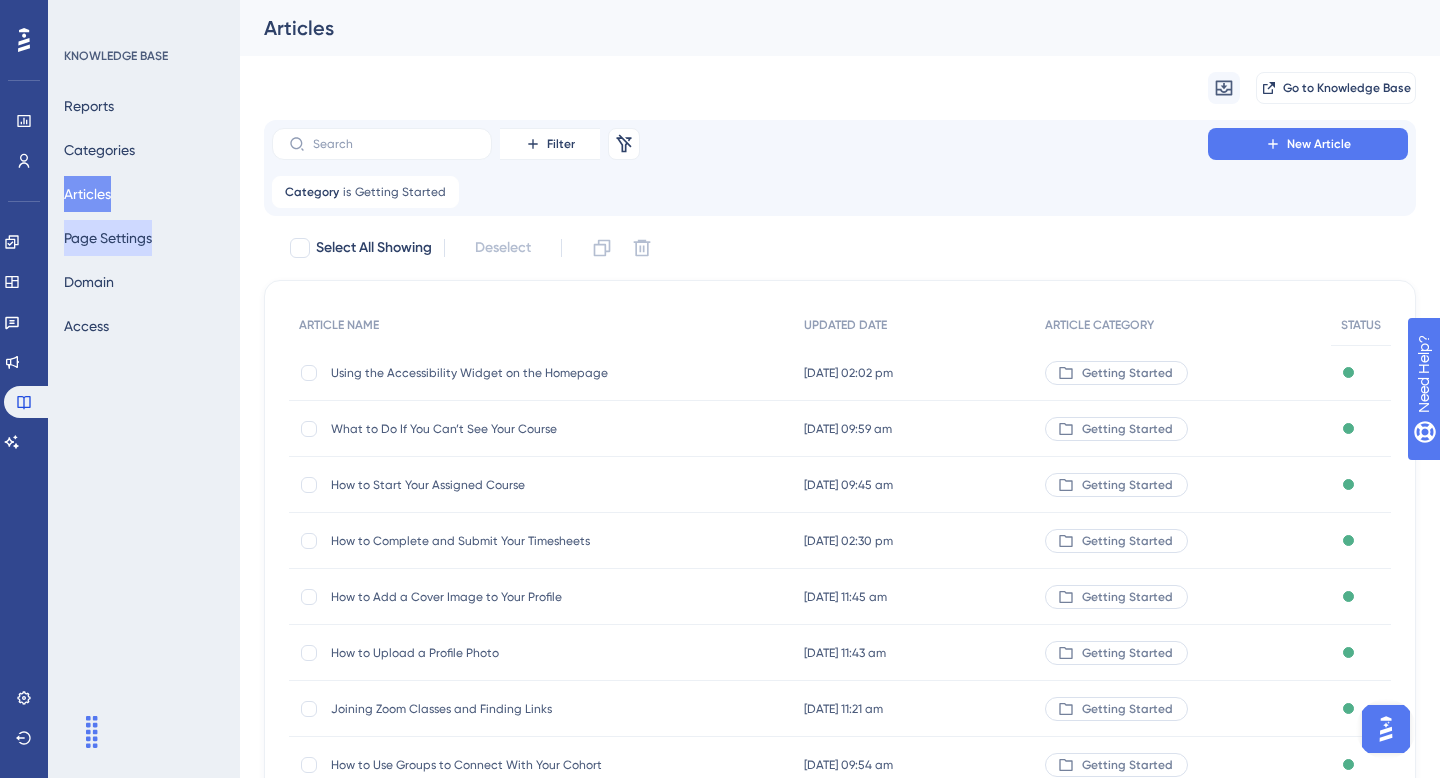 click on "Page Settings" at bounding box center (108, 238) 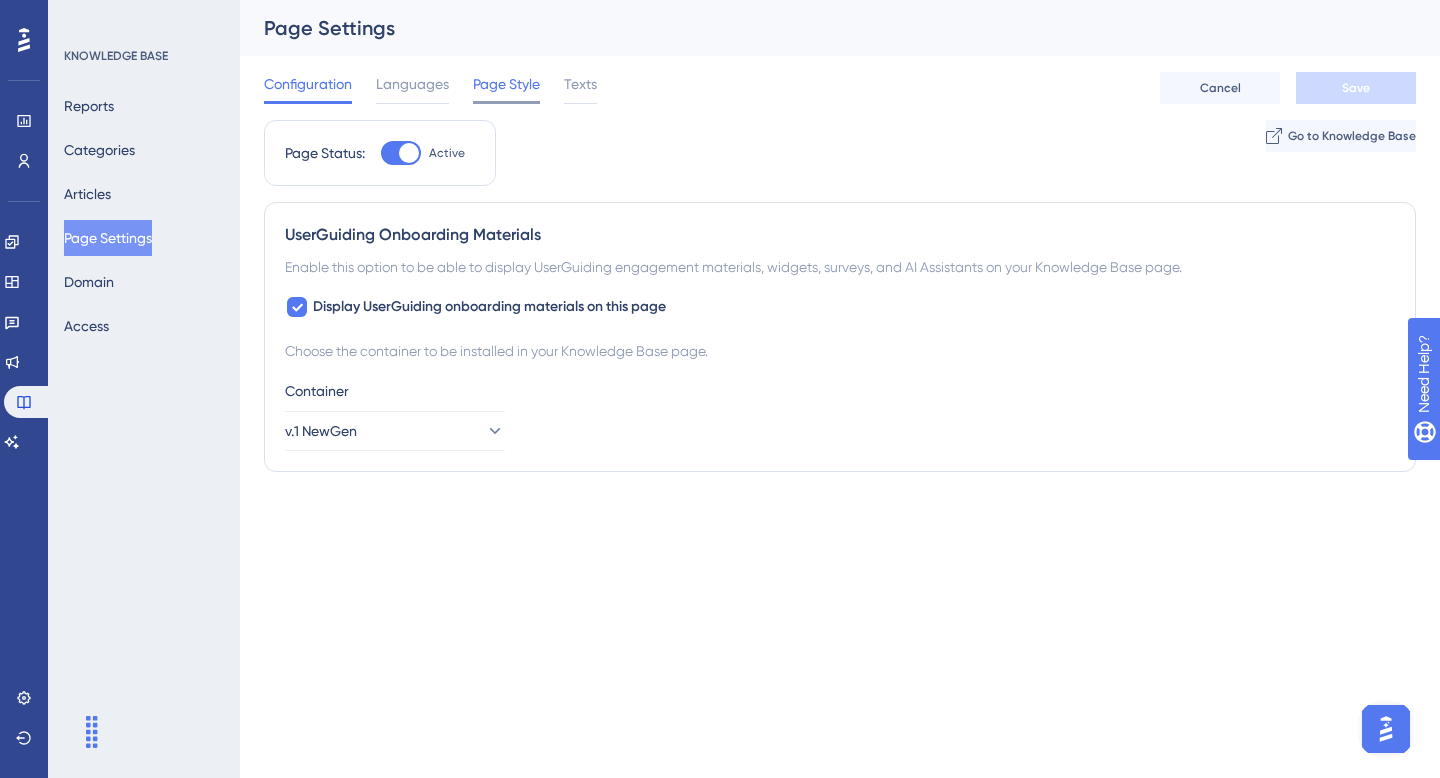 click on "Page Style" at bounding box center [506, 84] 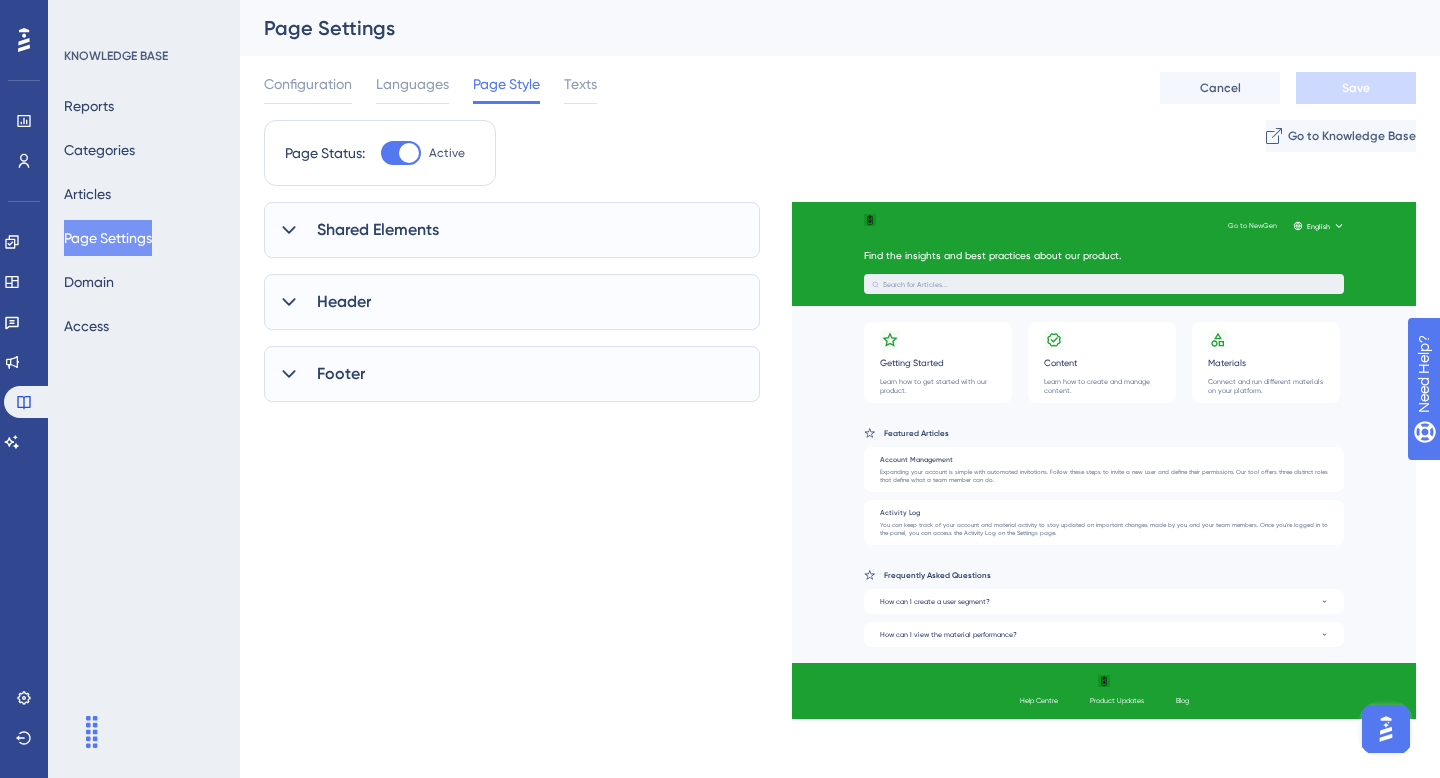 click 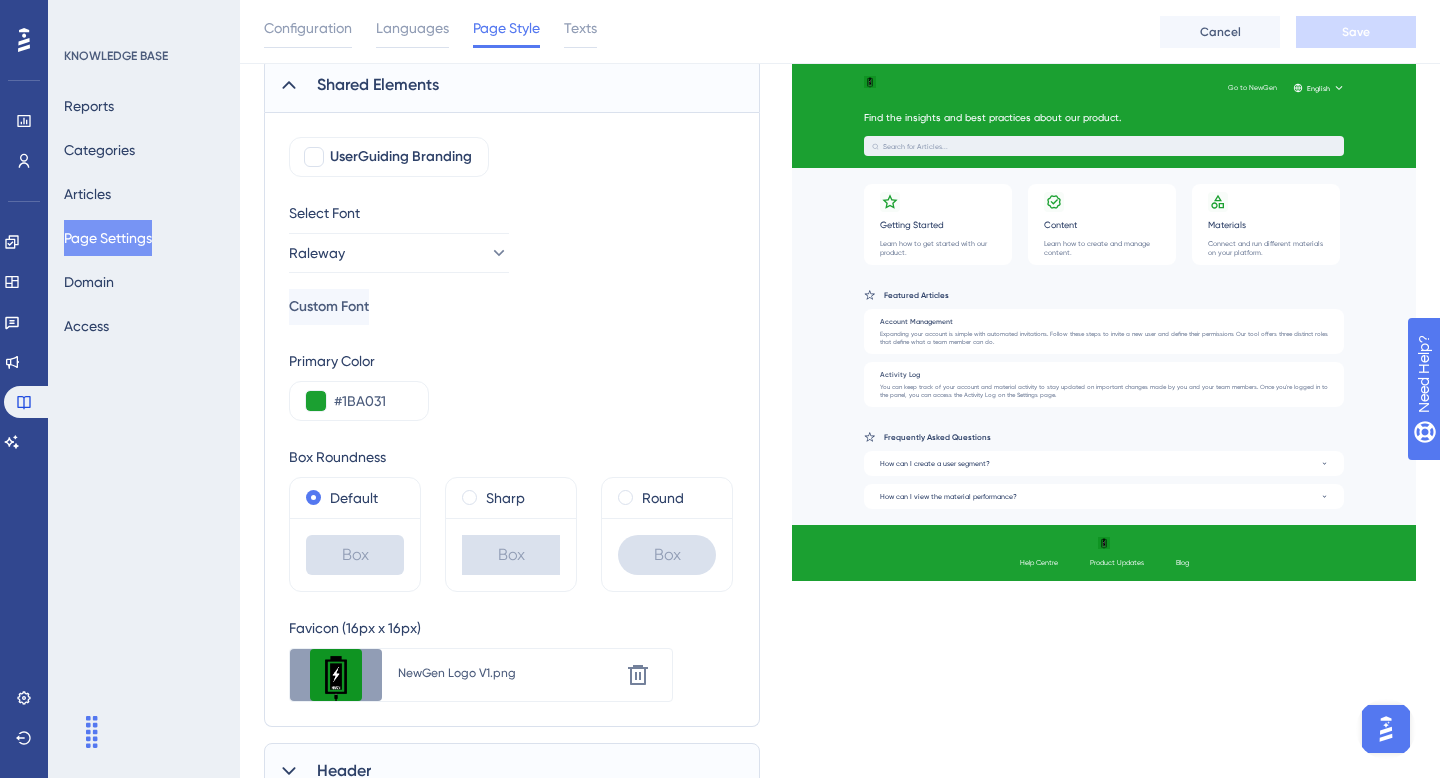 scroll, scrollTop: 310, scrollLeft: 0, axis: vertical 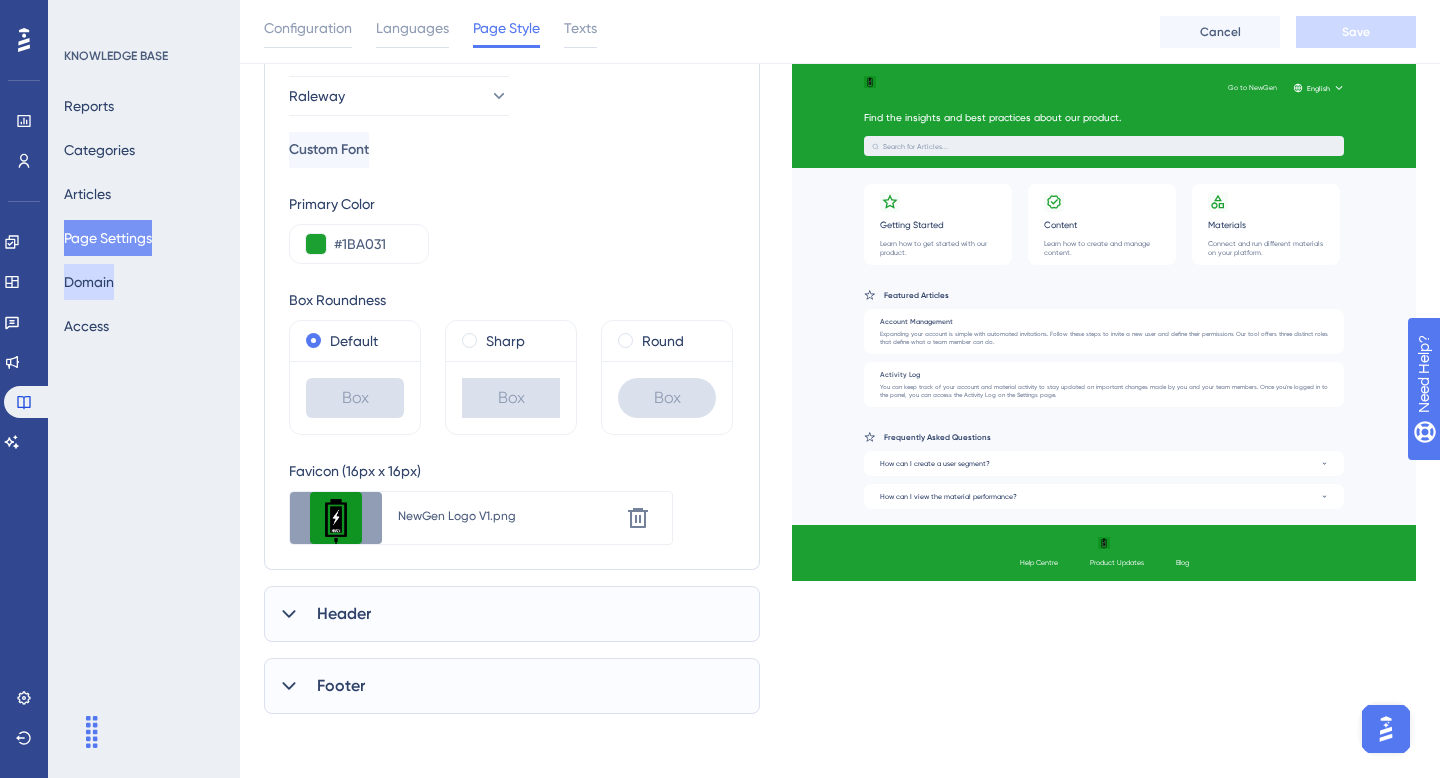 click on "Domain" at bounding box center (89, 282) 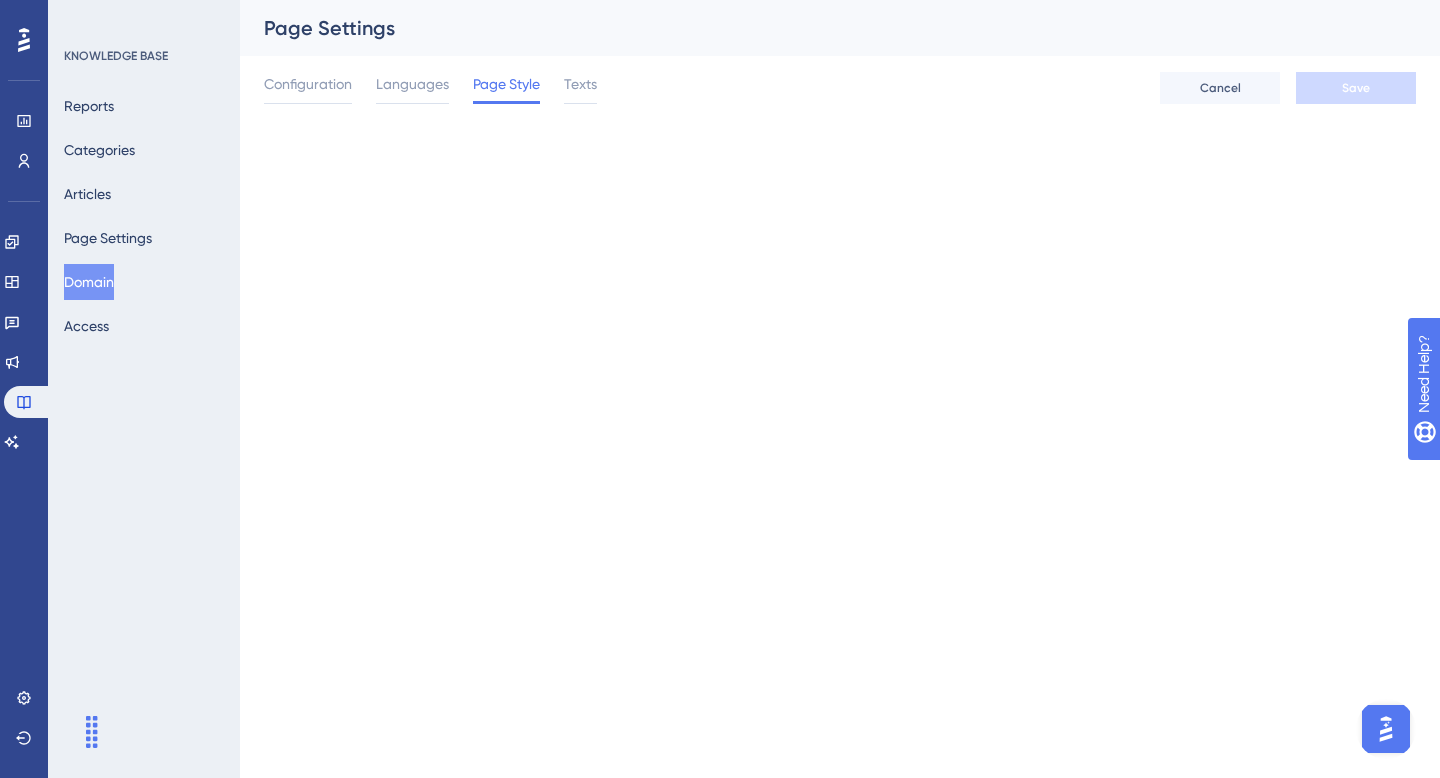 scroll, scrollTop: 0, scrollLeft: 0, axis: both 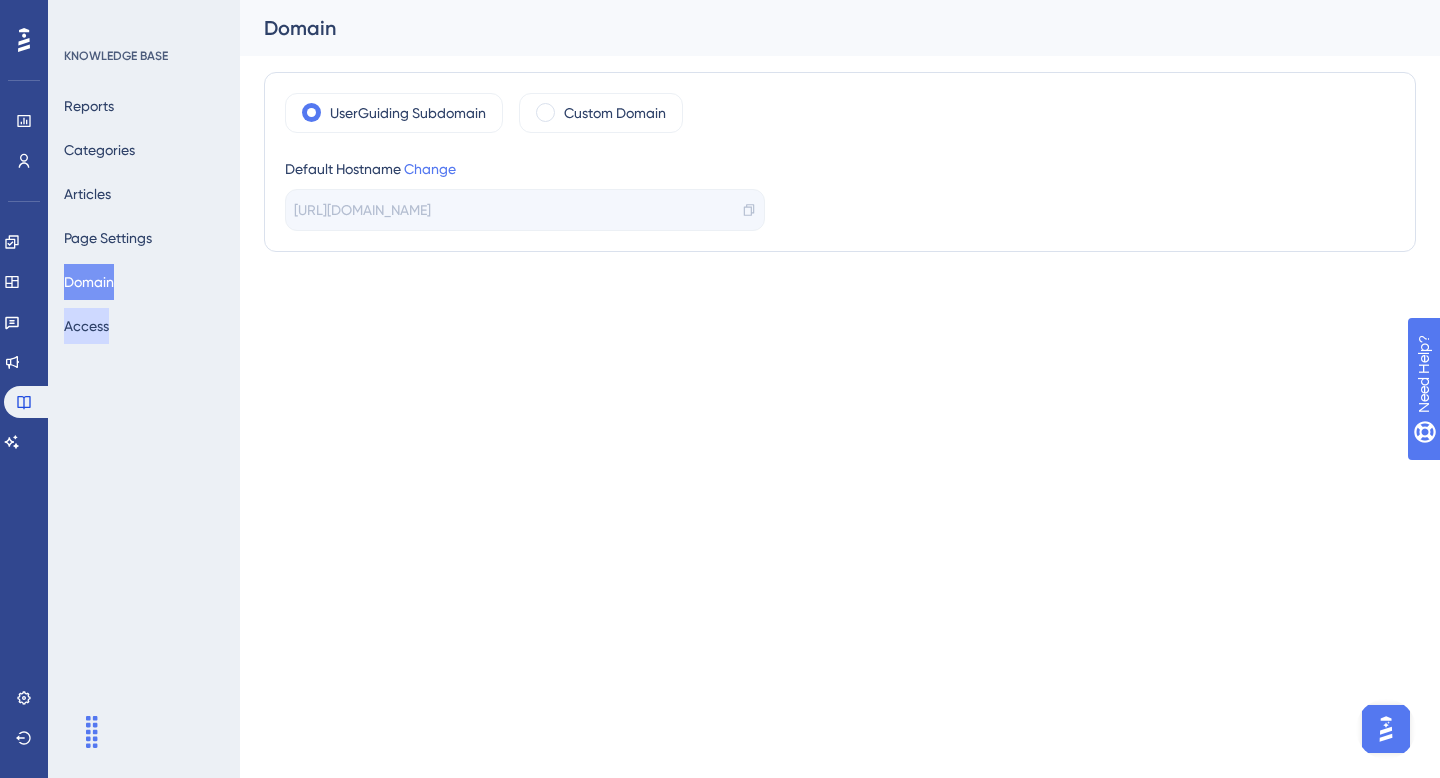 click on "Access" at bounding box center (86, 326) 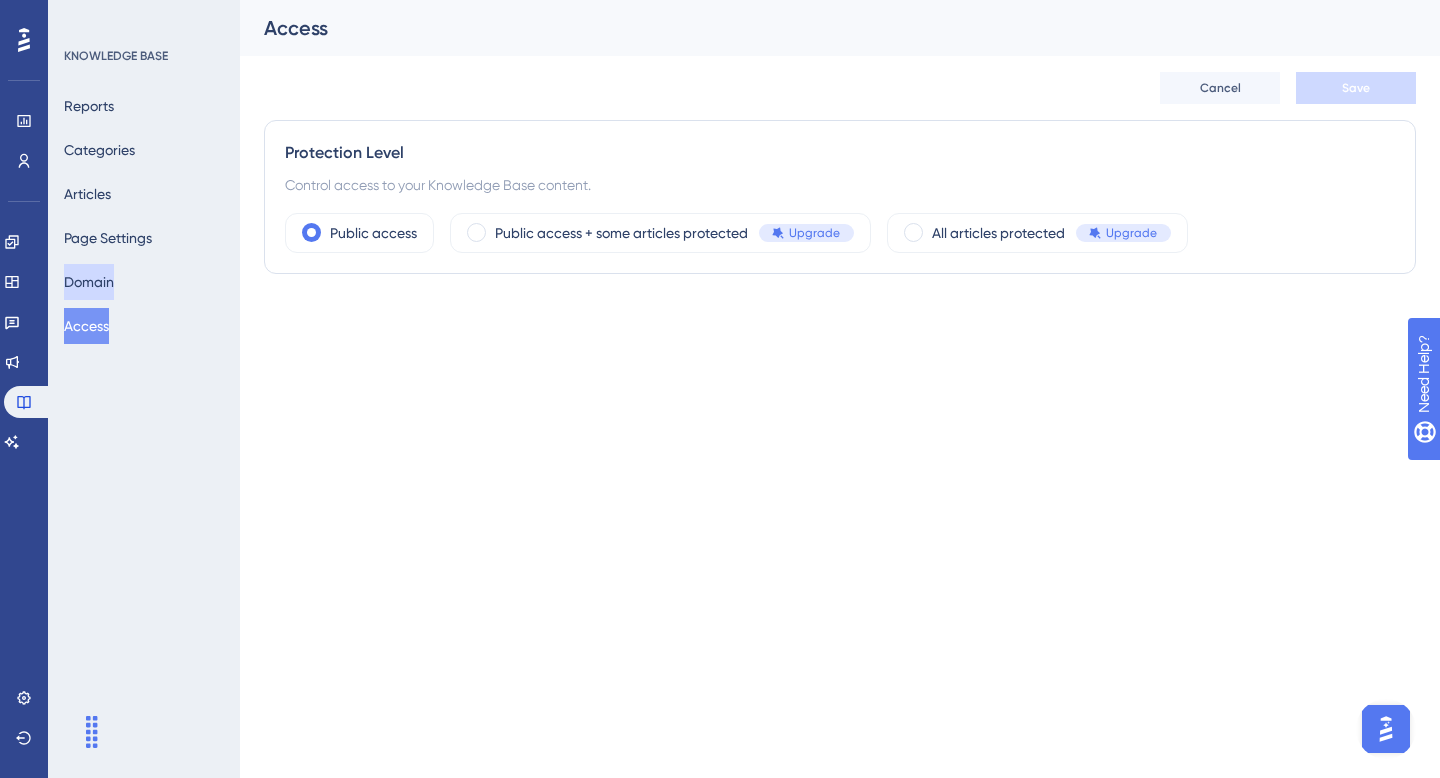 click on "Domain" at bounding box center [89, 282] 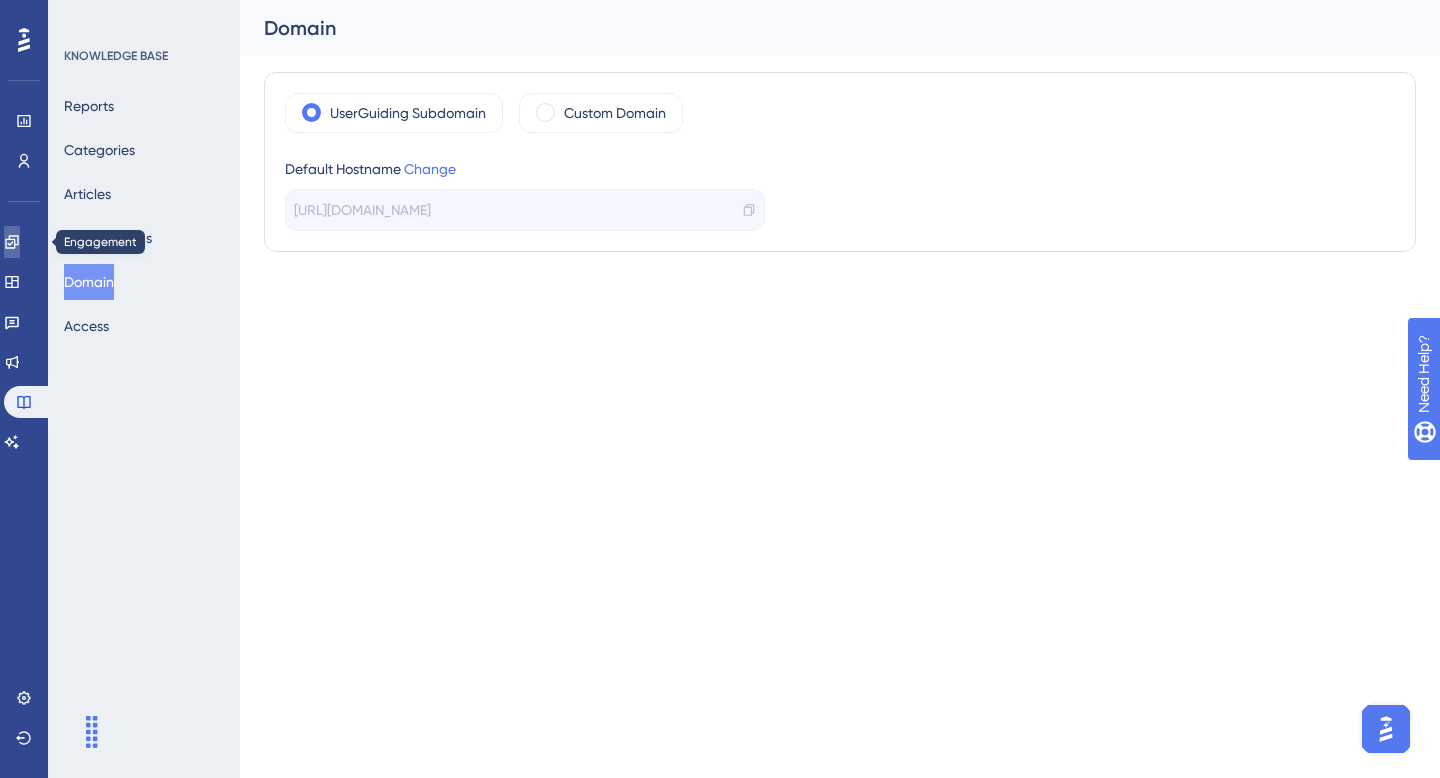 click 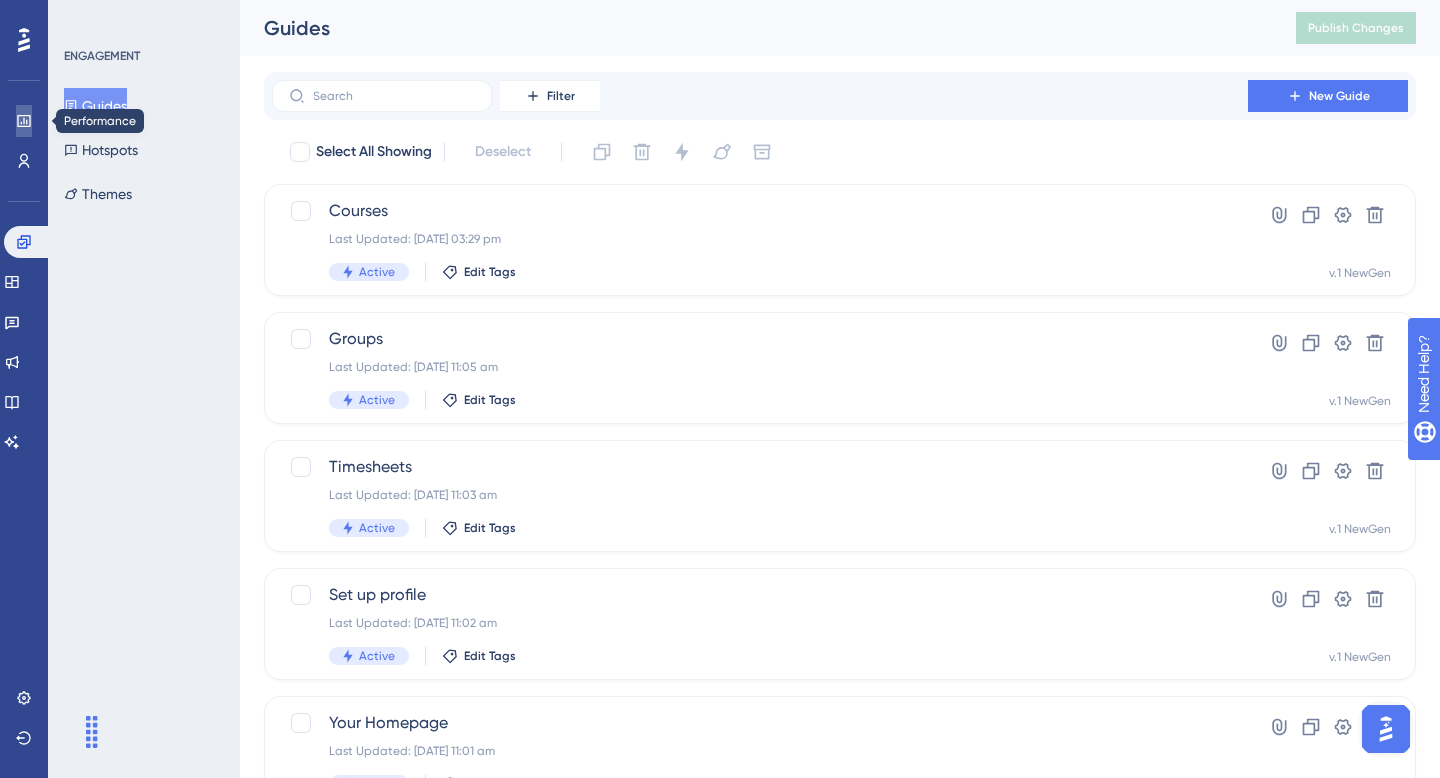 click 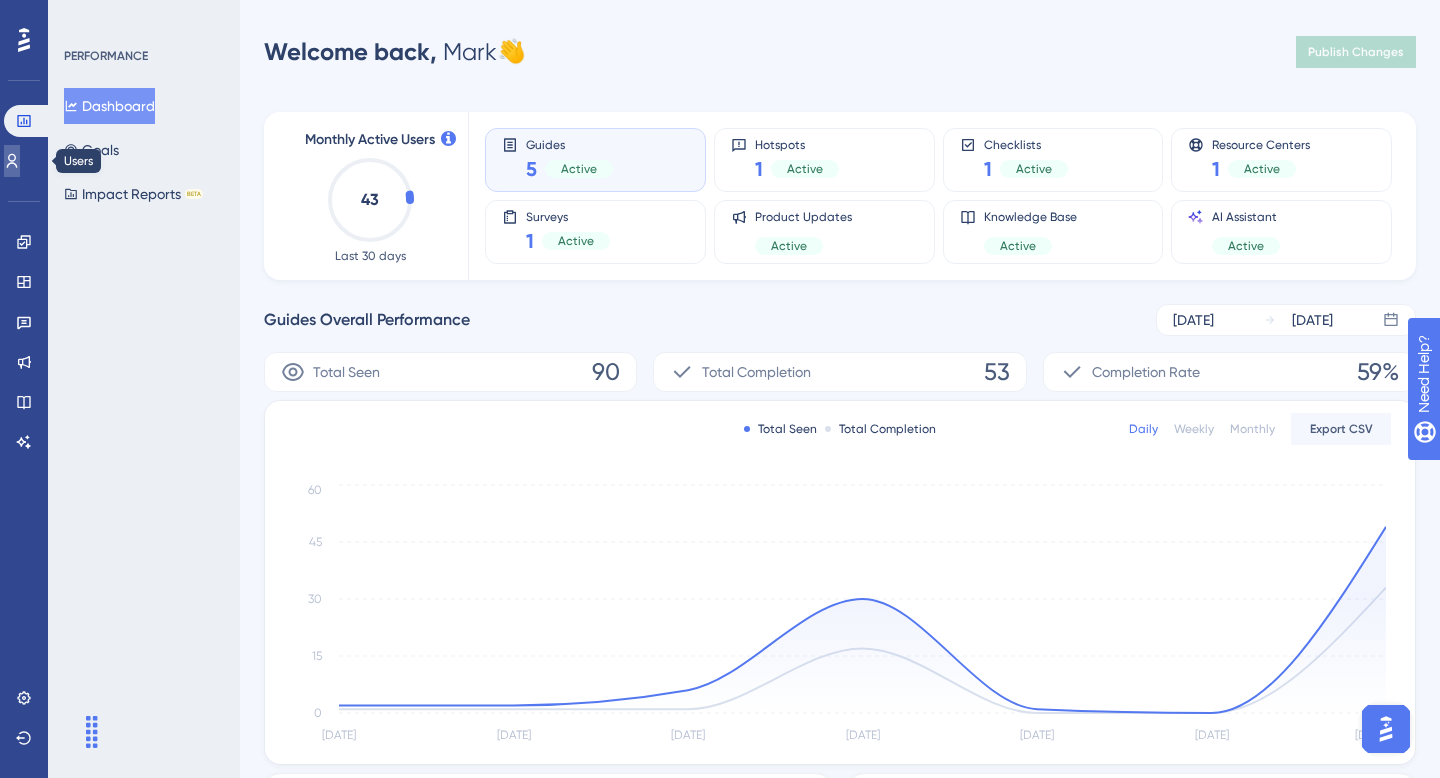 click 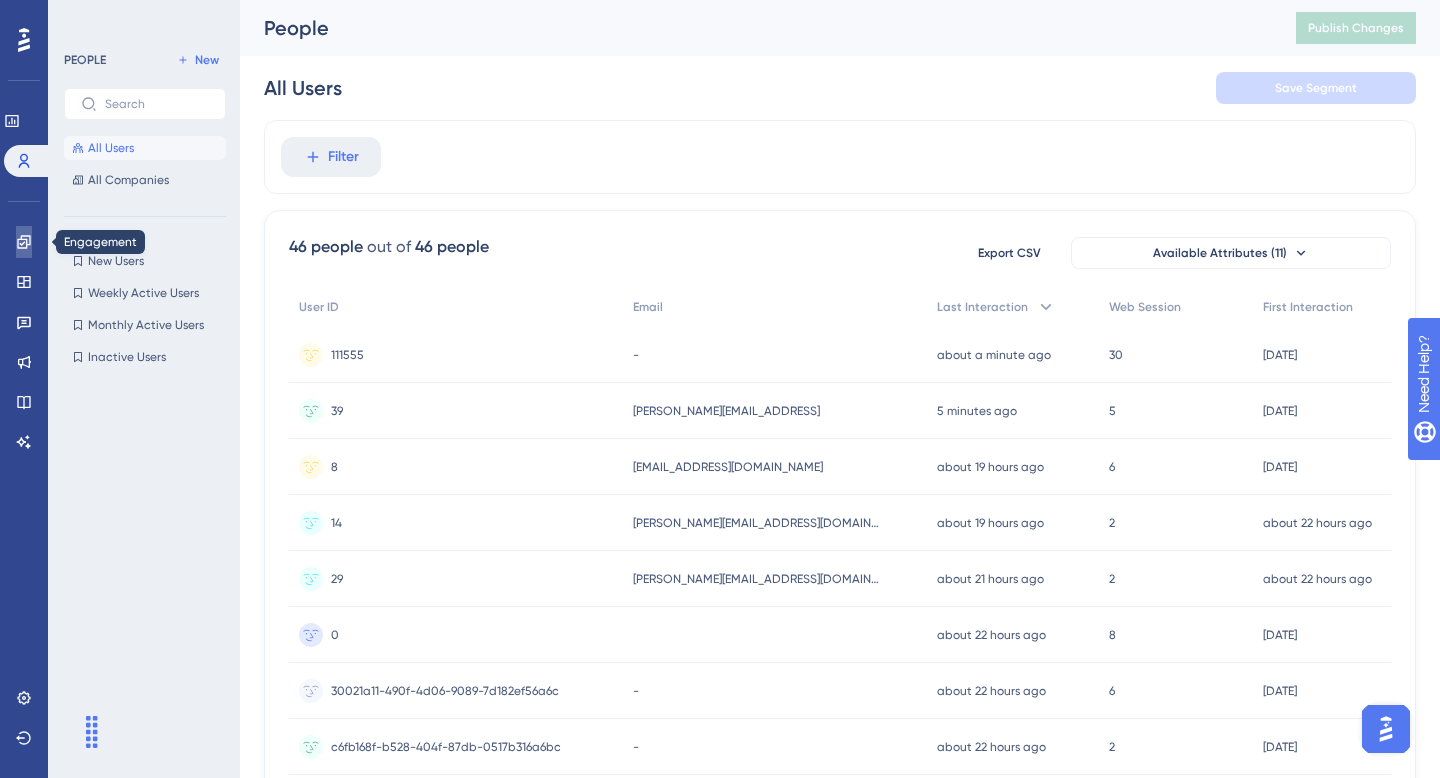 click at bounding box center (24, 242) 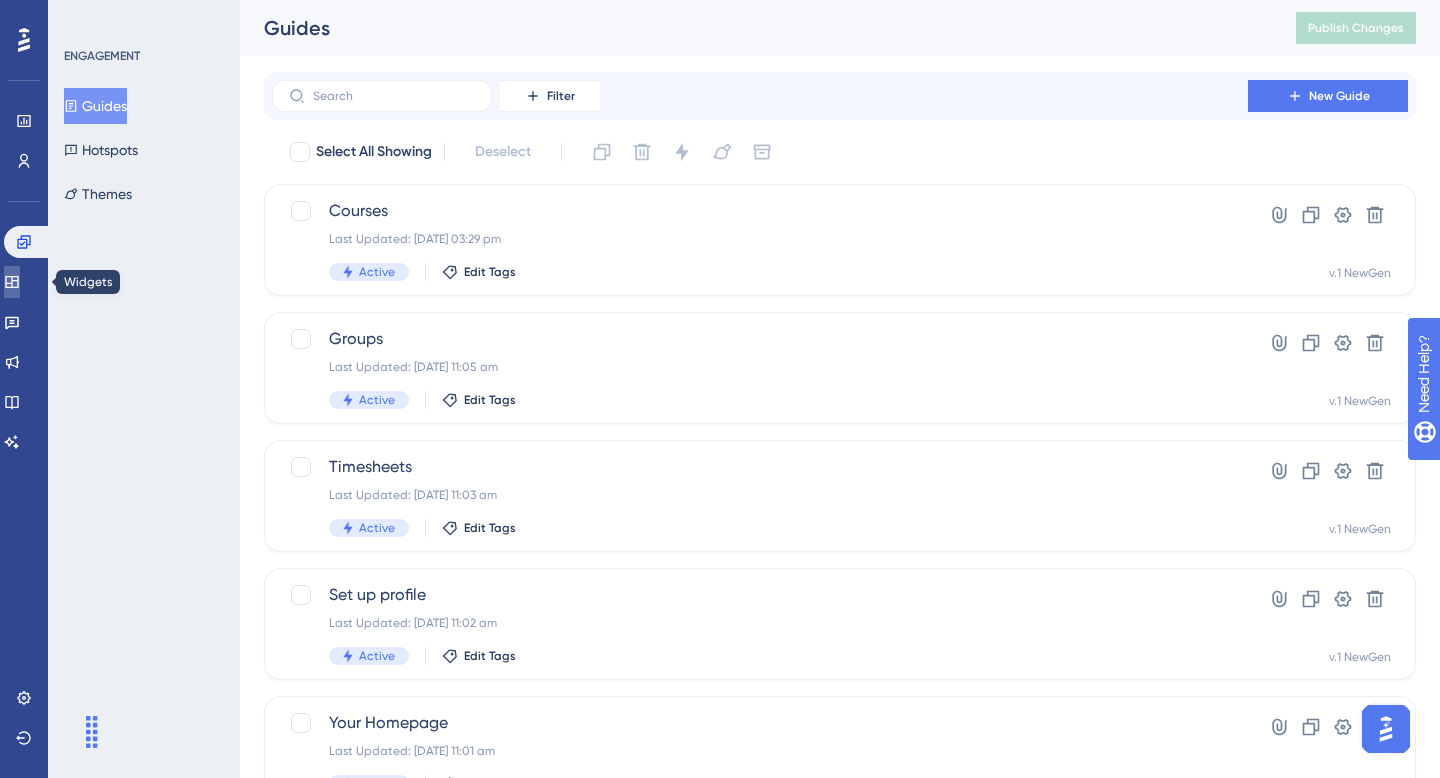 click 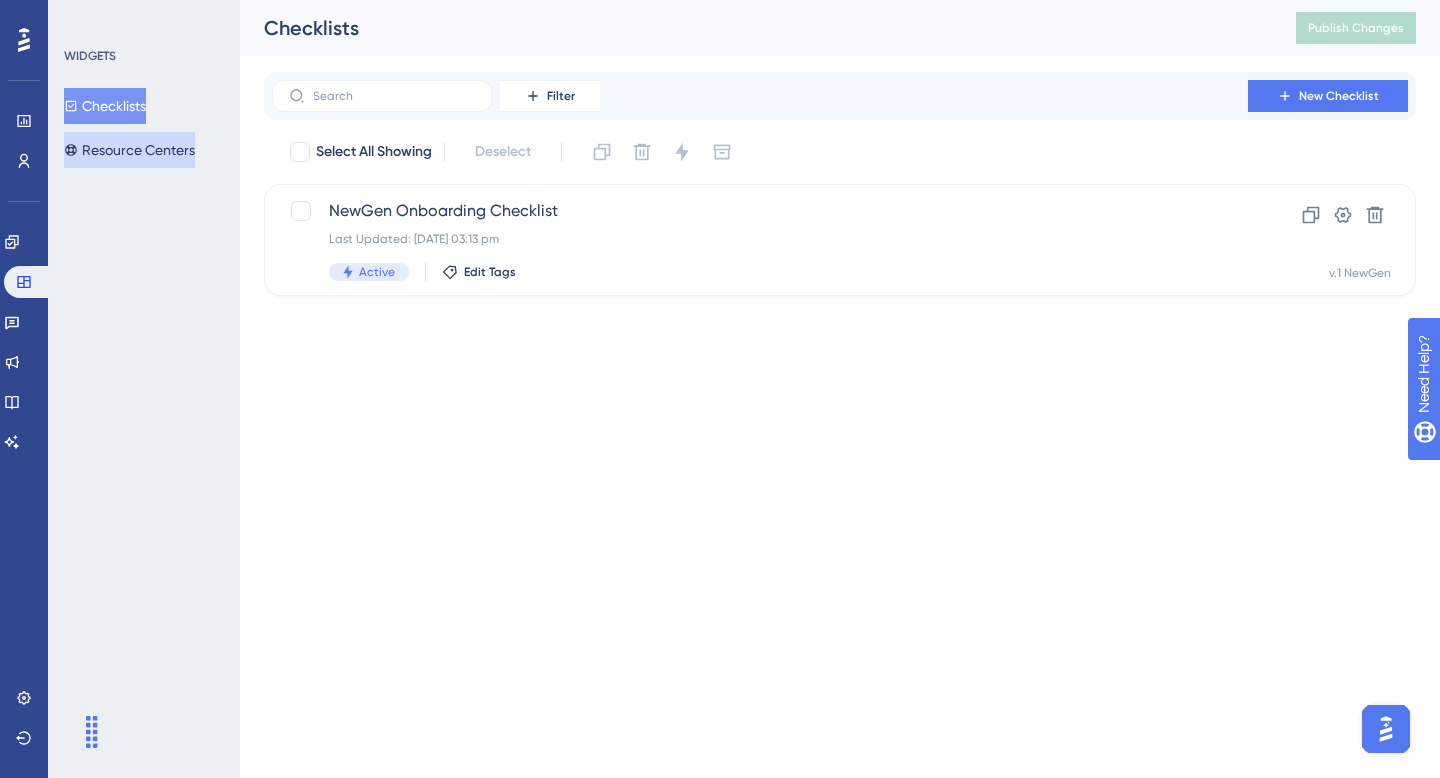 click on "Resource Centers" at bounding box center (129, 150) 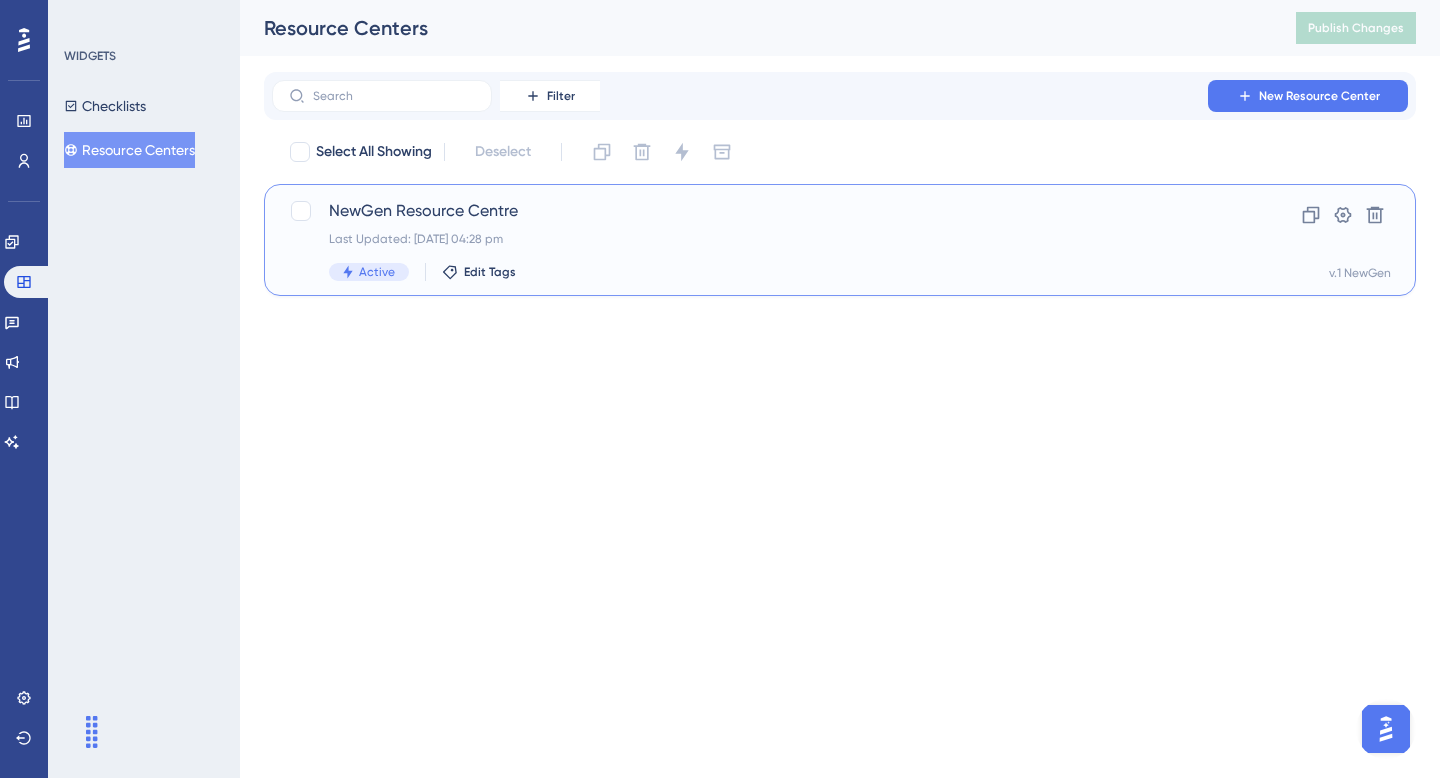 click on "NewGen Resource Centre" at bounding box center (760, 211) 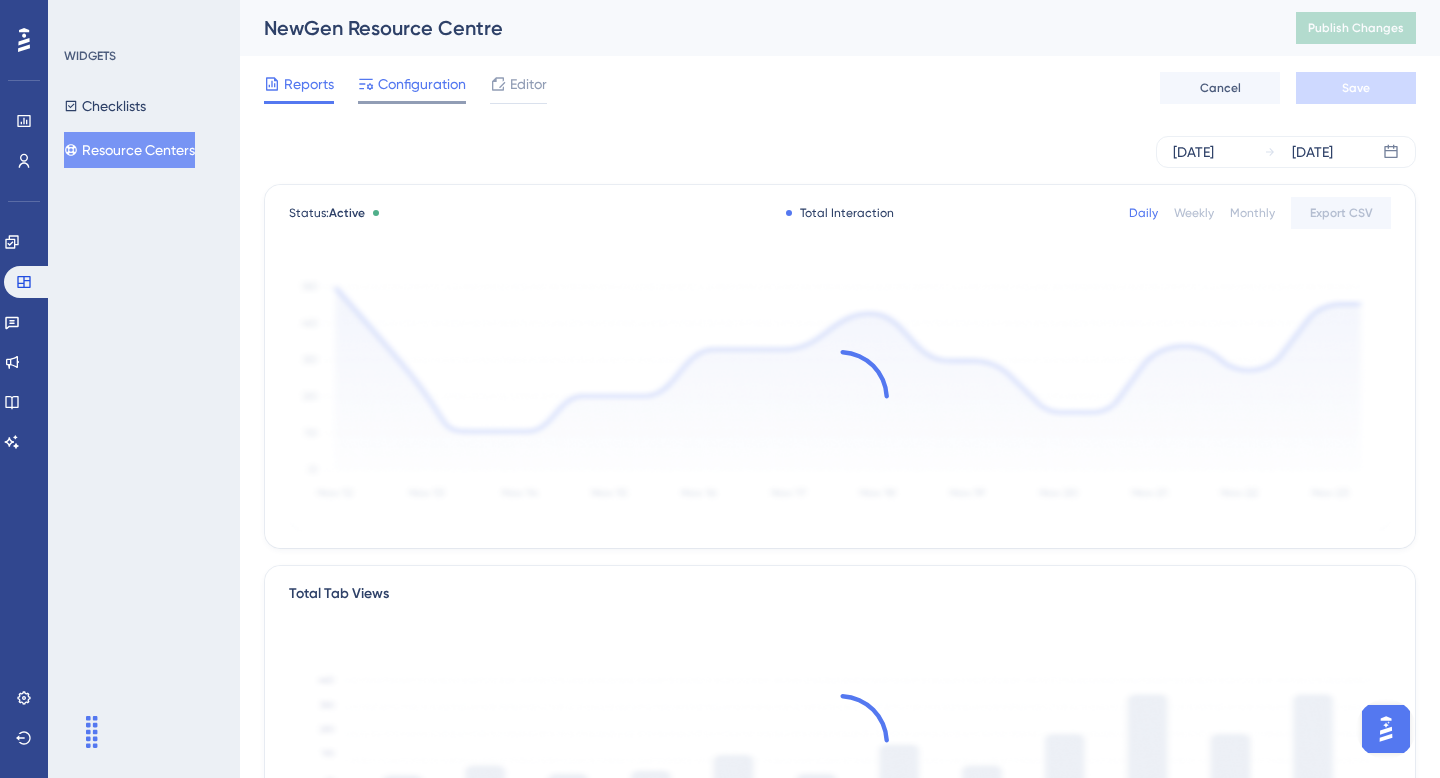 click on "Configuration" at bounding box center [422, 84] 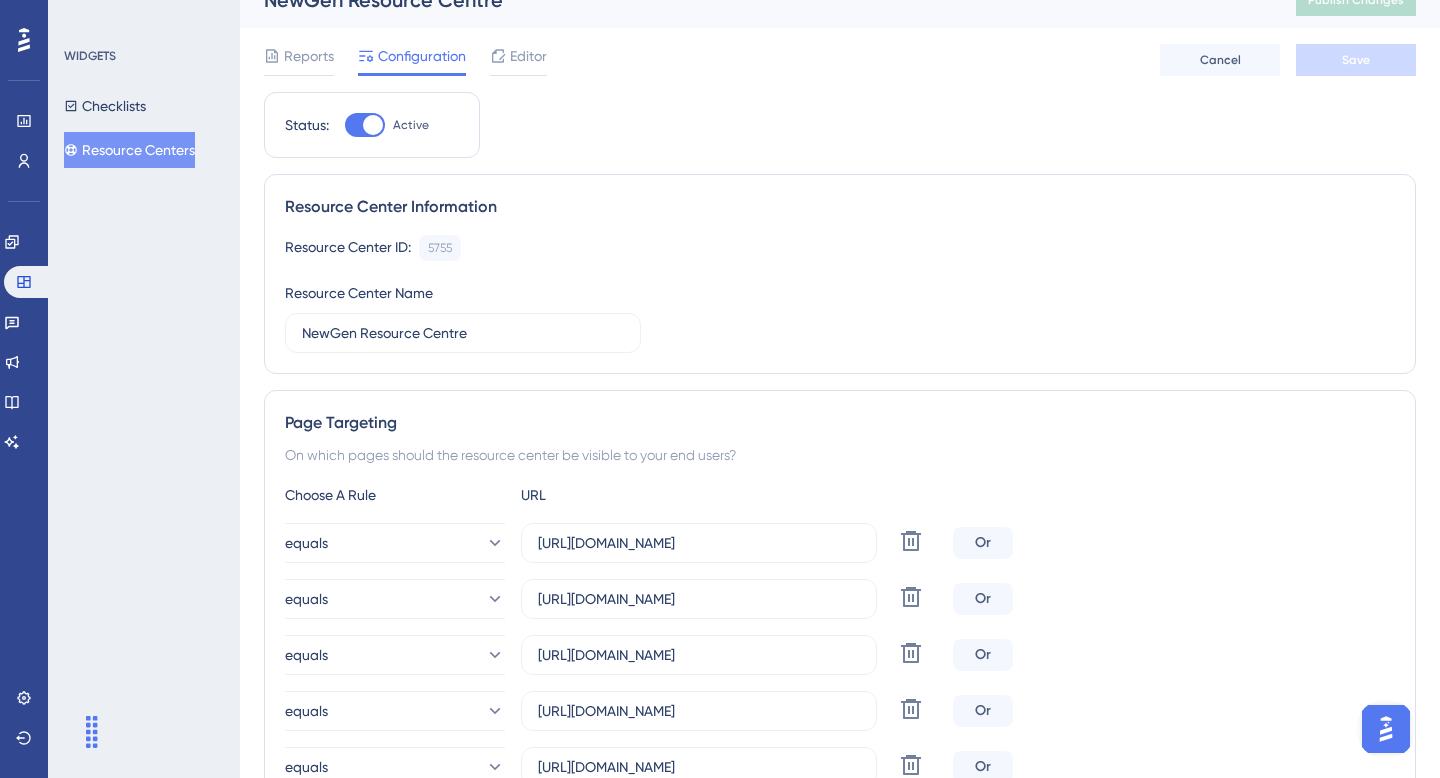 scroll, scrollTop: 0, scrollLeft: 0, axis: both 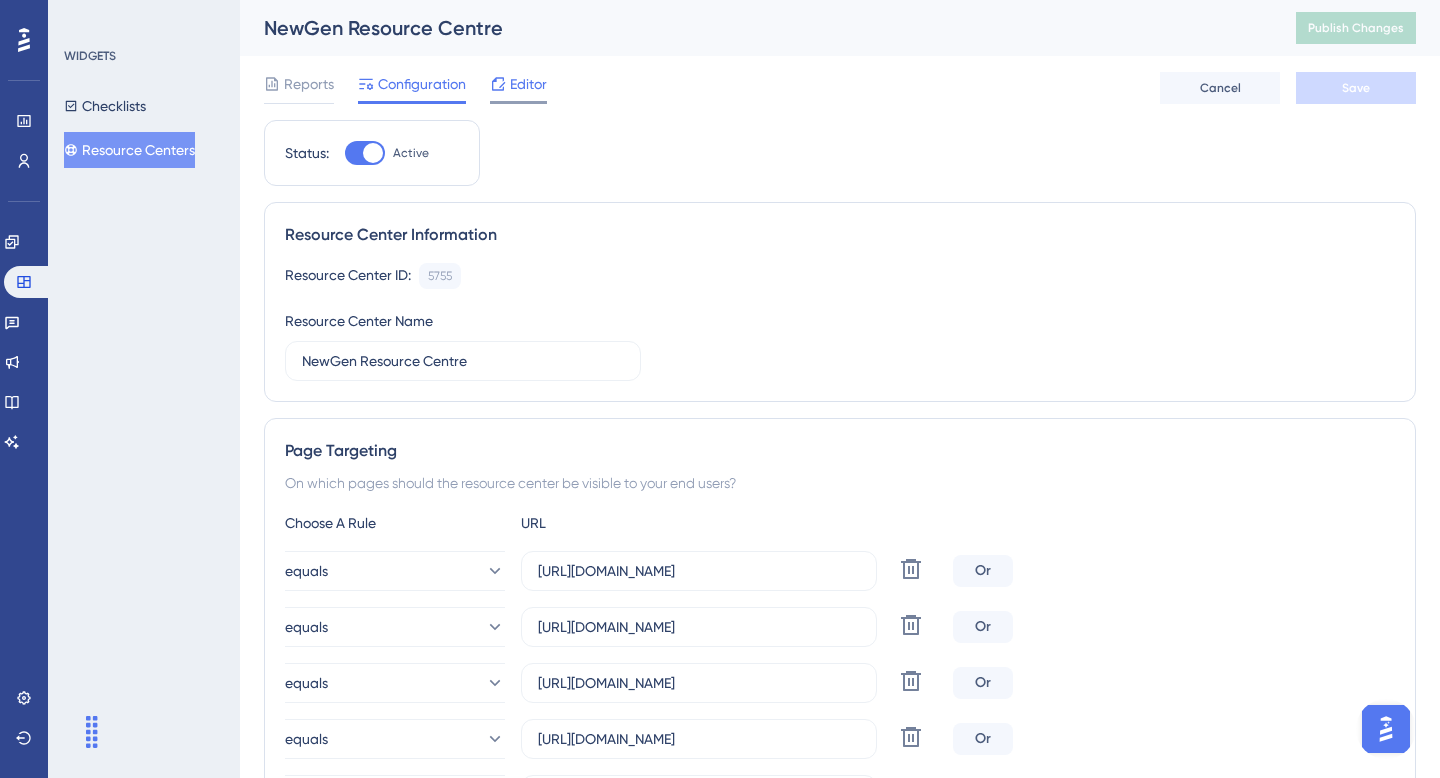 click on "Editor" at bounding box center [528, 84] 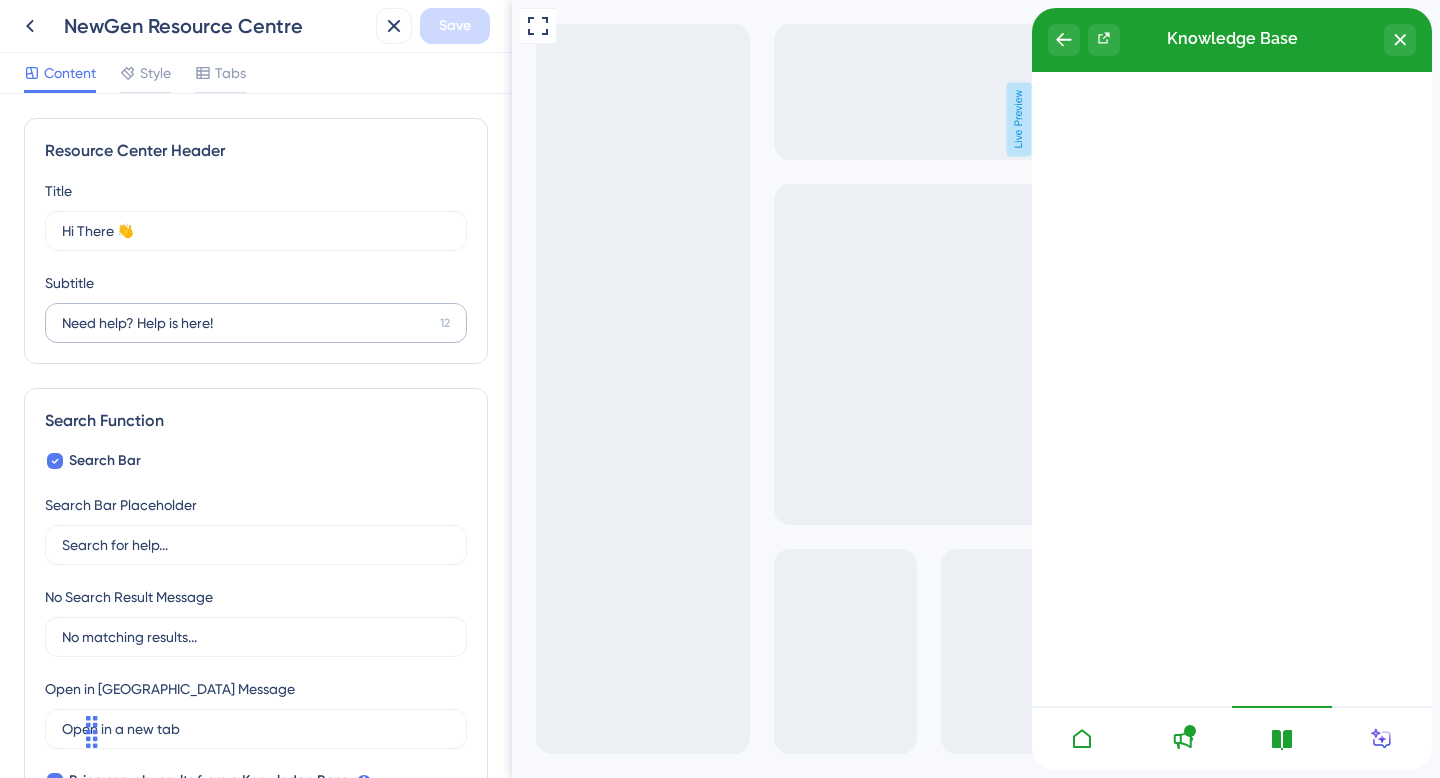scroll, scrollTop: 0, scrollLeft: 0, axis: both 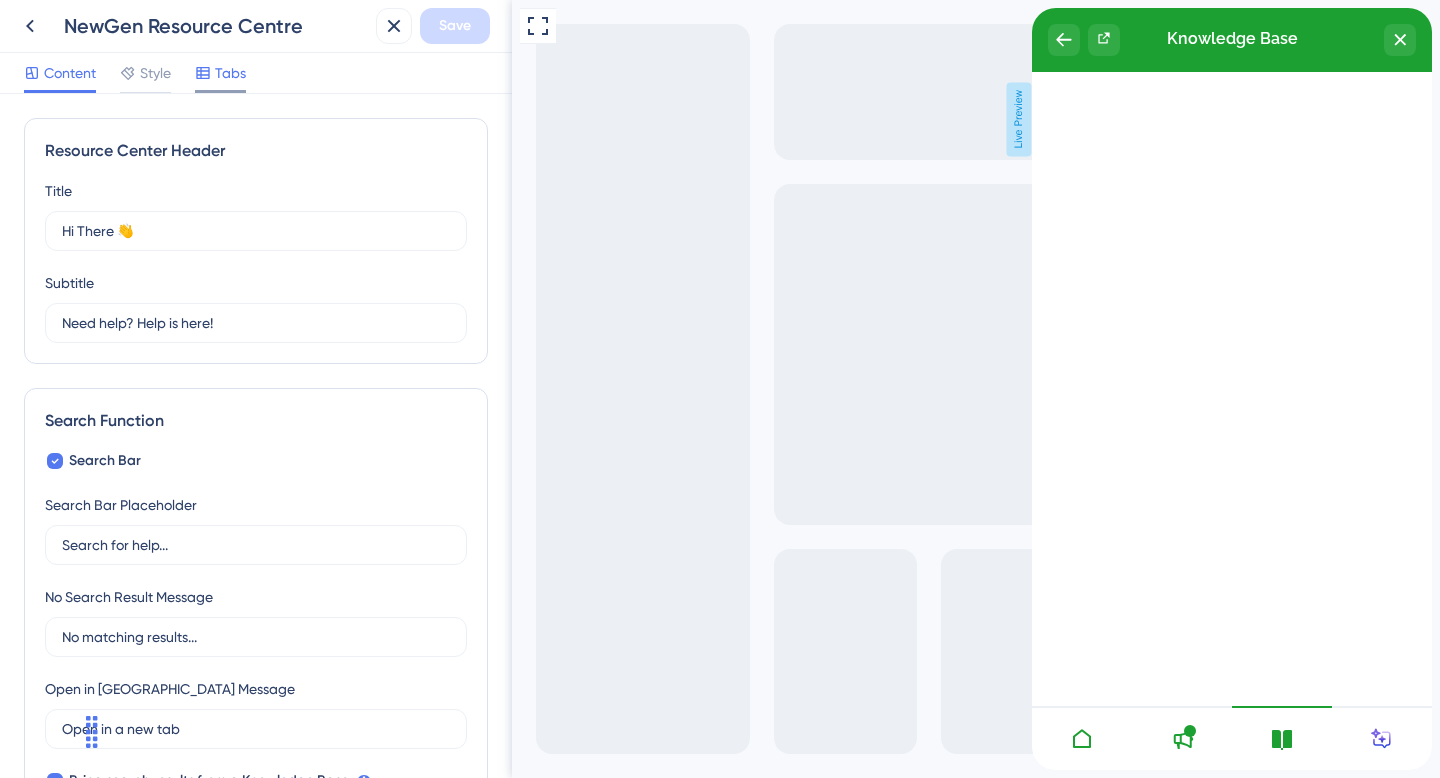 click on "Tabs" at bounding box center [220, 73] 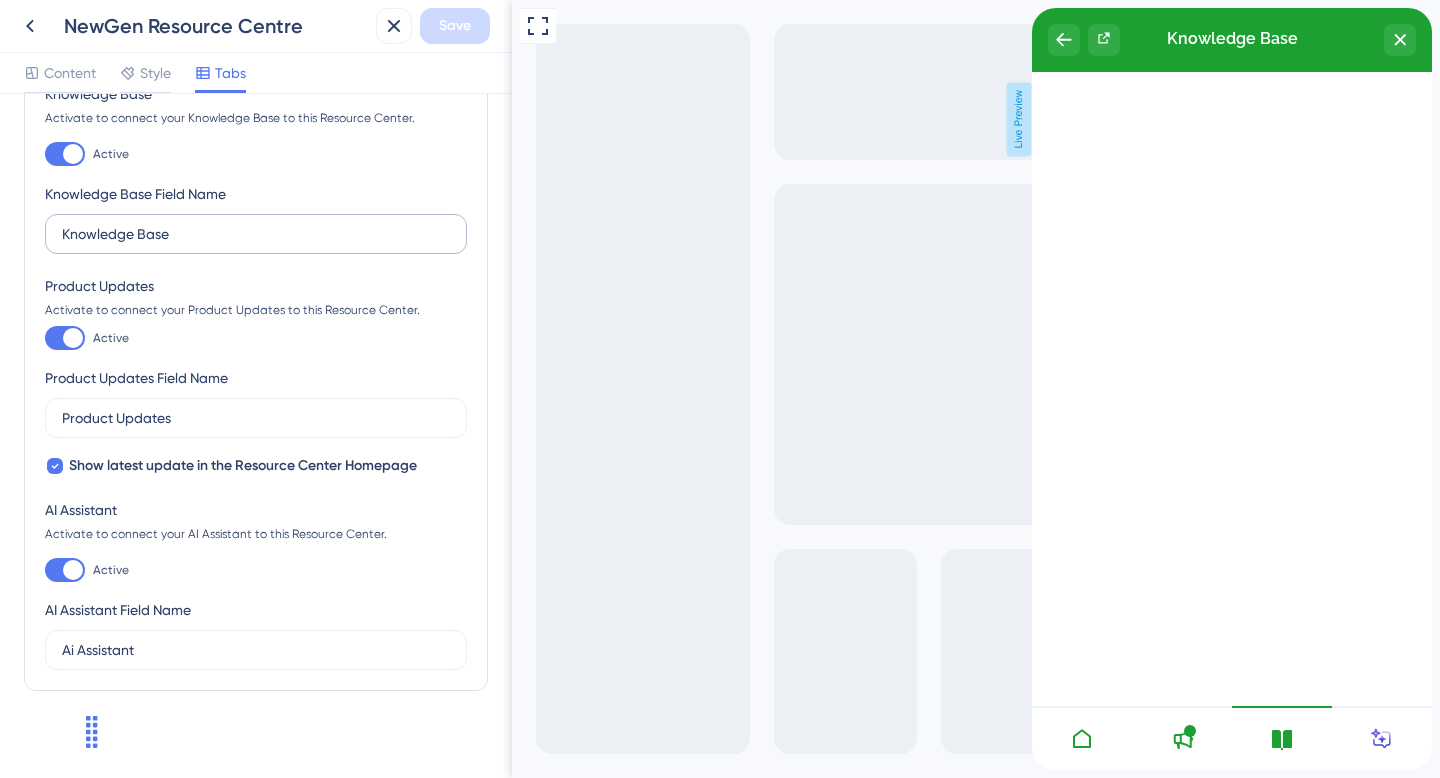 scroll, scrollTop: 350, scrollLeft: 0, axis: vertical 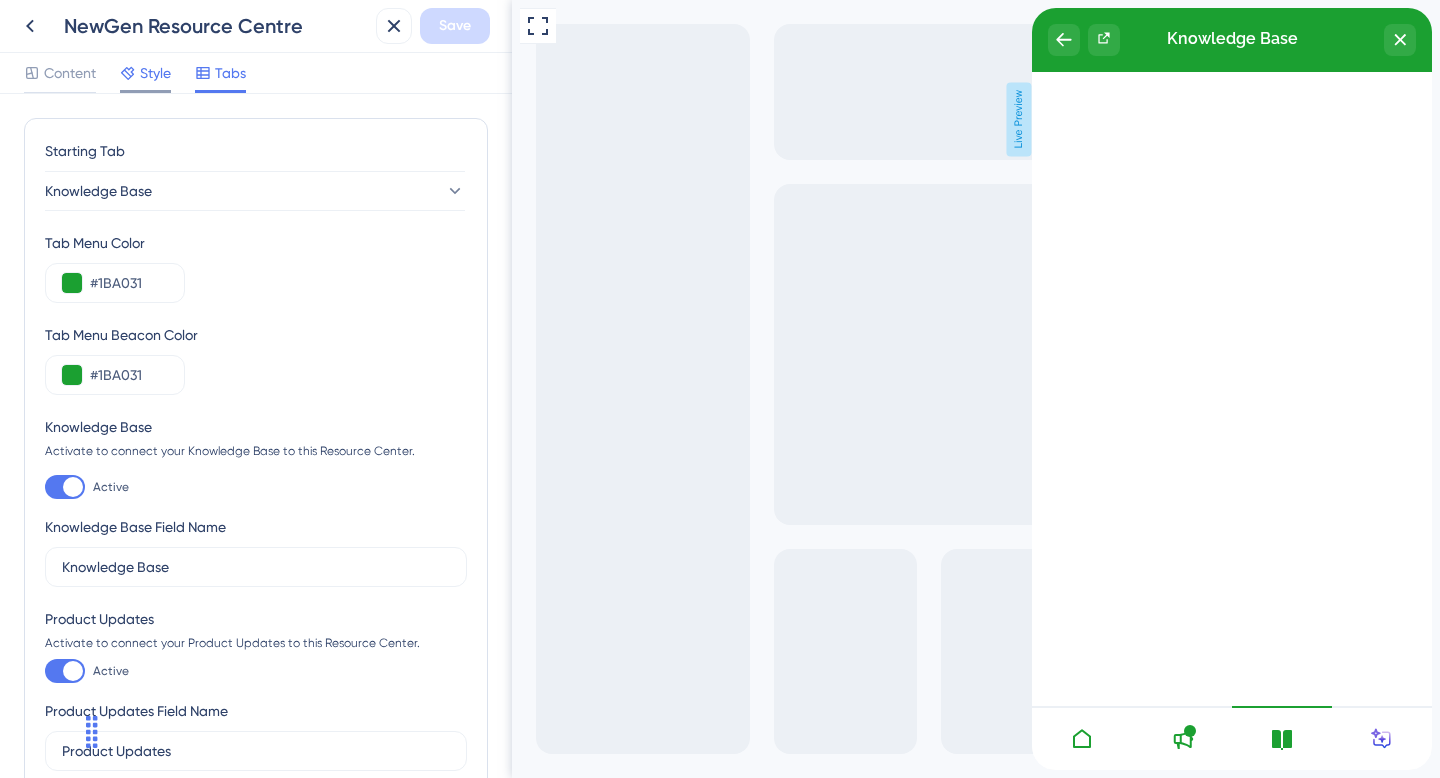 click on "Style" at bounding box center (155, 73) 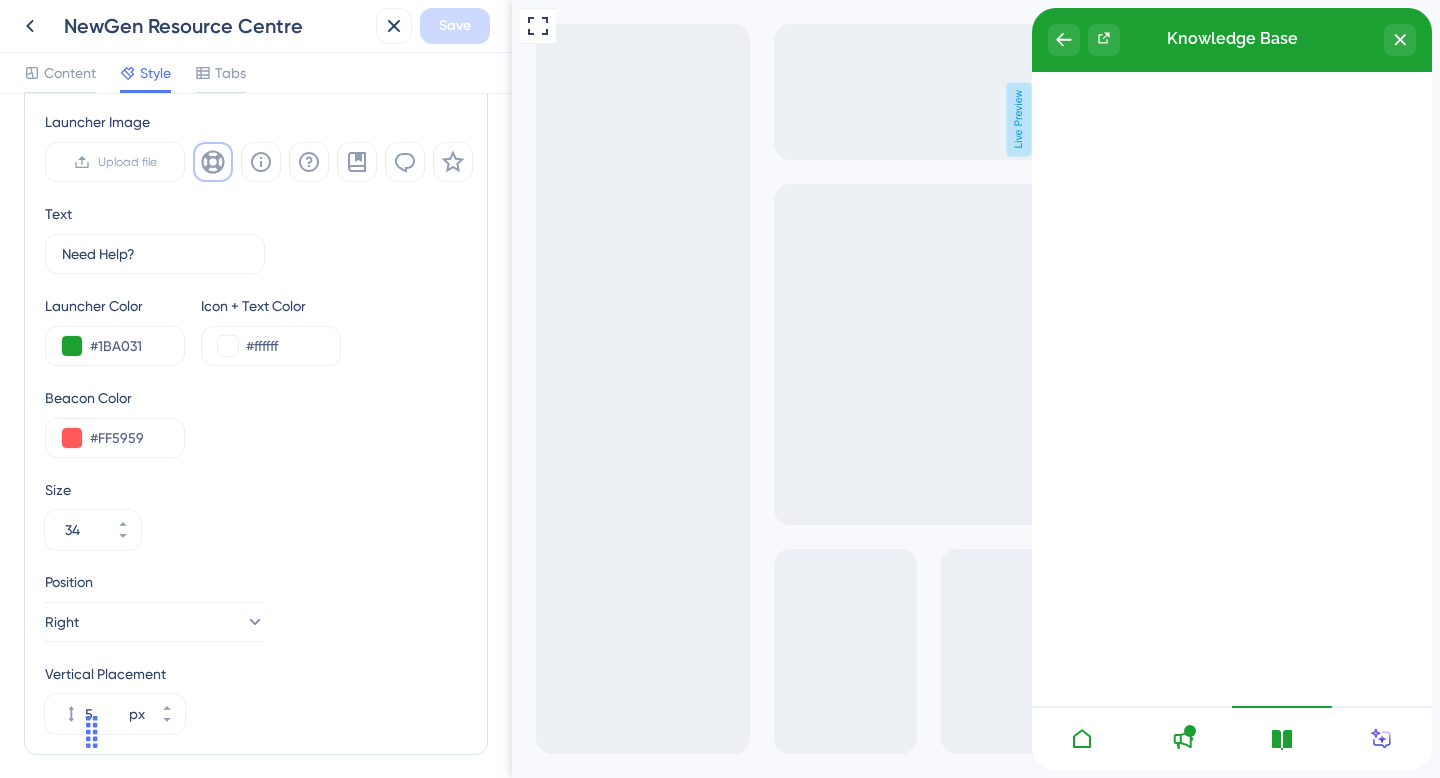 scroll, scrollTop: 0, scrollLeft: 0, axis: both 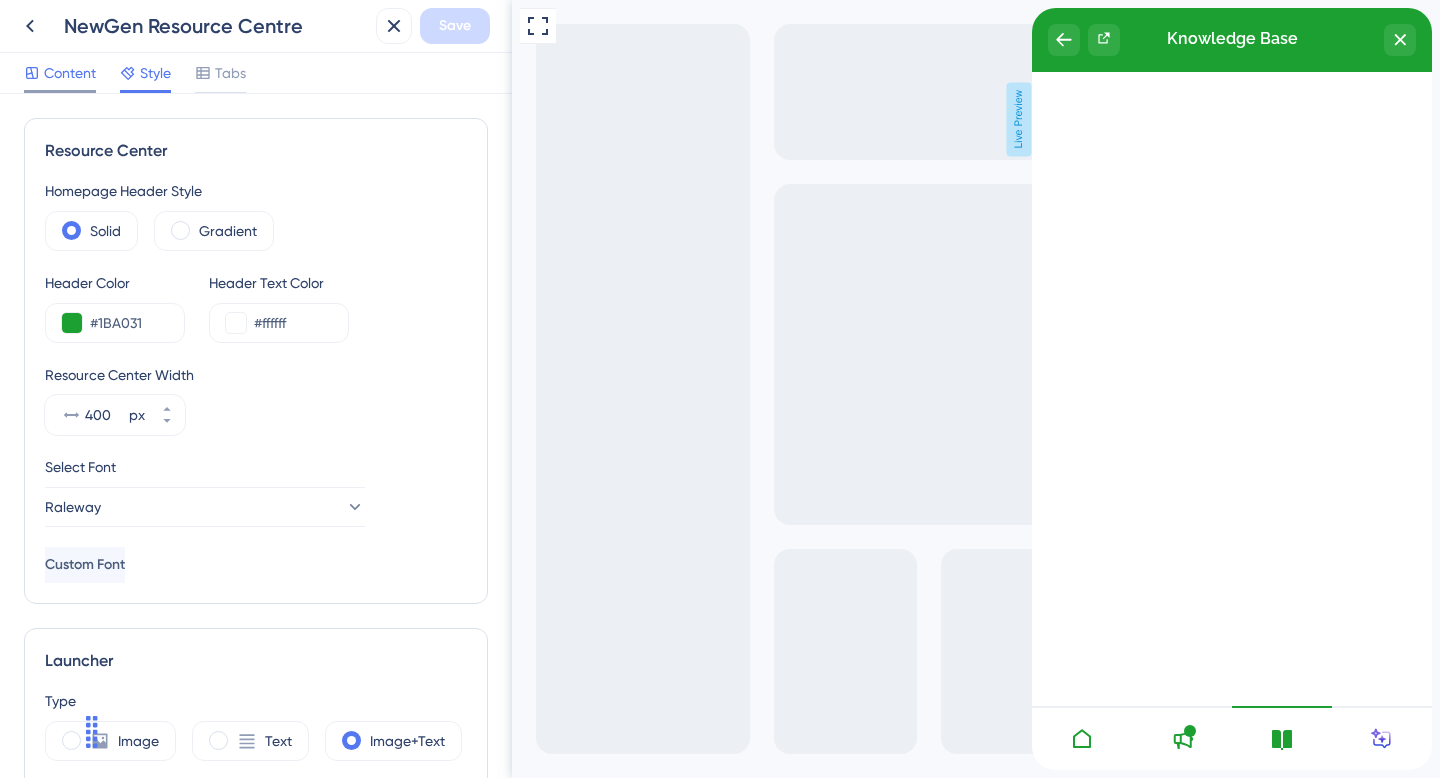 click on "Content" at bounding box center [70, 73] 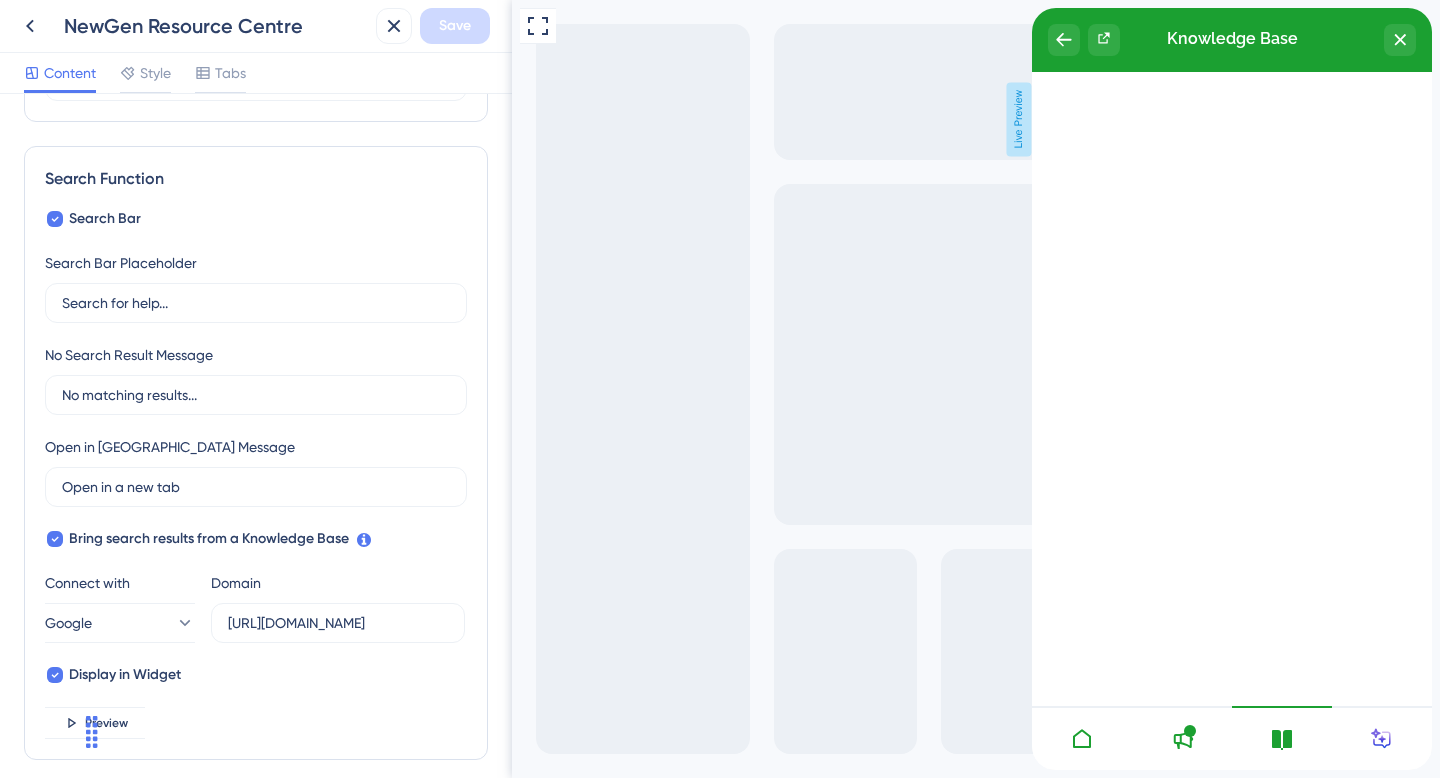 scroll, scrollTop: 243, scrollLeft: 0, axis: vertical 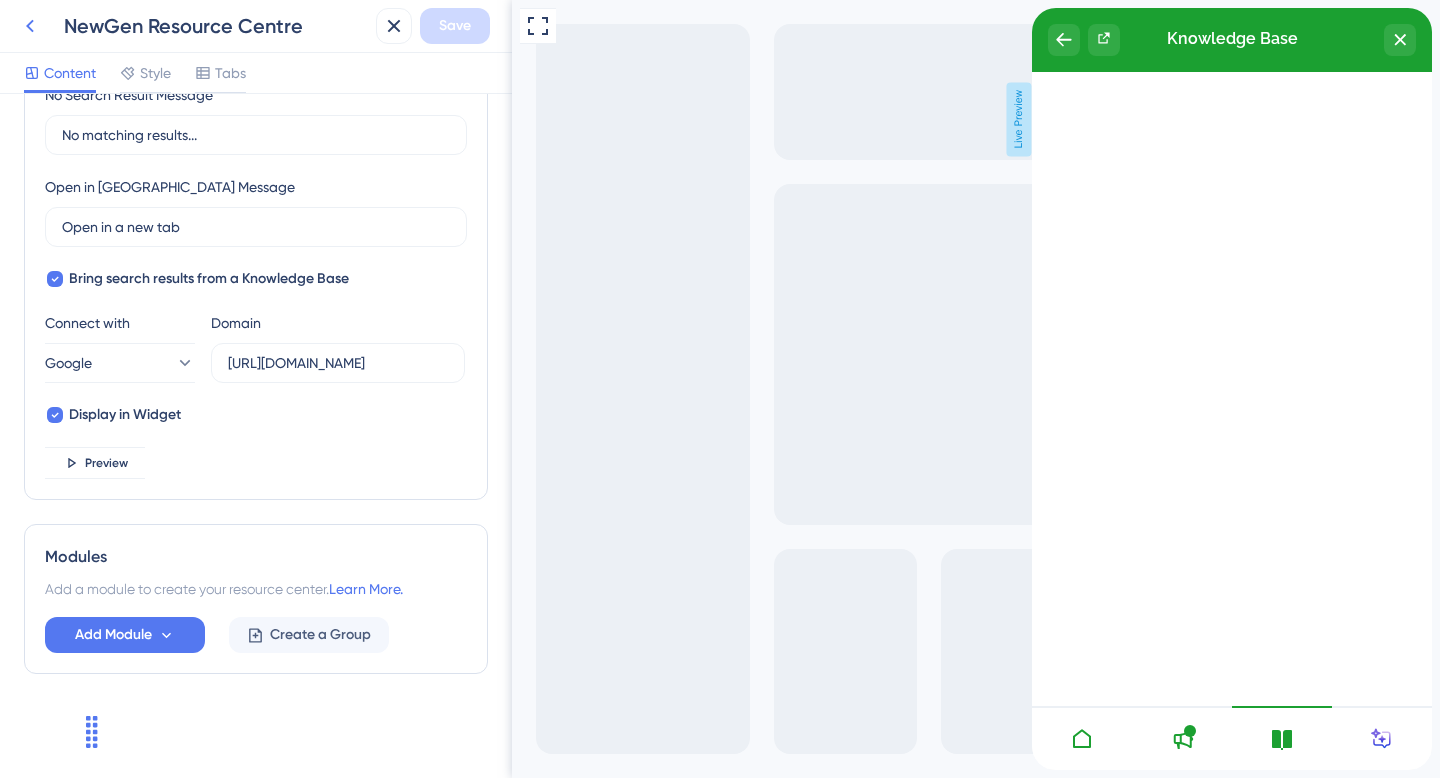 click 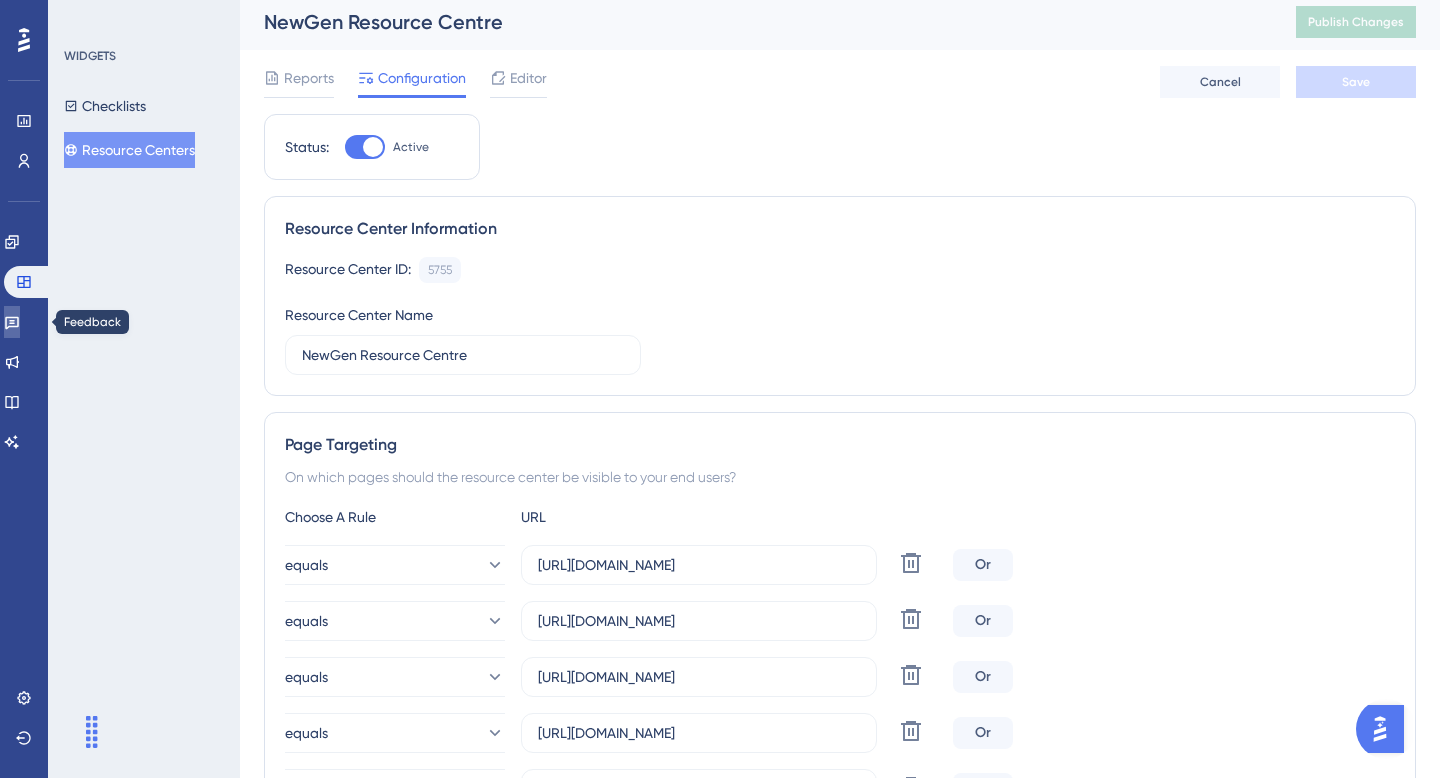 click 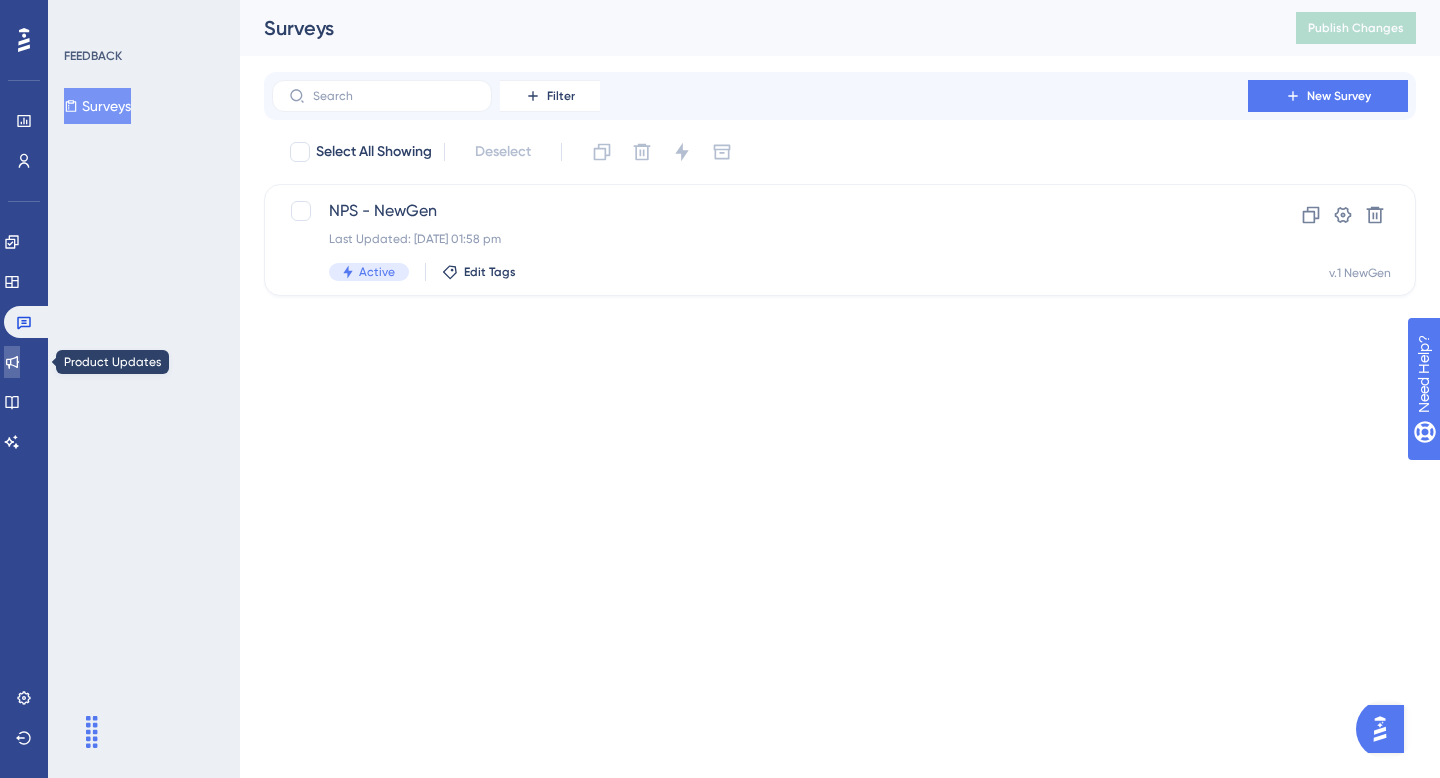 click 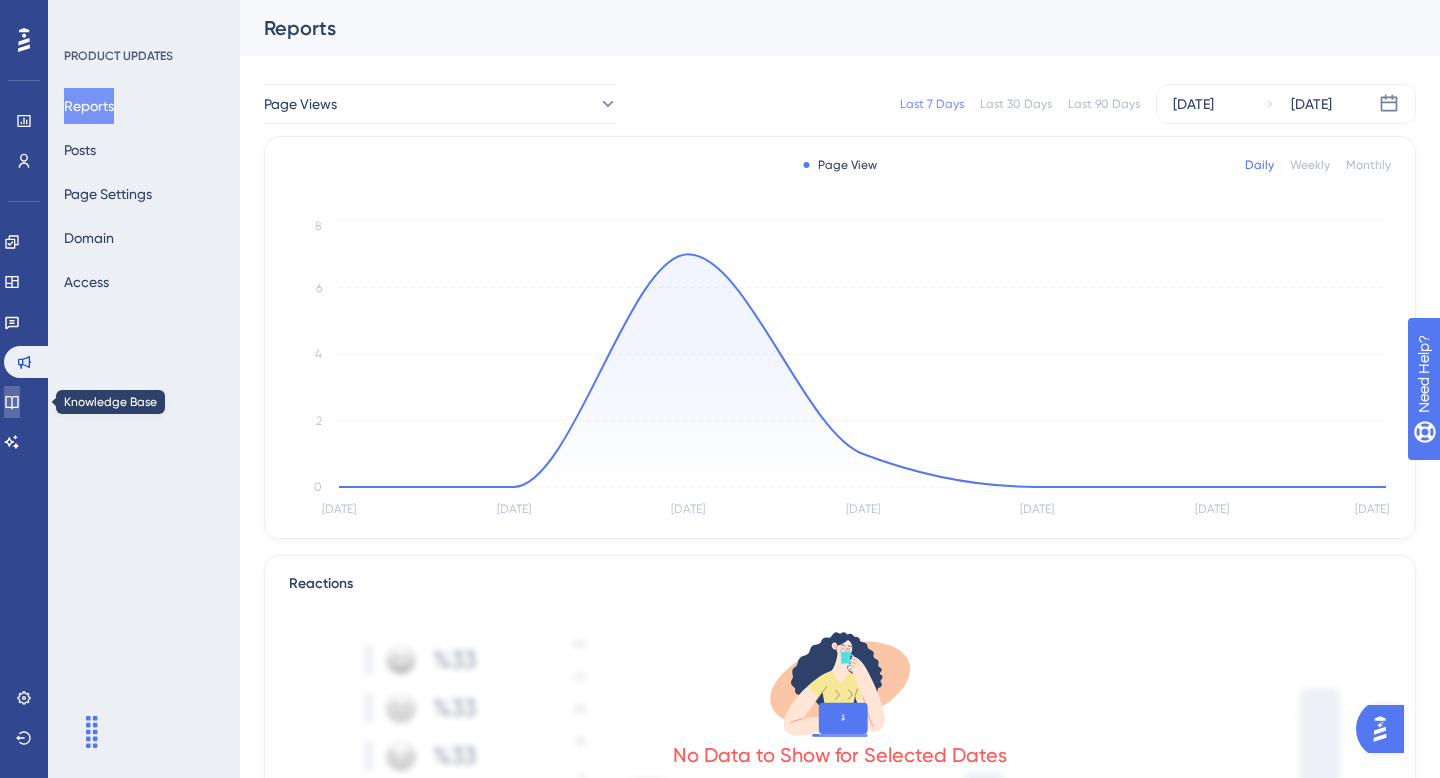 click 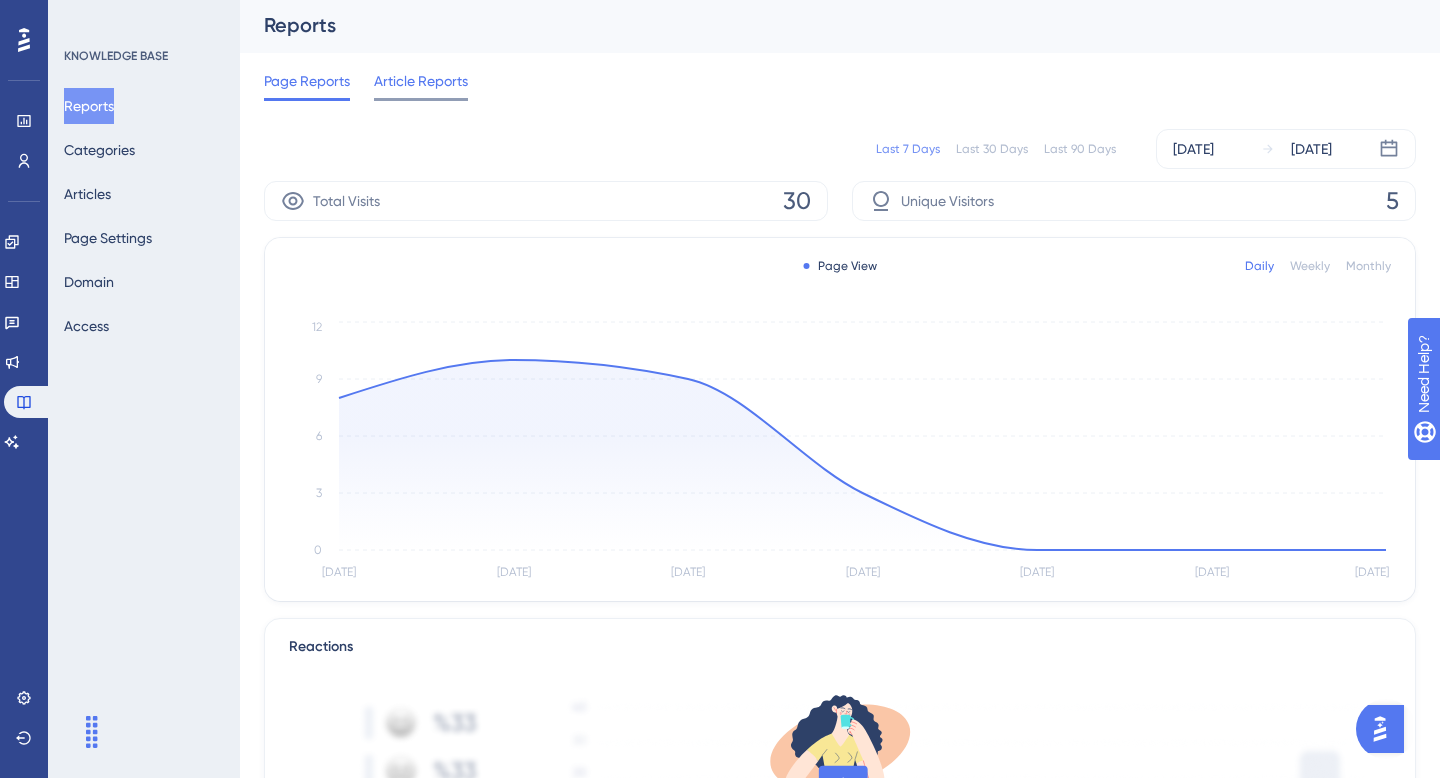 click on "Article Reports" at bounding box center (421, 81) 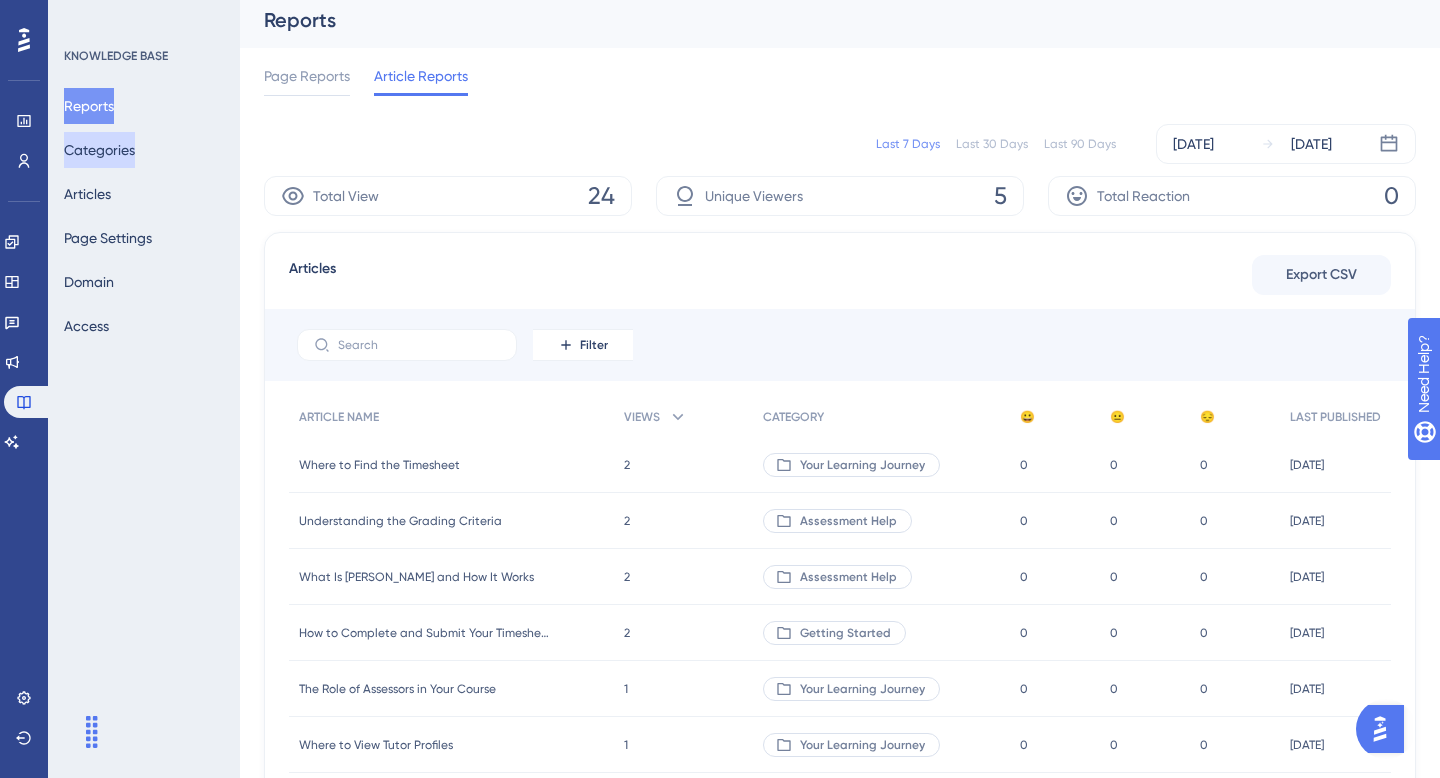 click on "Categories" at bounding box center (99, 150) 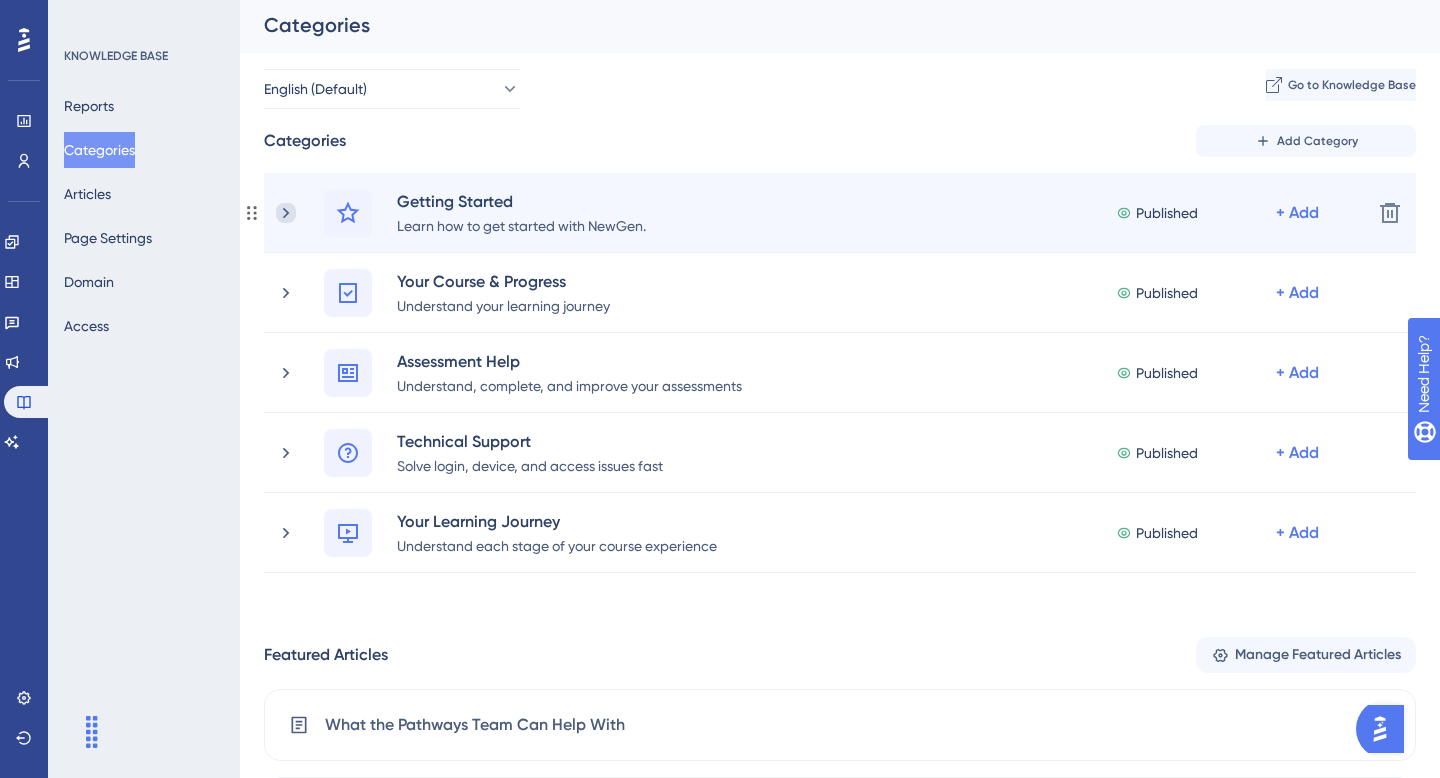 click 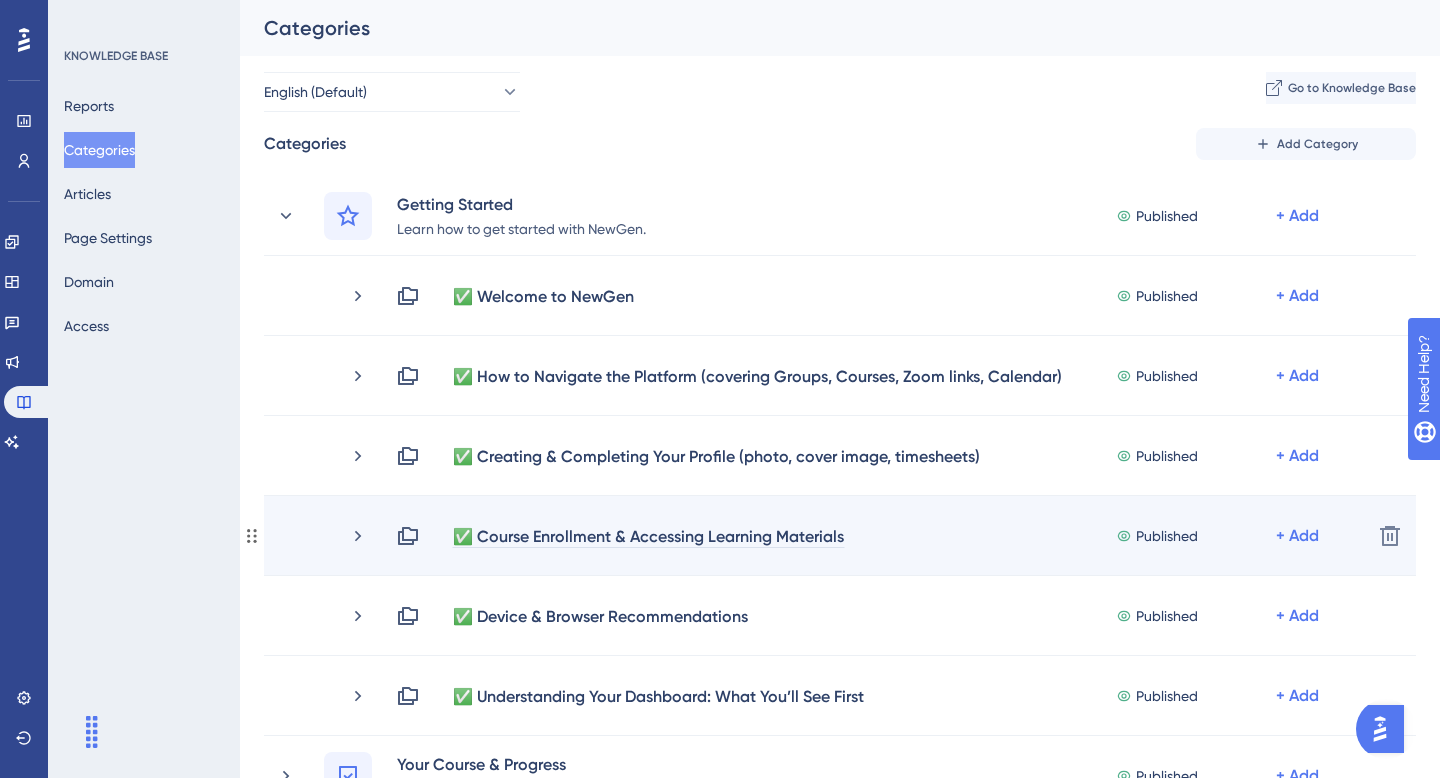 click on "✅ Course Enrollment & Accessing Learning Materials" at bounding box center [648, 536] 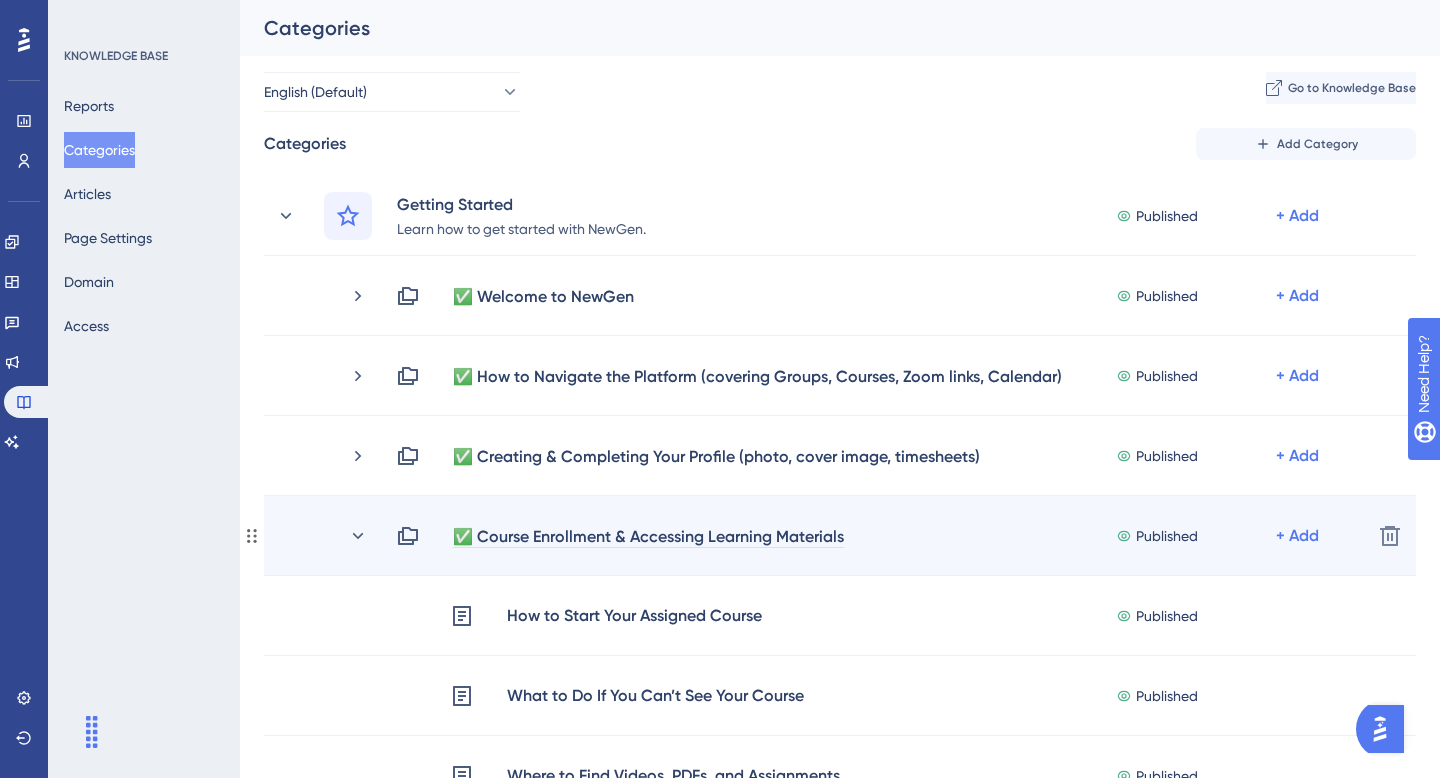 click on "✅ Course Enrollment & Accessing Learning Materials" at bounding box center [648, 536] 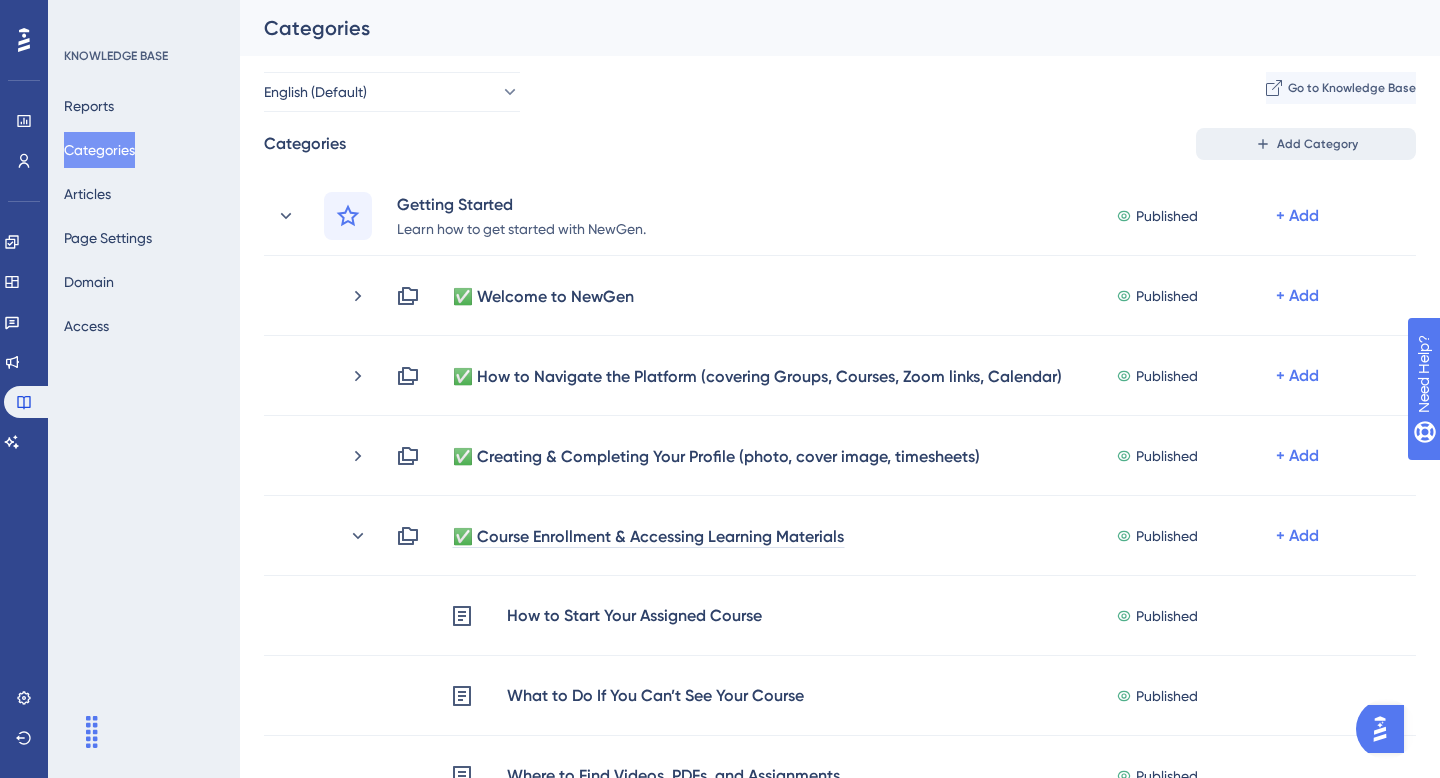click on "Add Category" at bounding box center [1317, 144] 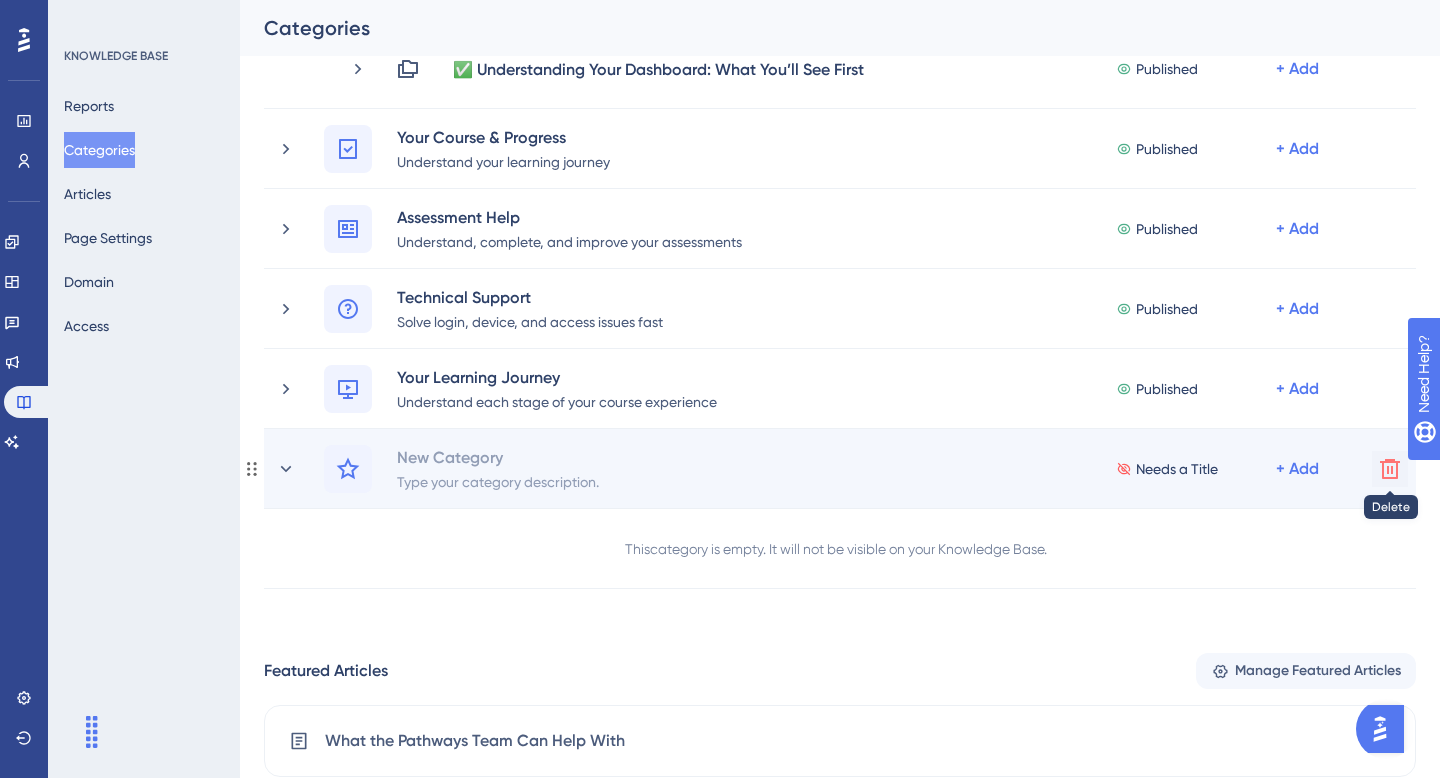 click 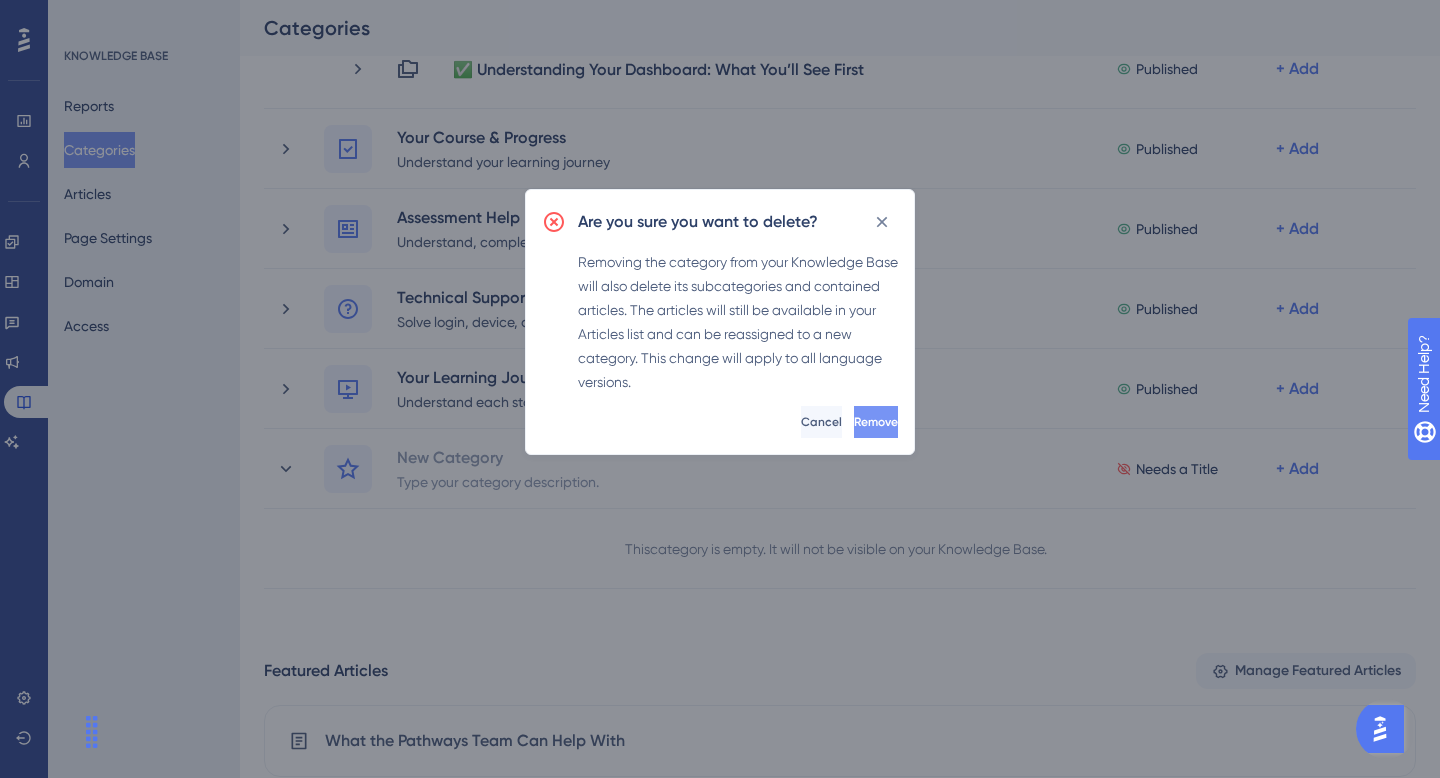 click on "Remove" at bounding box center (876, 422) 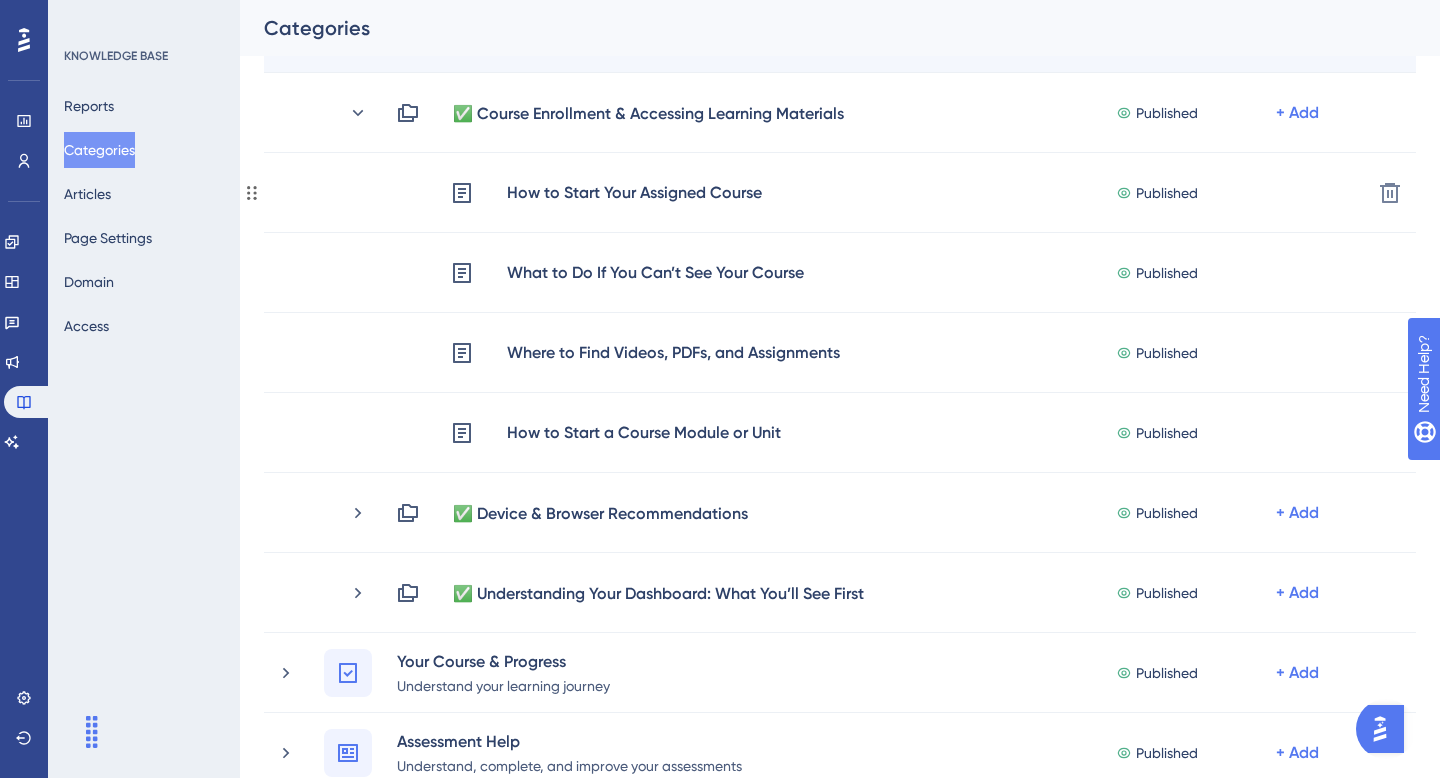 scroll, scrollTop: 351, scrollLeft: 0, axis: vertical 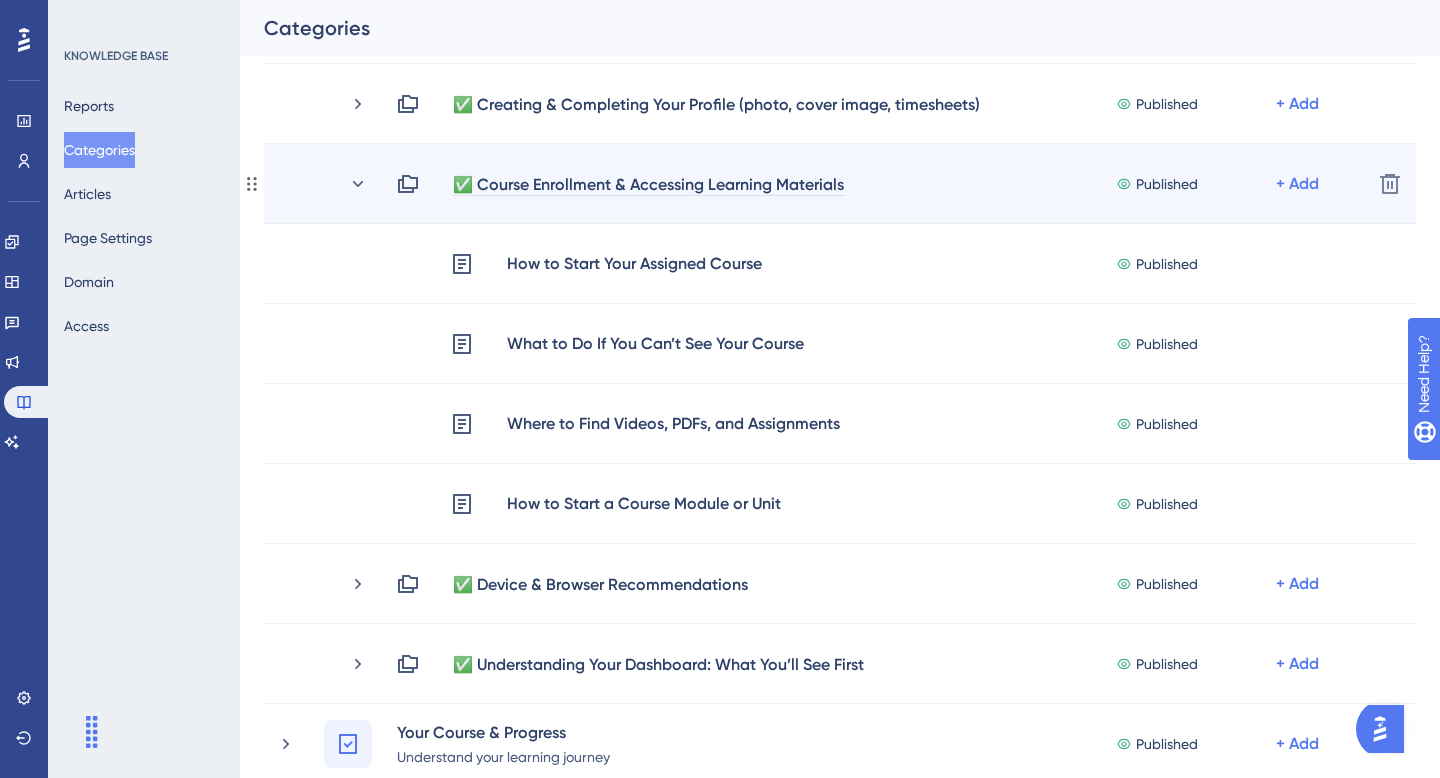 click on "✅ Course Enrollment & Accessing Learning Materials" at bounding box center [648, 184] 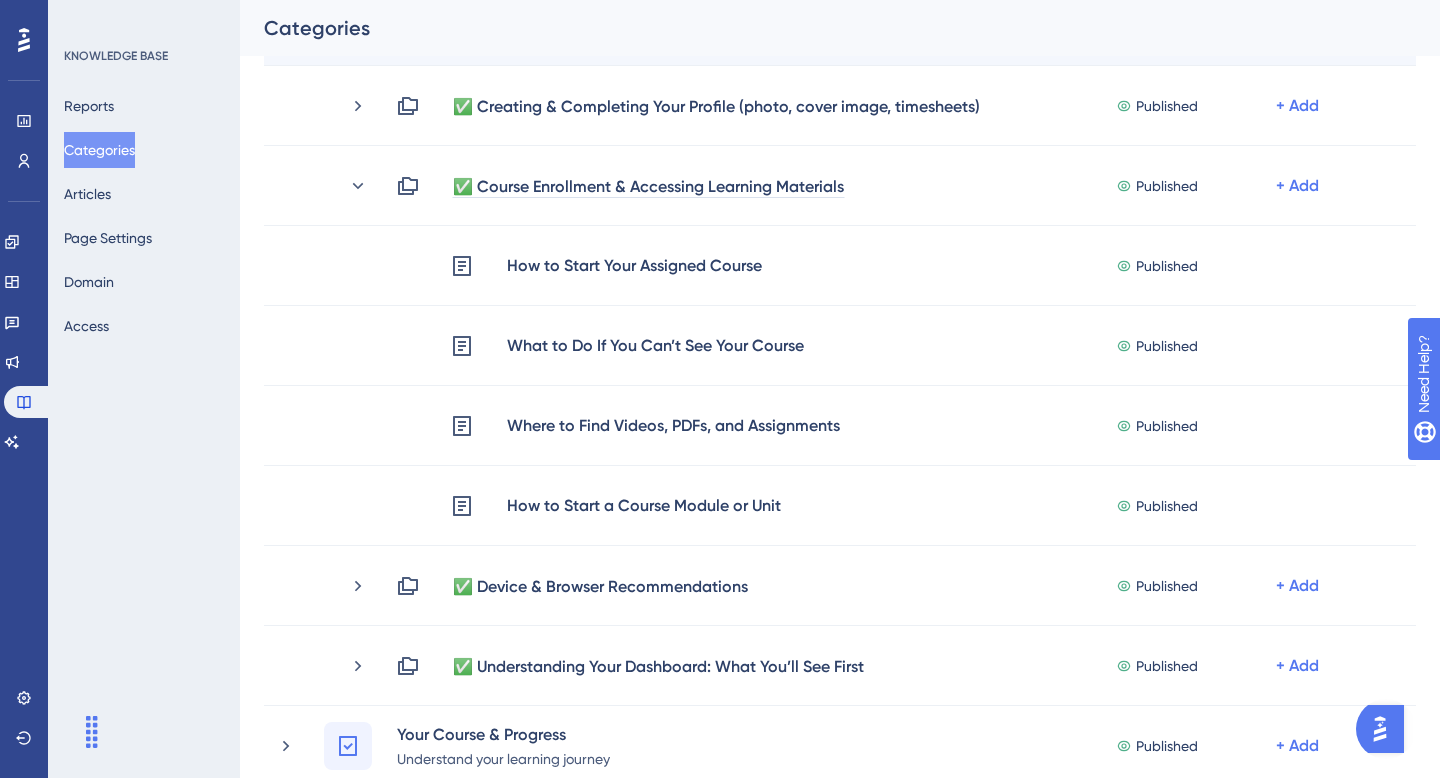 scroll, scrollTop: 0, scrollLeft: 0, axis: both 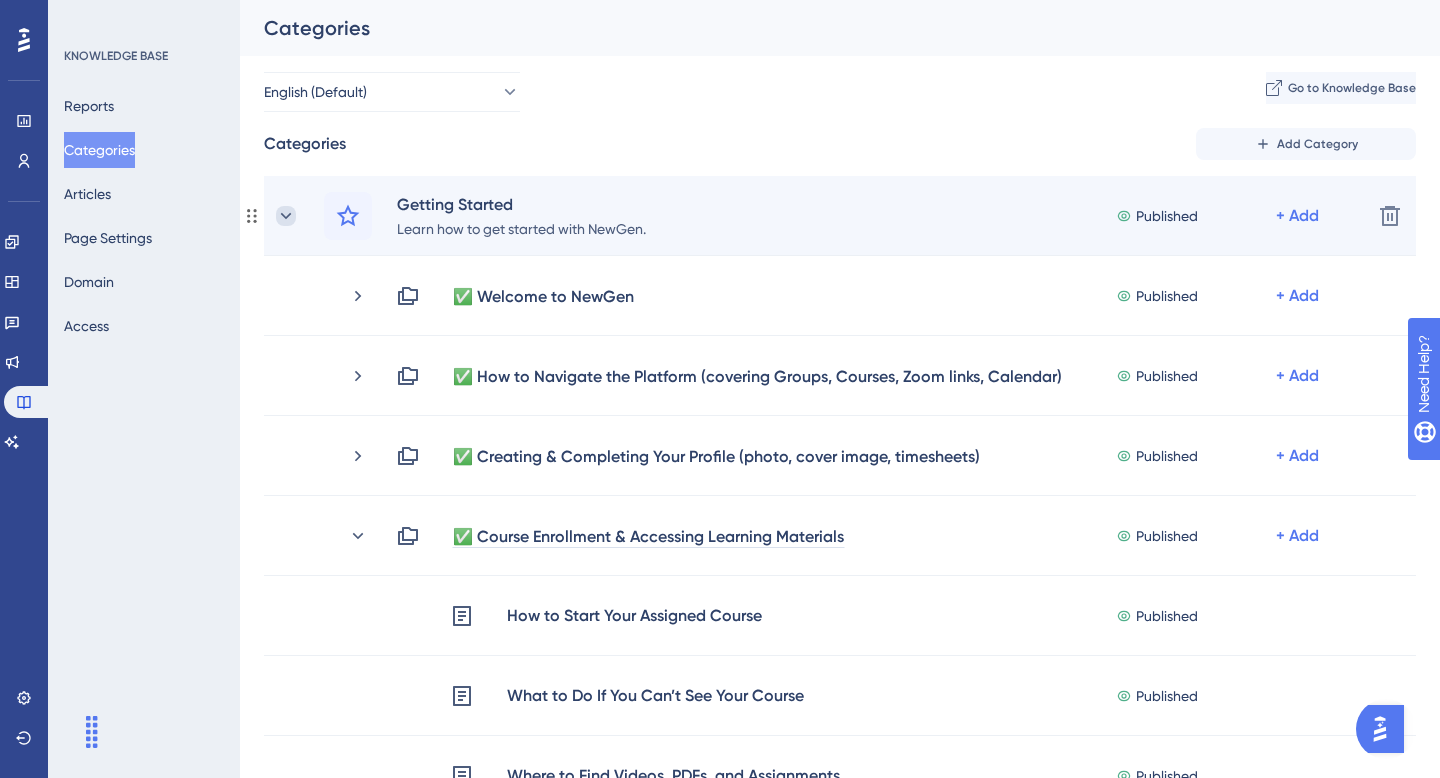 click 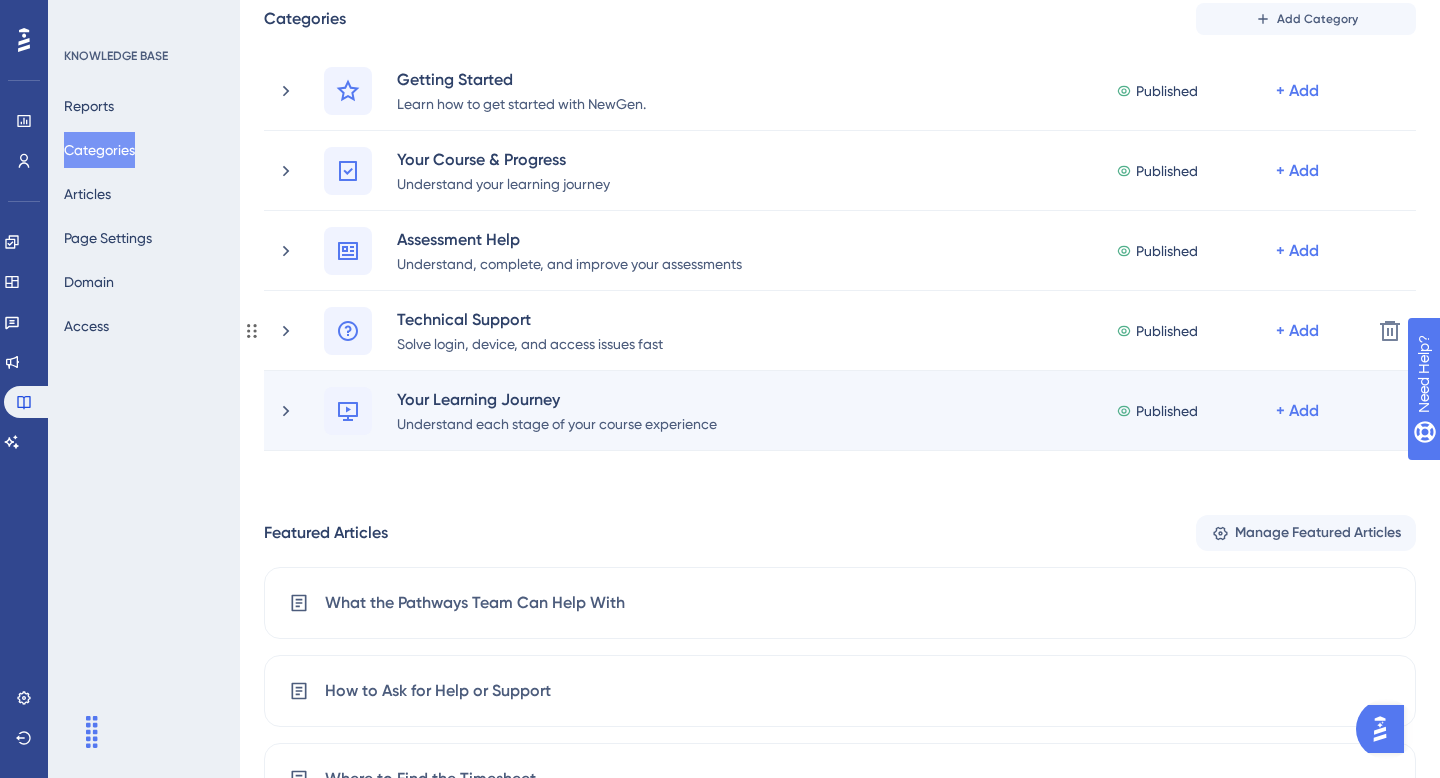 scroll, scrollTop: 0, scrollLeft: 0, axis: both 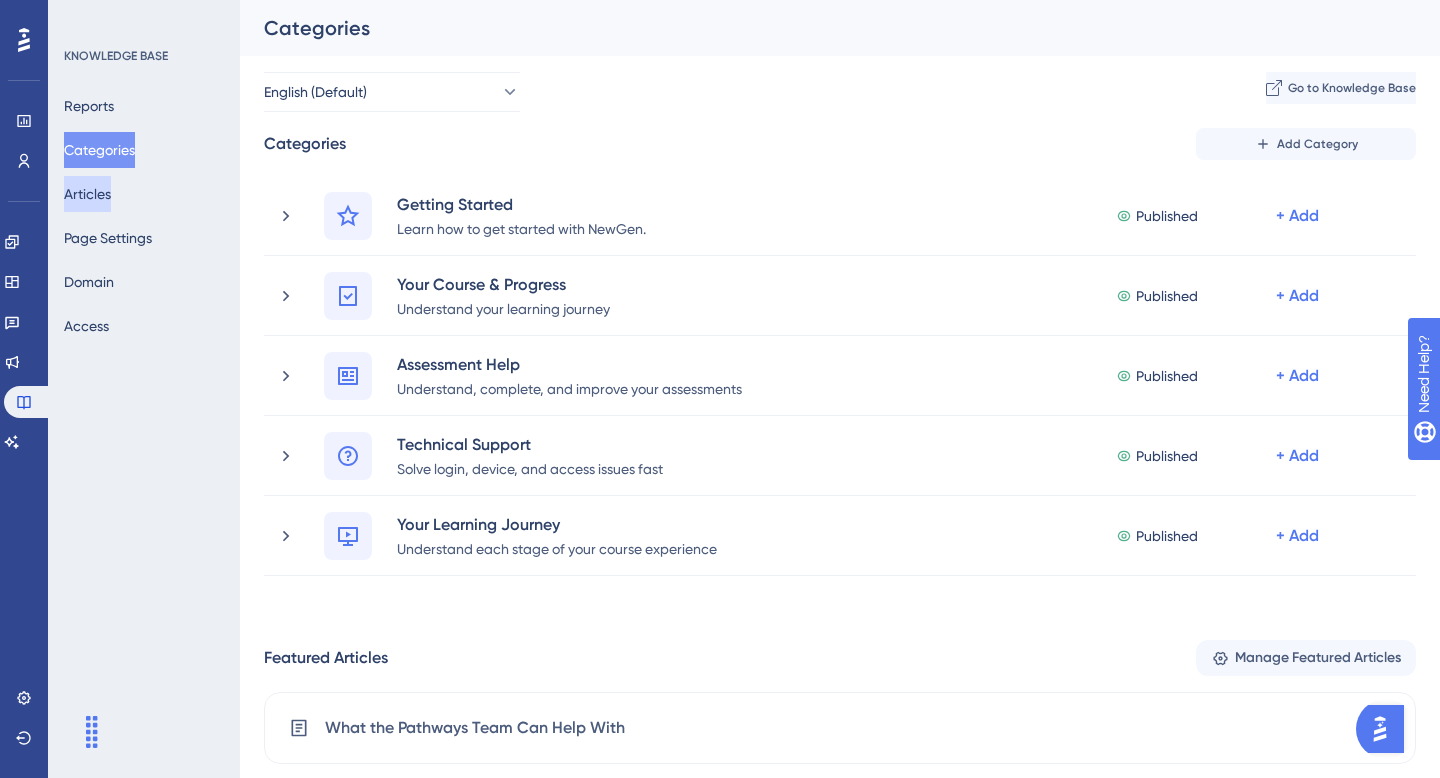 click on "Articles" at bounding box center [87, 194] 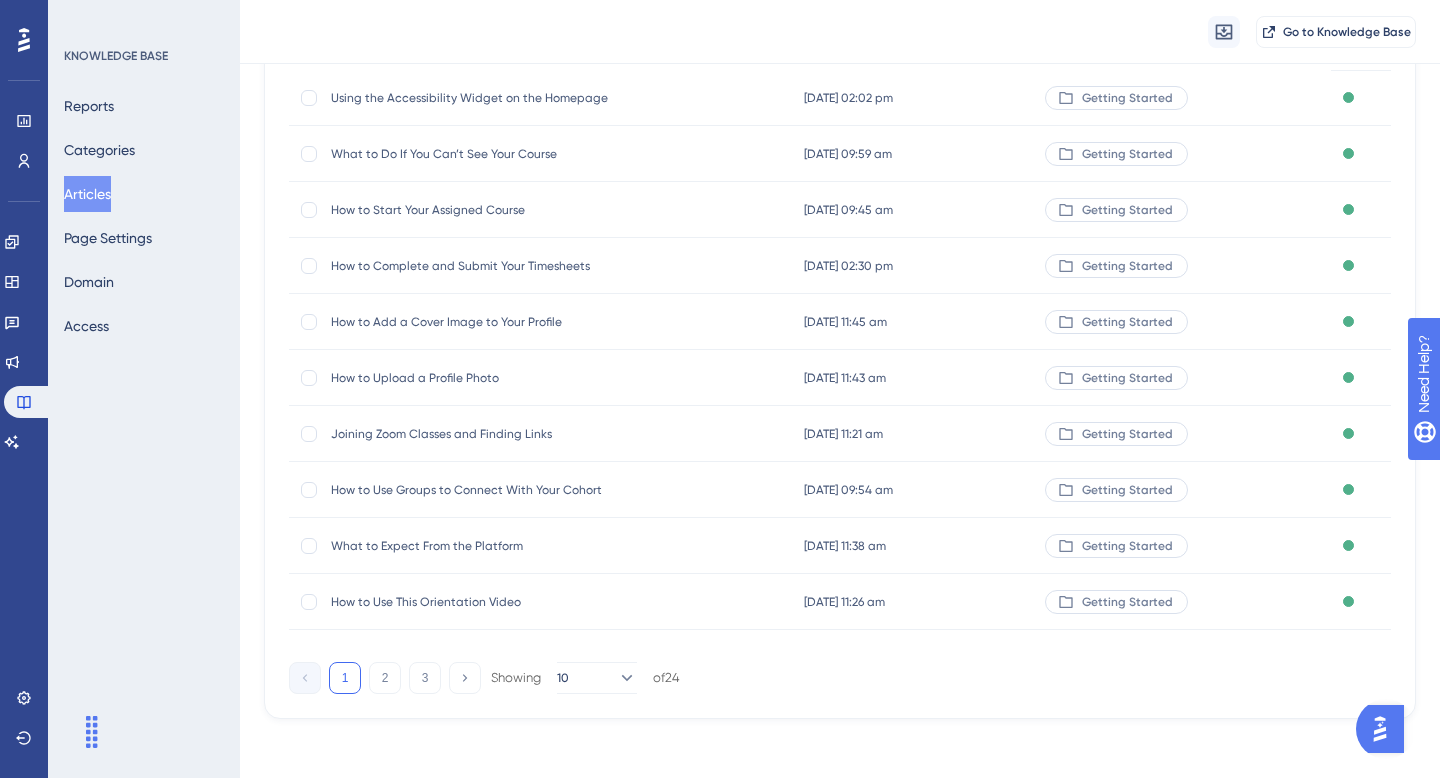 scroll, scrollTop: 288, scrollLeft: 0, axis: vertical 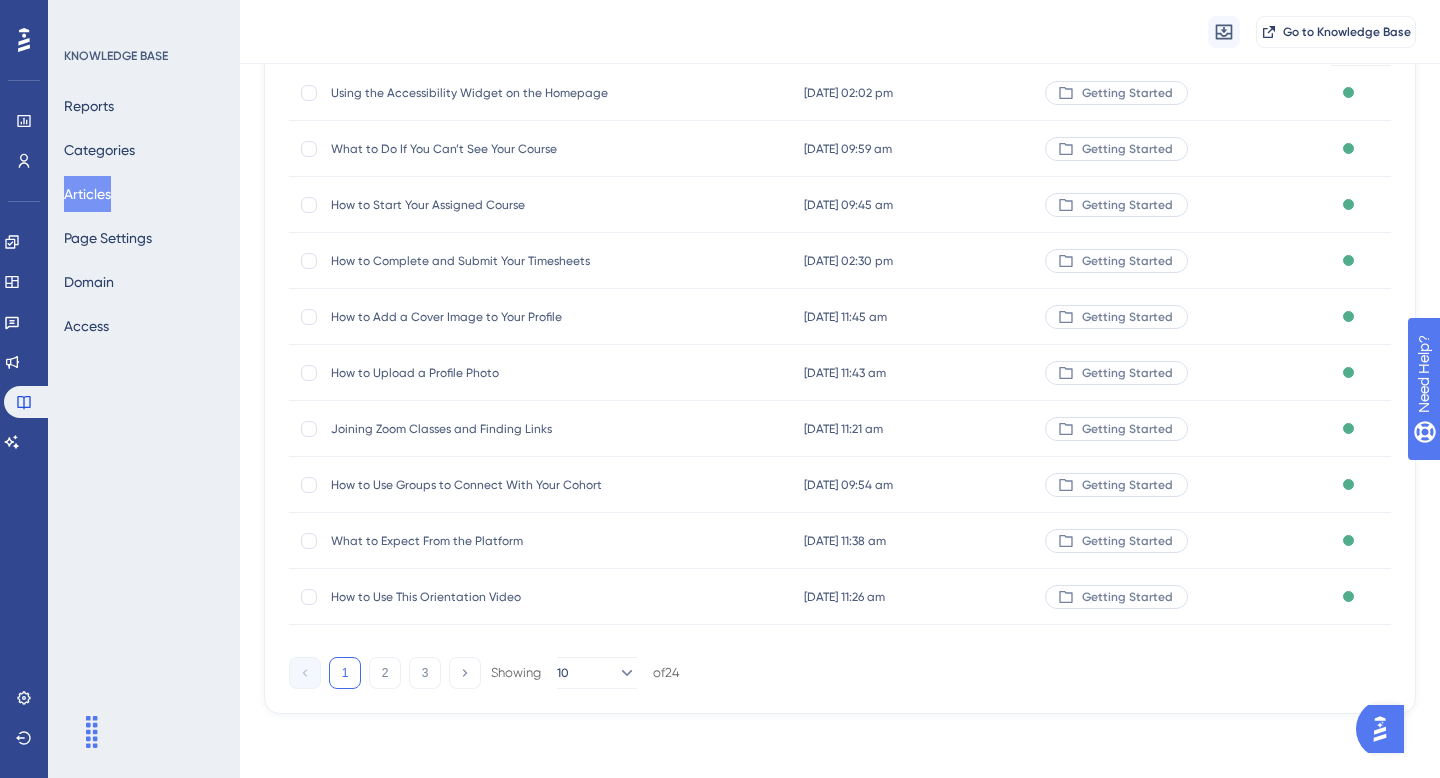 click on "Getting Started" at bounding box center [1127, 485] 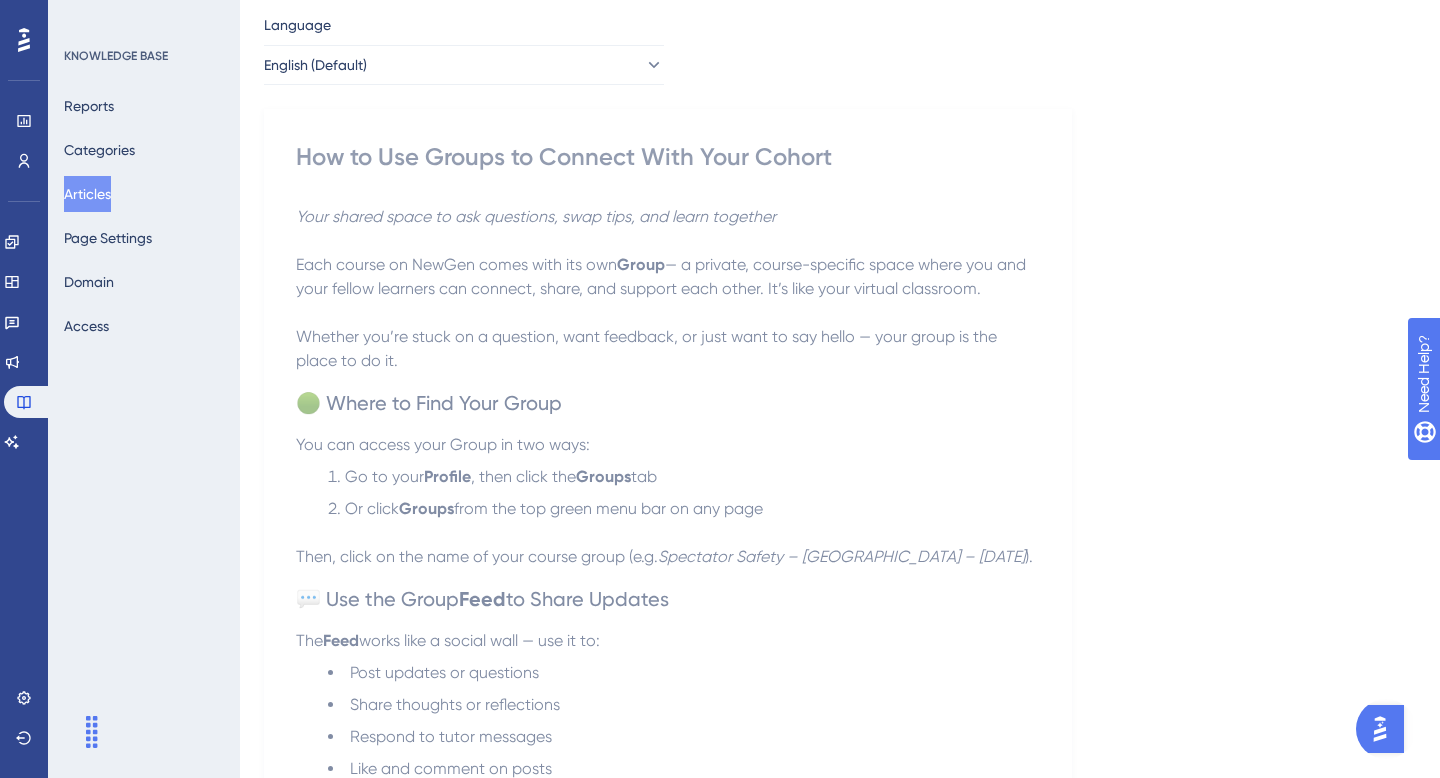 scroll, scrollTop: 0, scrollLeft: 0, axis: both 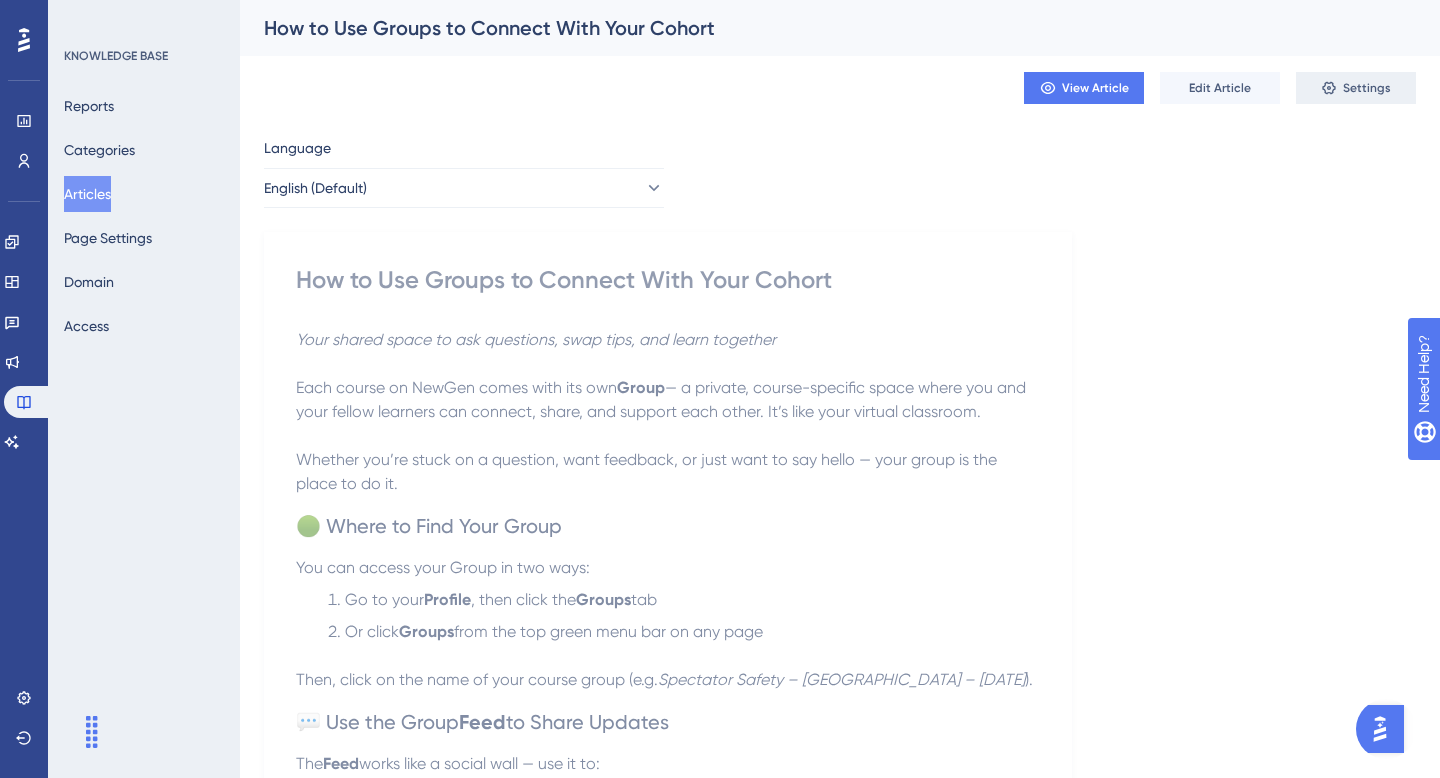 click on "Settings" at bounding box center (1367, 88) 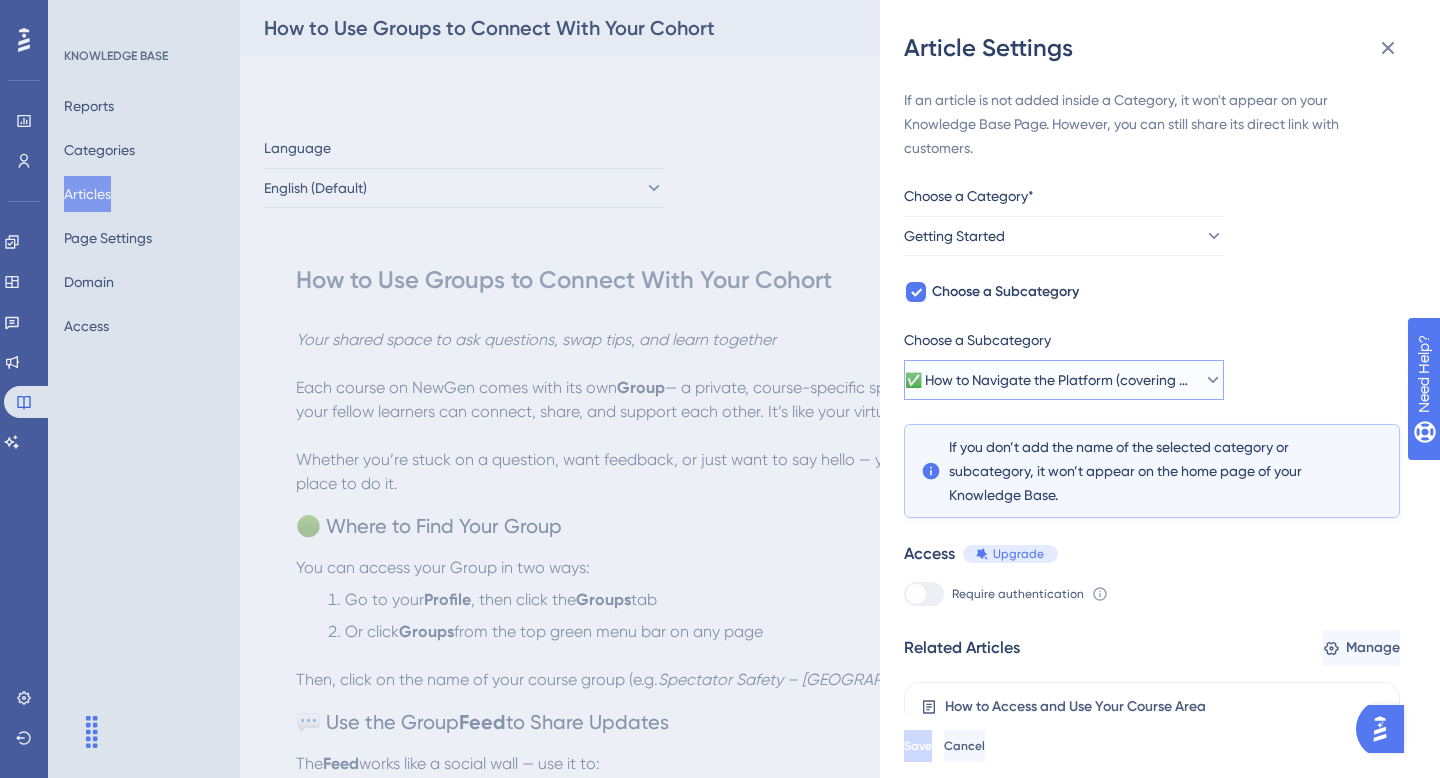 click 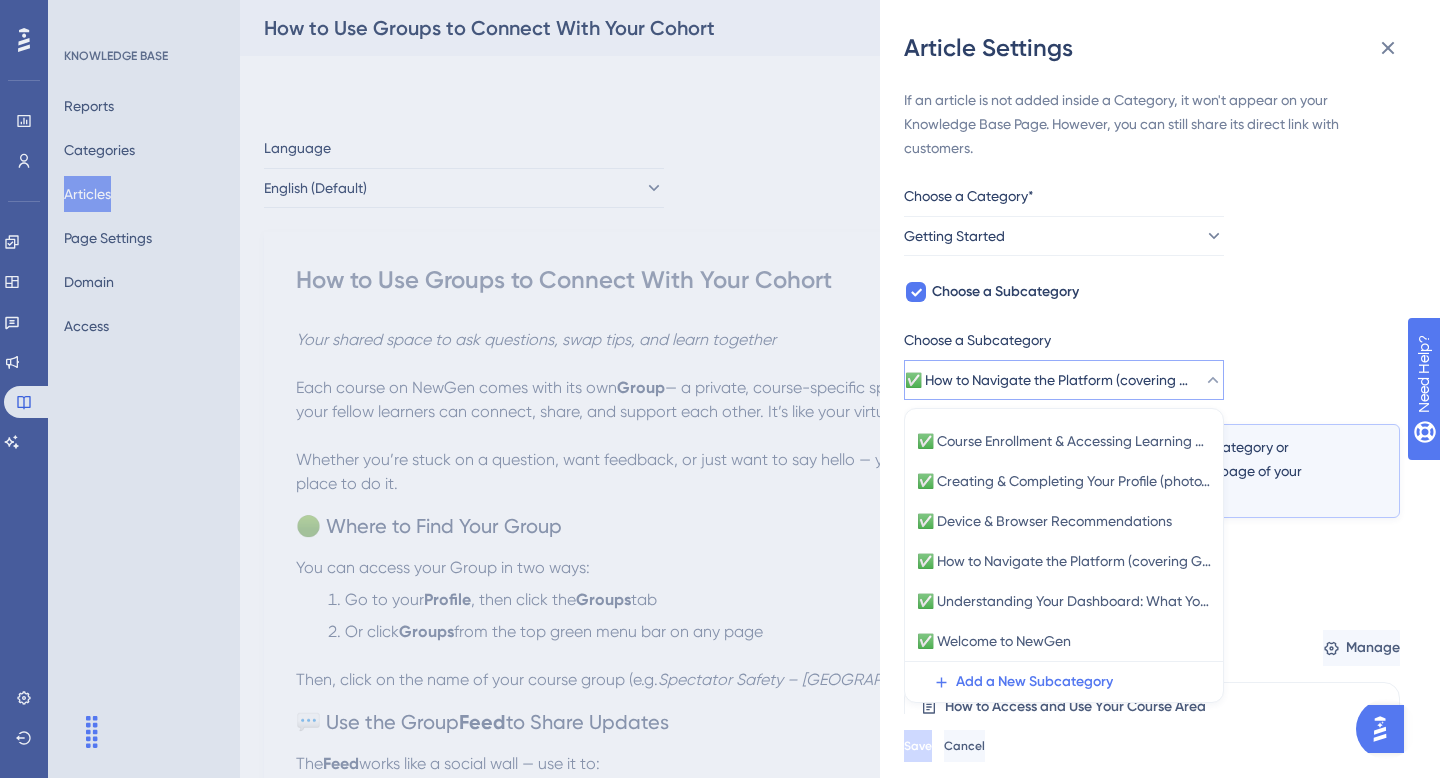 scroll, scrollTop: 150, scrollLeft: 0, axis: vertical 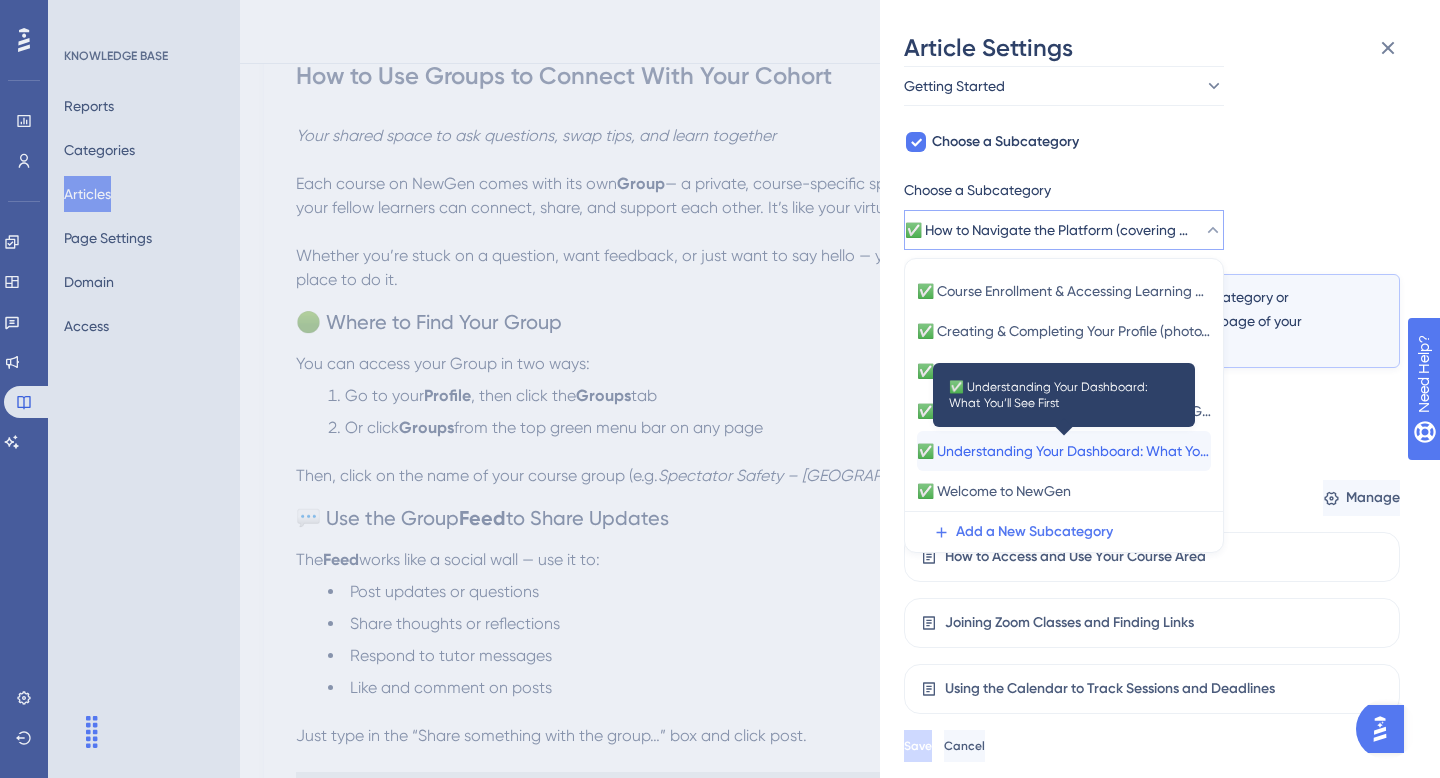 click on "✅ Understanding Your Dashboard: What You’ll See First" at bounding box center [1064, 451] 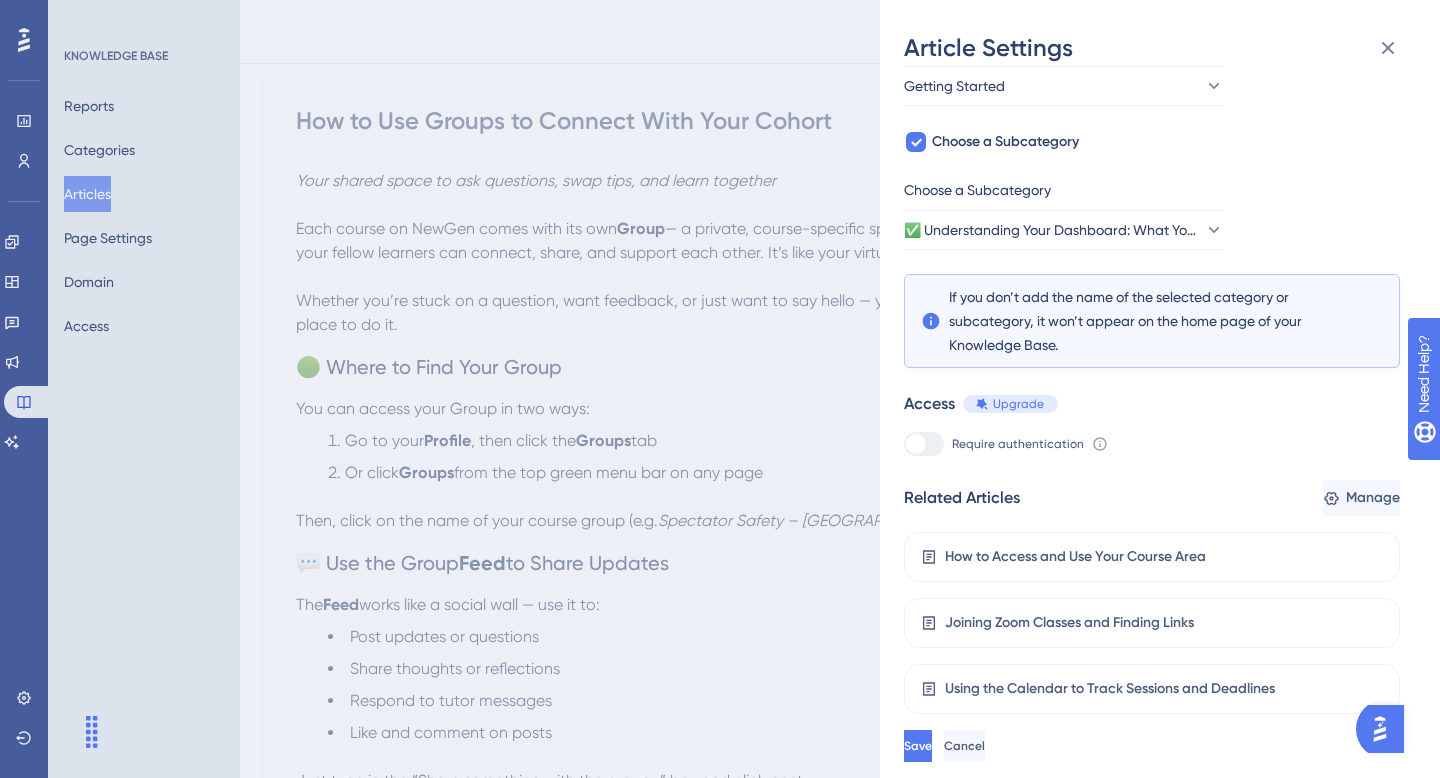 scroll, scrollTop: 144, scrollLeft: 0, axis: vertical 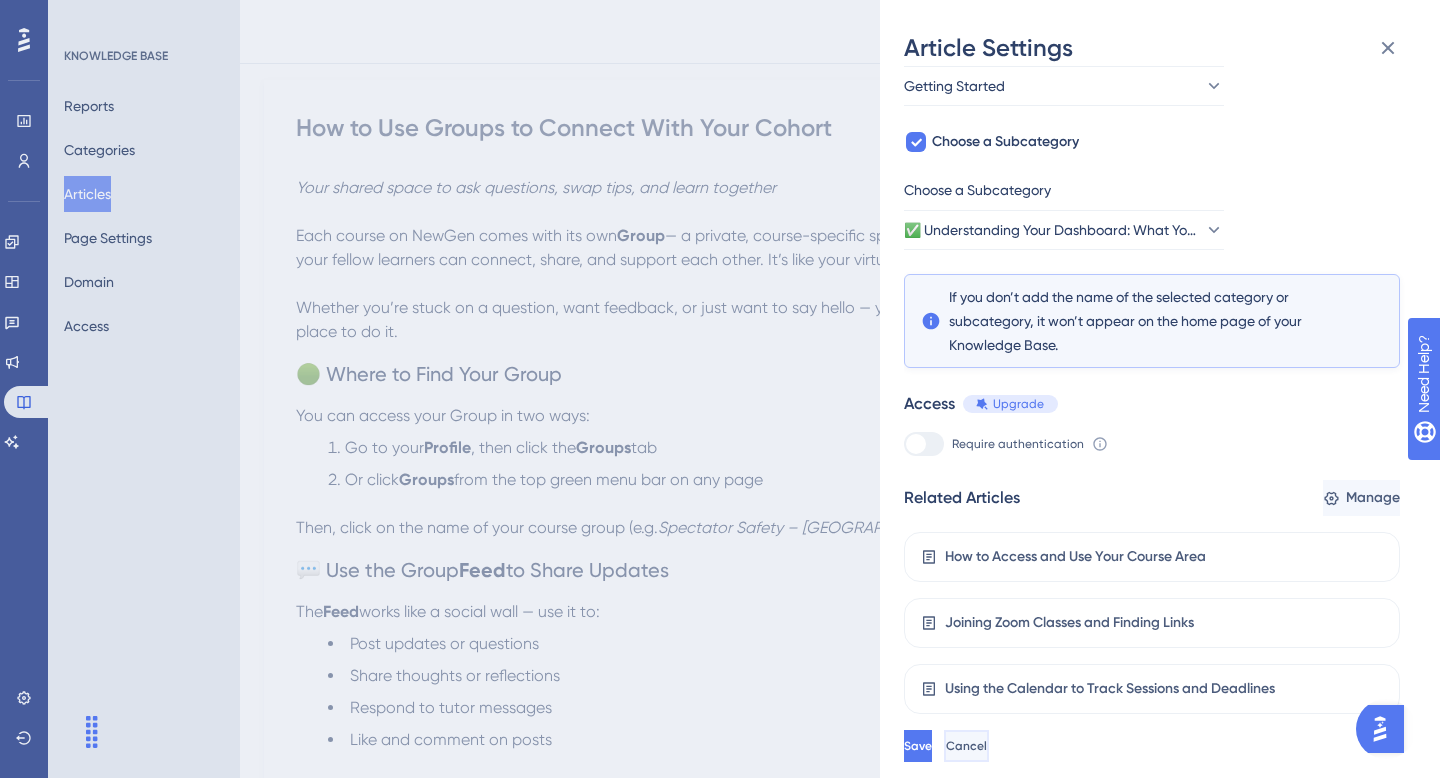 click on "Cancel" at bounding box center (966, 746) 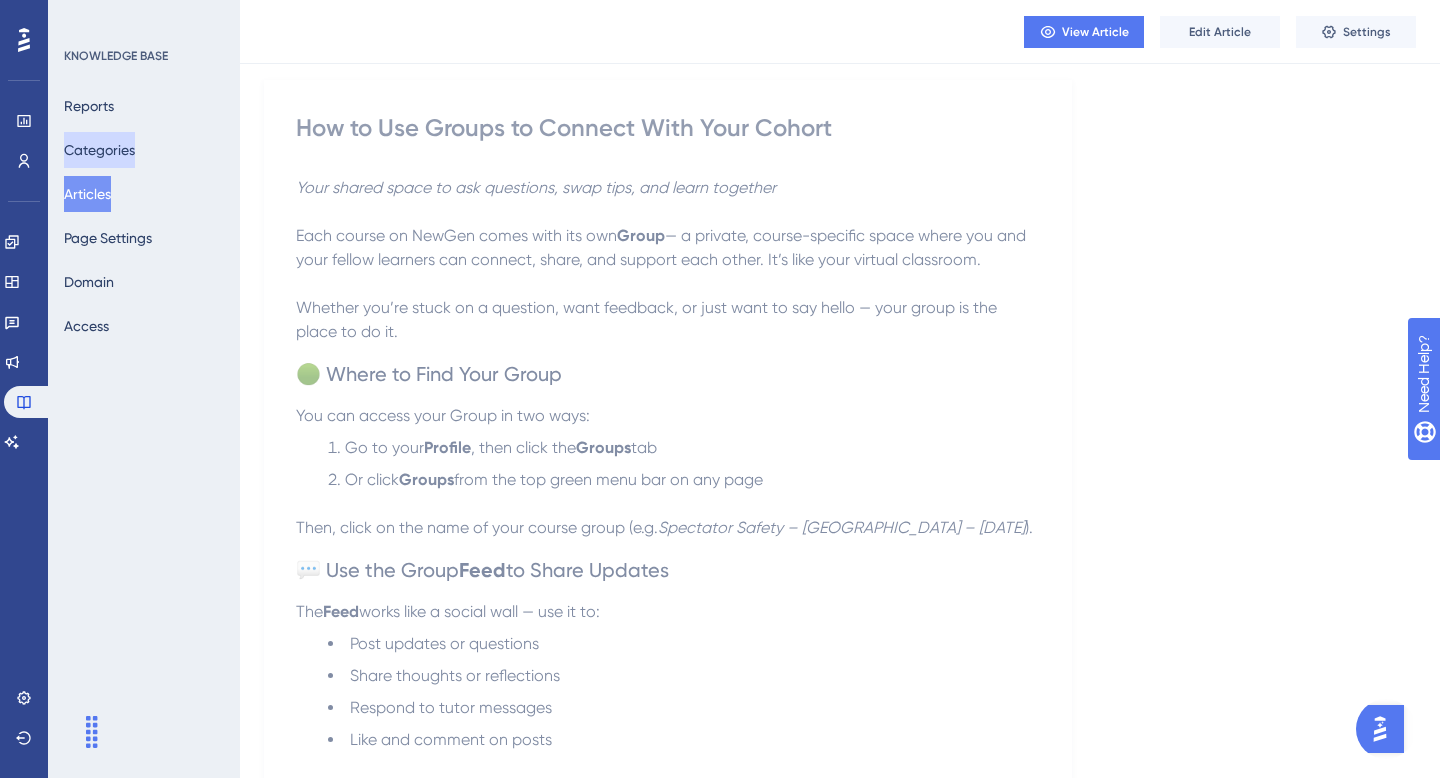 click on "Categories" at bounding box center [99, 150] 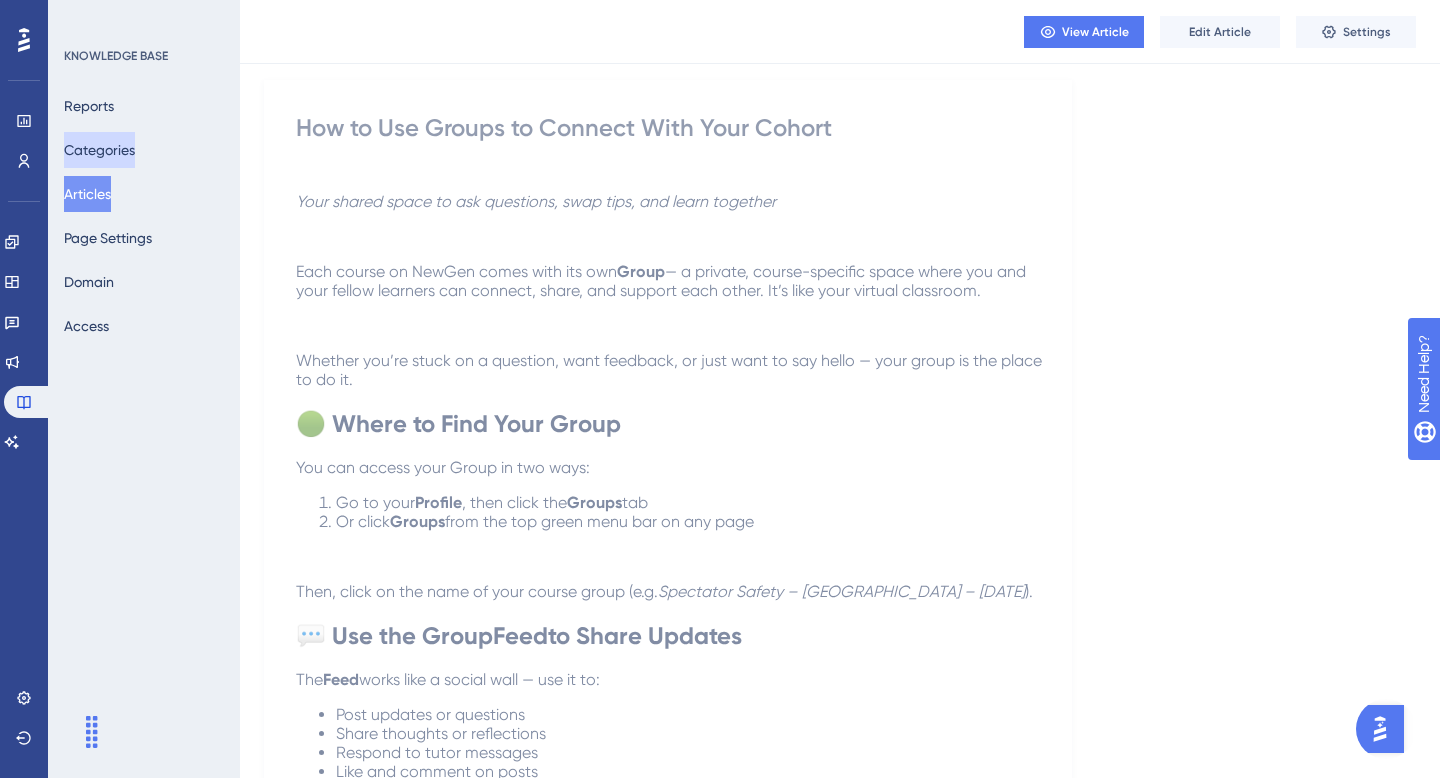 scroll, scrollTop: 0, scrollLeft: 0, axis: both 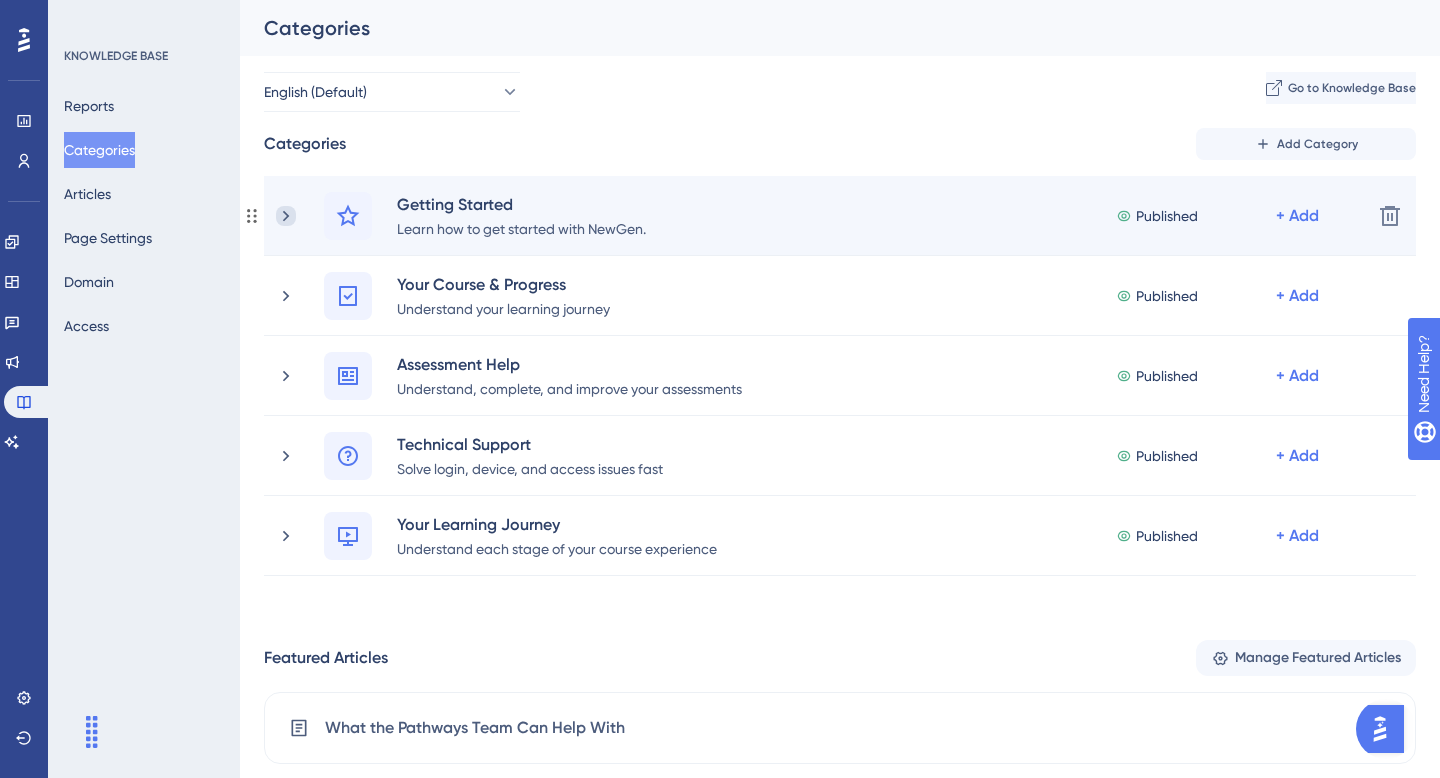 click 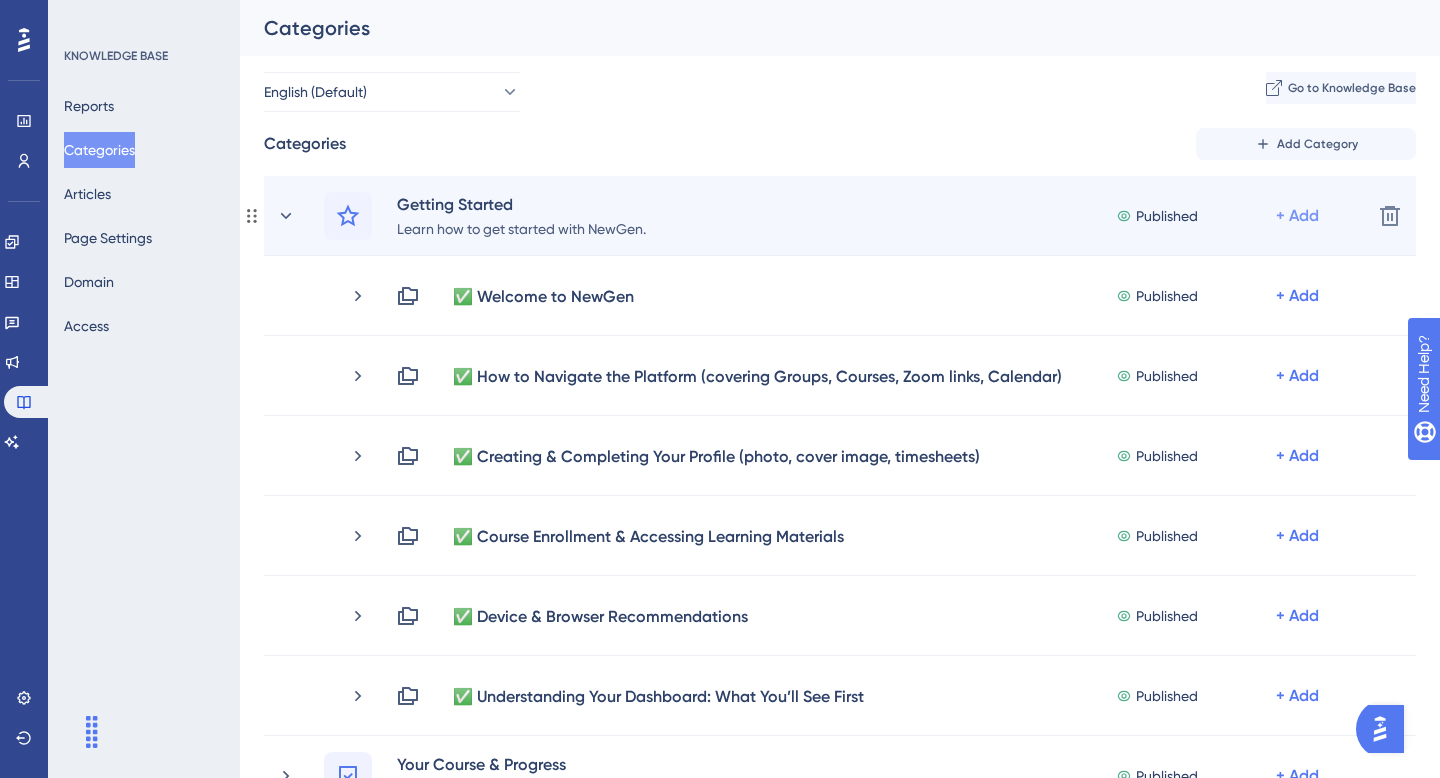 scroll, scrollTop: 5, scrollLeft: 0, axis: vertical 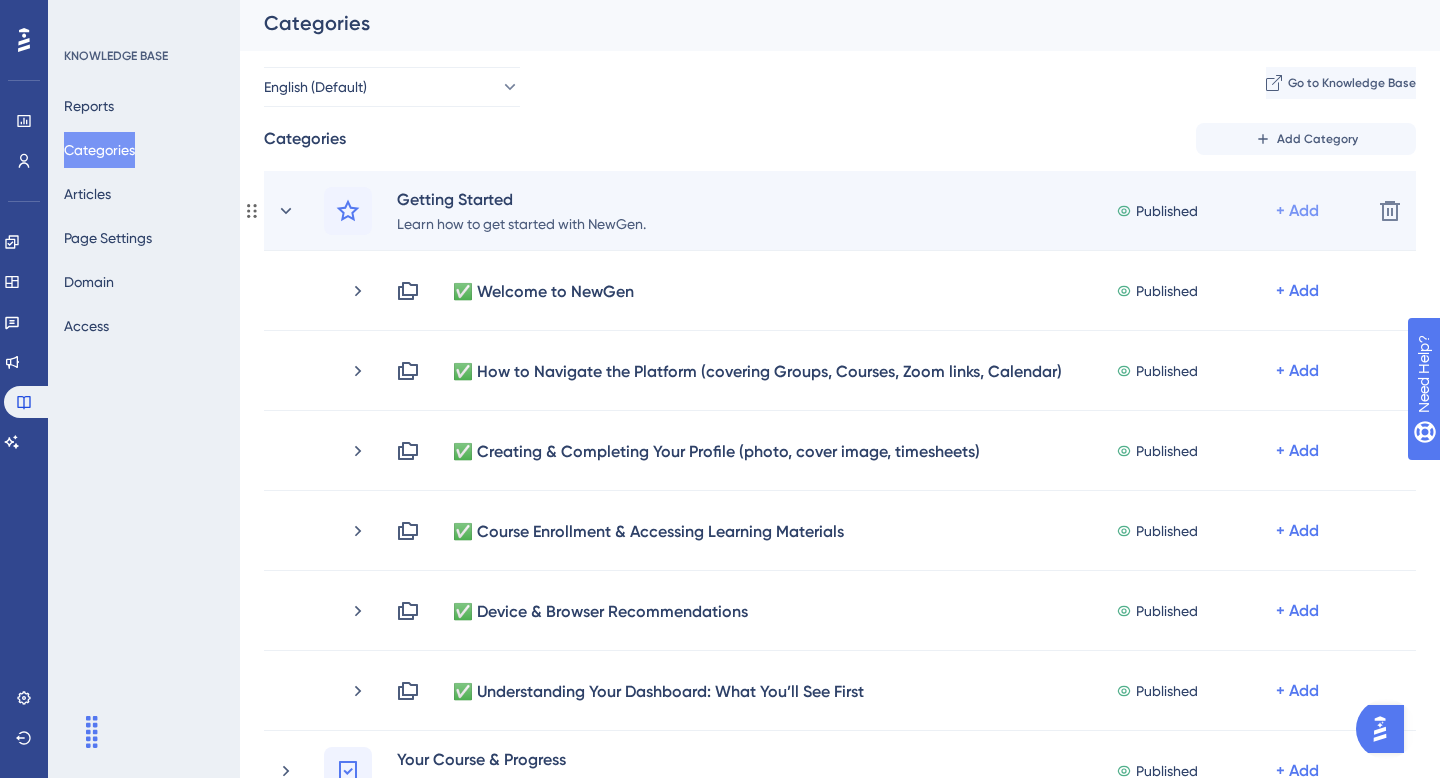 click on "+ Add" at bounding box center [1297, 211] 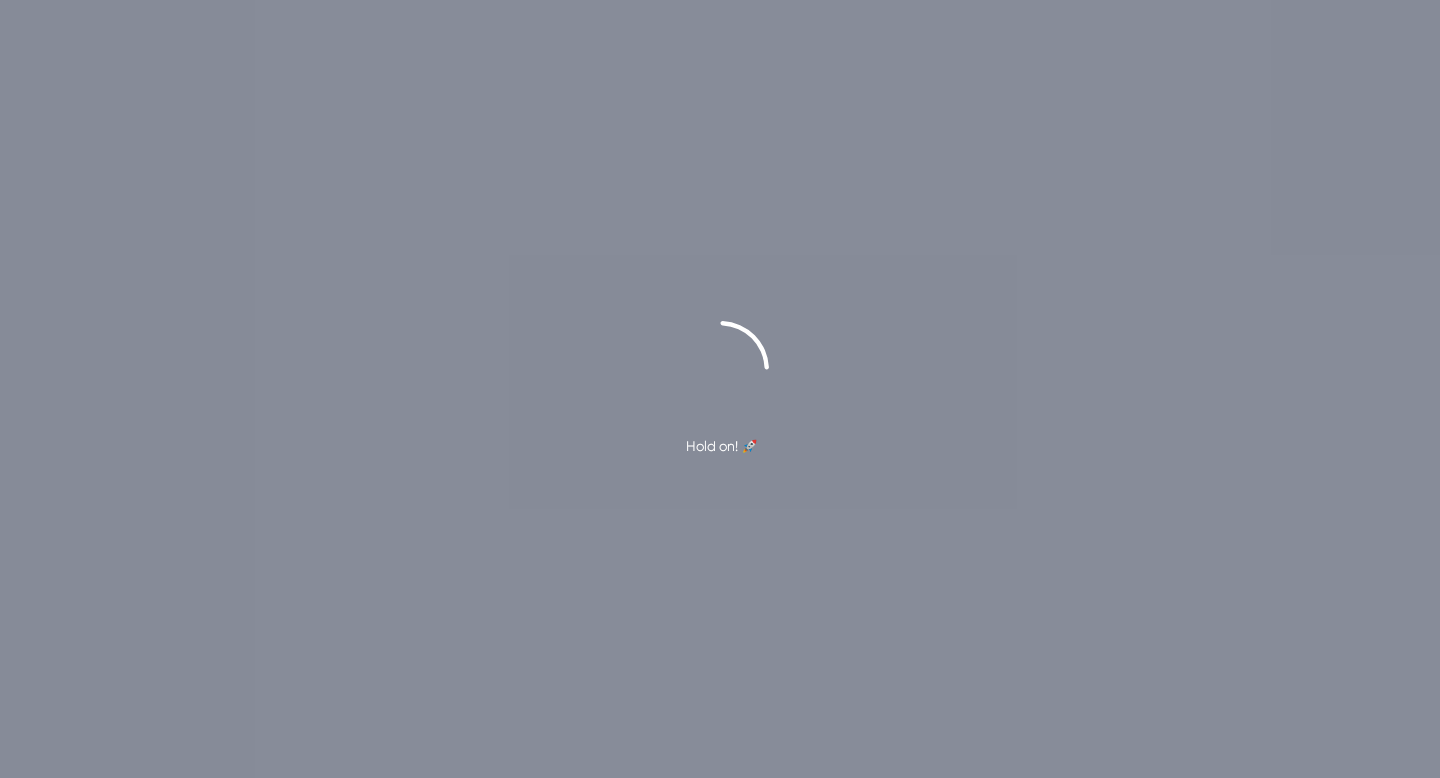 scroll, scrollTop: 0, scrollLeft: 0, axis: both 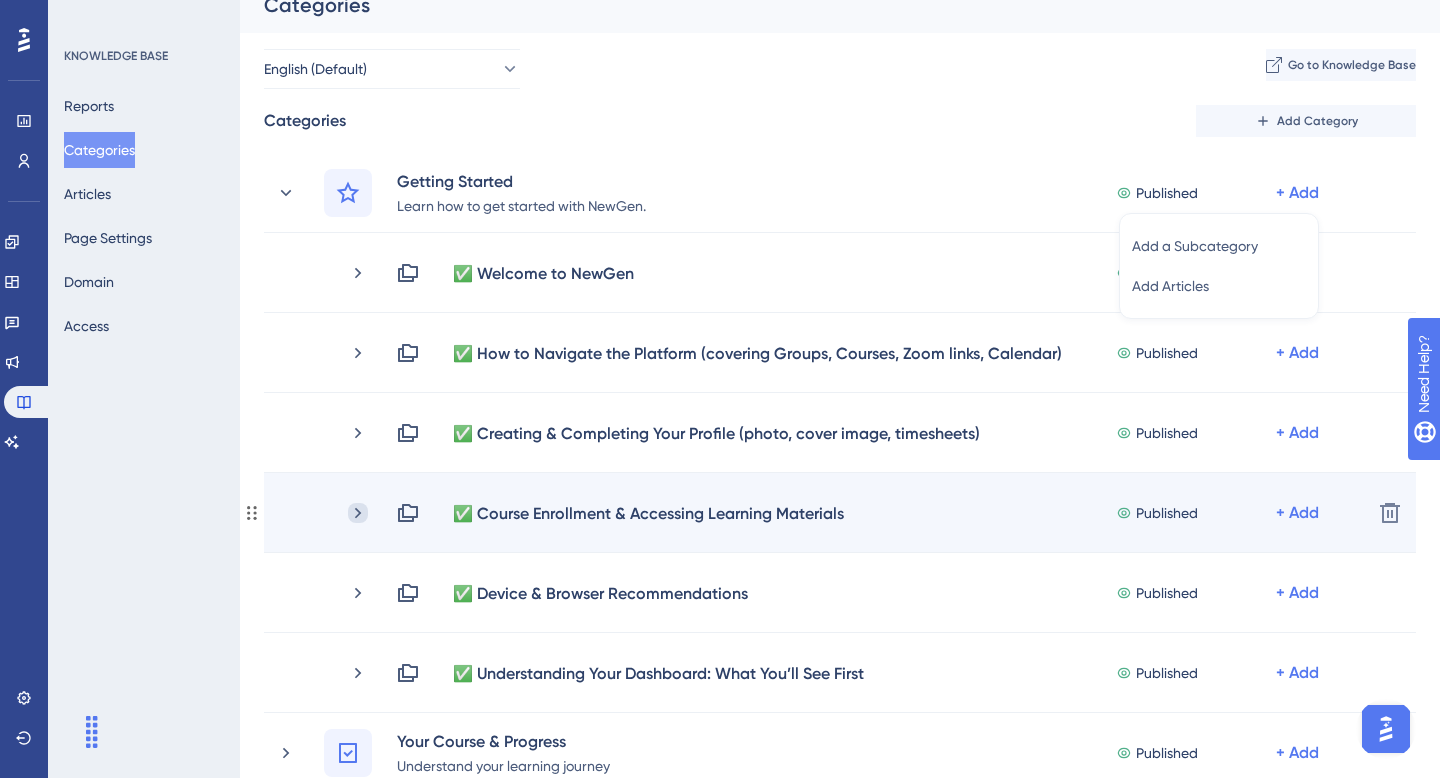 click 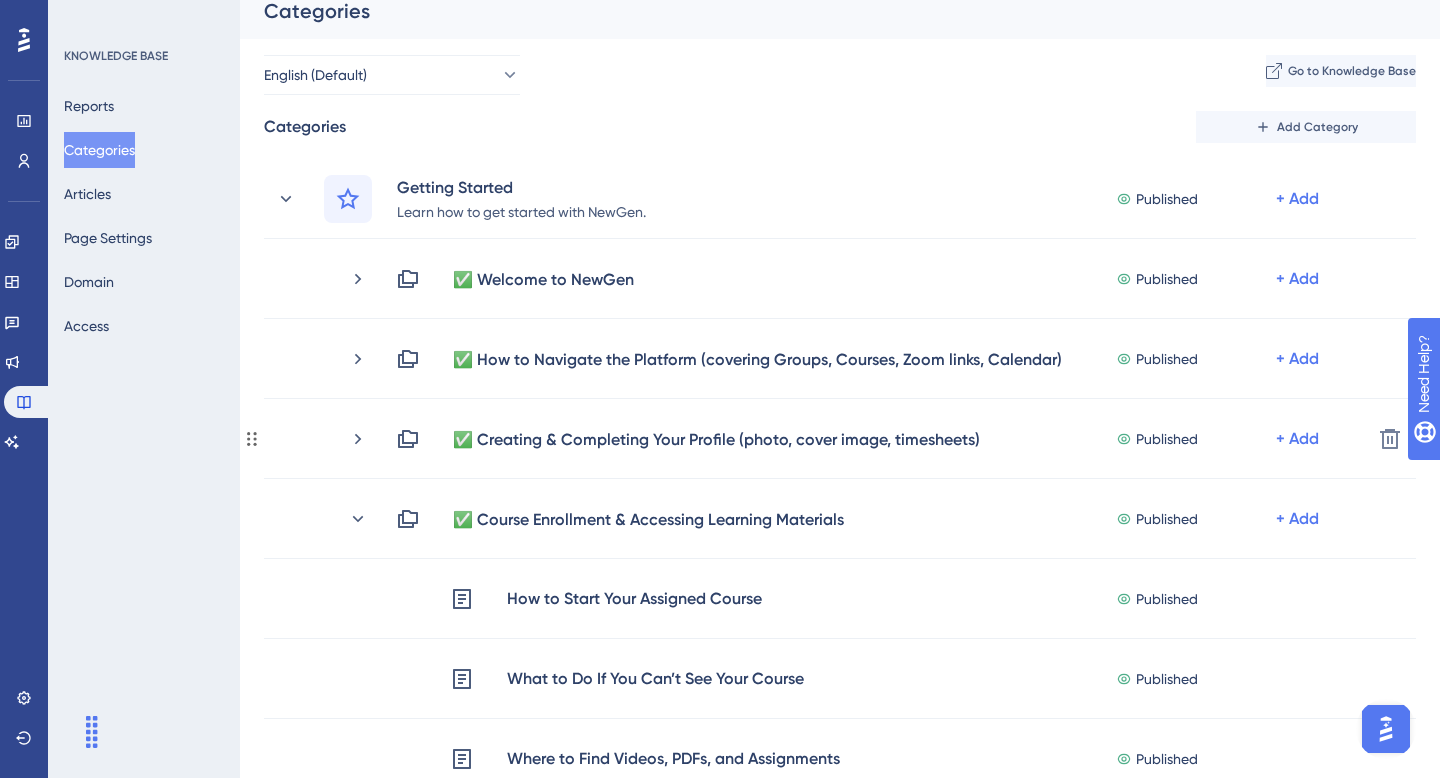 scroll, scrollTop: 0, scrollLeft: 0, axis: both 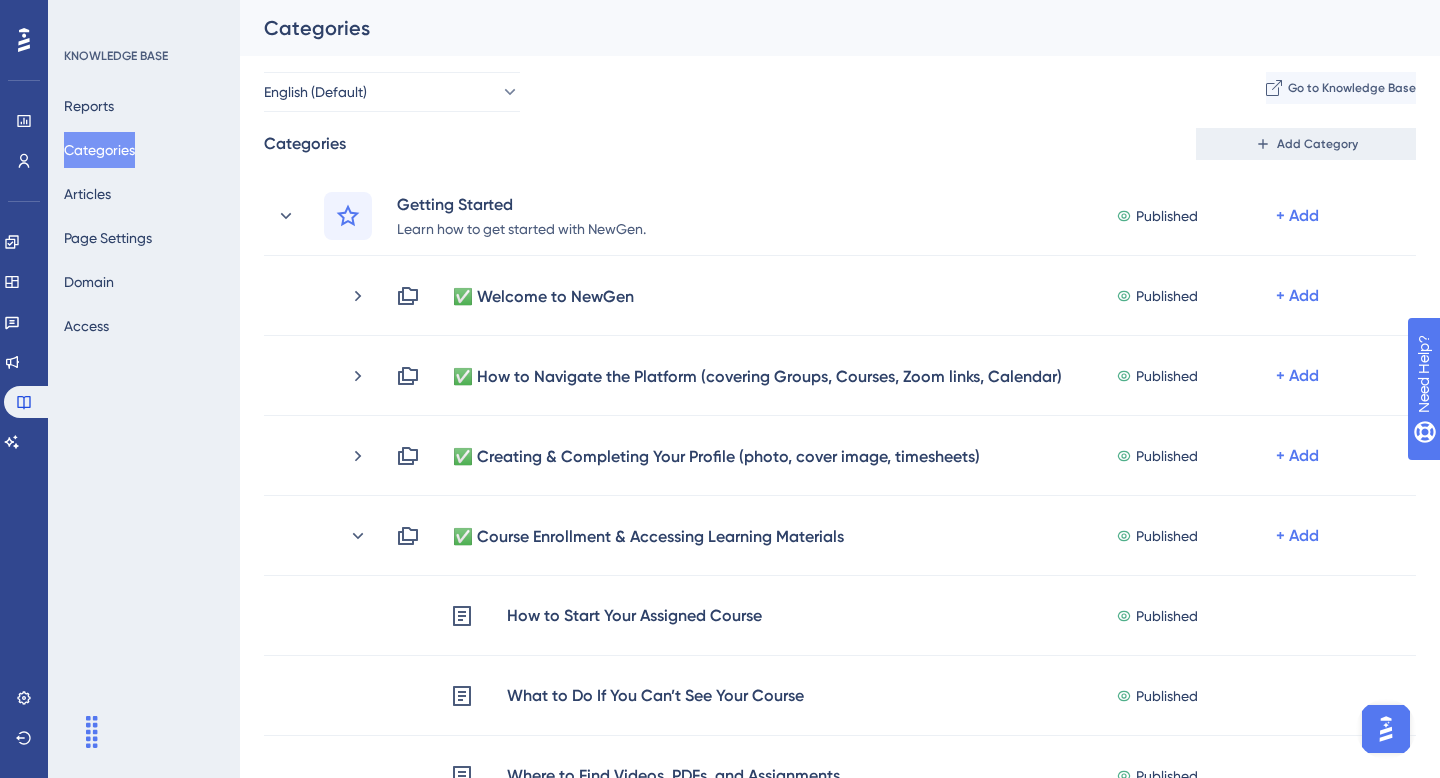 click on "Add Category" at bounding box center [1317, 144] 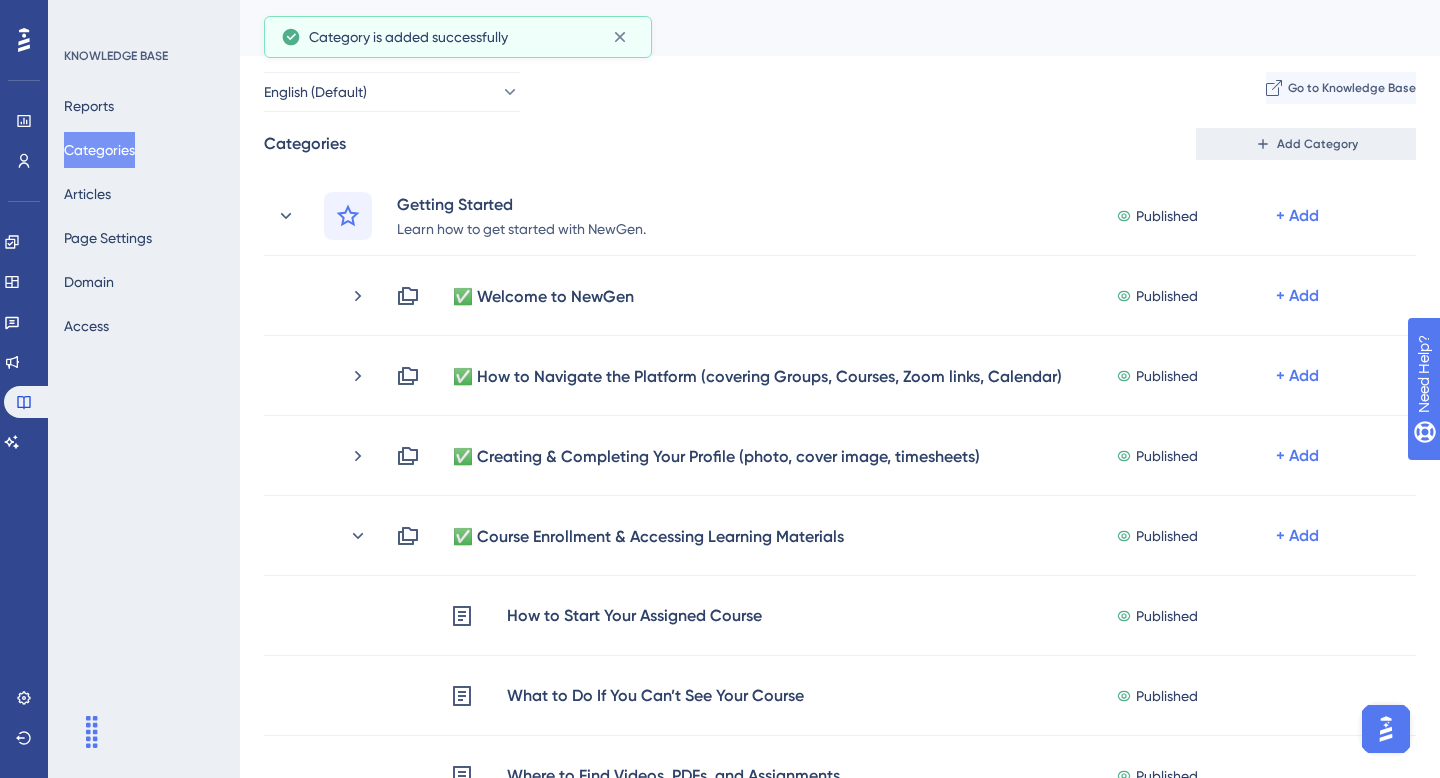 scroll, scrollTop: 947, scrollLeft: 0, axis: vertical 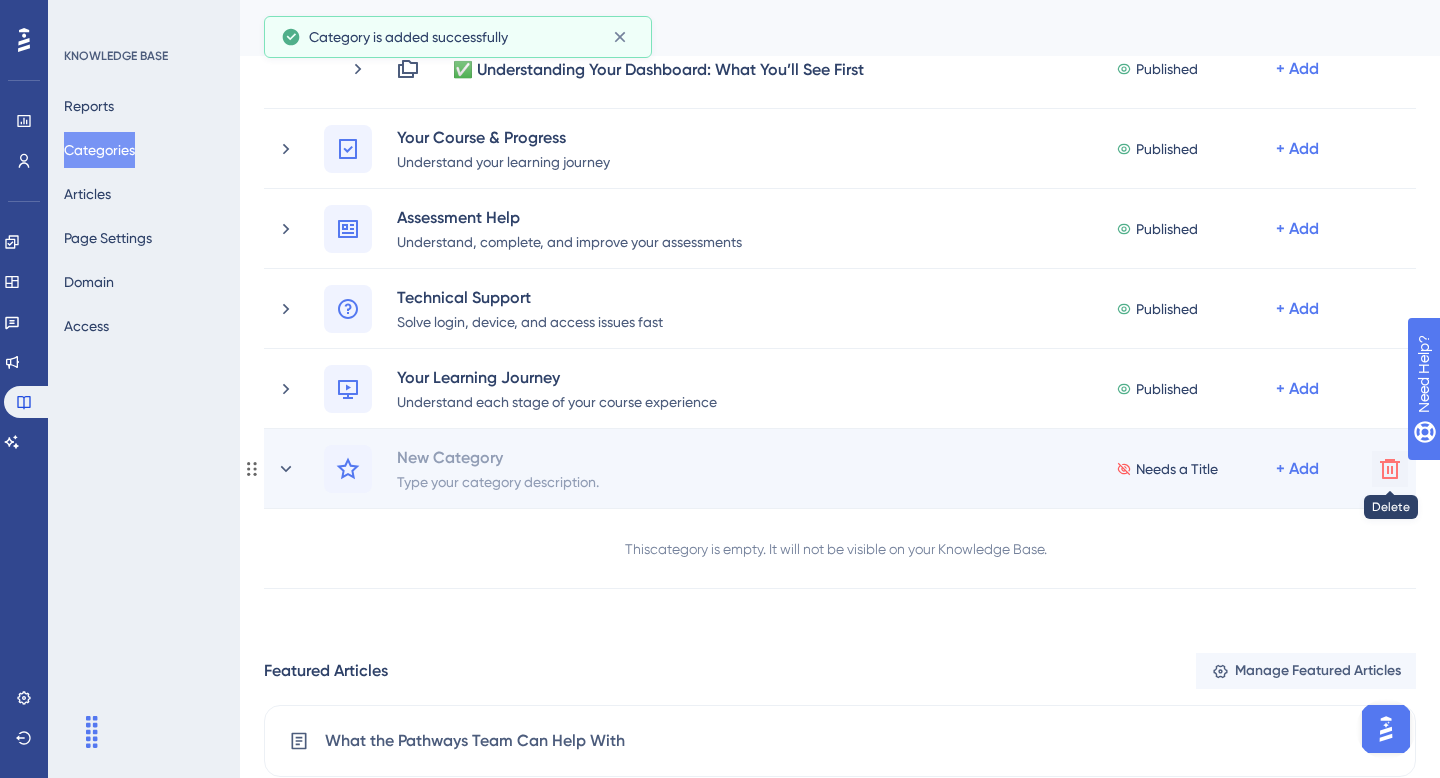 click 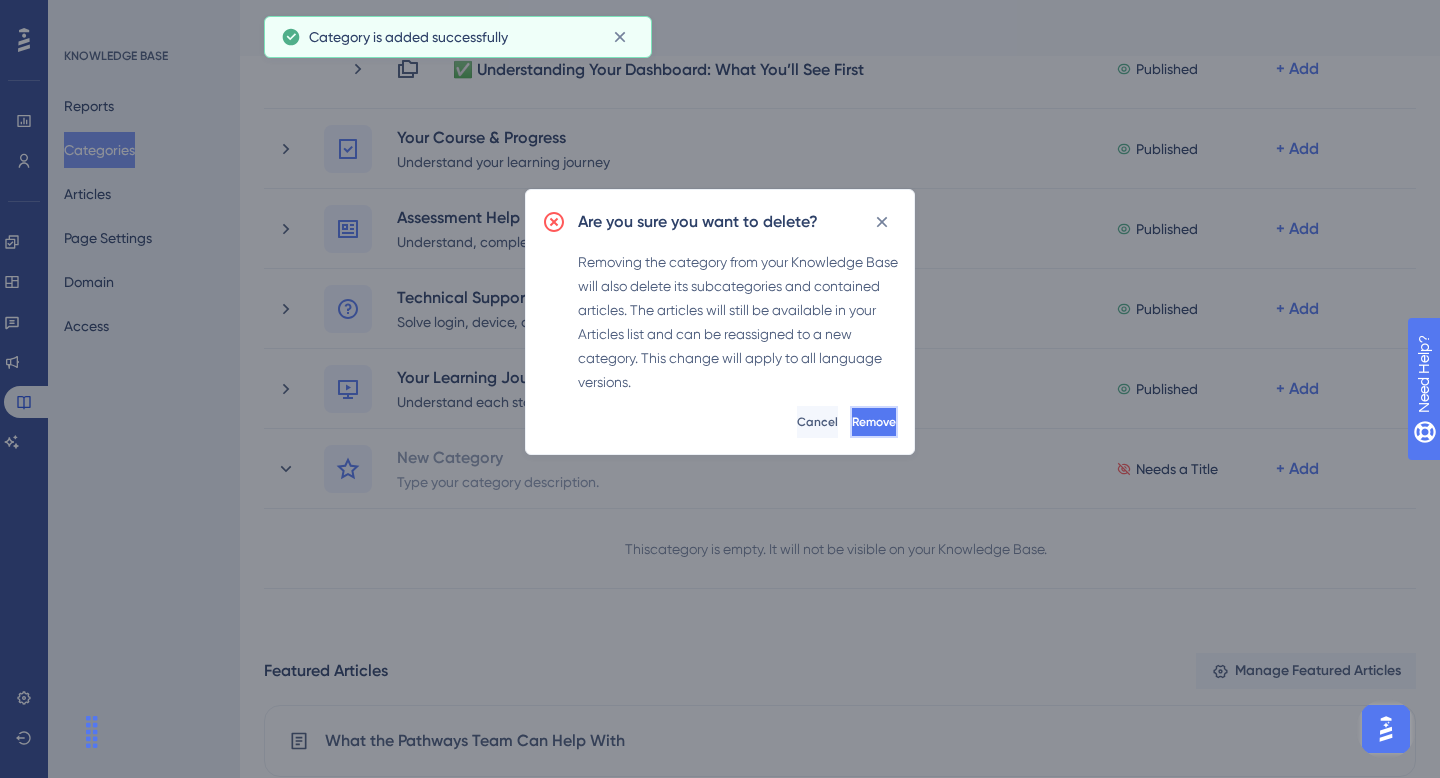 click on "Remove" at bounding box center [874, 422] 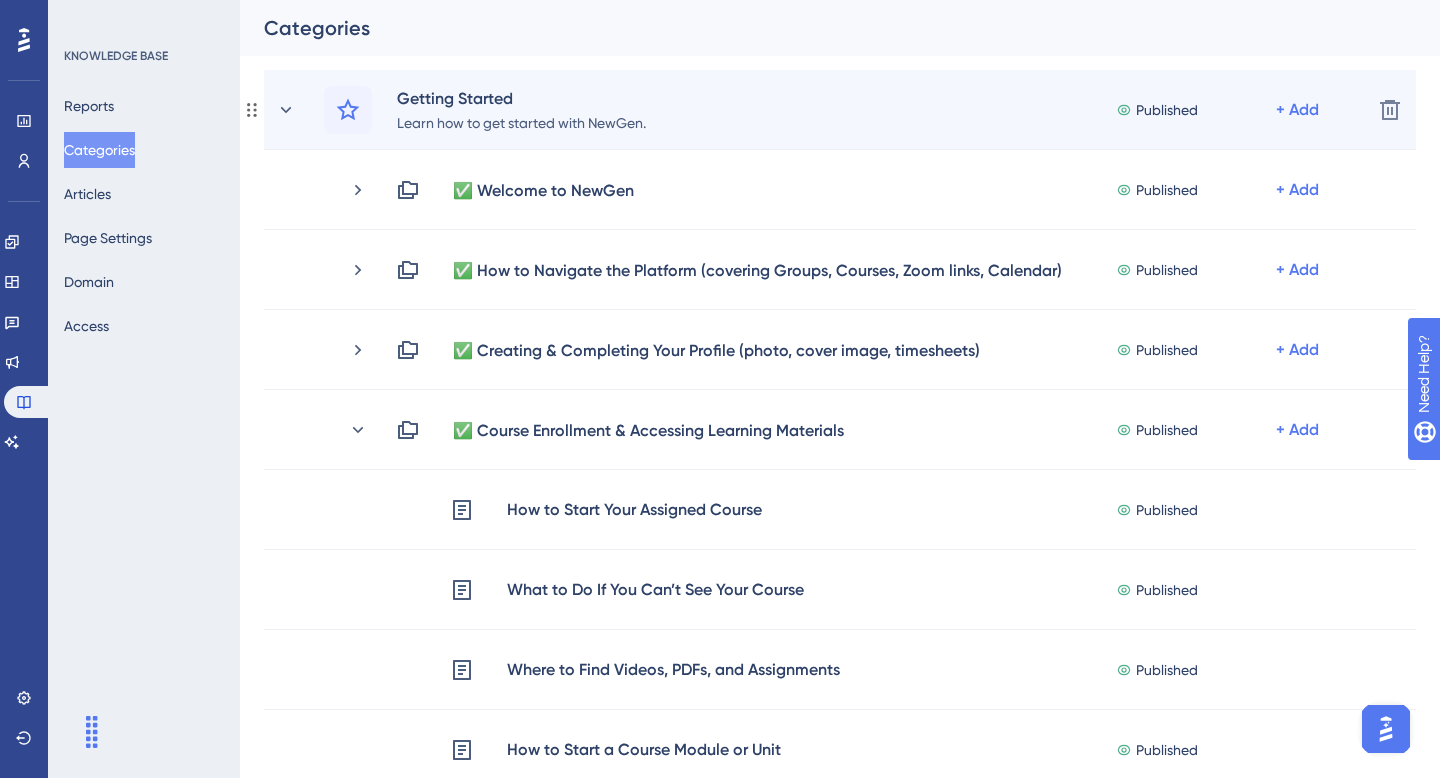 scroll, scrollTop: 107, scrollLeft: 0, axis: vertical 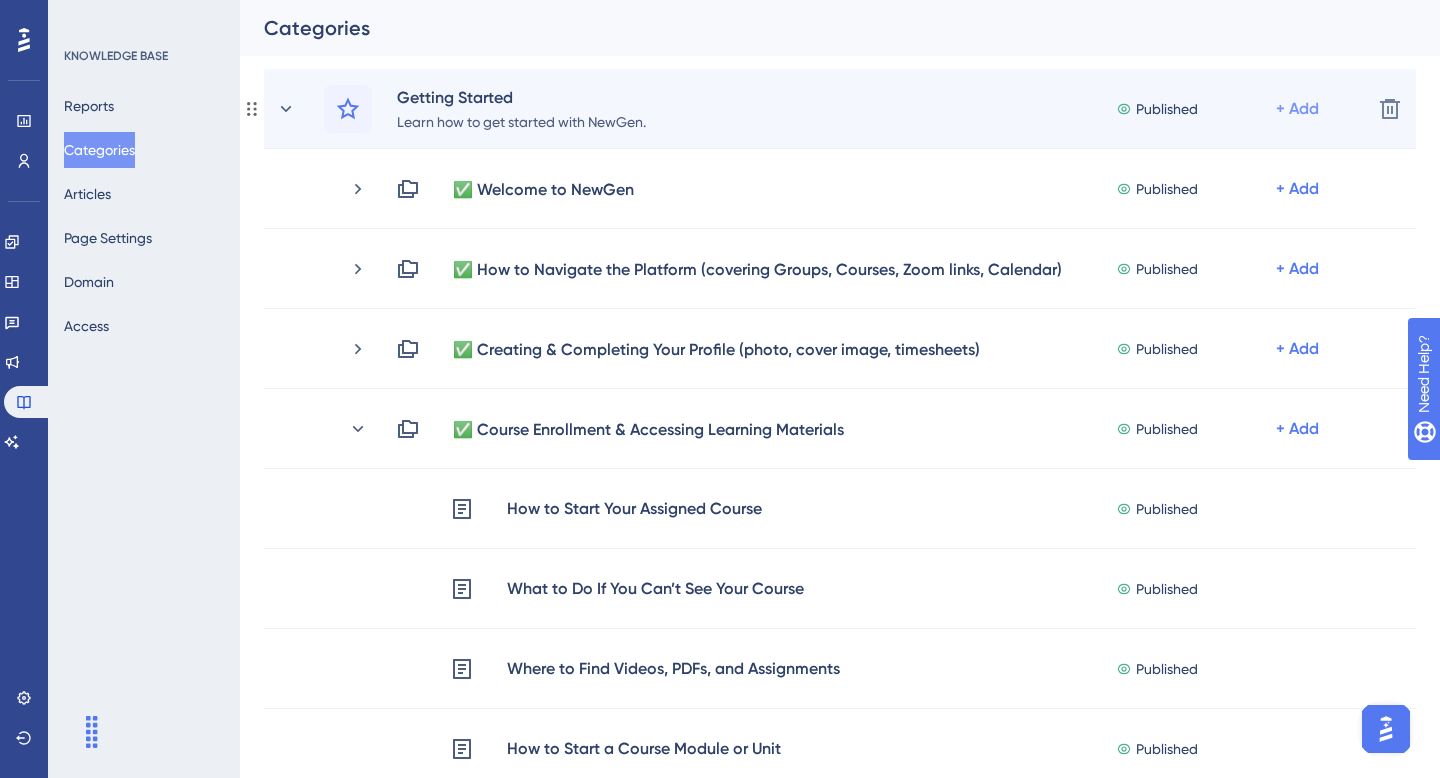 click on "+ Add" at bounding box center (1297, 109) 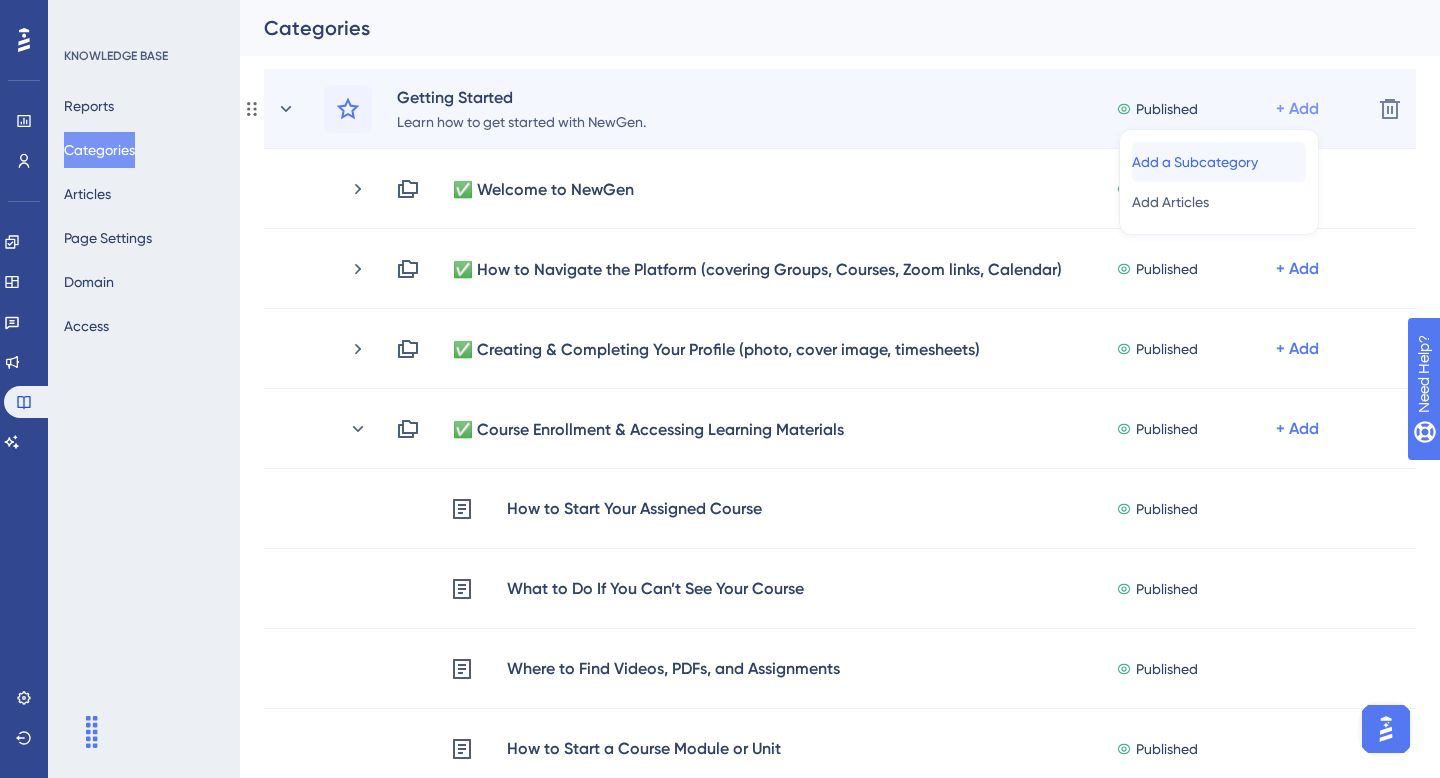 click on "Add a Subcategory" at bounding box center (1195, 162) 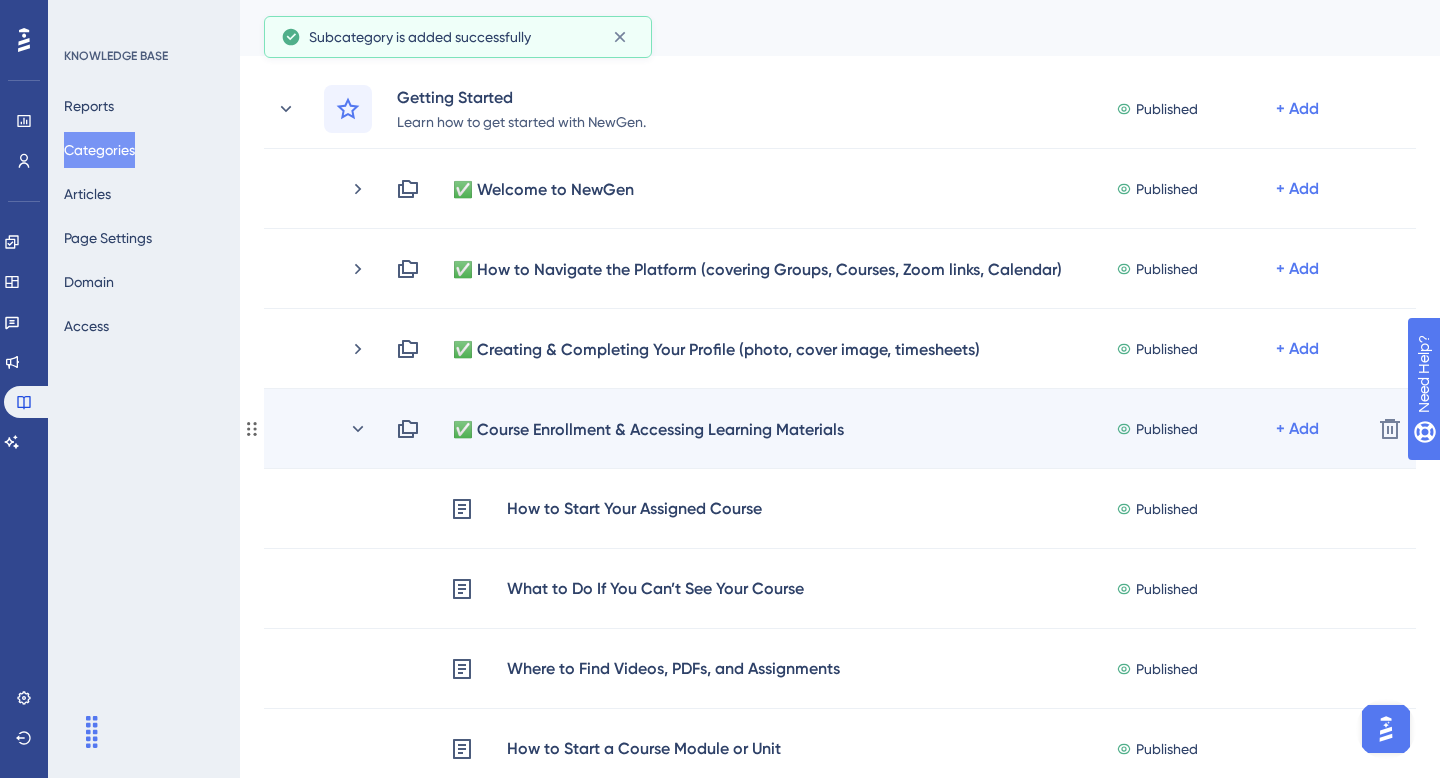 scroll, scrollTop: 170, scrollLeft: 0, axis: vertical 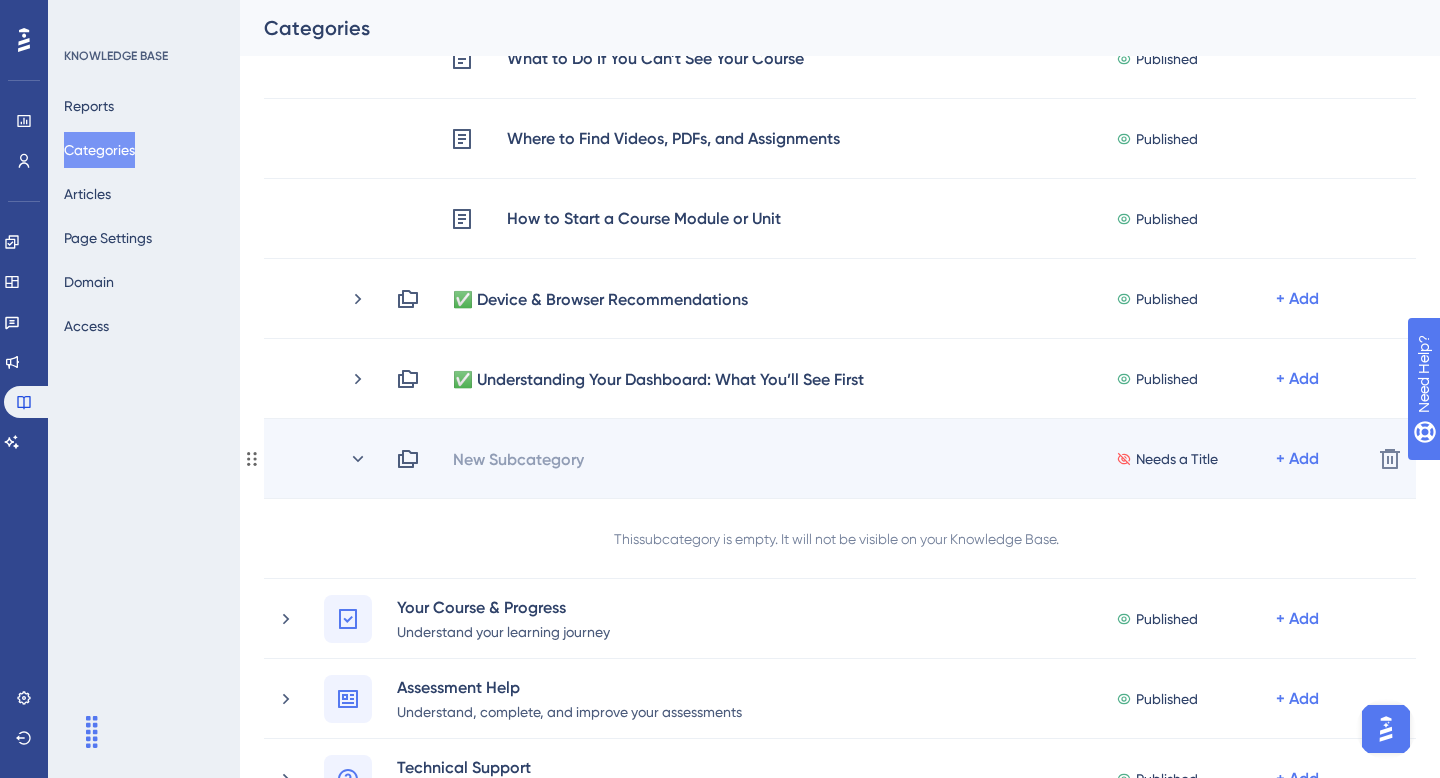 click on "New Subcategory" at bounding box center (518, 459) 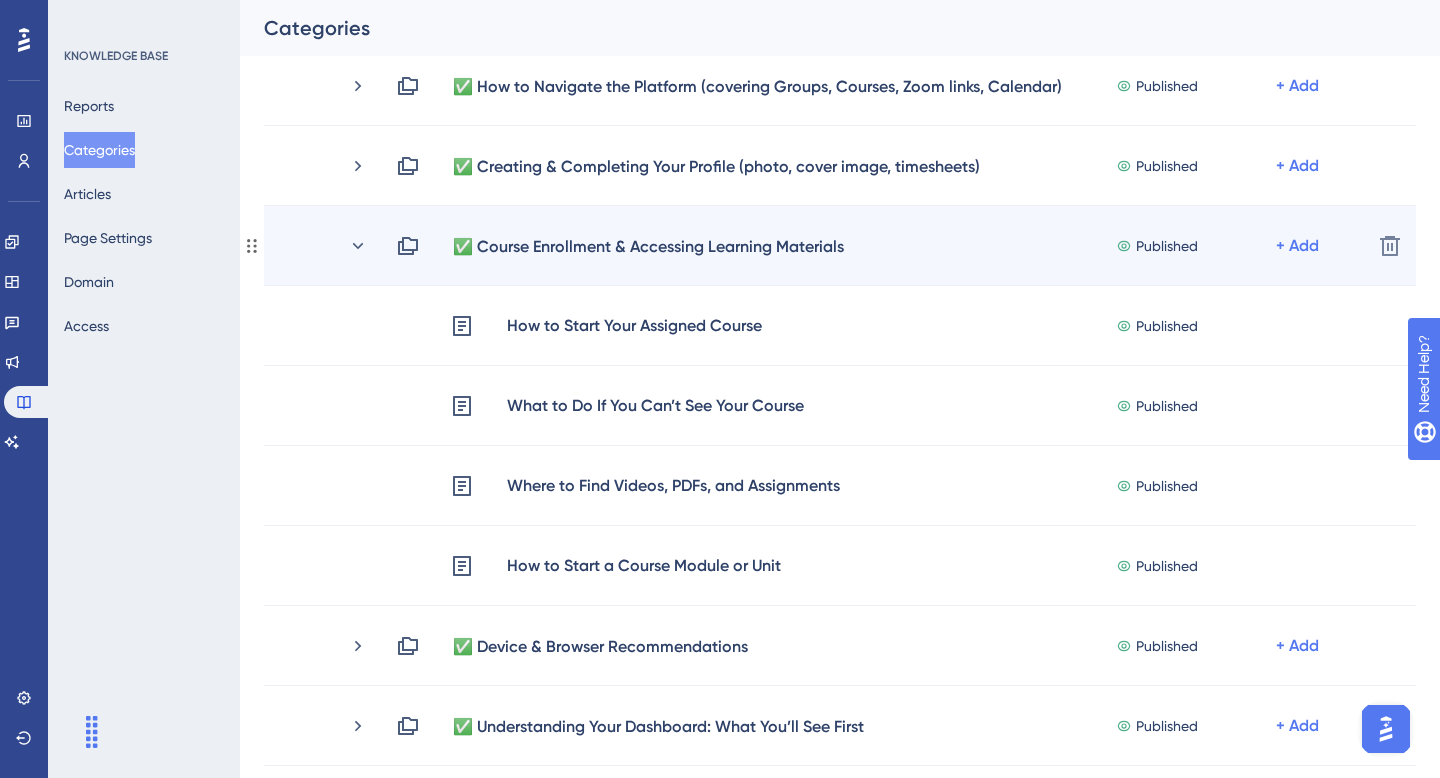 scroll, scrollTop: 195, scrollLeft: 0, axis: vertical 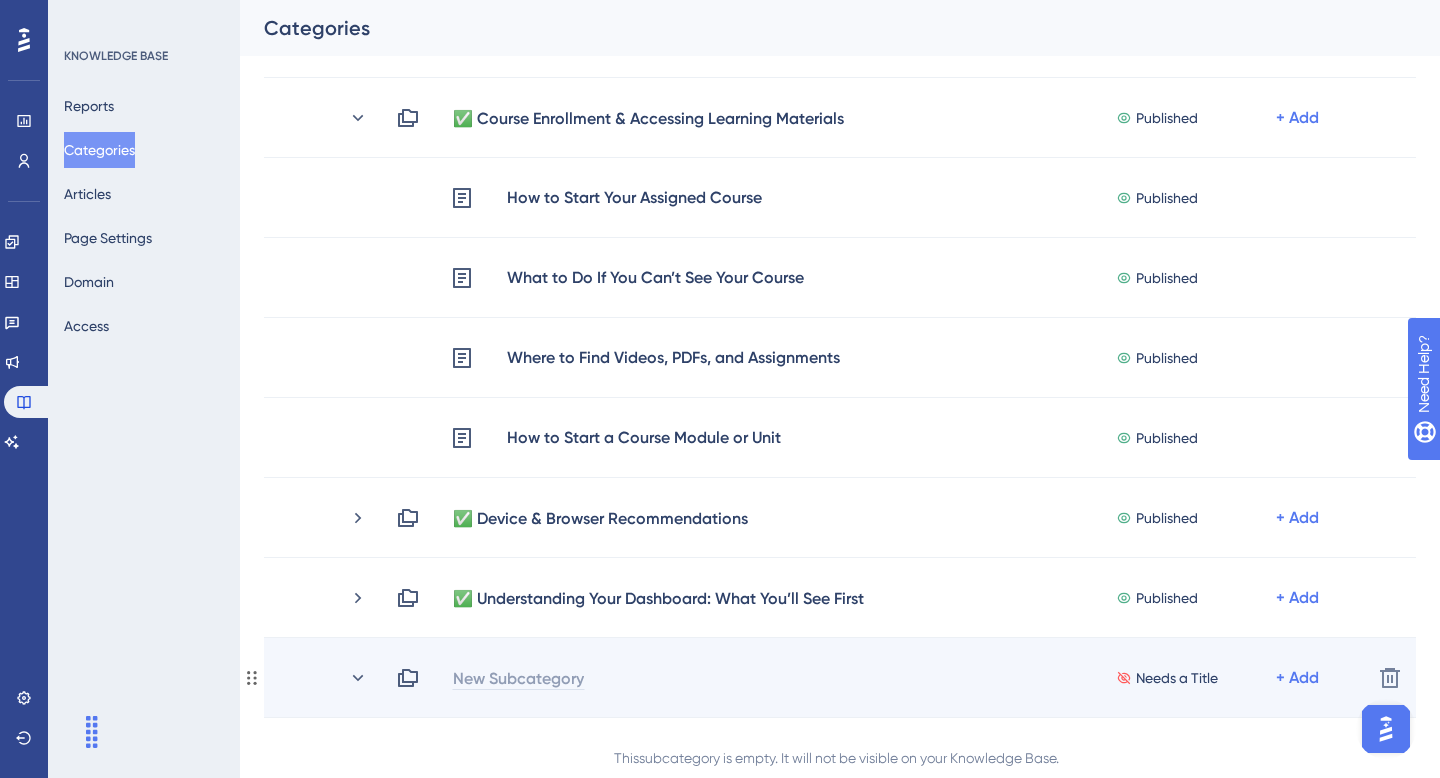 click on "New Subcategory" at bounding box center [518, 678] 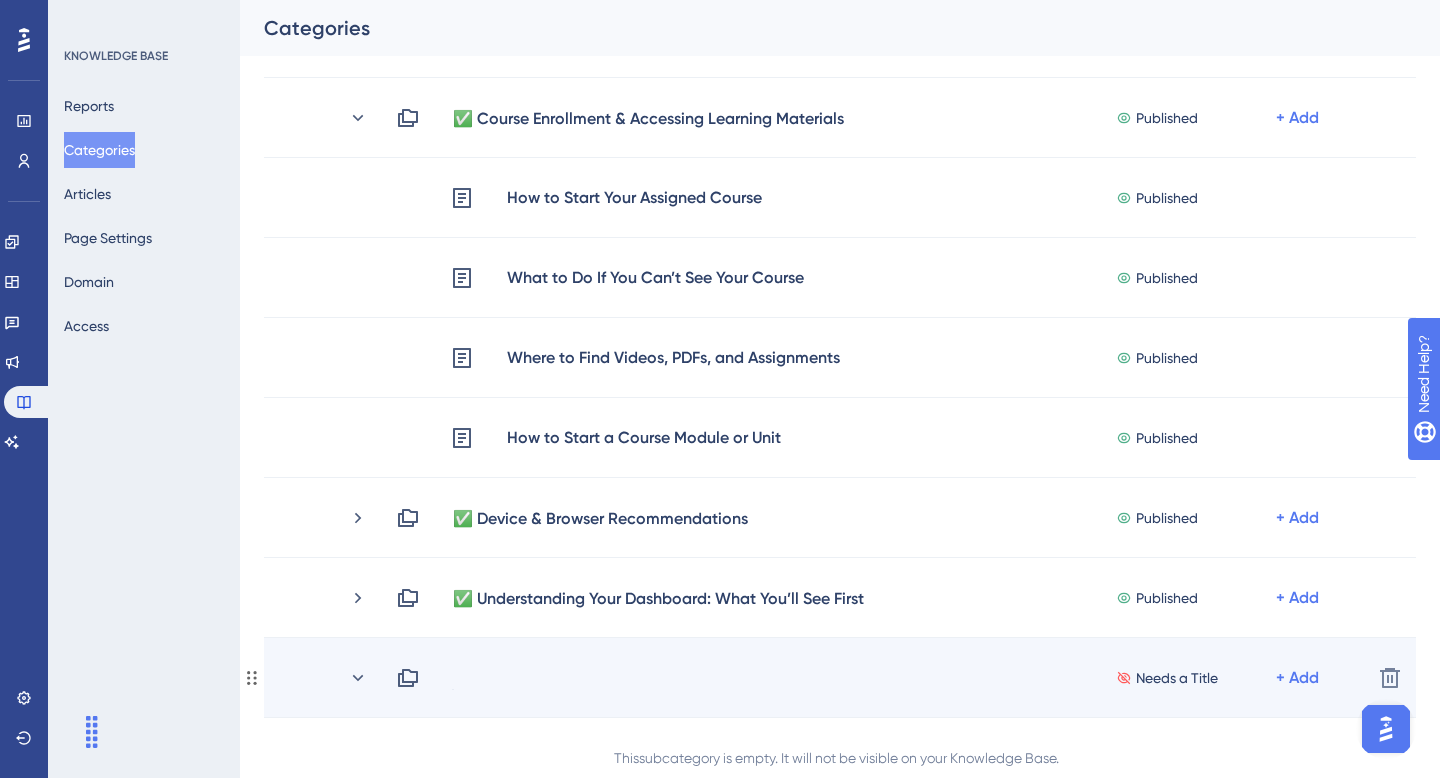 type 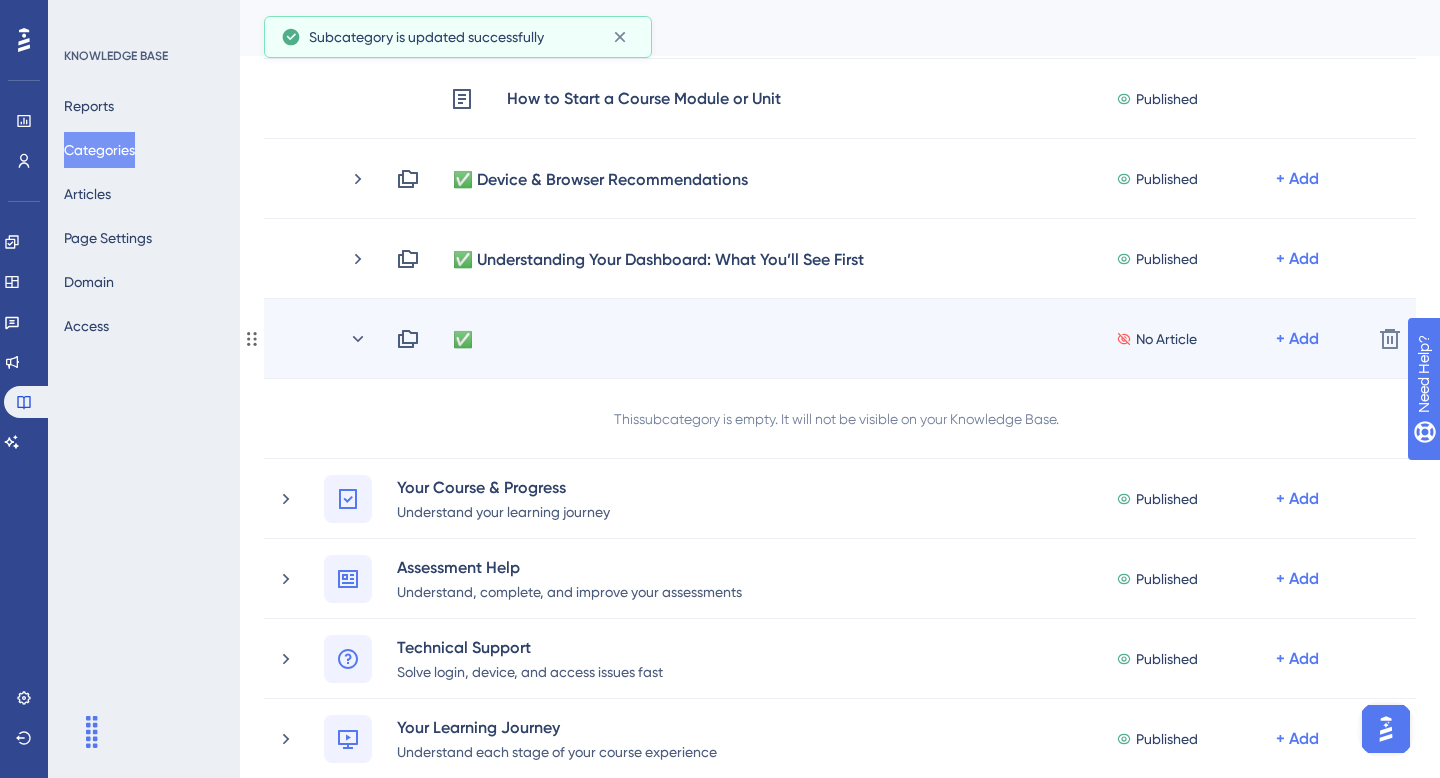 scroll, scrollTop: 755, scrollLeft: 0, axis: vertical 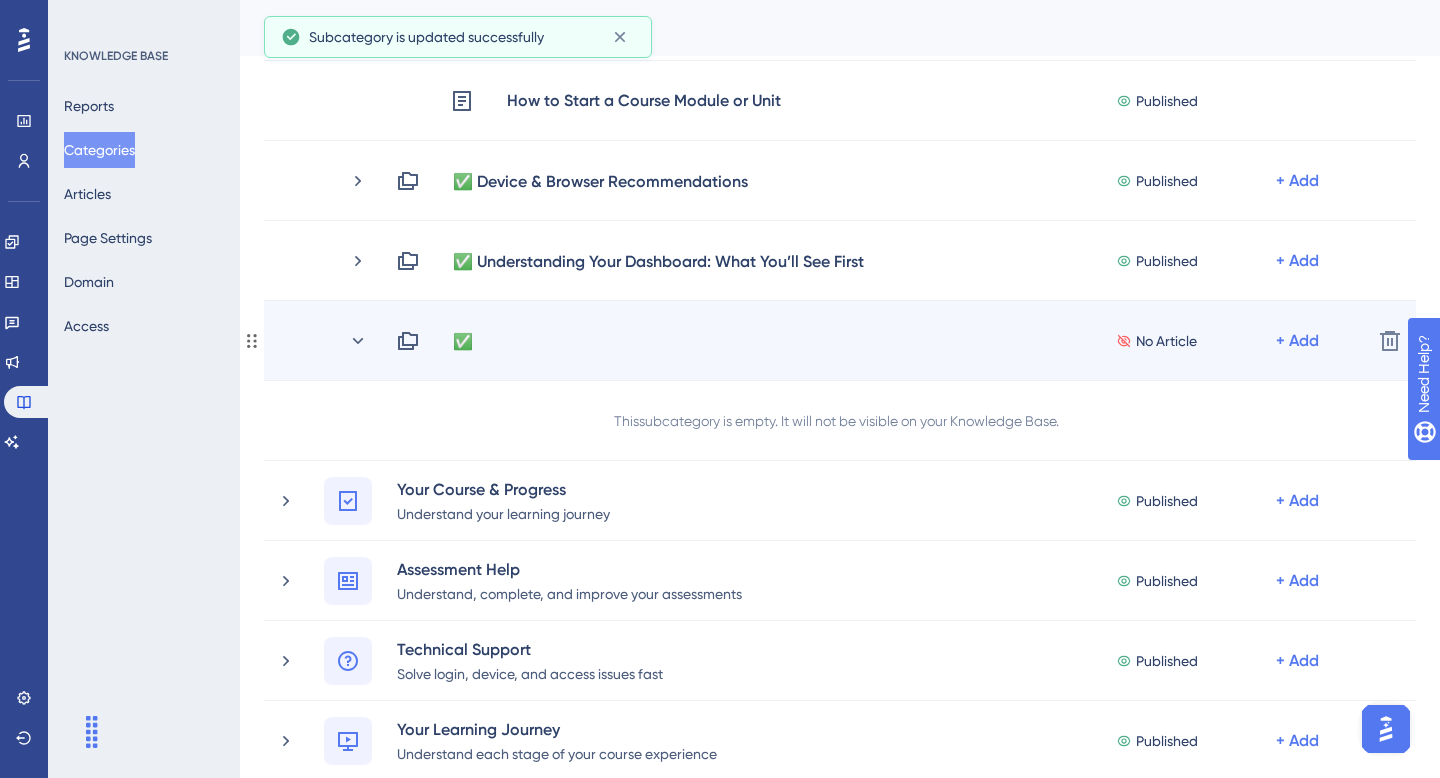 click on "✅   No Article + Add" at bounding box center (876, 341) 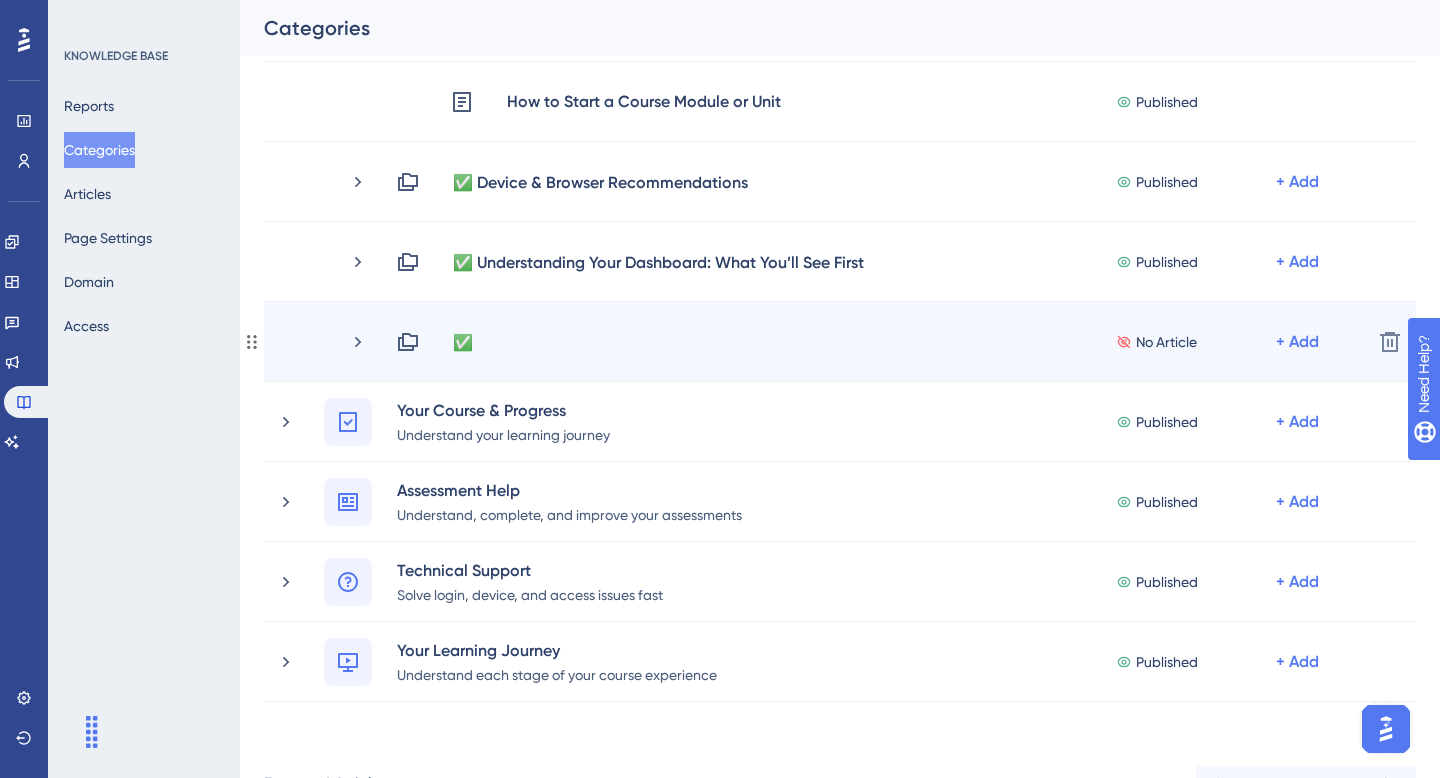 scroll, scrollTop: 752, scrollLeft: 0, axis: vertical 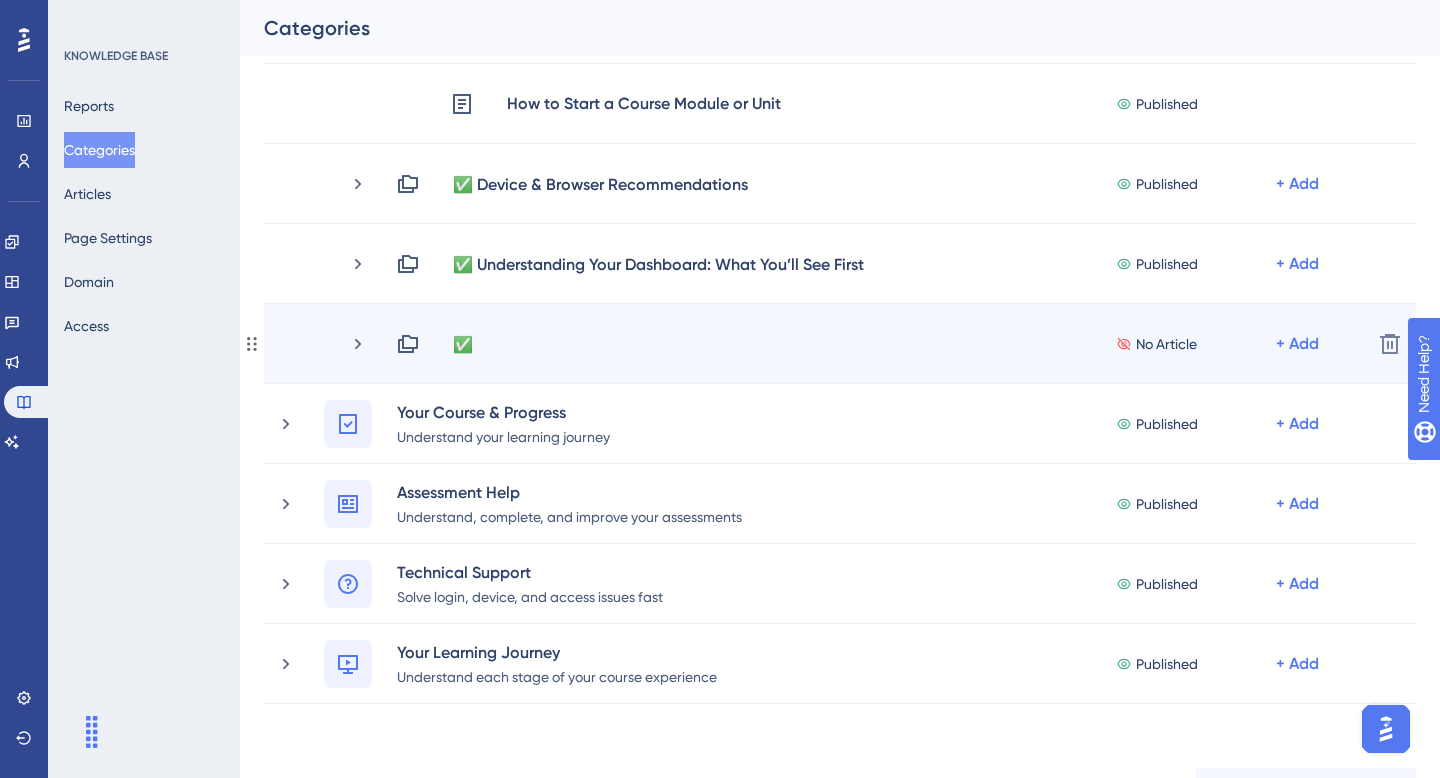 click on "✅   No Article + Add" at bounding box center [876, 344] 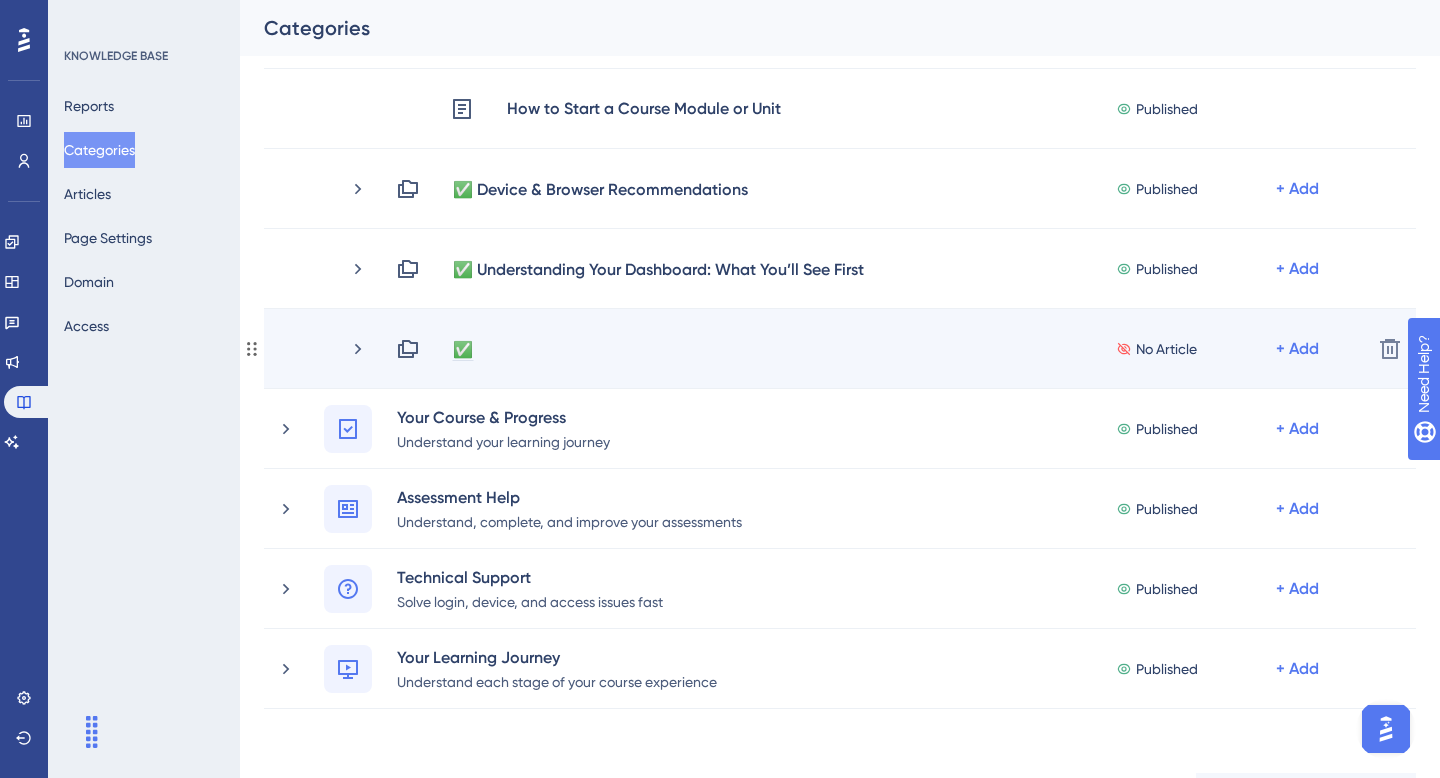 scroll, scrollTop: 744, scrollLeft: 0, axis: vertical 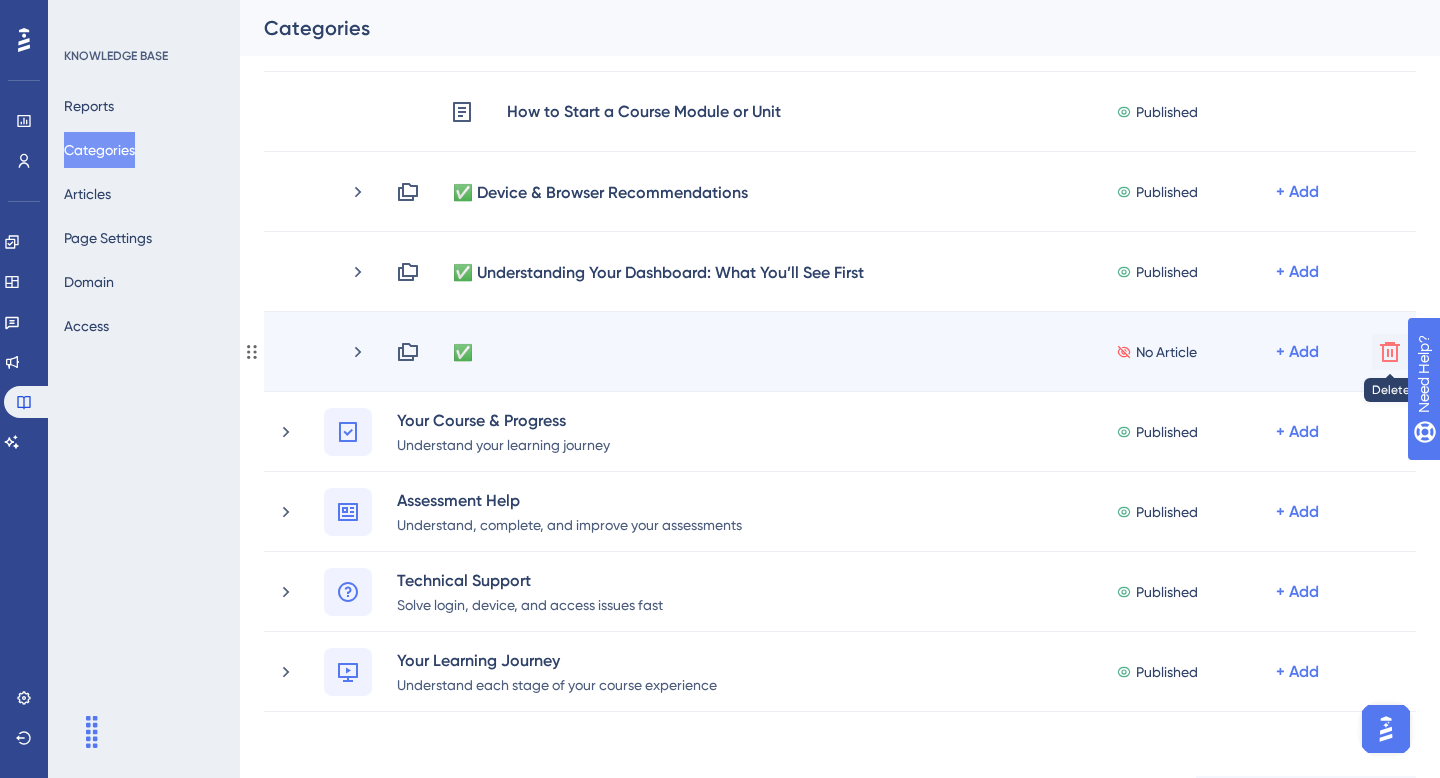 click 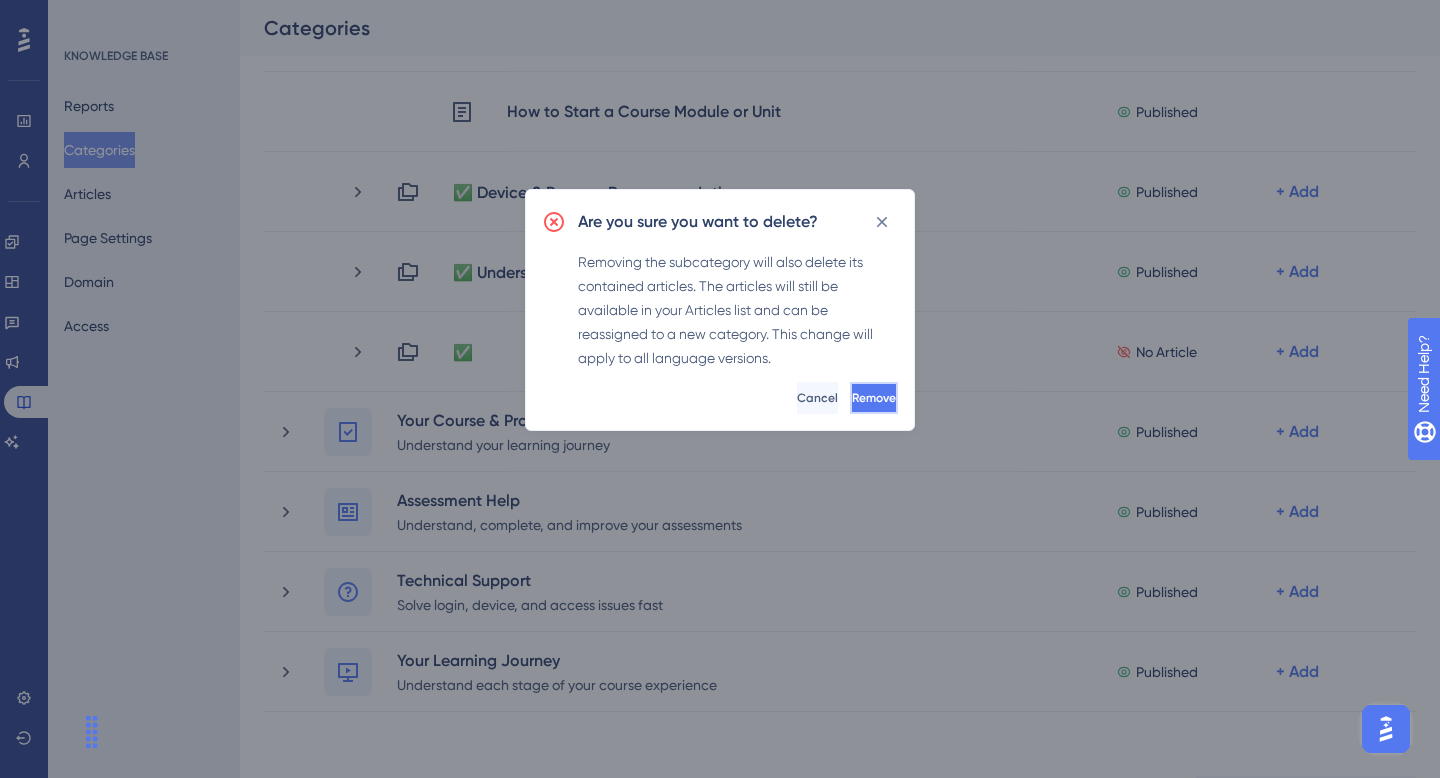 click on "Remove" at bounding box center [874, 398] 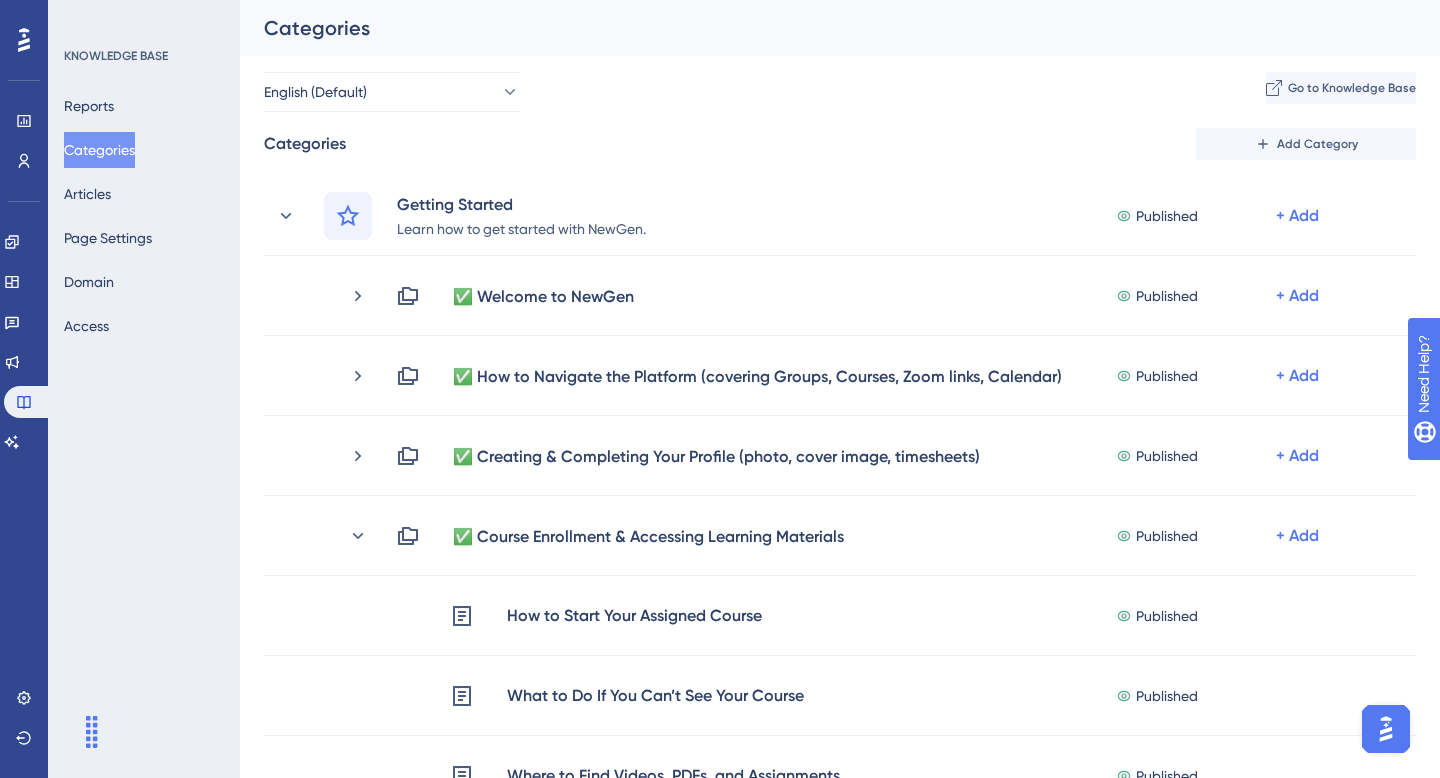 scroll, scrollTop: 247, scrollLeft: 0, axis: vertical 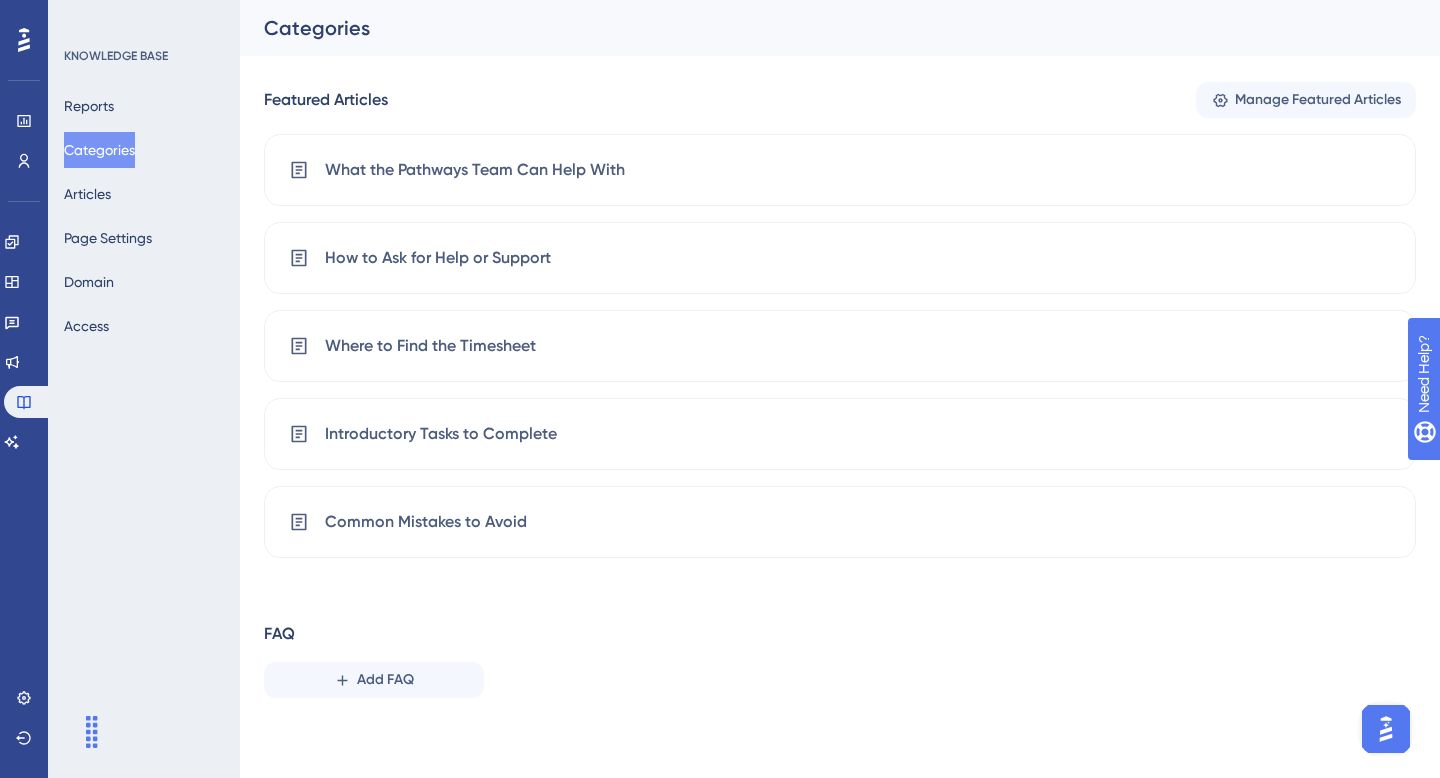 click 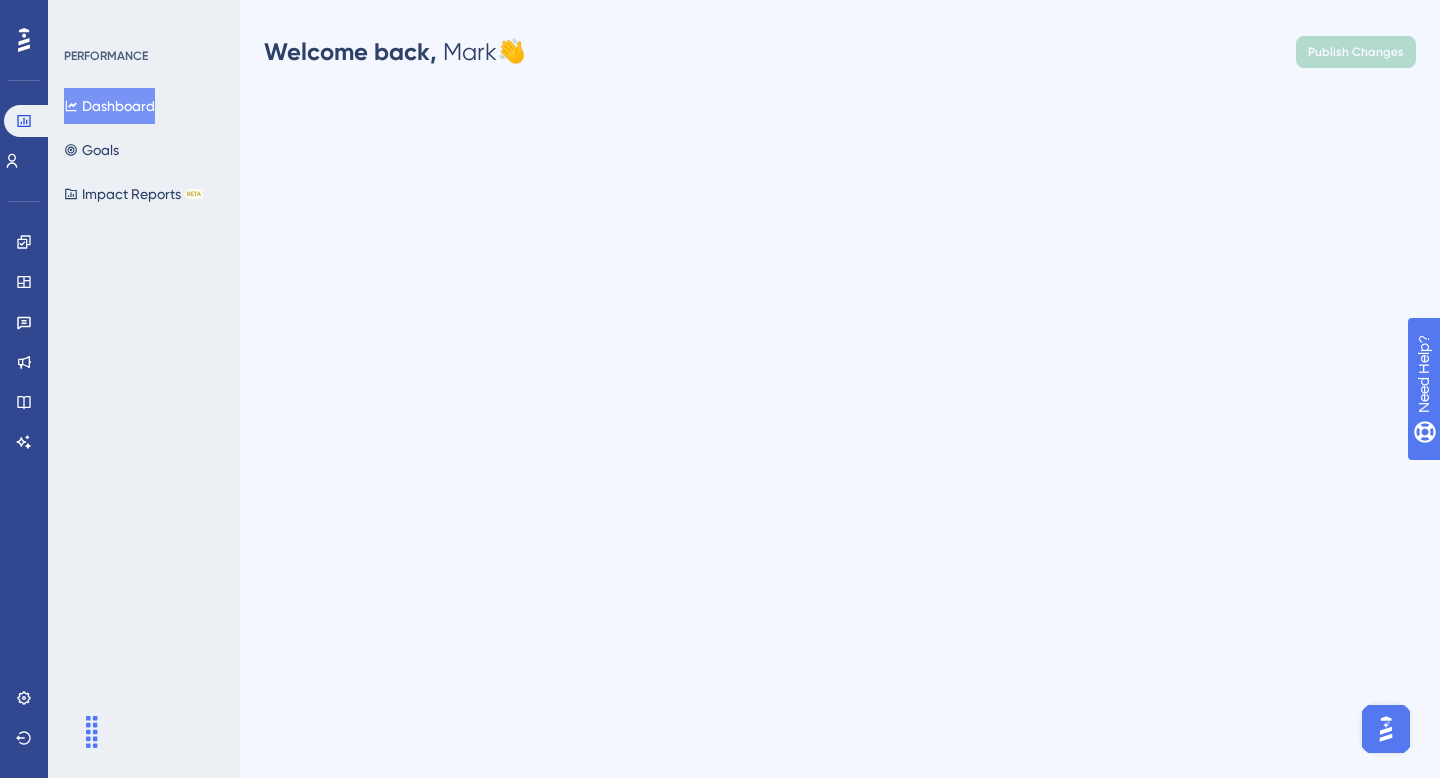 scroll, scrollTop: 0, scrollLeft: 0, axis: both 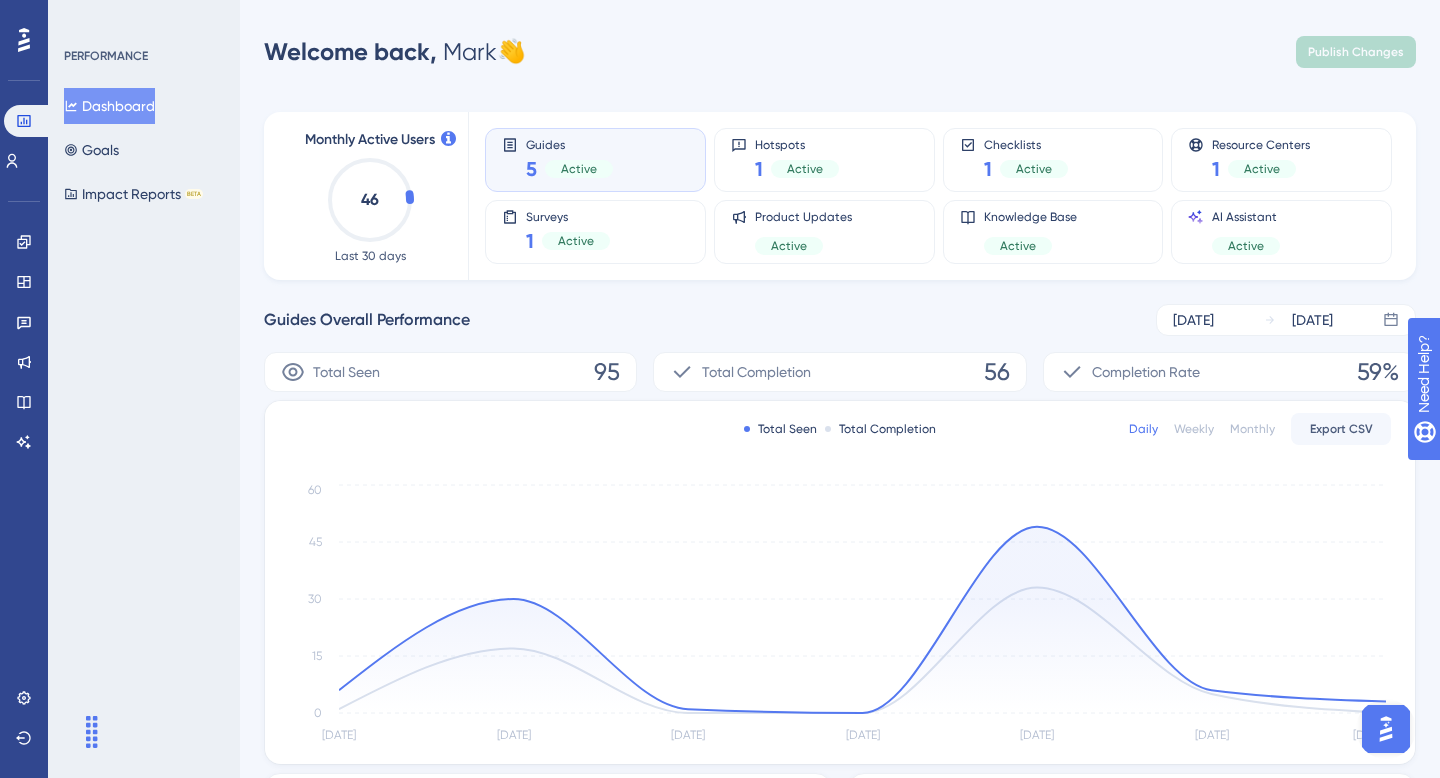 click at bounding box center (50, 730) 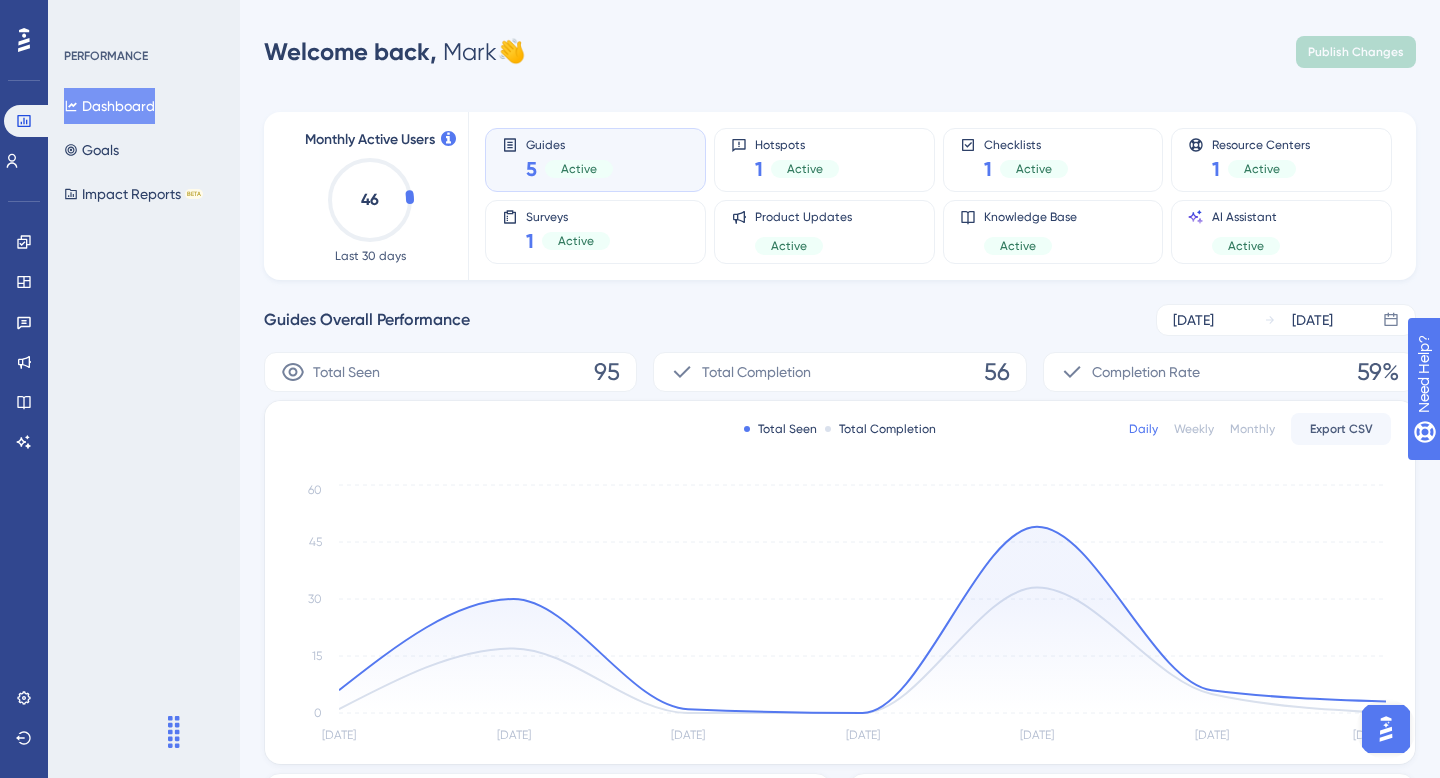 drag, startPoint x: 94, startPoint y: 732, endPoint x: 214, endPoint y: 738, distance: 120.14991 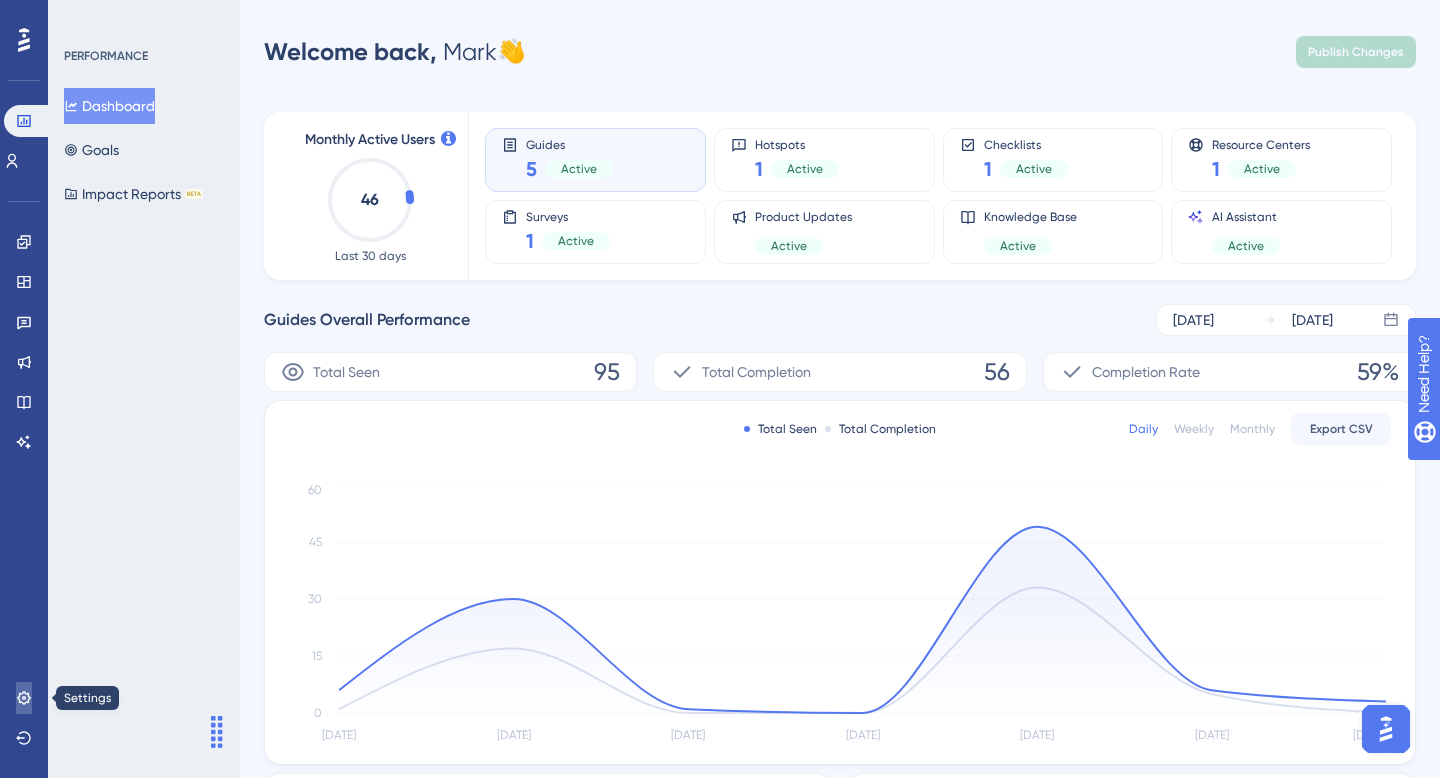 click 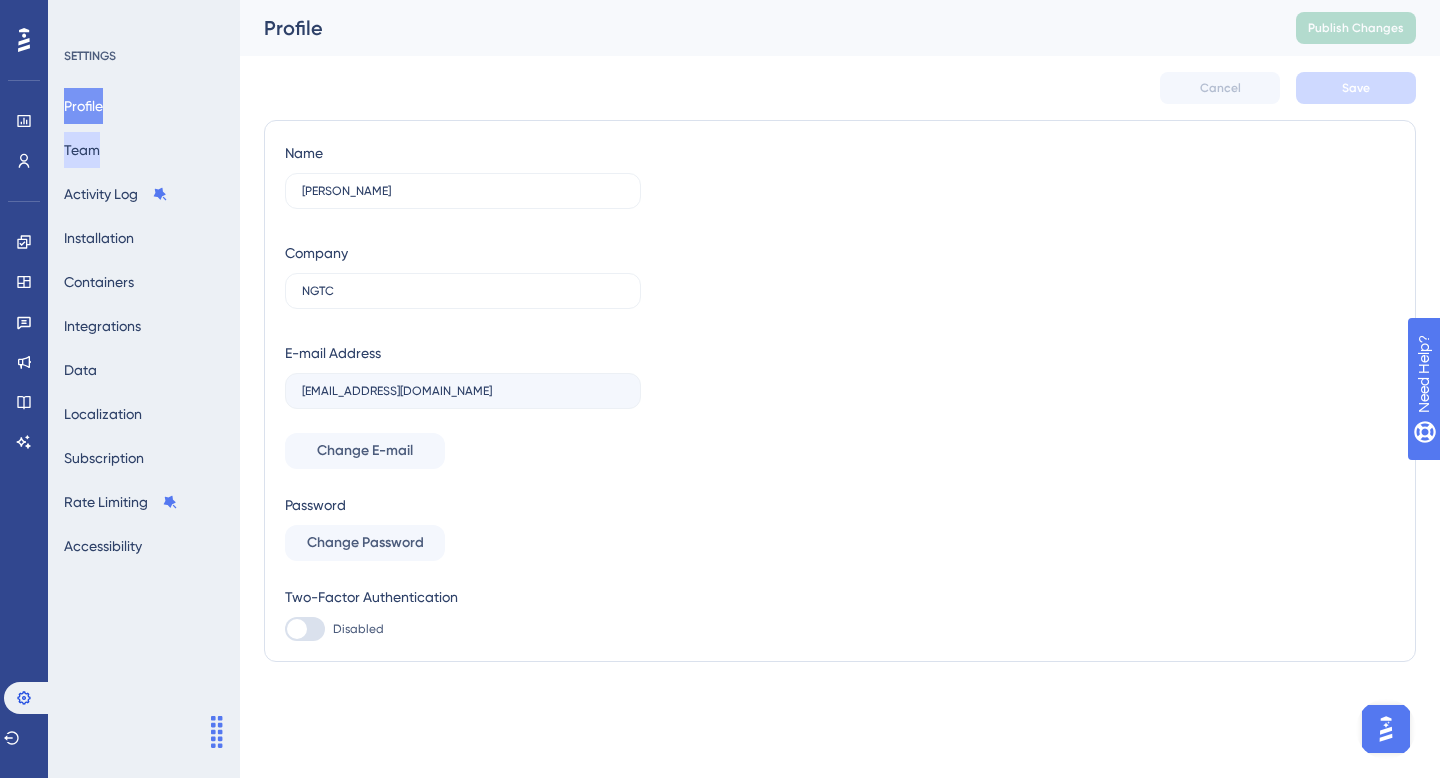 click on "Team" at bounding box center [82, 150] 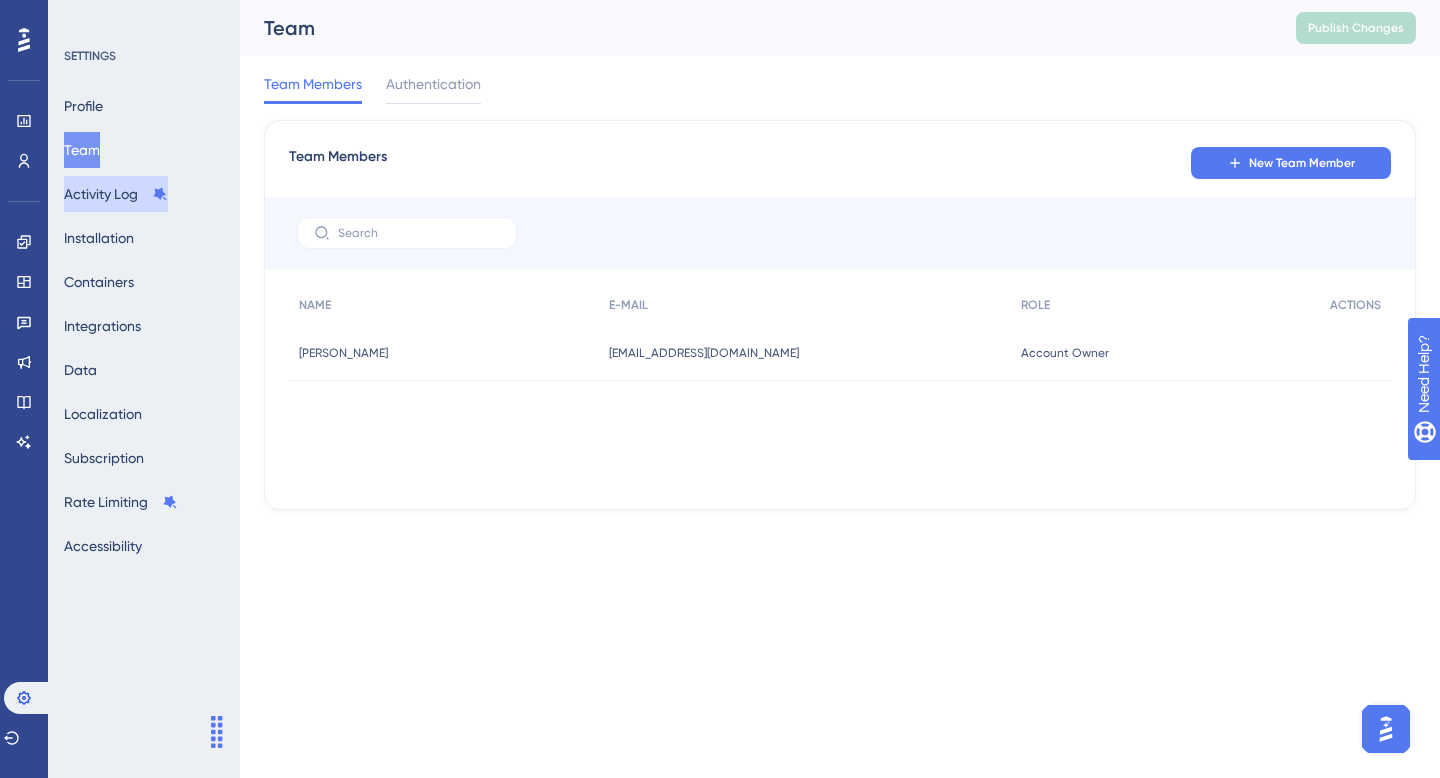 click on "Activity Log" at bounding box center [116, 194] 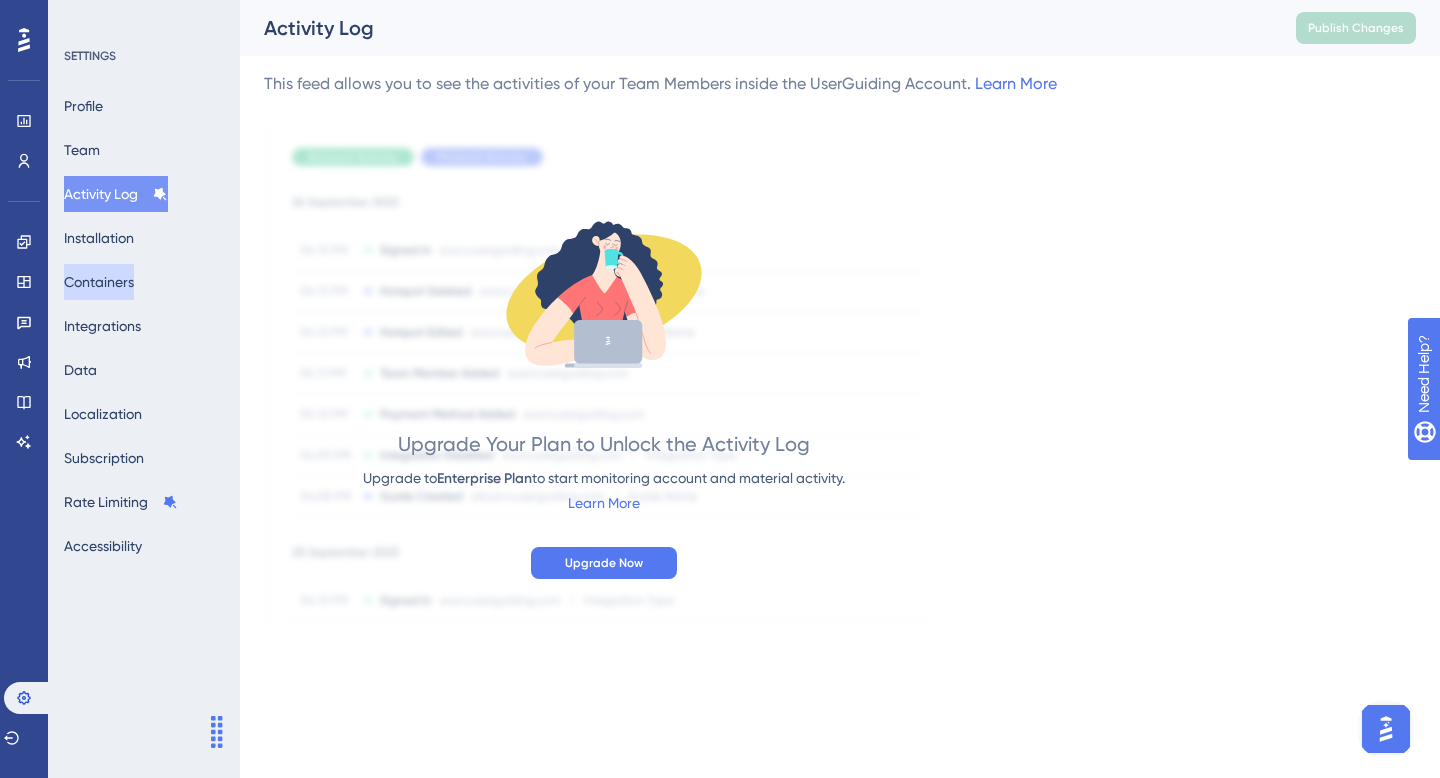 click on "Containers" at bounding box center (99, 282) 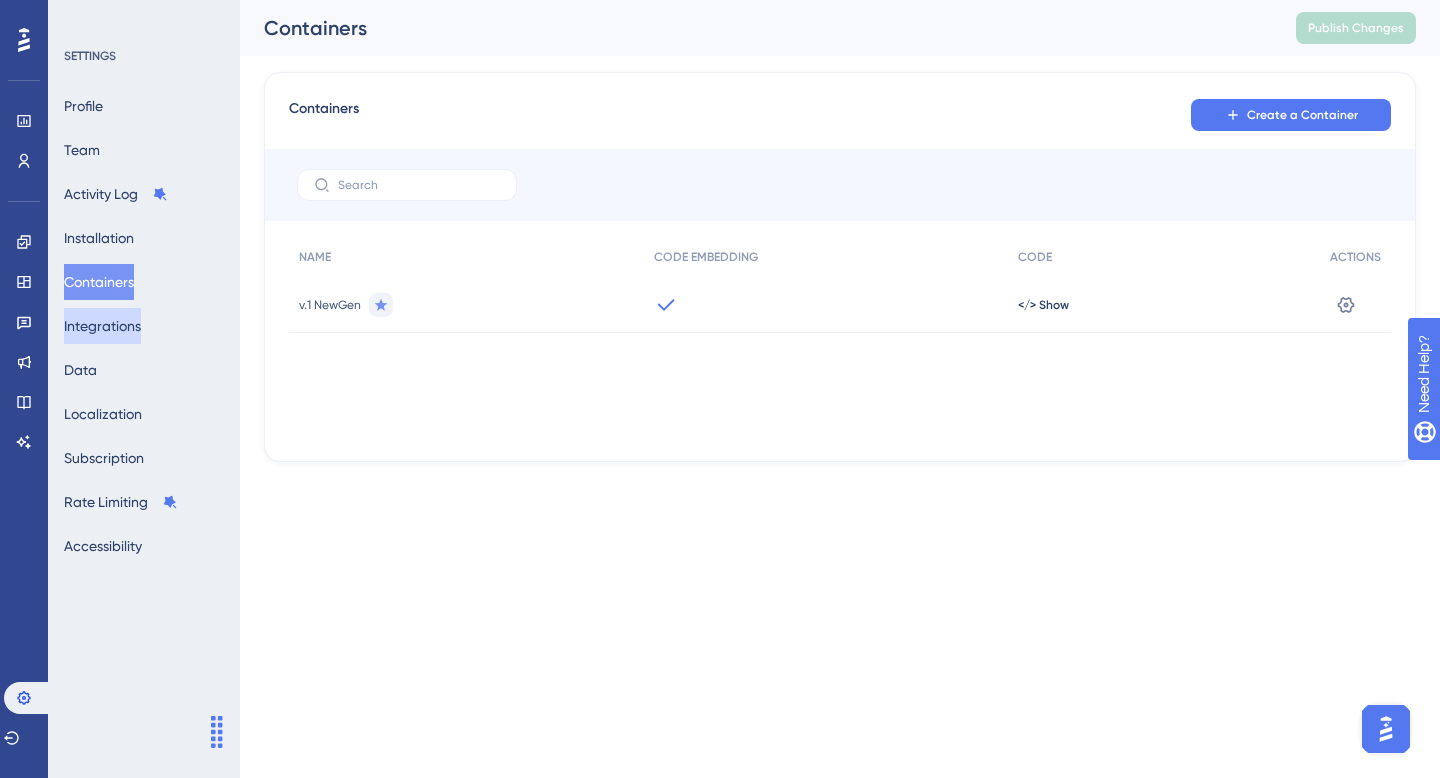 click on "Integrations" at bounding box center [102, 326] 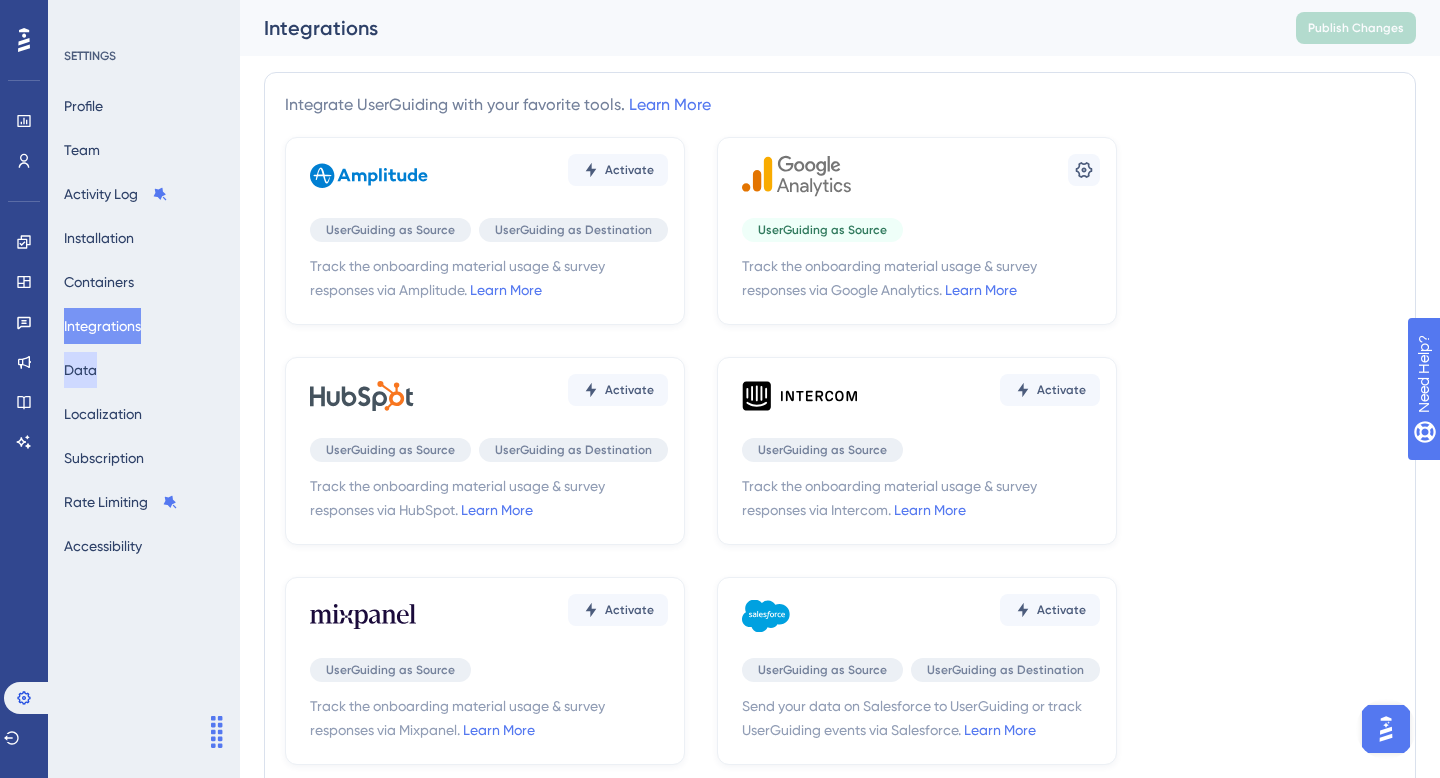 click on "Data" at bounding box center [80, 370] 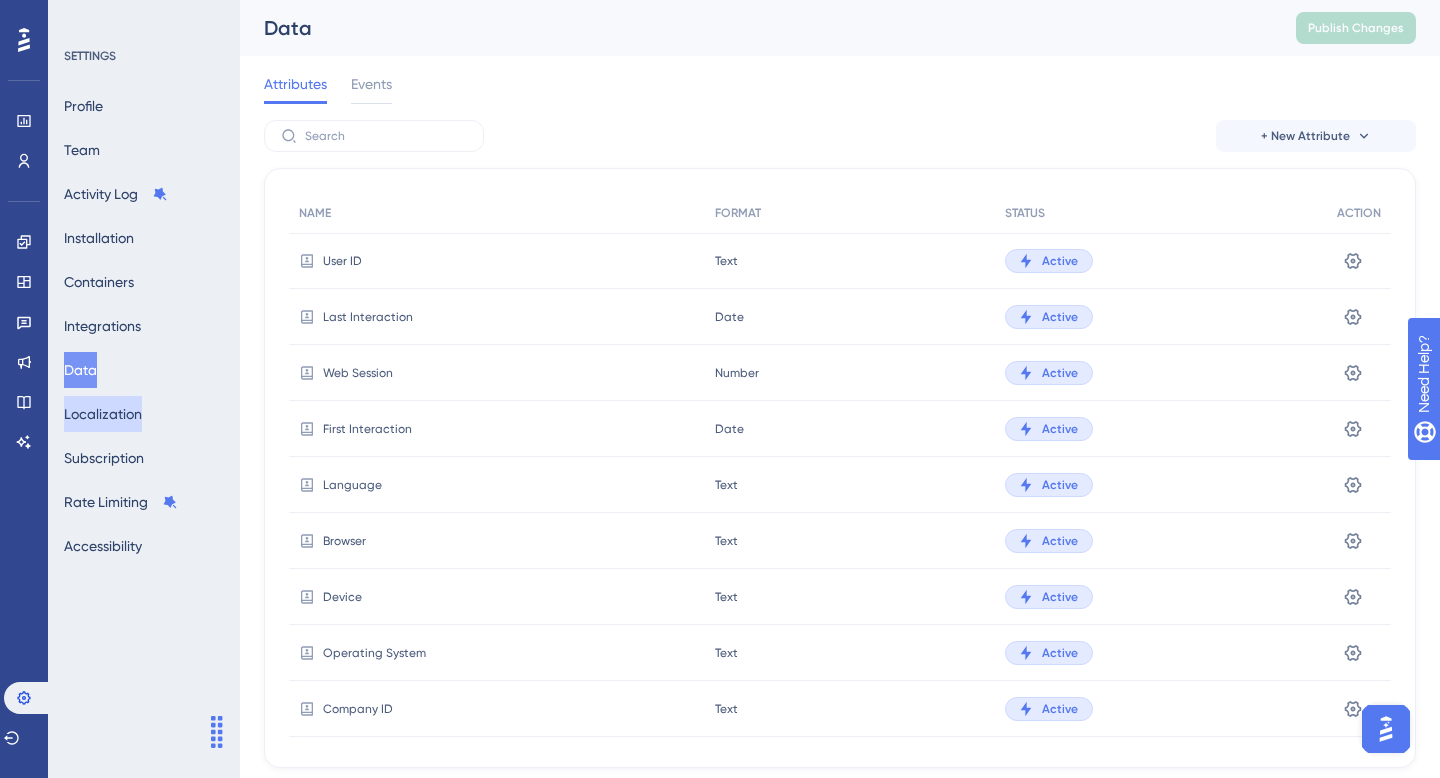 click on "Localization" at bounding box center [103, 414] 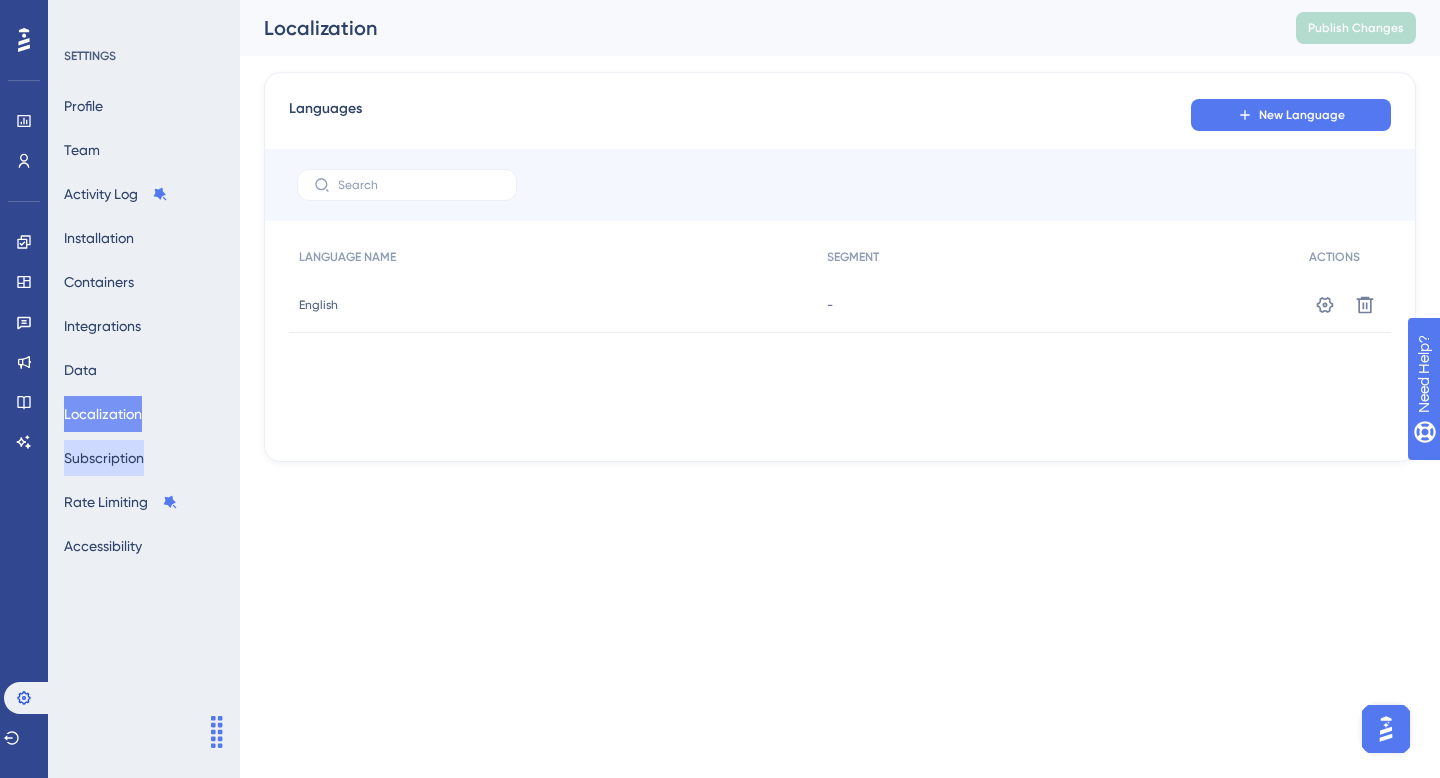 click on "Subscription" at bounding box center [104, 458] 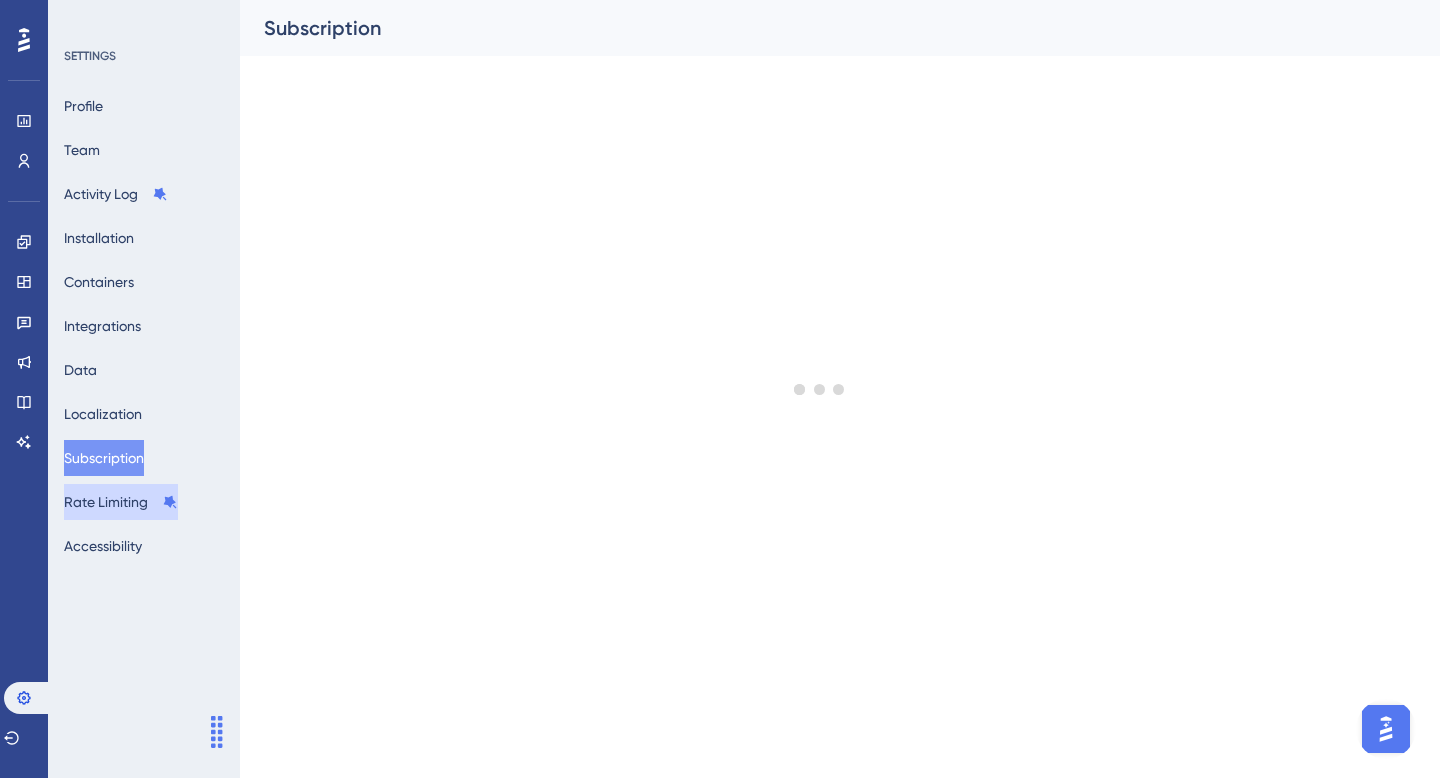 click on "Rate Limiting" at bounding box center (121, 502) 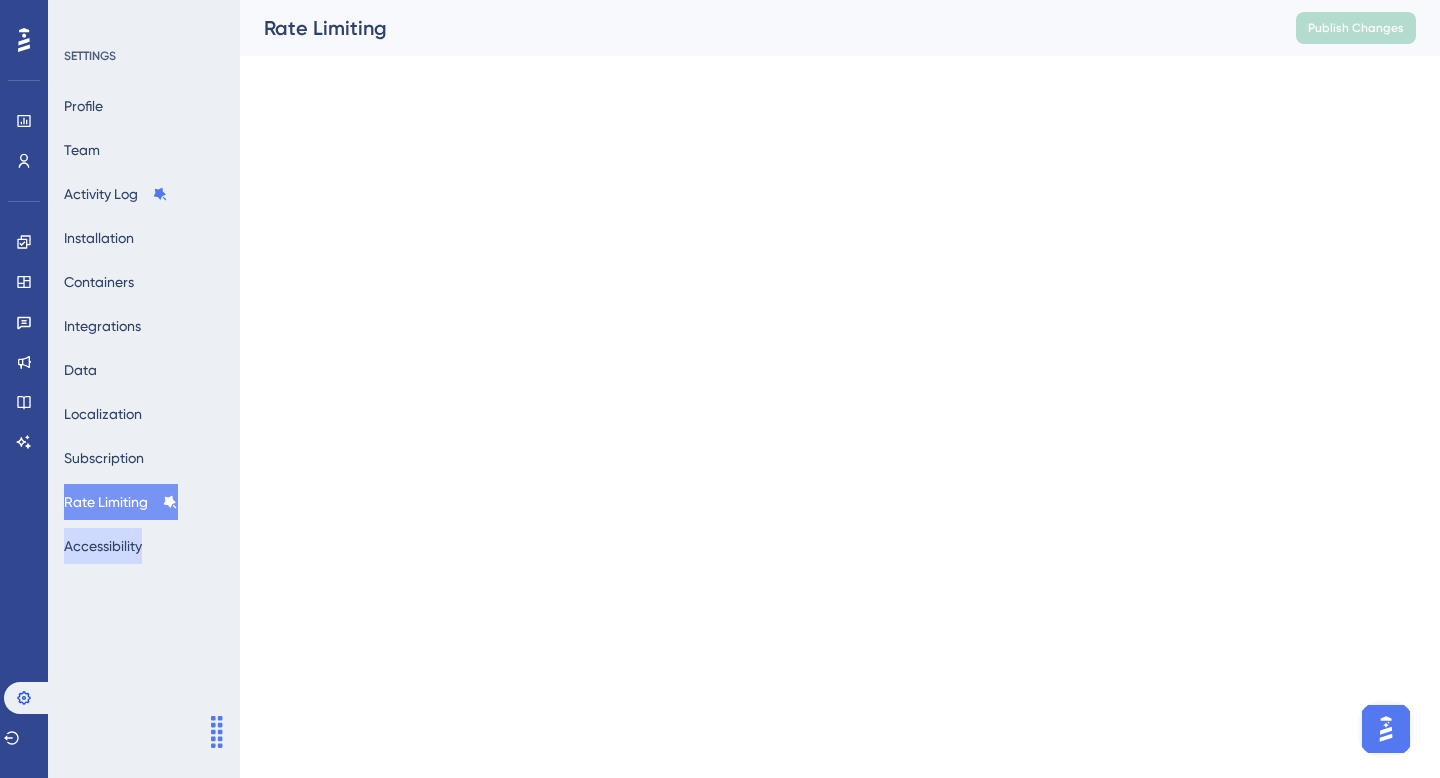 scroll, scrollTop: 0, scrollLeft: 0, axis: both 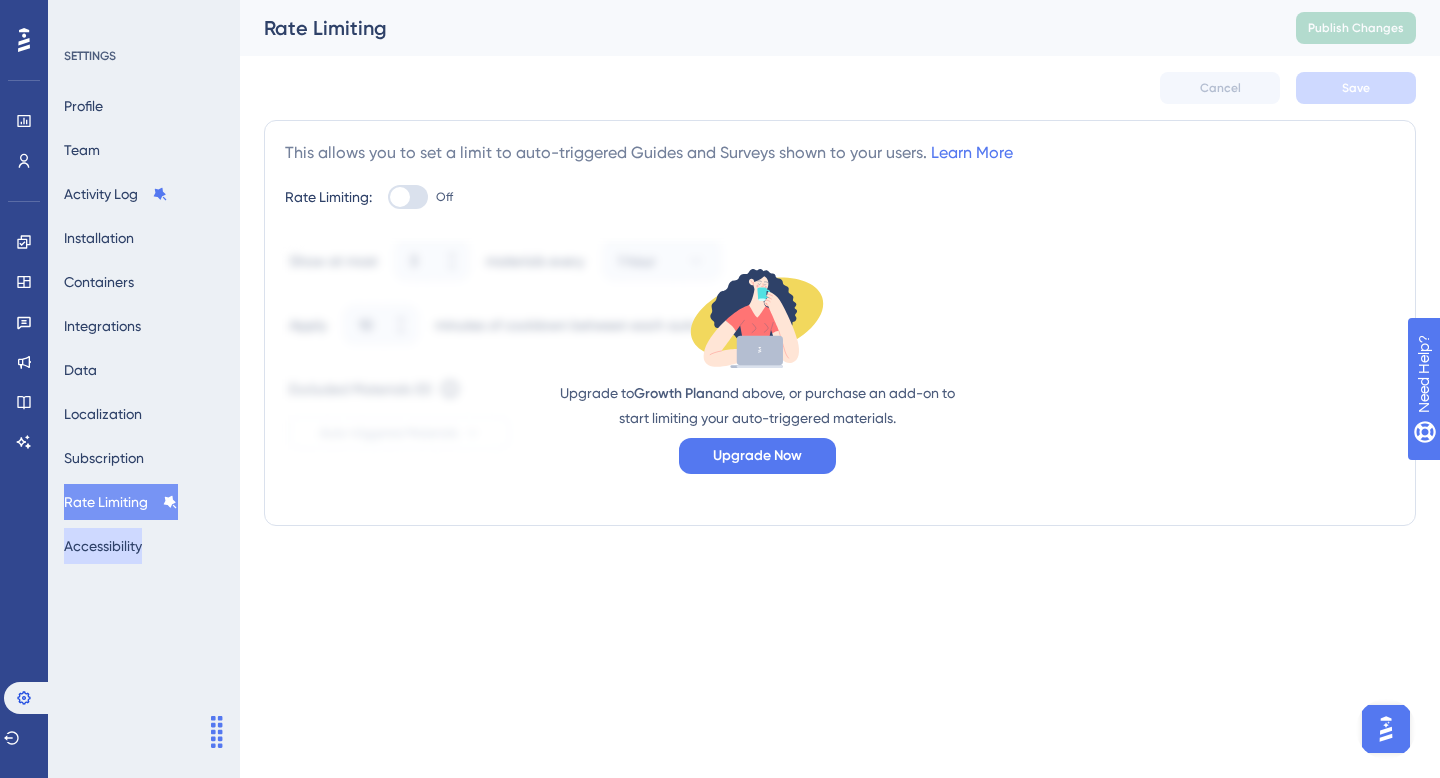 click on "Accessibility" at bounding box center [103, 546] 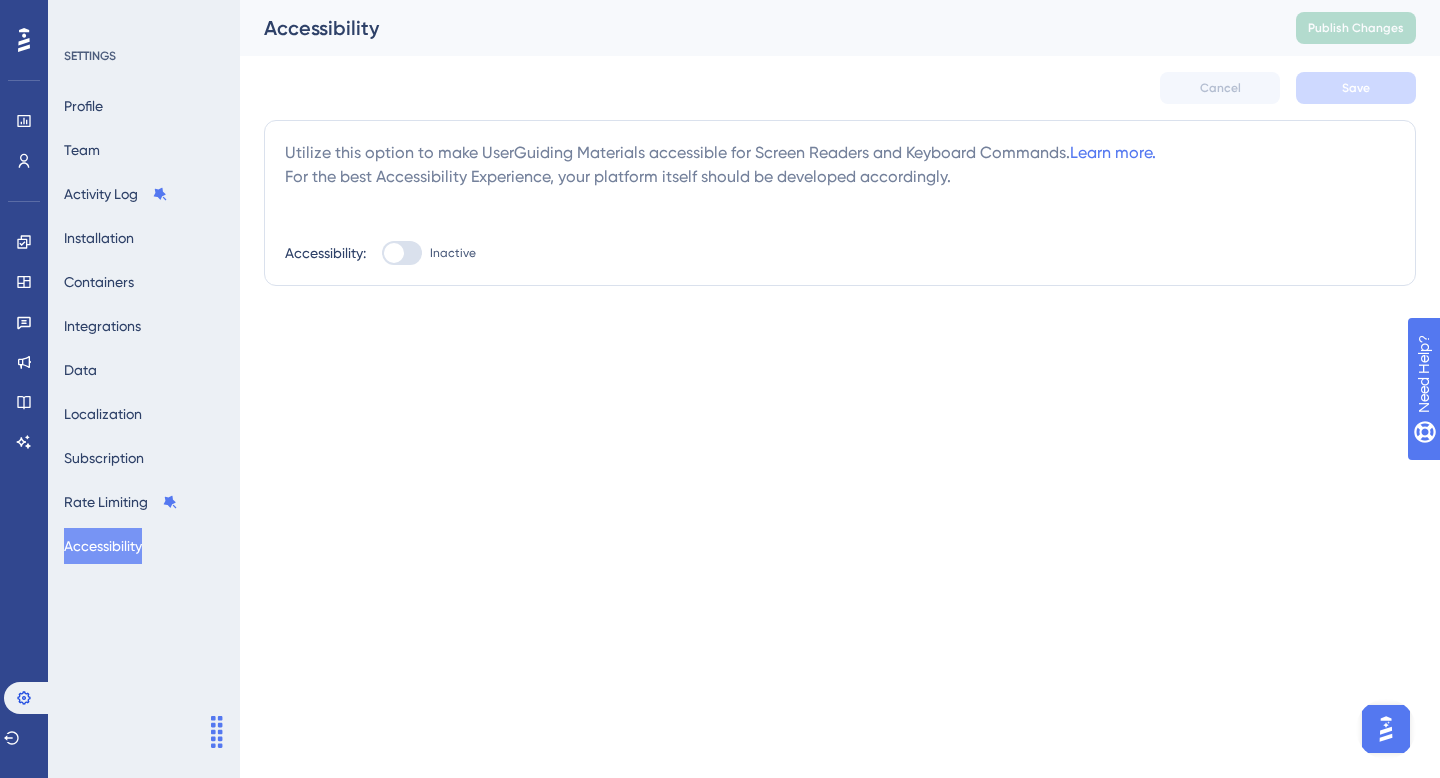 click 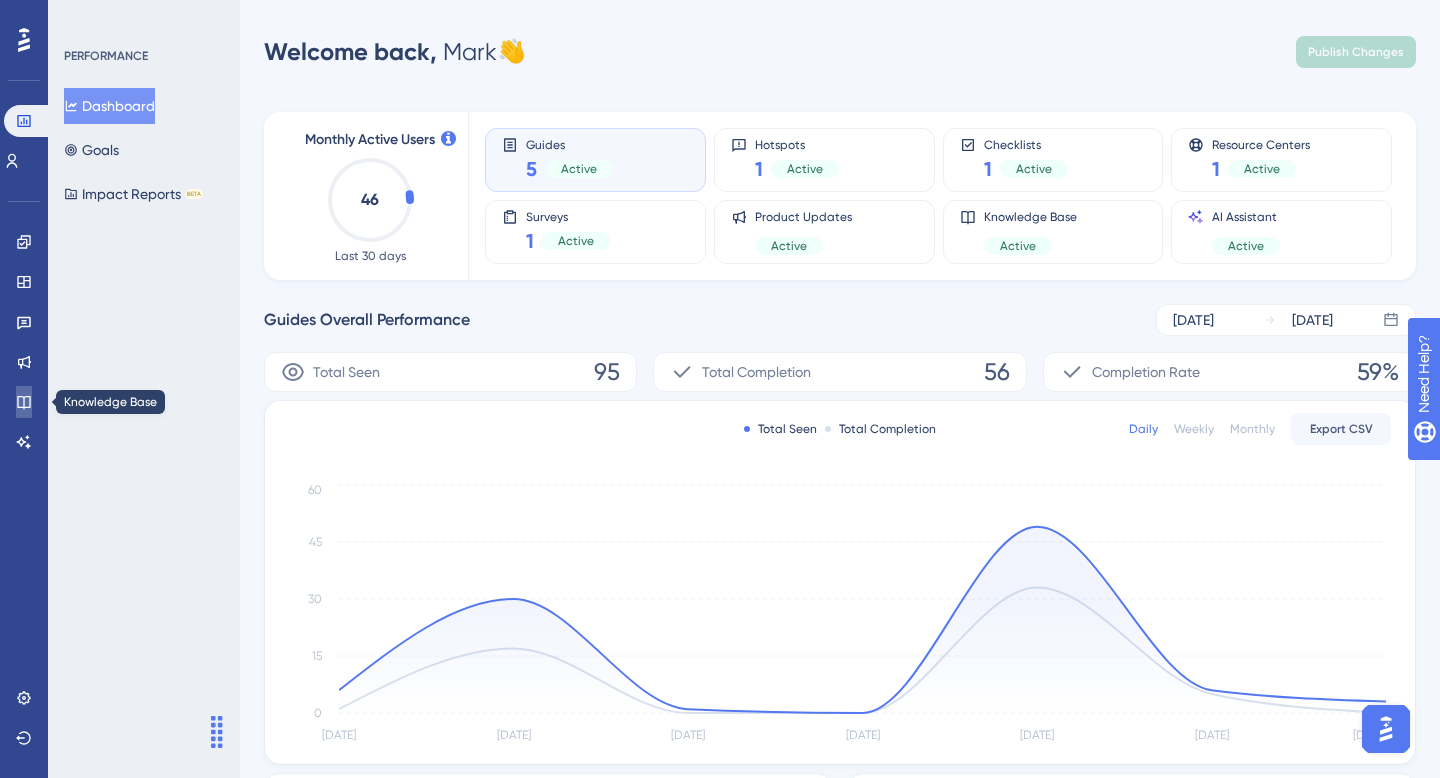 click 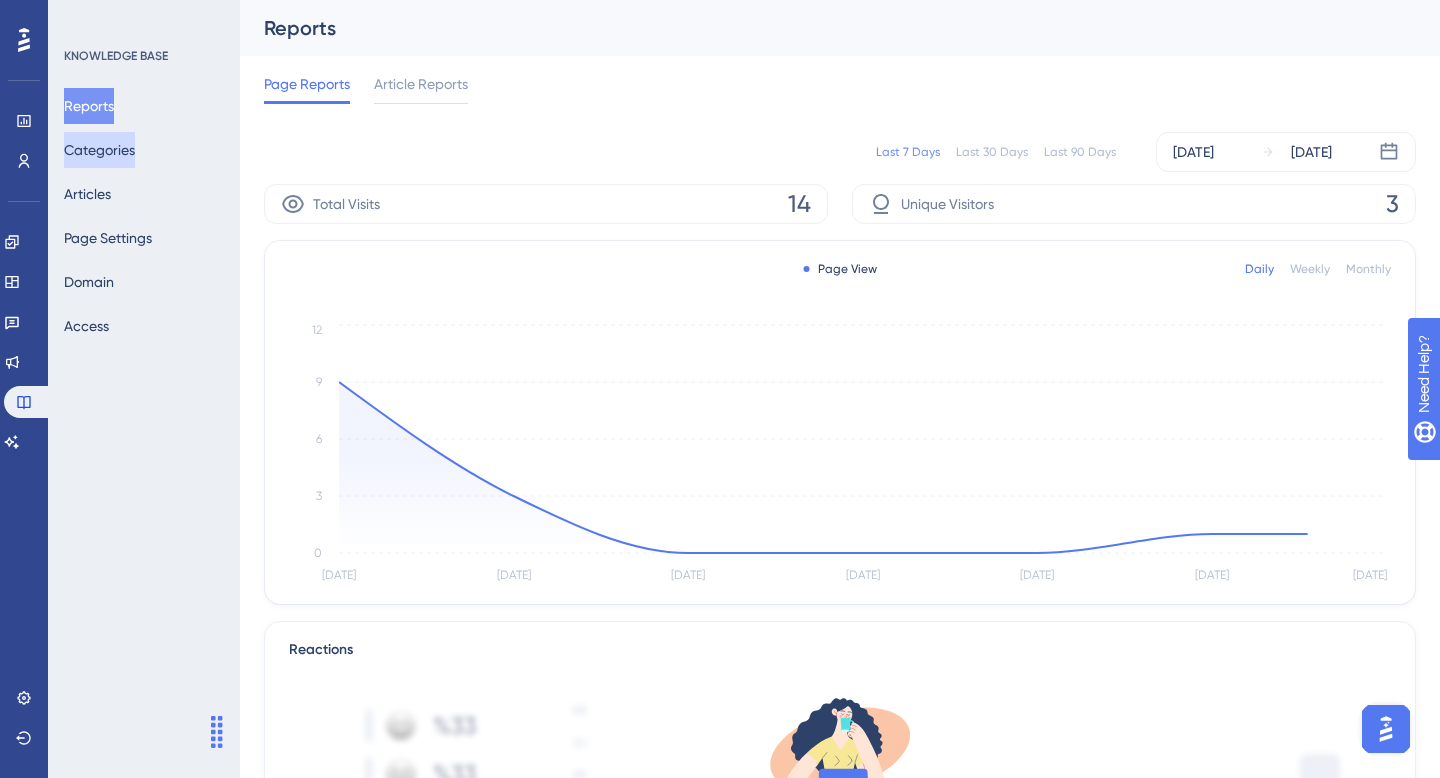 click on "Categories" at bounding box center (99, 150) 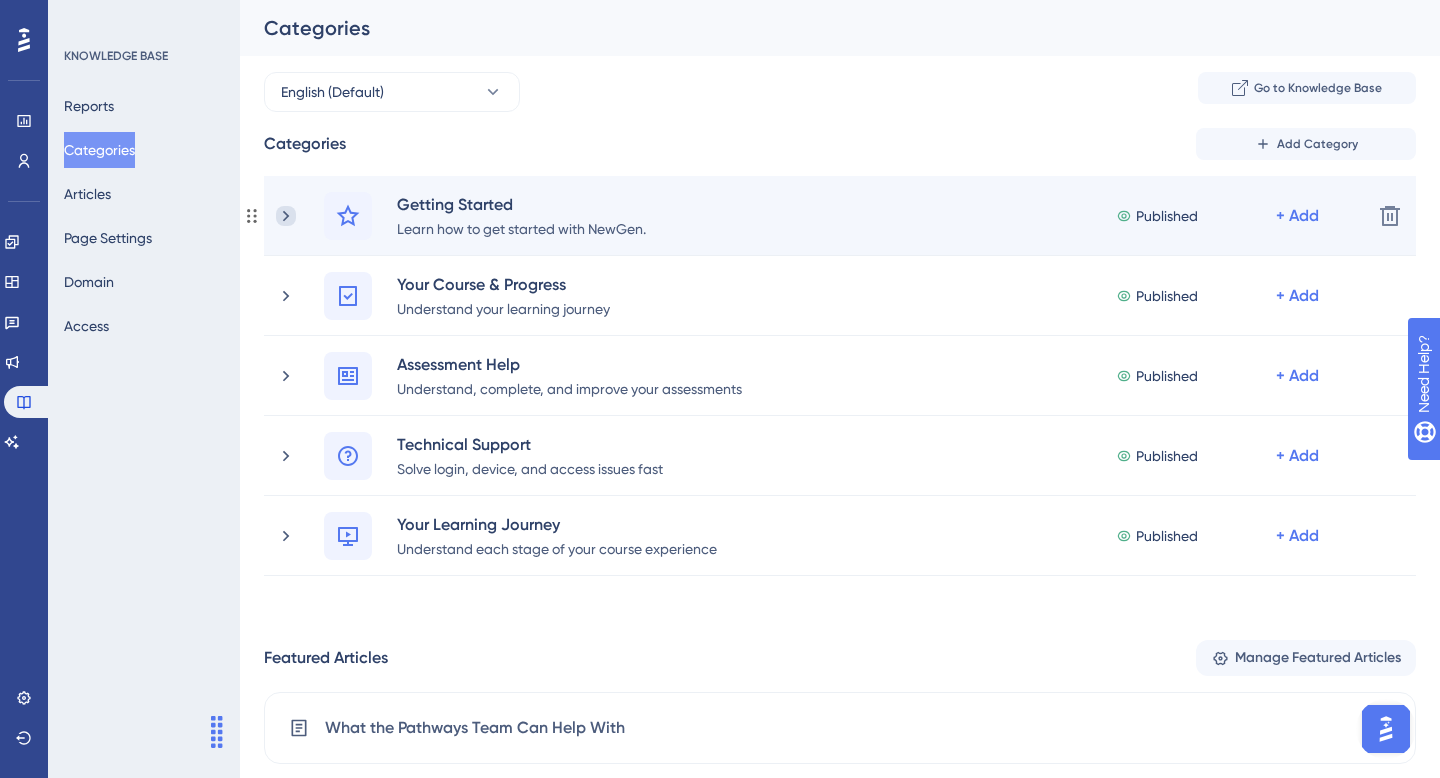 click 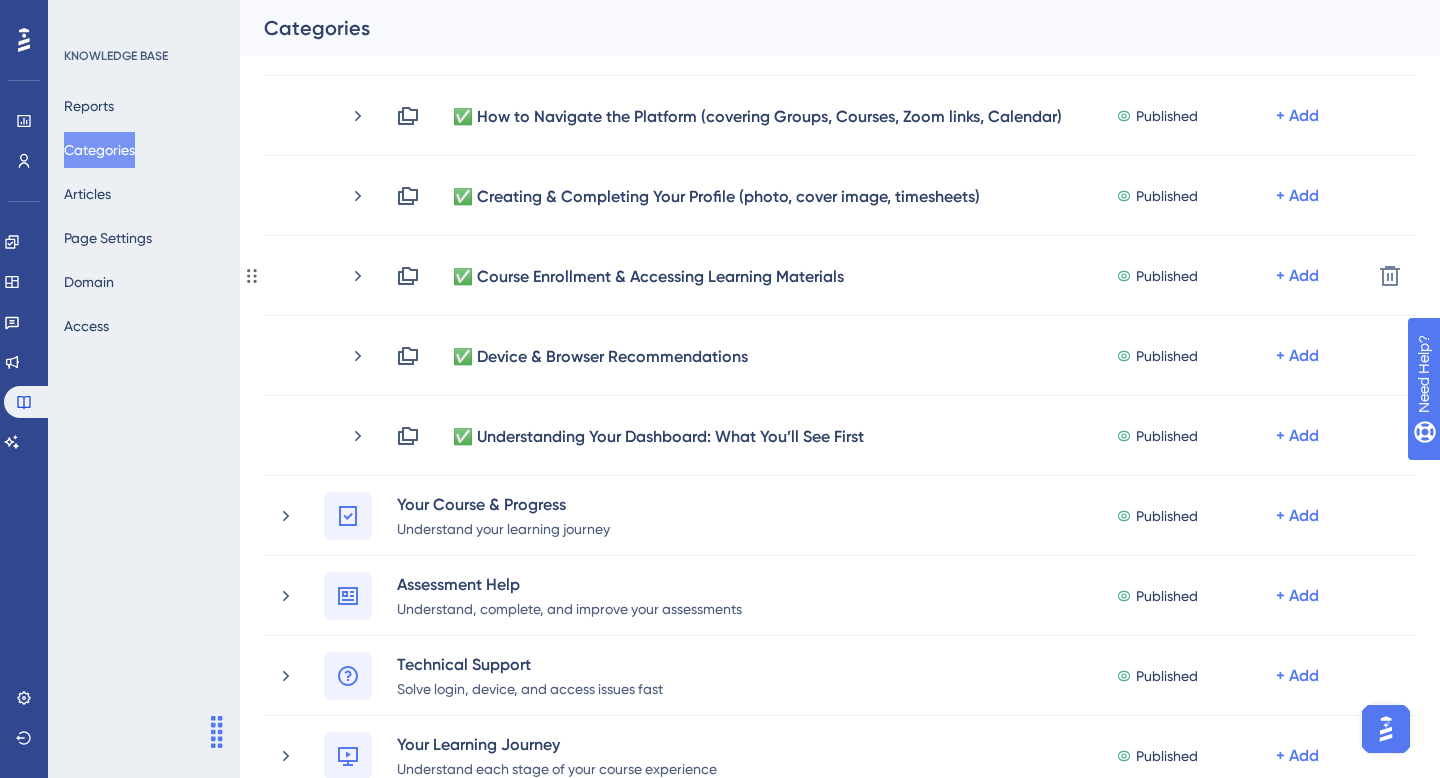 scroll, scrollTop: 0, scrollLeft: 0, axis: both 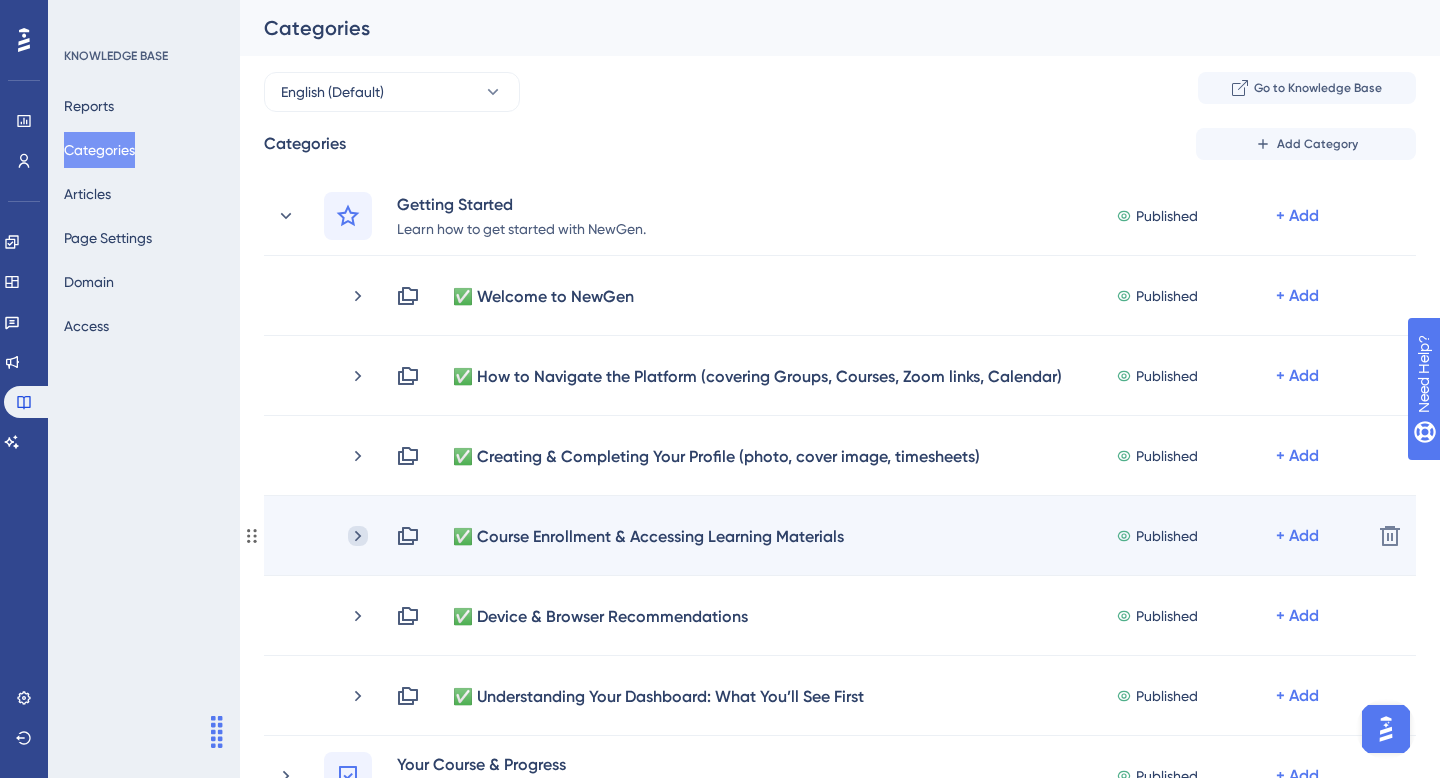 click 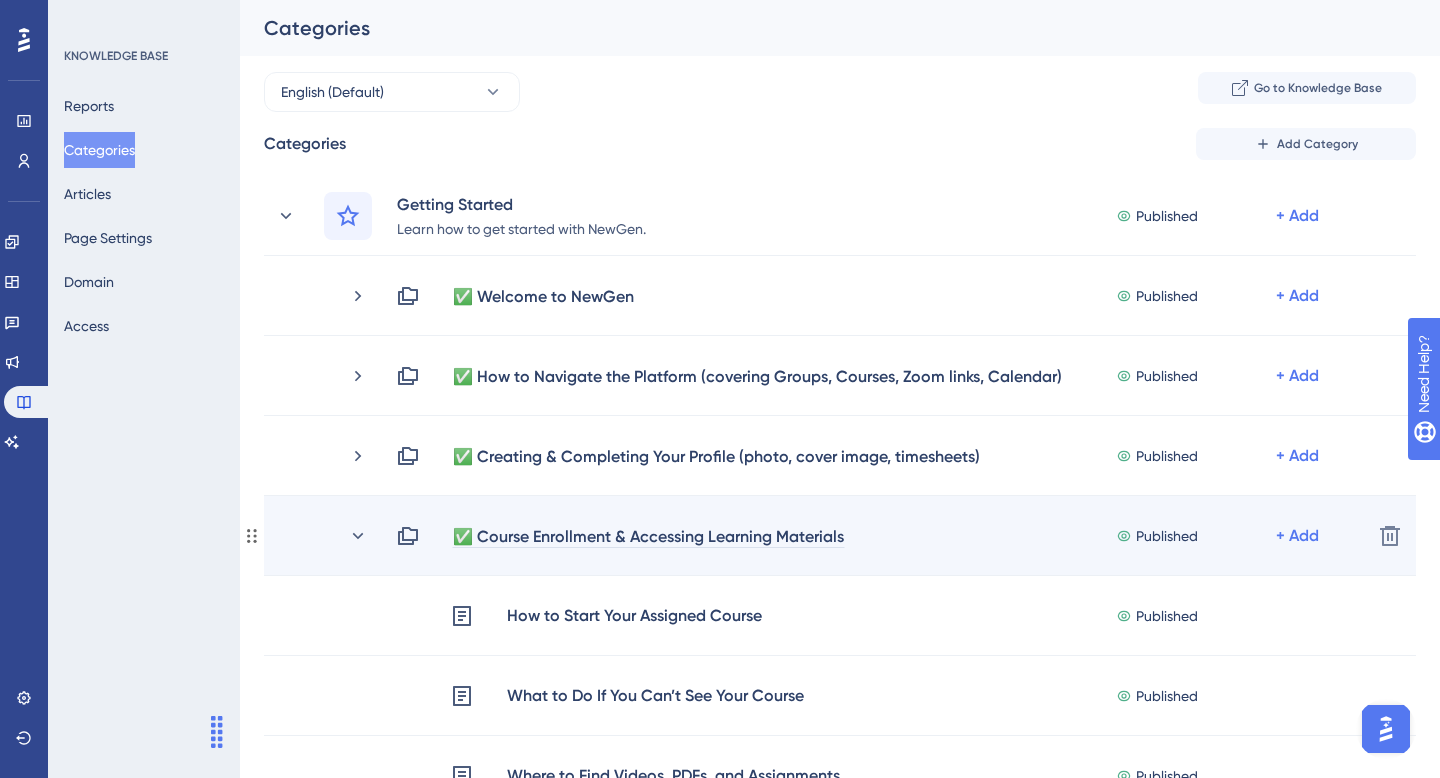 click on "✅ Course Enrollment & Accessing Learning Materials" at bounding box center (648, 536) 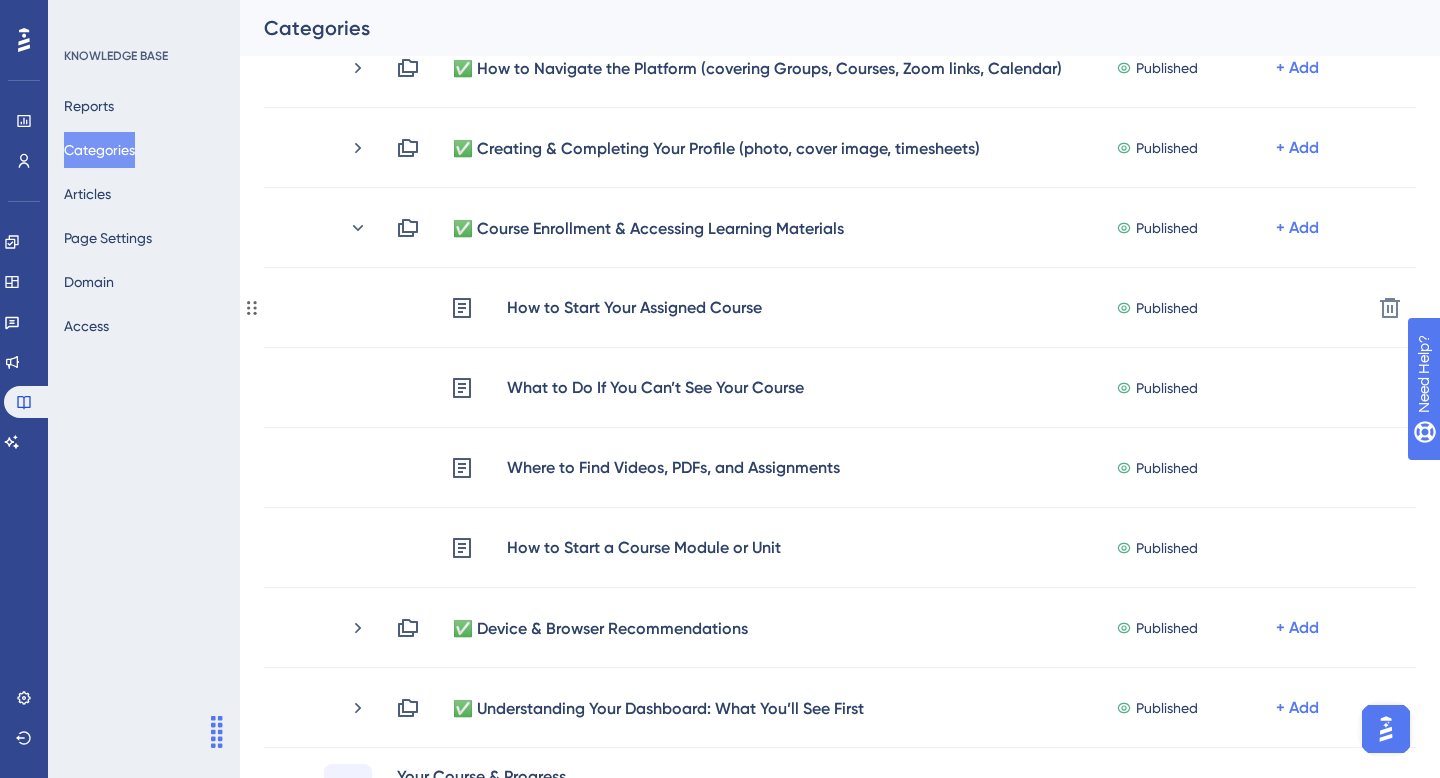 scroll, scrollTop: 314, scrollLeft: 0, axis: vertical 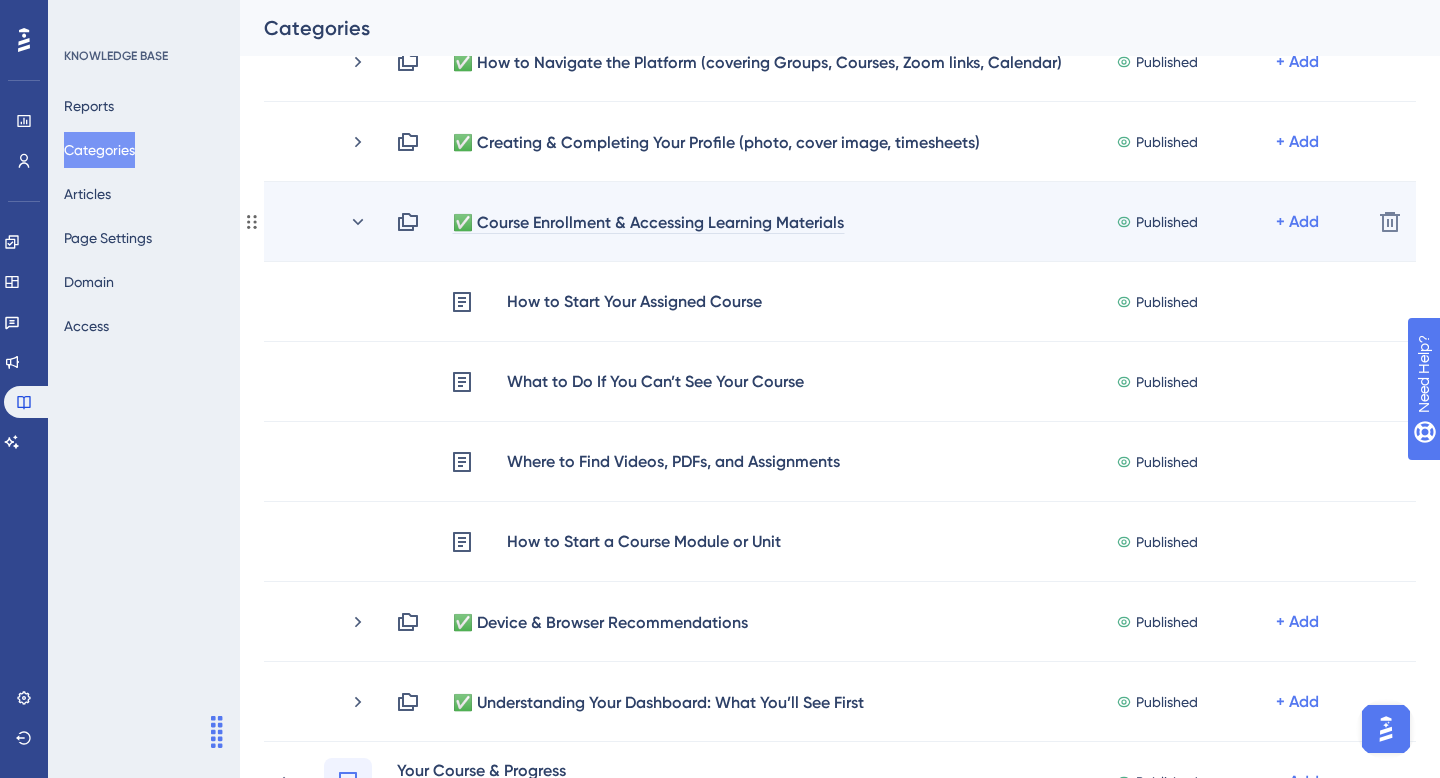 click on "✅ Course Enrollment & Accessing Learning Materials" at bounding box center (648, 222) 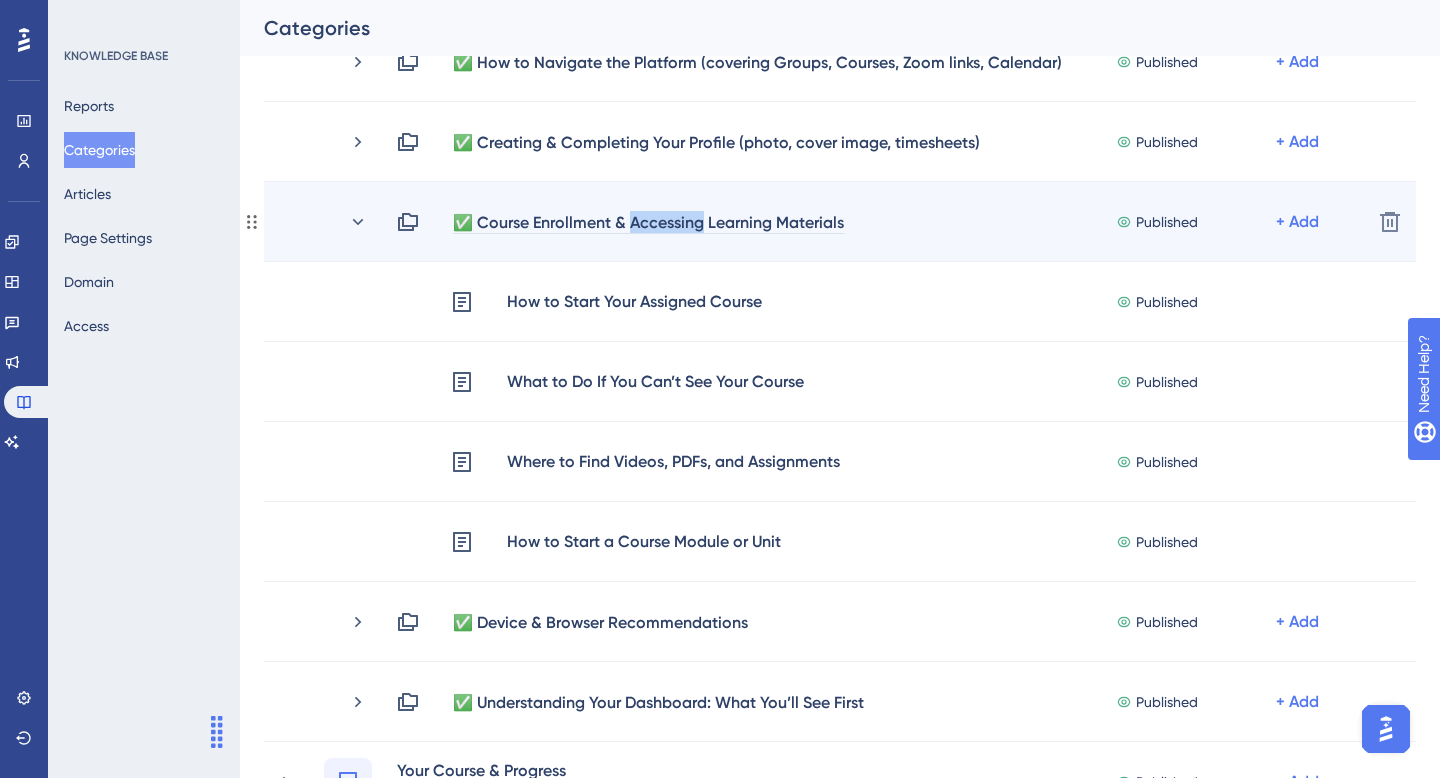 click on "✅ Course Enrollment & Accessing Learning Materials" at bounding box center [648, 222] 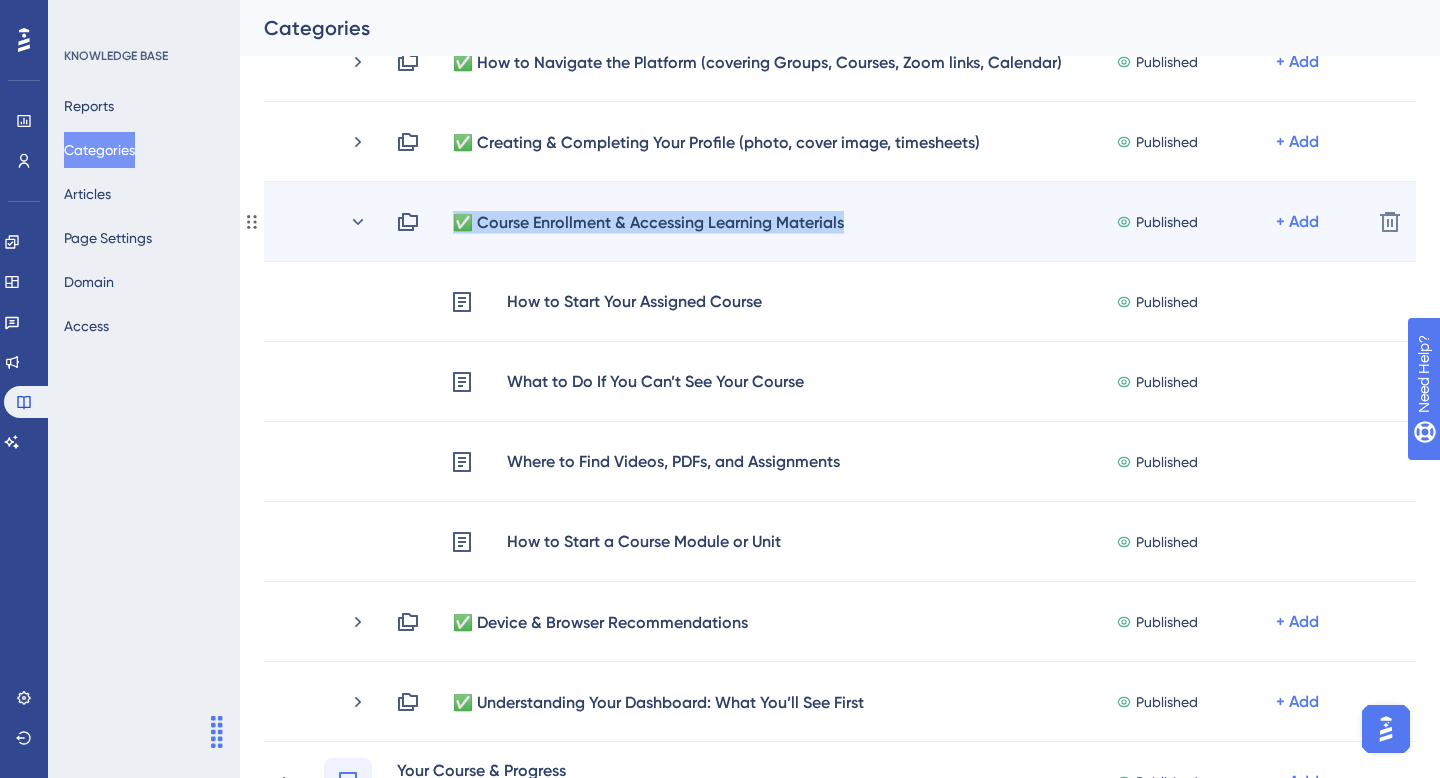 click on "✅ Course Enrollment & Accessing Learning Materials" at bounding box center (648, 222) 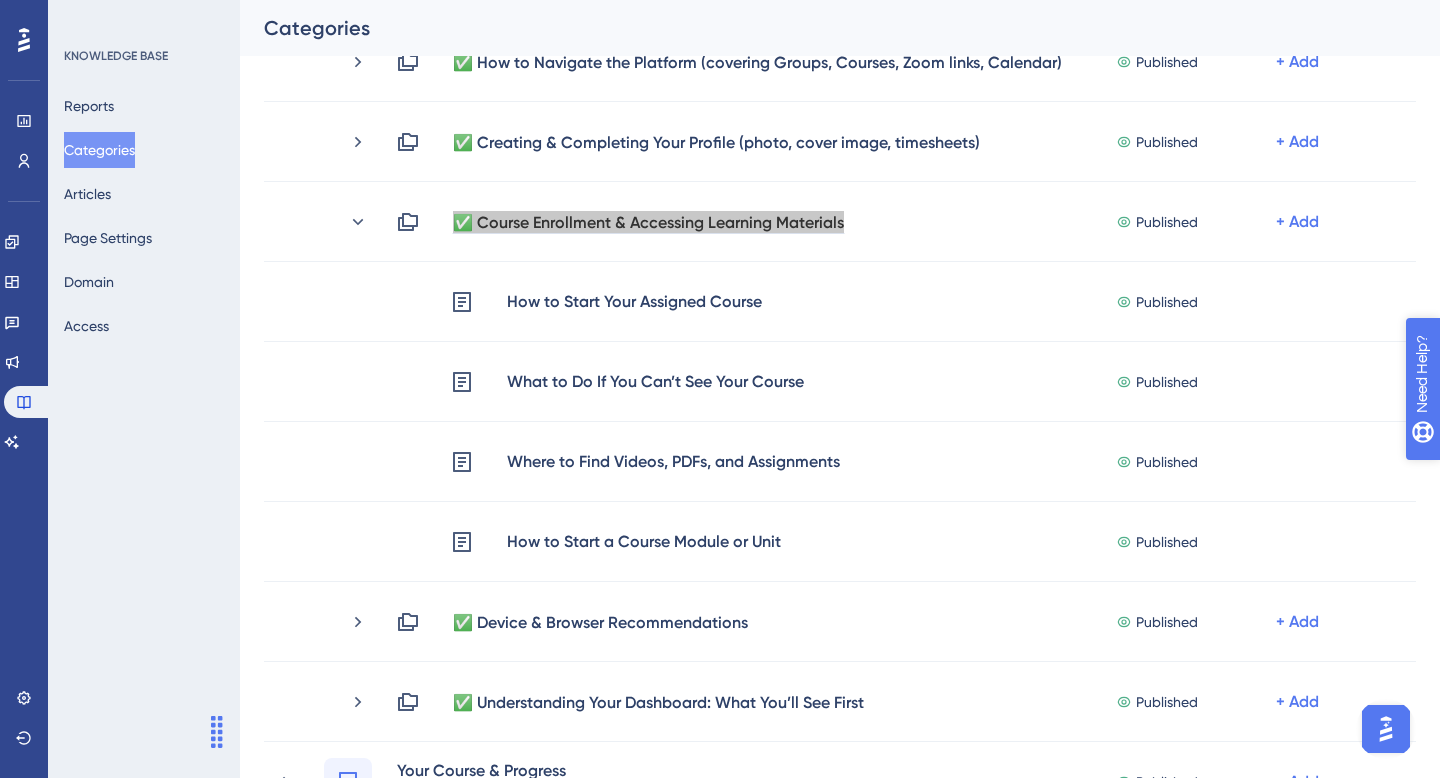 click on "Need Help?" at bounding box center [1492, 477] 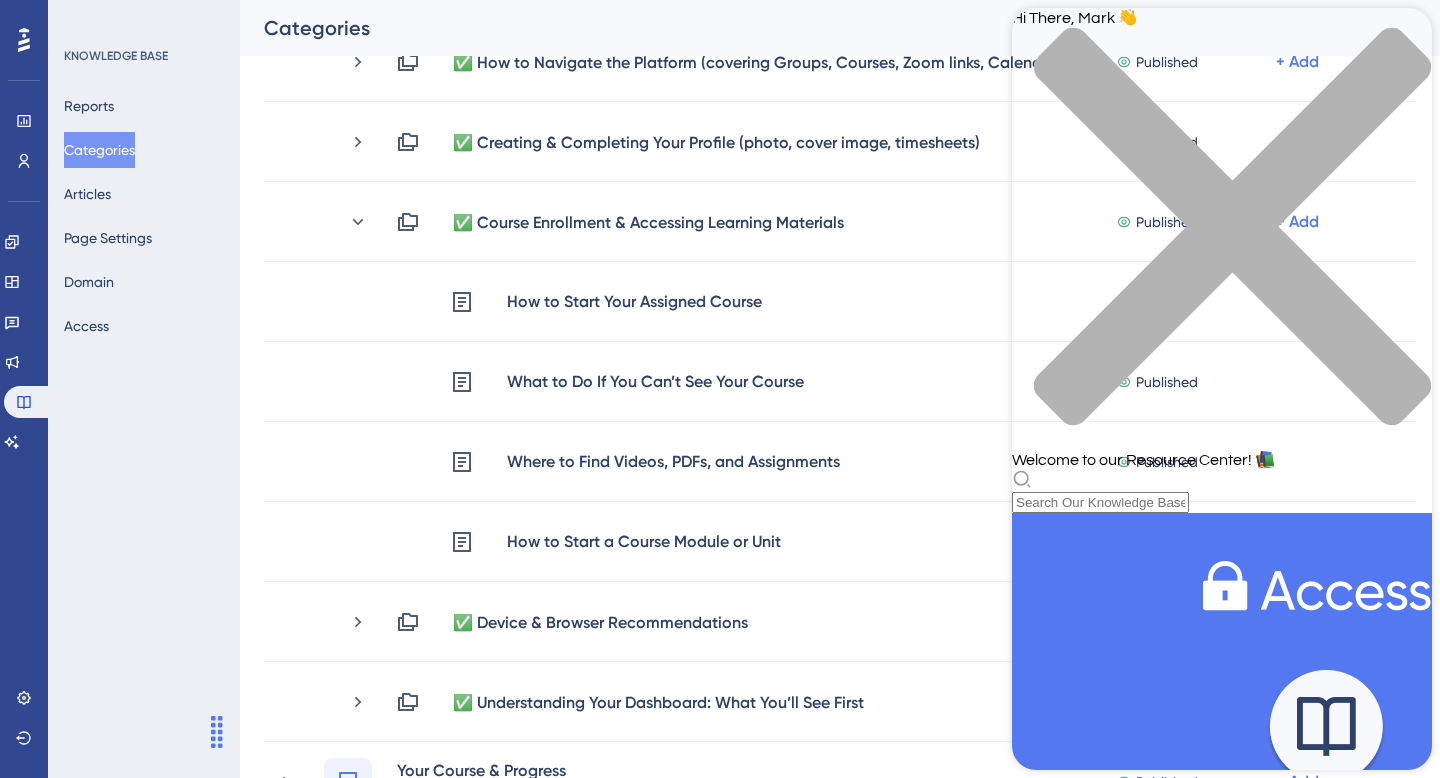 click 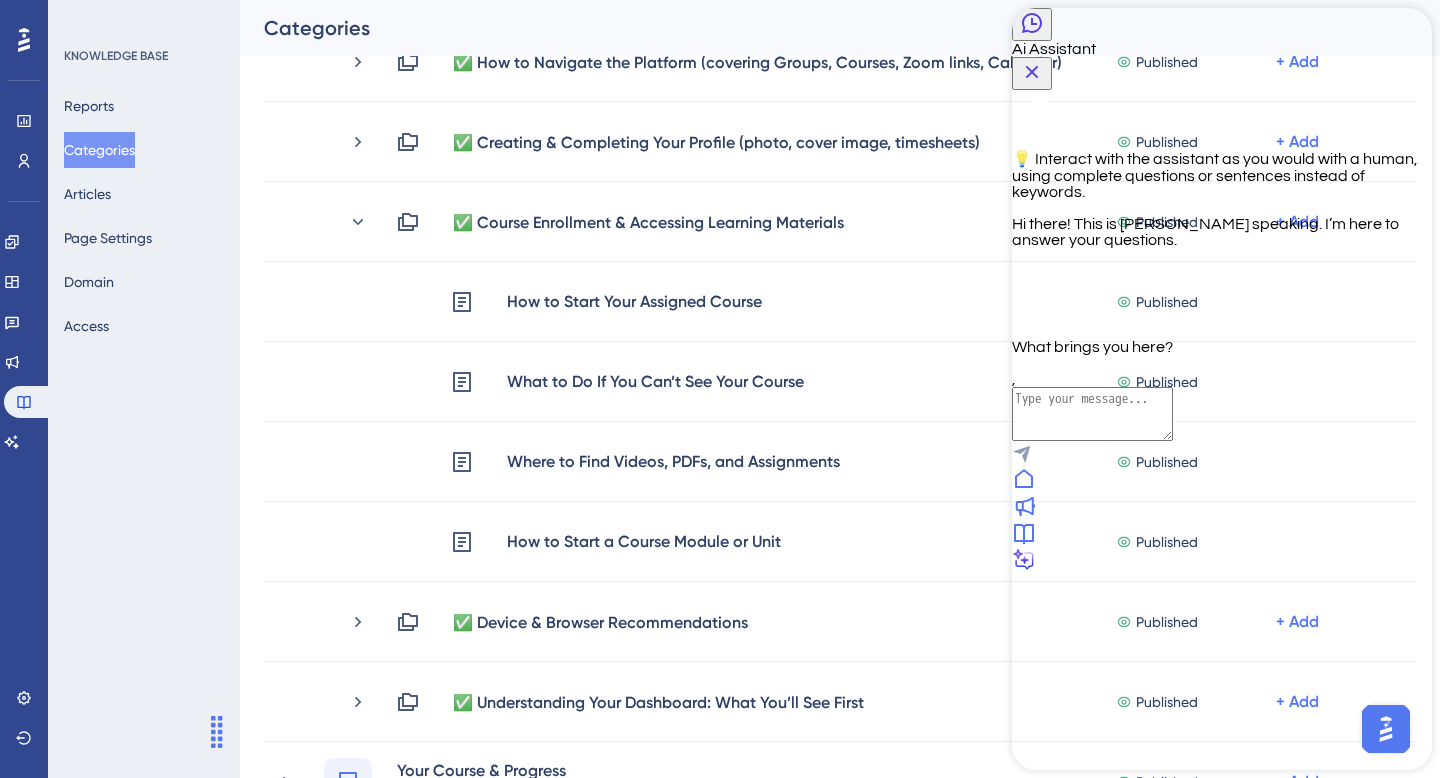 click at bounding box center [1092, 414] 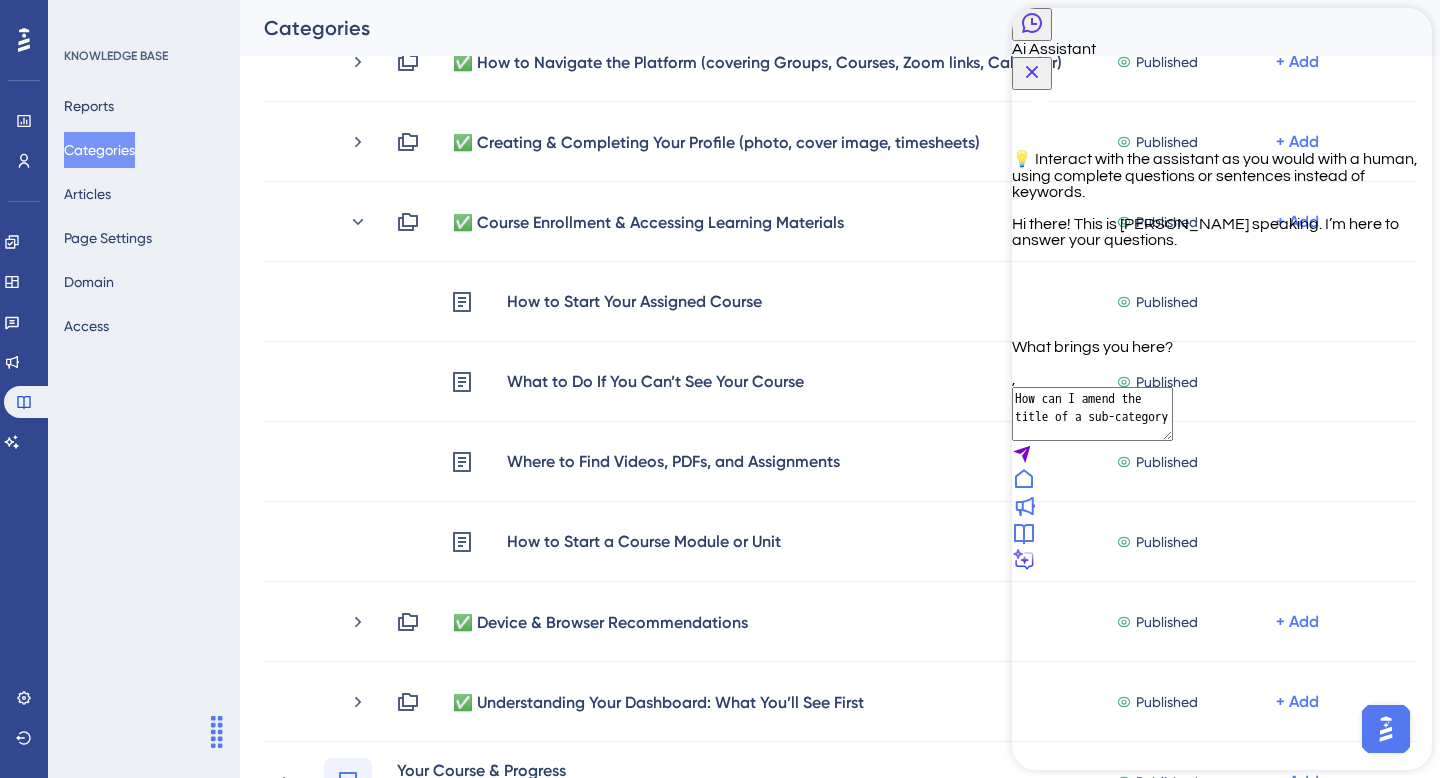 type on "How can I amend the title of a sub-category" 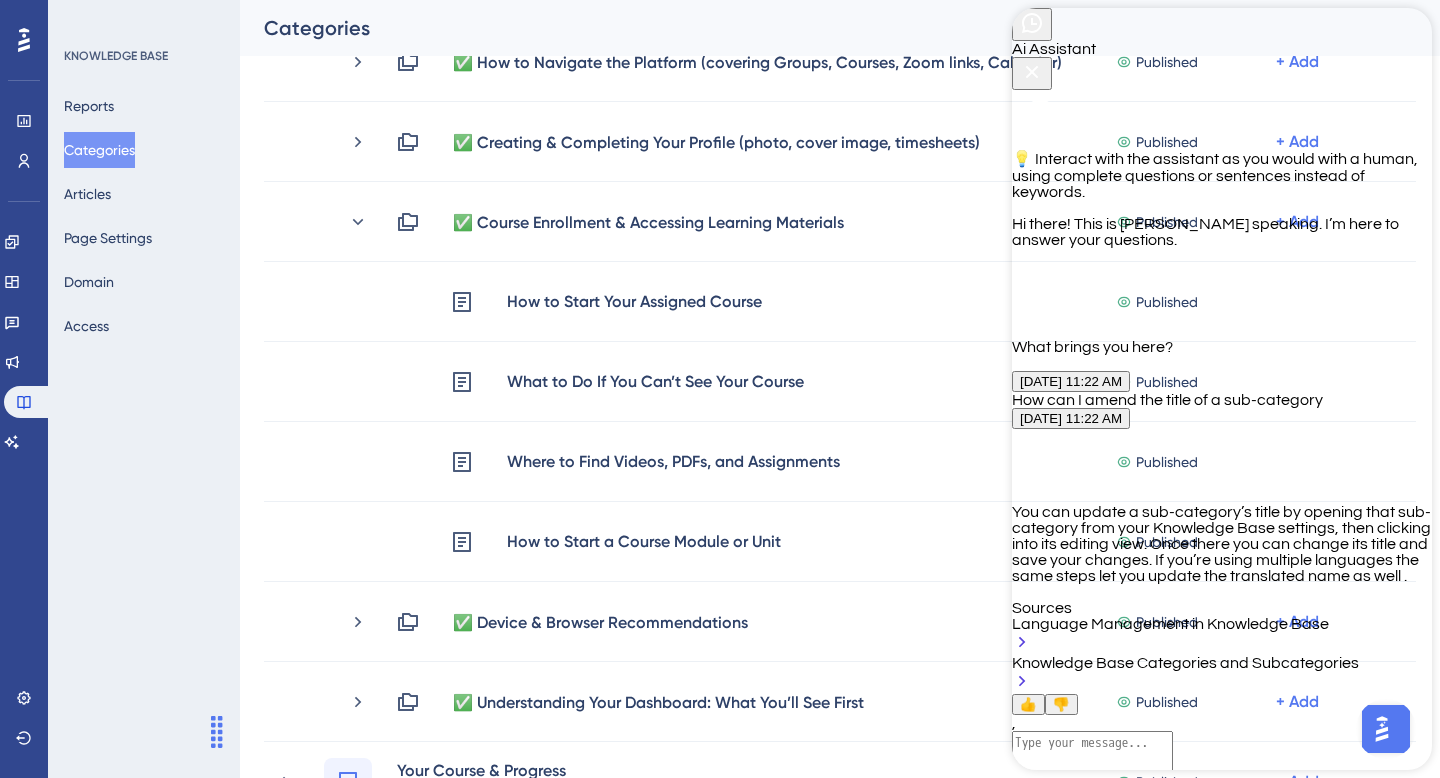 scroll, scrollTop: 348, scrollLeft: 0, axis: vertical 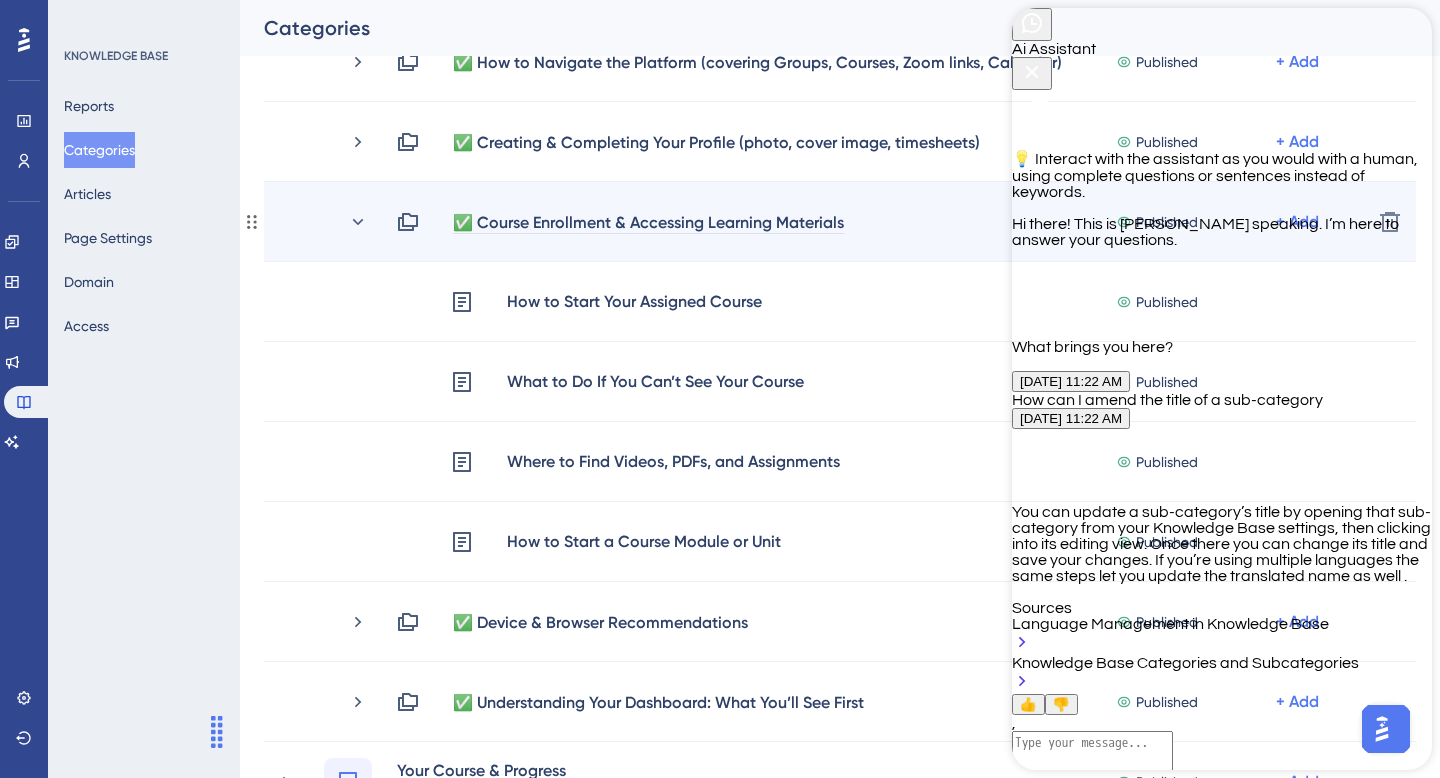 click on "✅ Course Enrollment & Accessing Learning Materials" at bounding box center [648, 222] 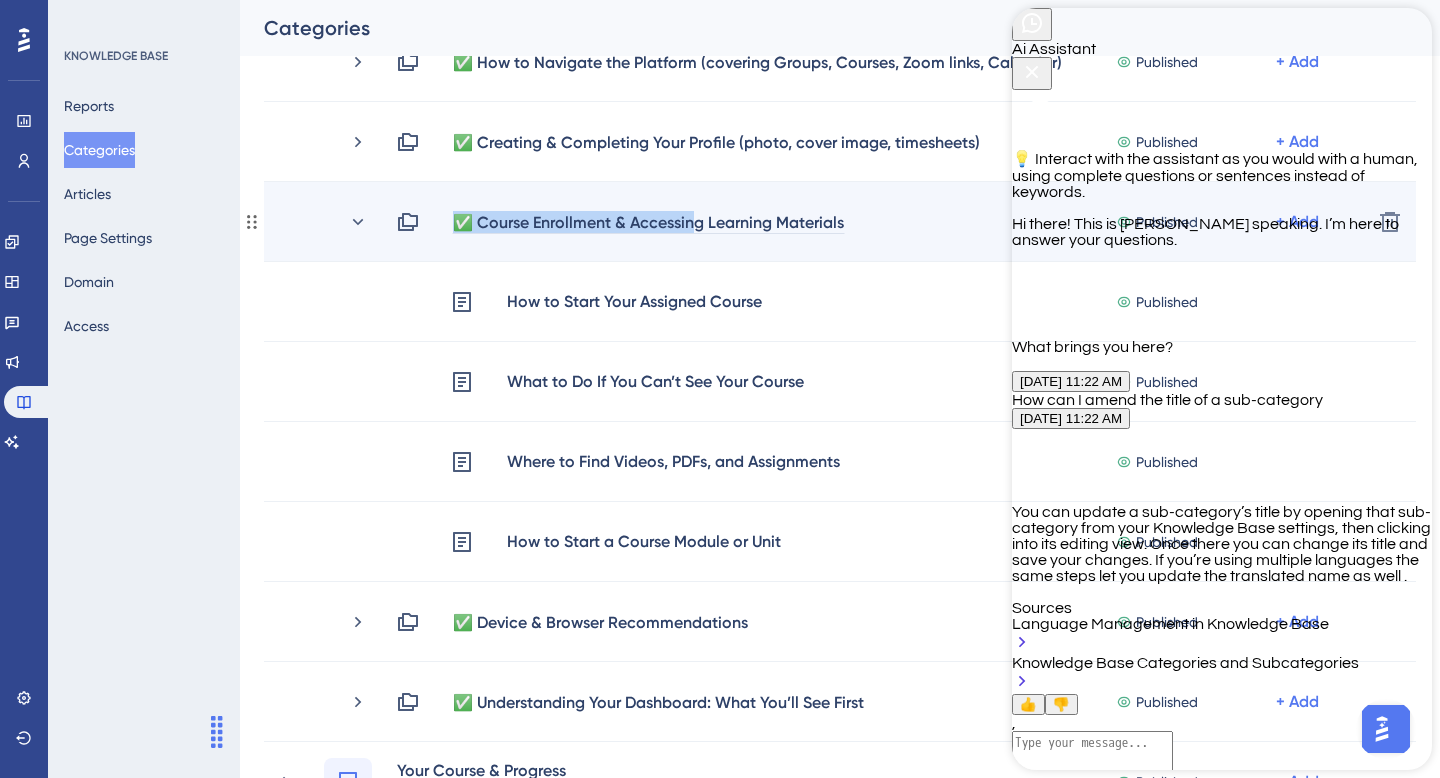 click on "✅ Course Enrollment & Accessing Learning Materials" at bounding box center (648, 222) 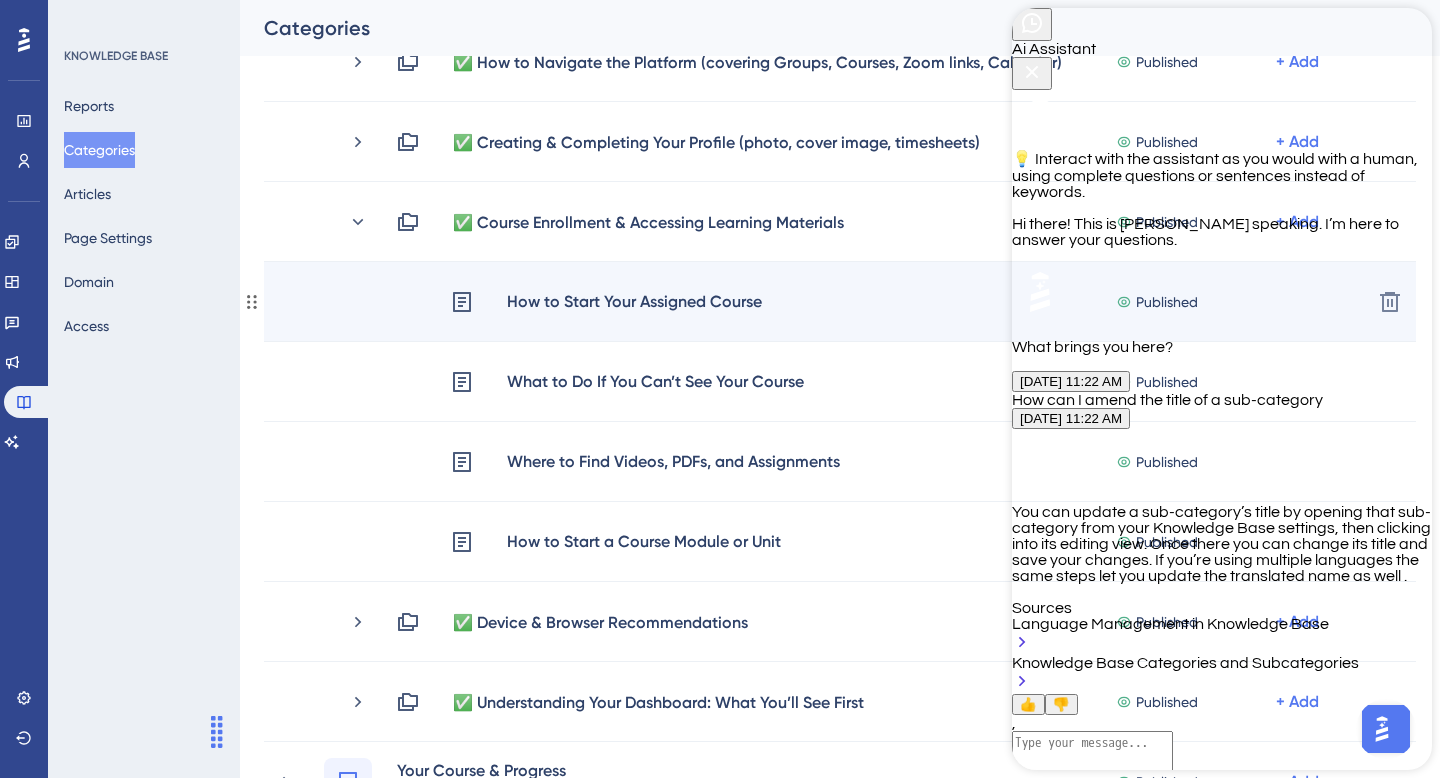 click on "How to Start Your Assigned Course" at bounding box center (634, 302) 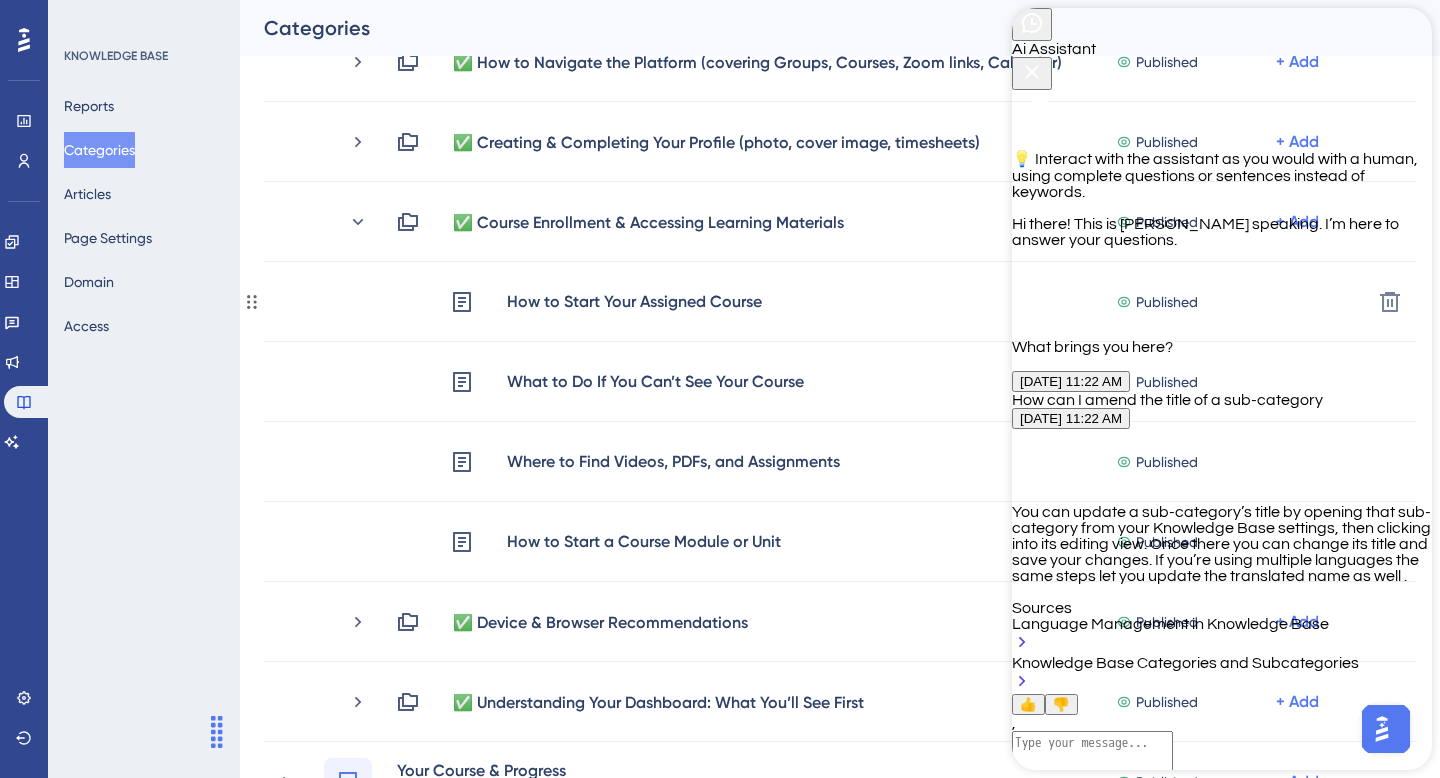 click on "How to Start Your Assigned Course" at bounding box center (634, 302) 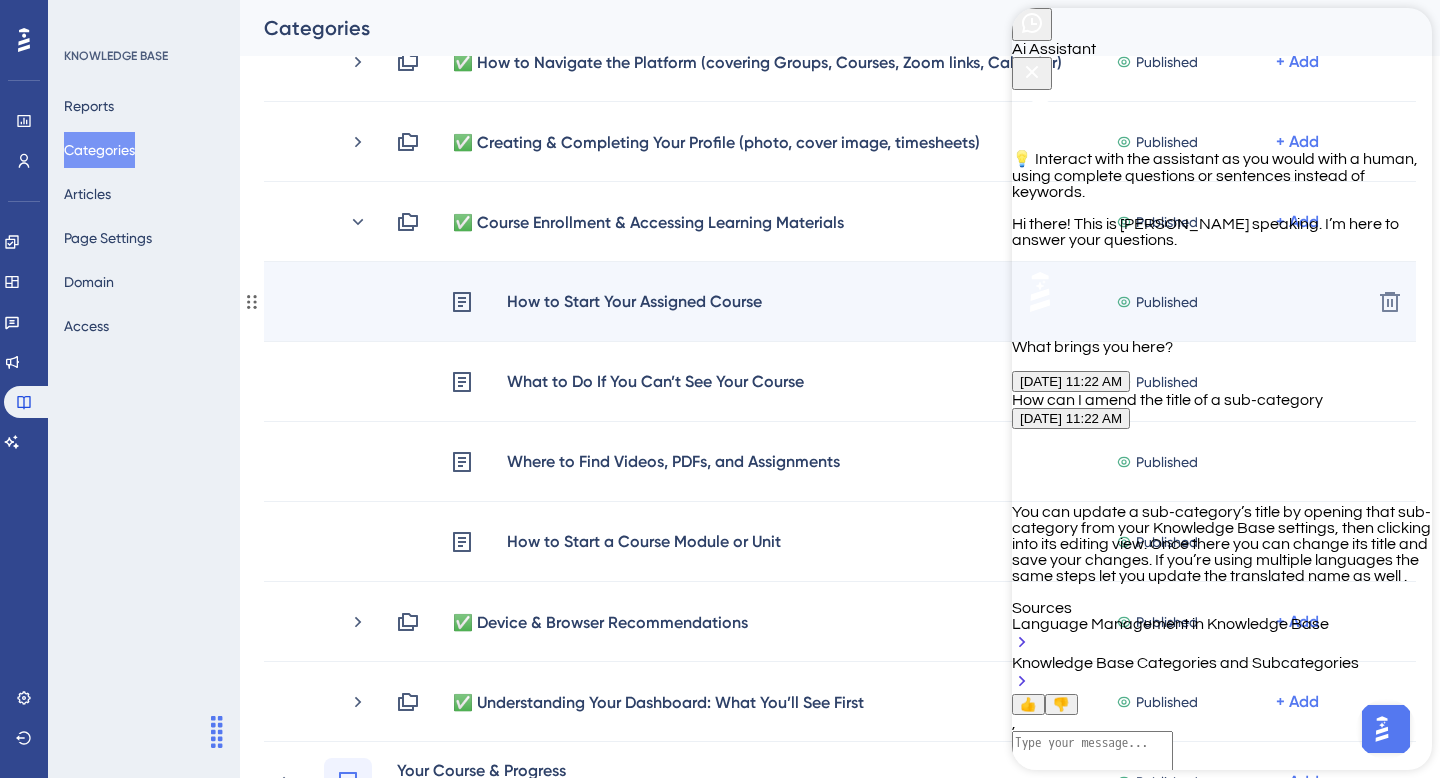 click on "How to Start Your Assigned Course" at bounding box center [634, 302] 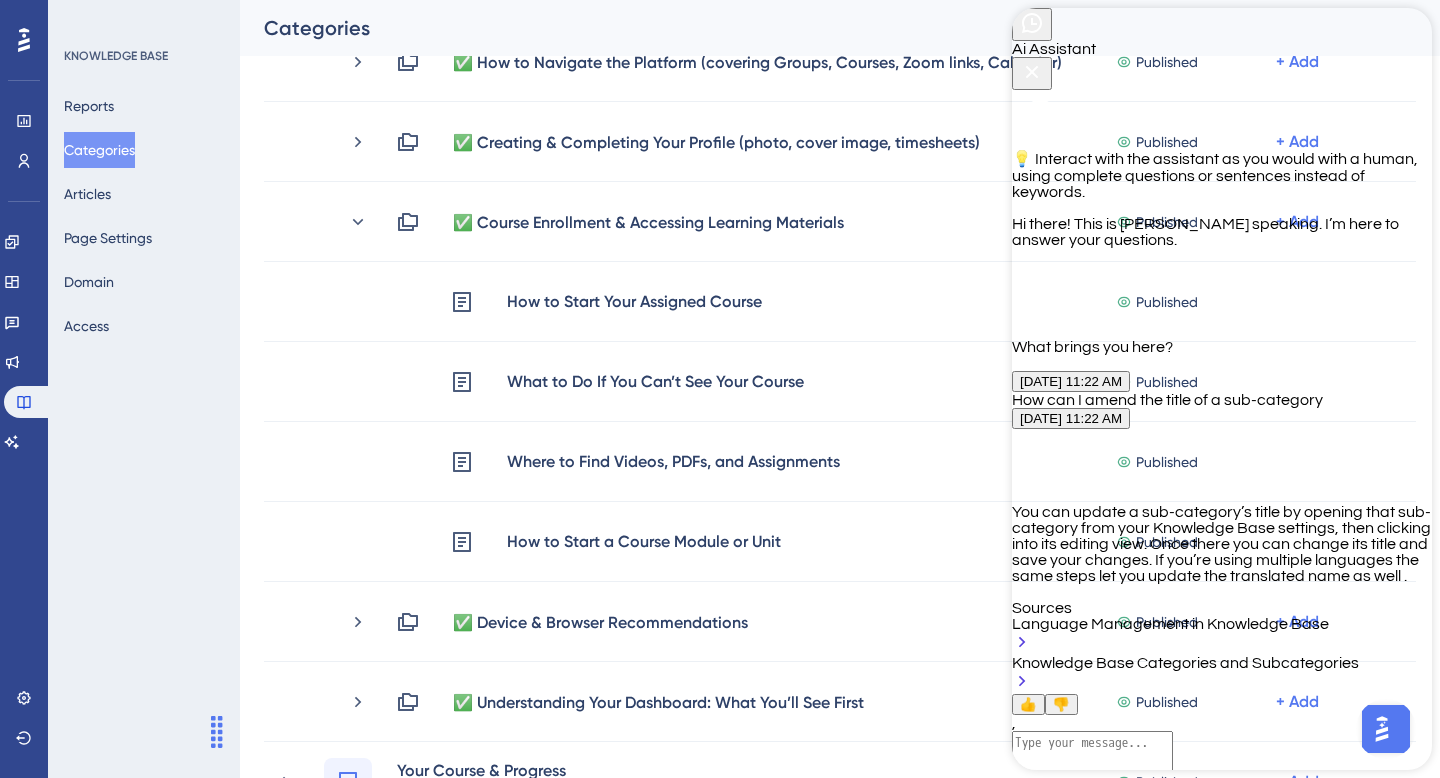 click on "Language Management in Knowledge Base" at bounding box center (1222, 635) 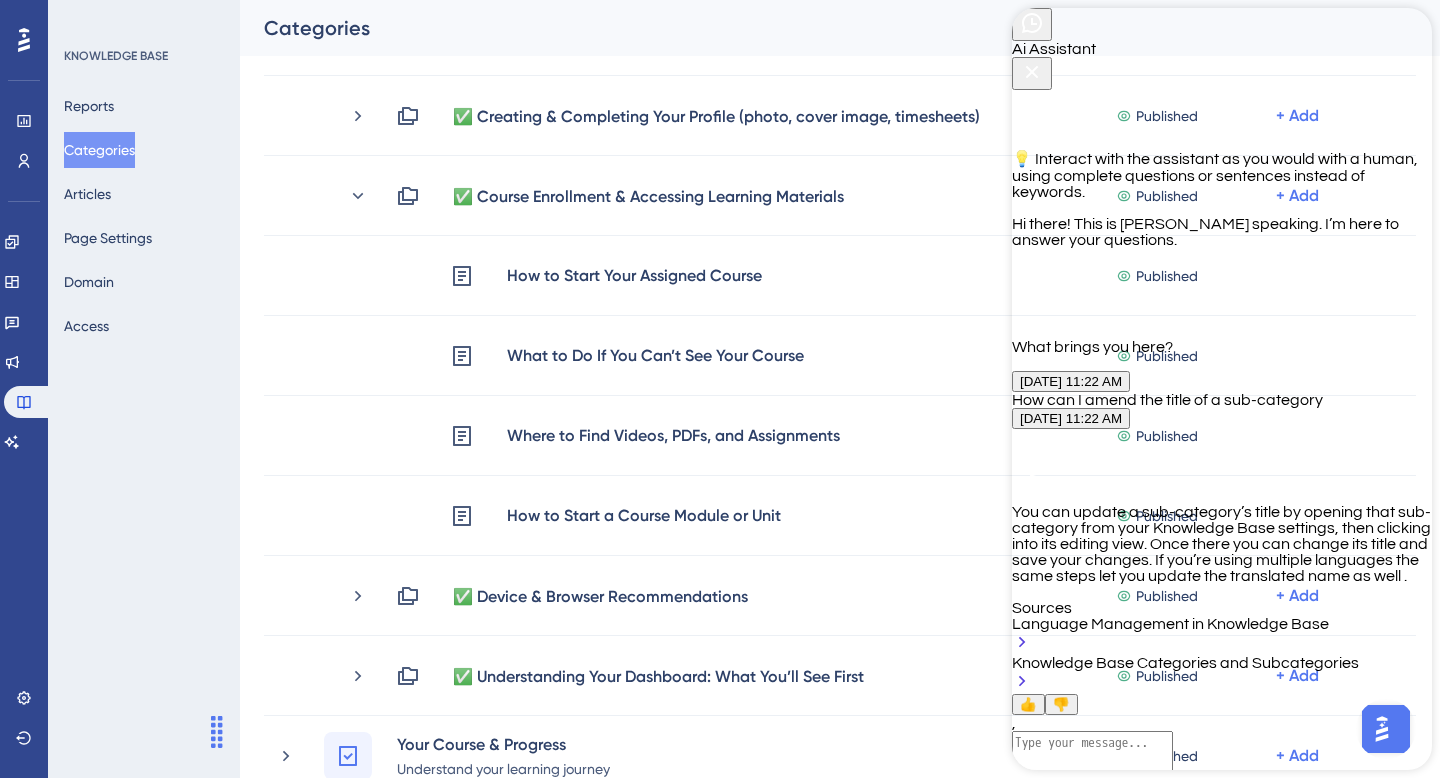 scroll, scrollTop: 343, scrollLeft: 0, axis: vertical 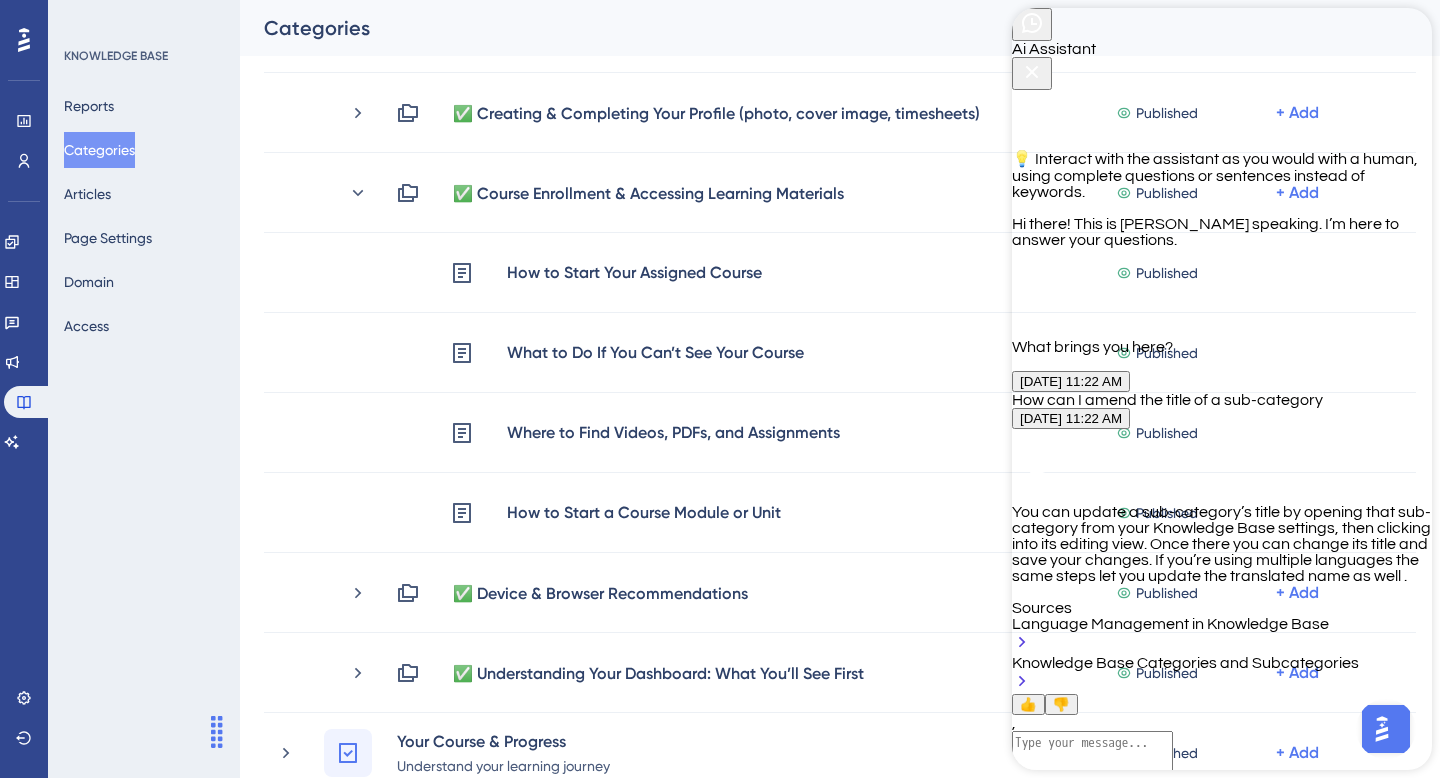drag, startPoint x: 1405, startPoint y: 40, endPoint x: 1324, endPoint y: 62, distance: 83.9345 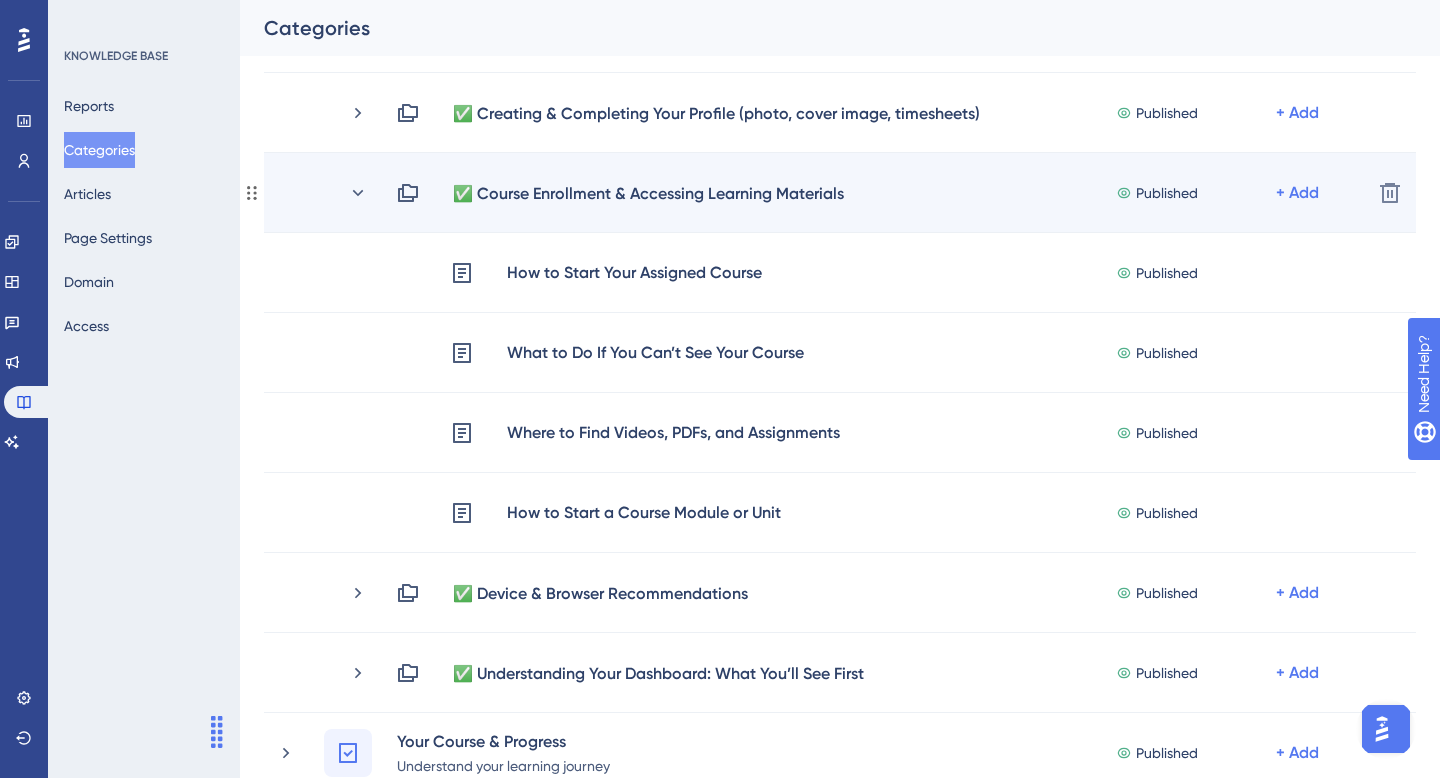 click on "✅ Course Enrollment & Accessing Learning Materials   Published + Add Delete" at bounding box center [840, 193] 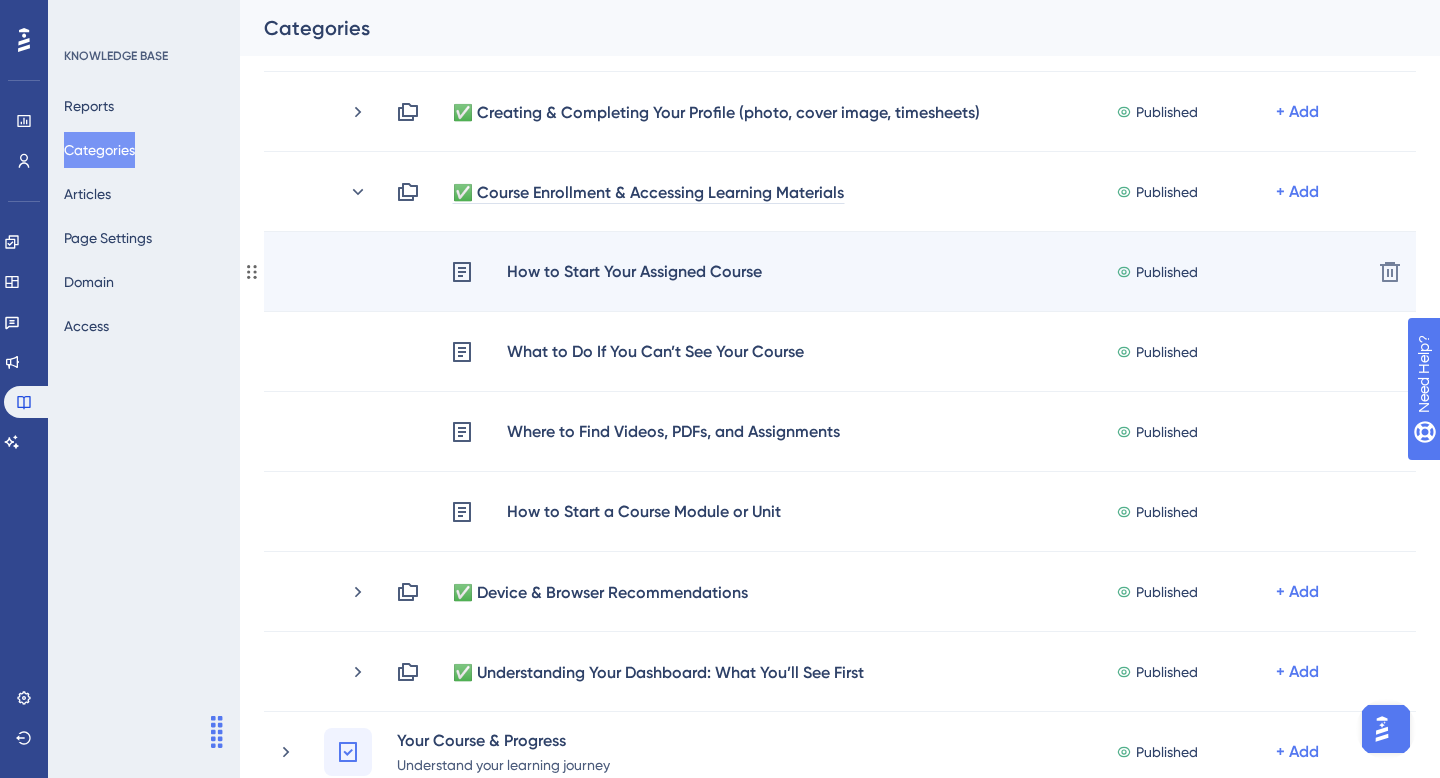 click on "How to Start Your Assigned Course" at bounding box center [634, 272] 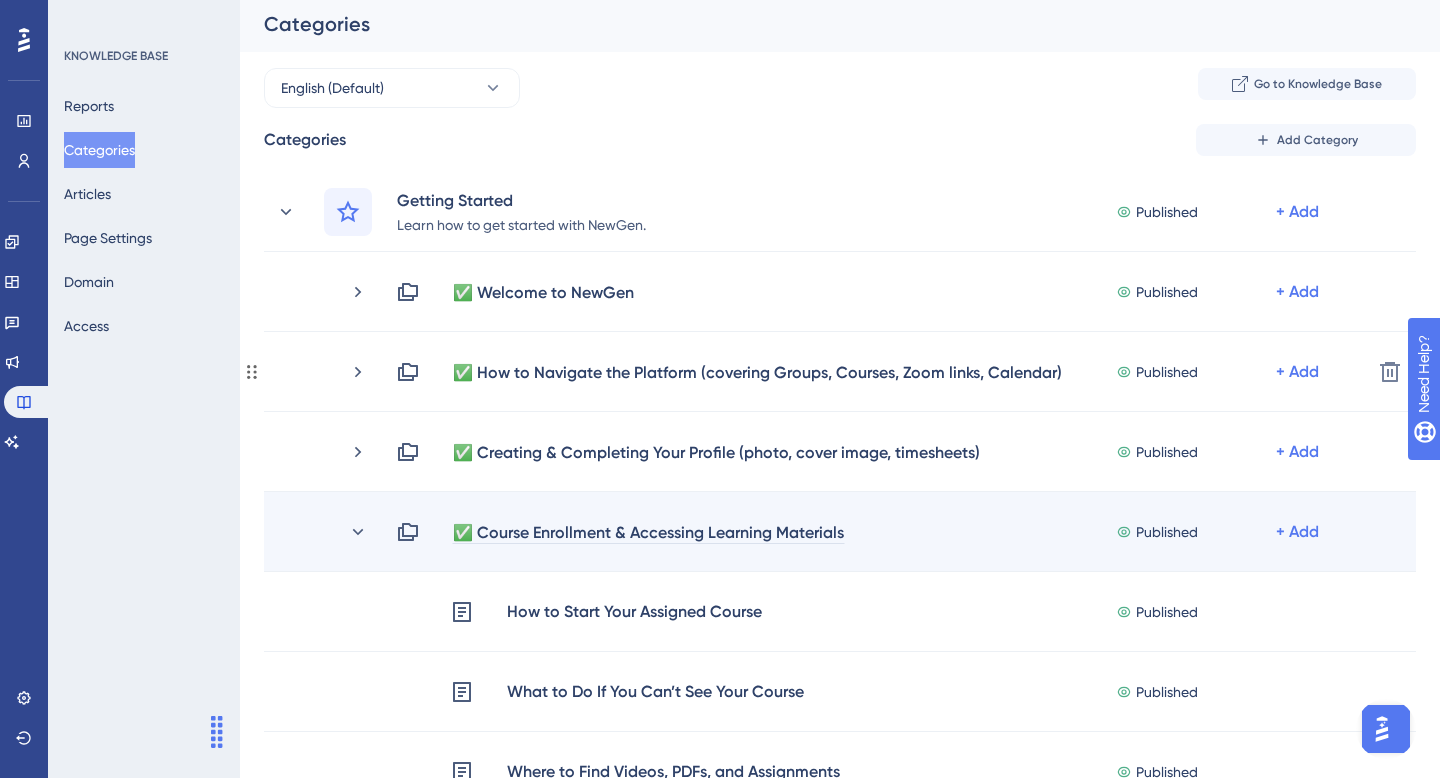 scroll, scrollTop: 0, scrollLeft: 0, axis: both 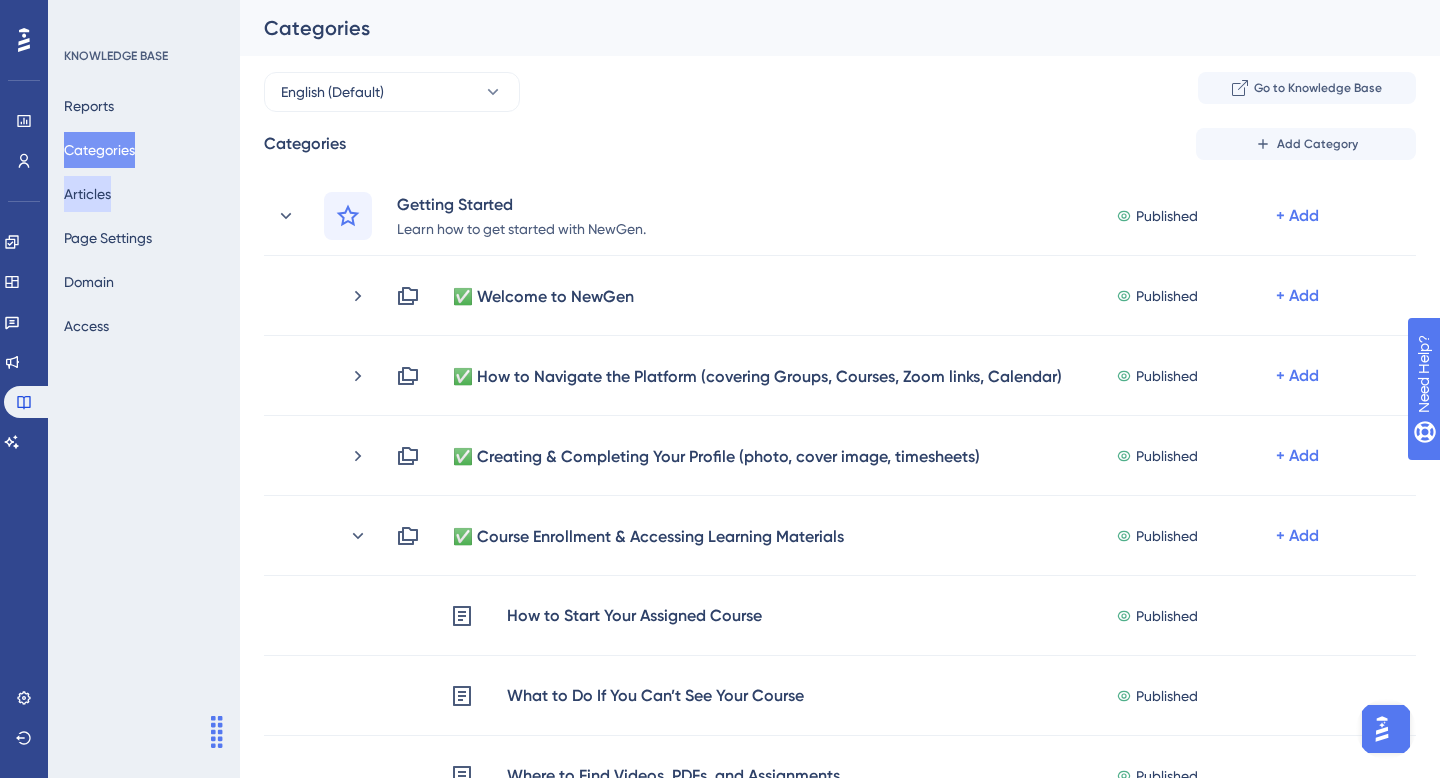 click on "Articles" at bounding box center [87, 194] 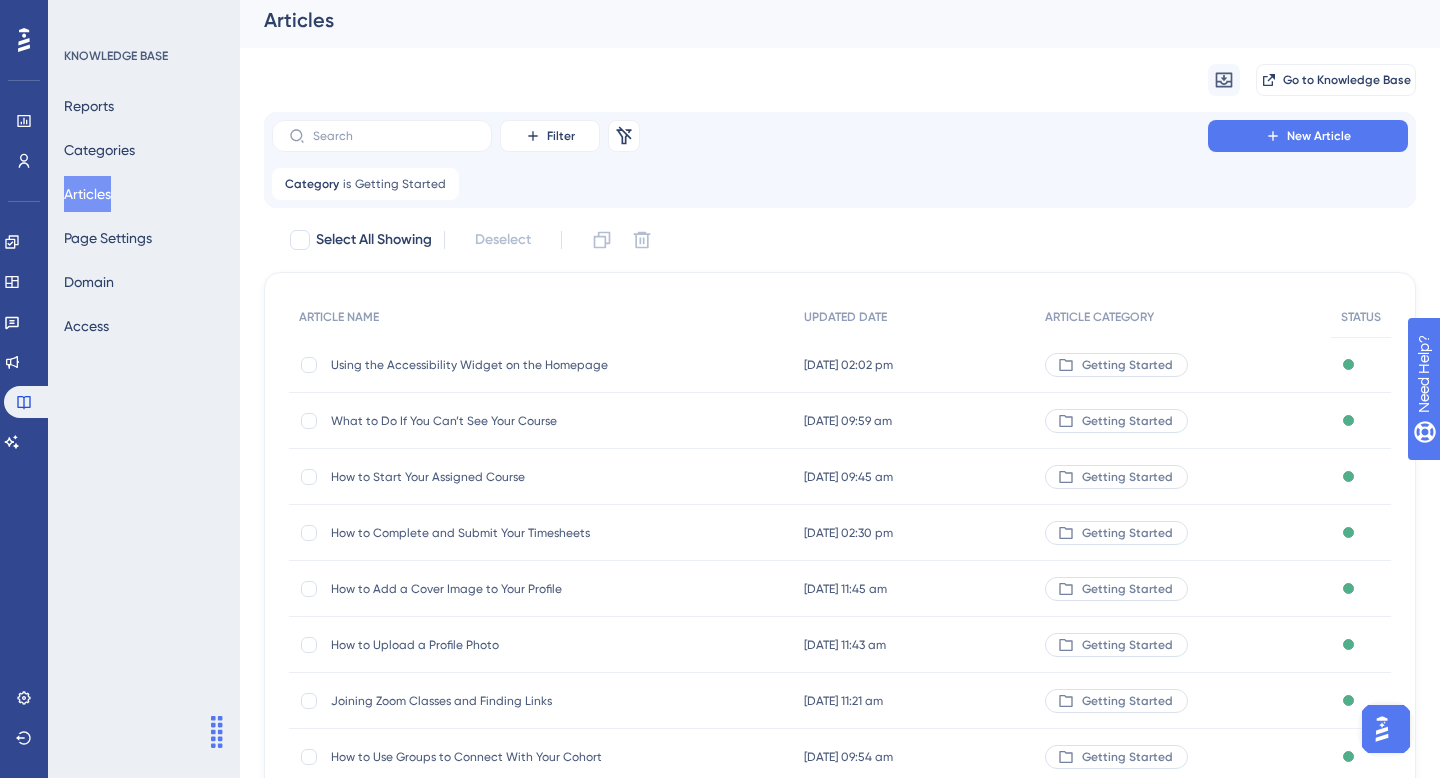 scroll, scrollTop: 0, scrollLeft: 0, axis: both 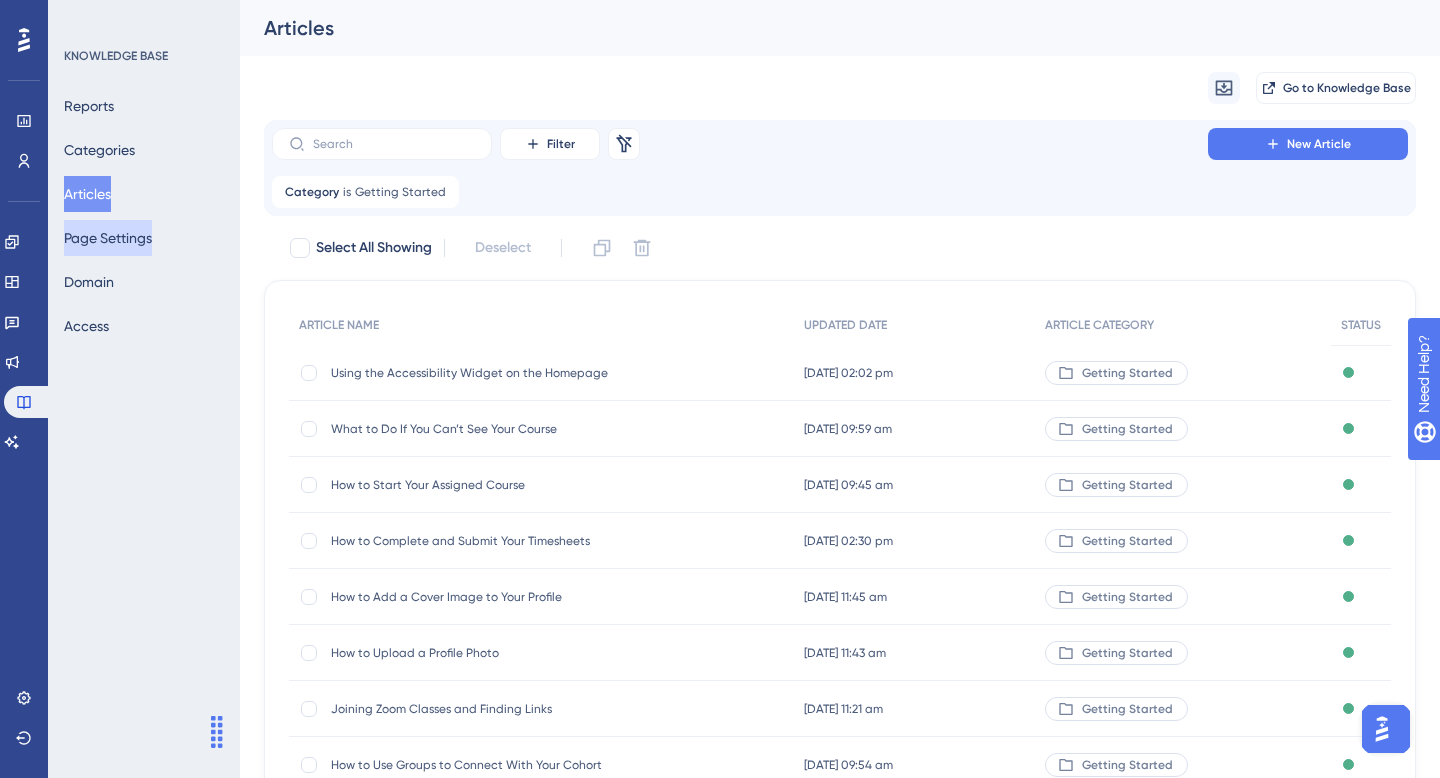 click on "Page Settings" at bounding box center (108, 238) 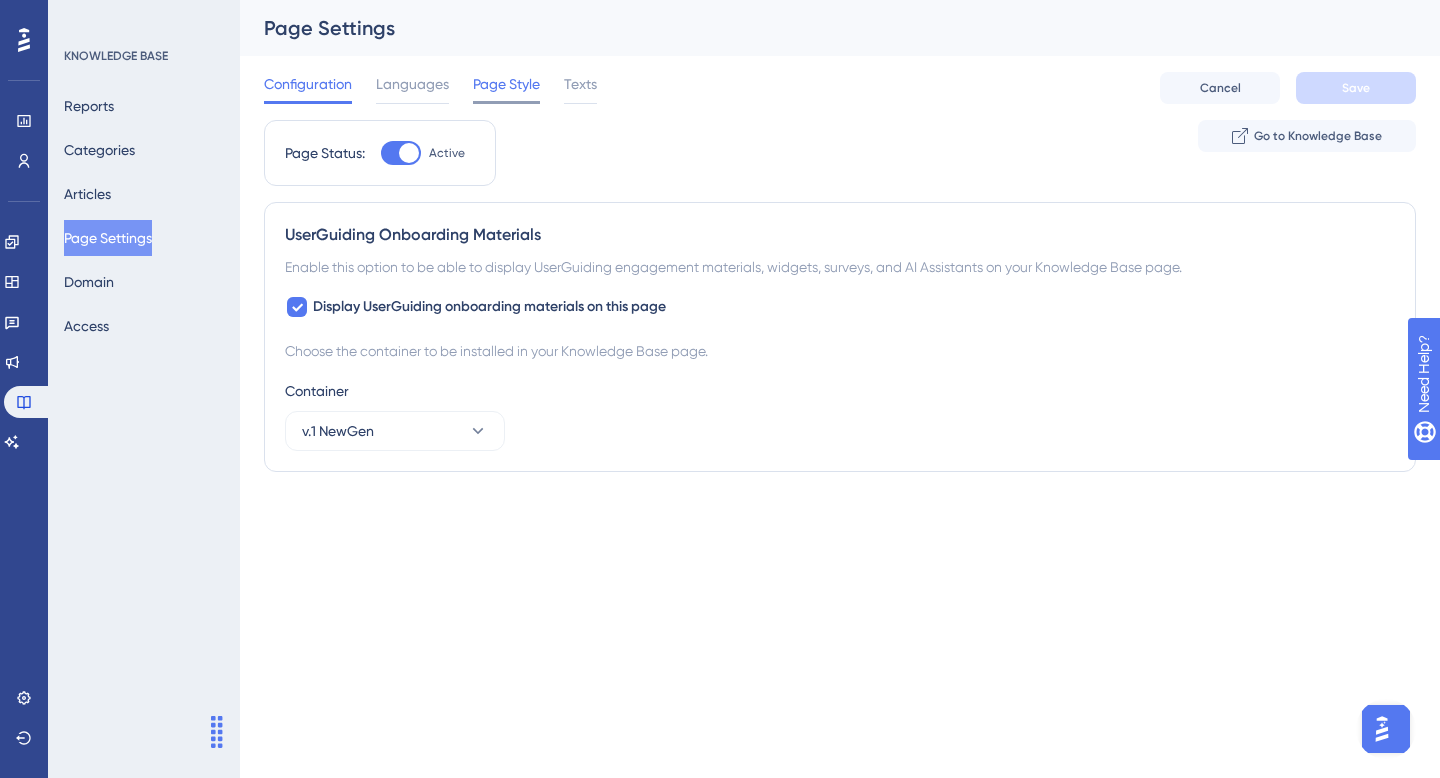 click on "Languages" at bounding box center [412, 84] 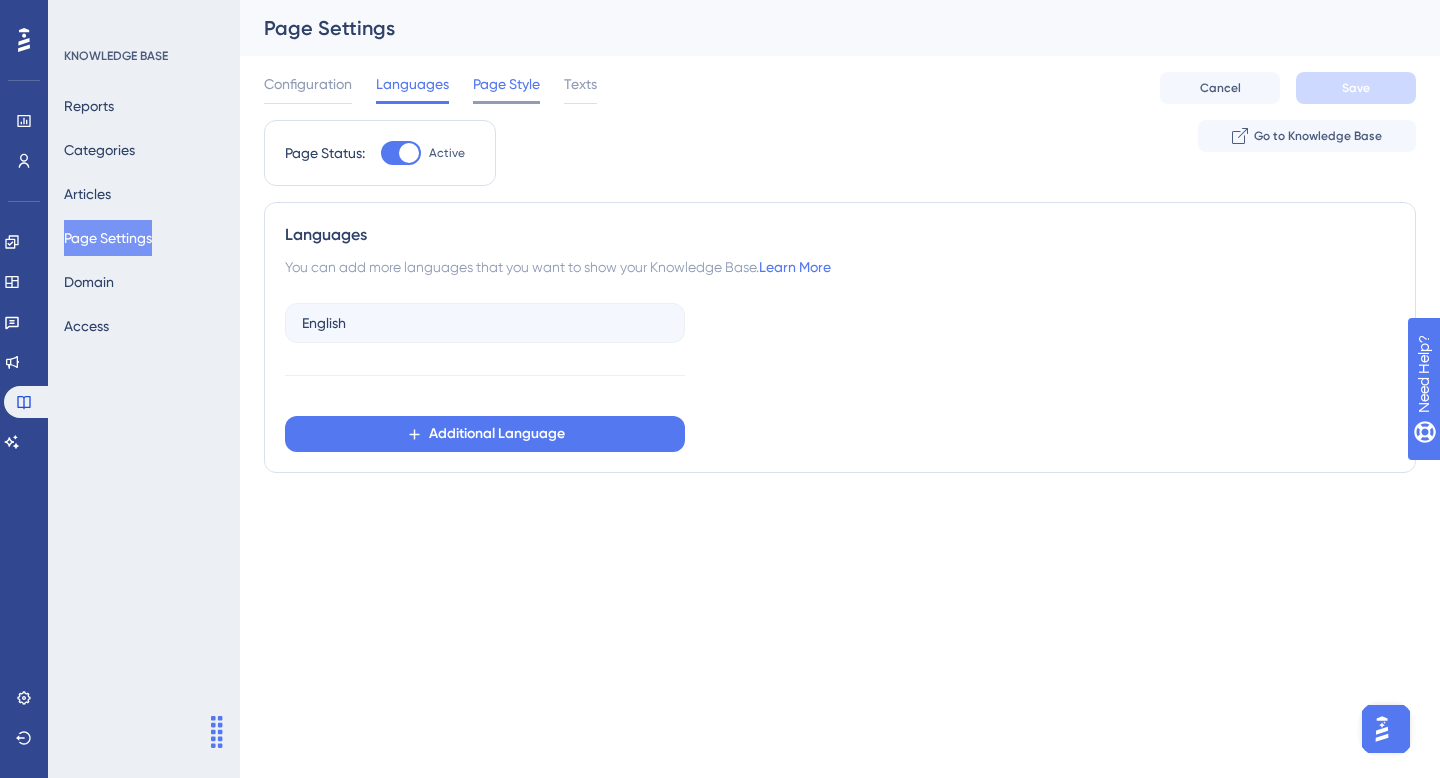 click on "Page Style" at bounding box center (506, 84) 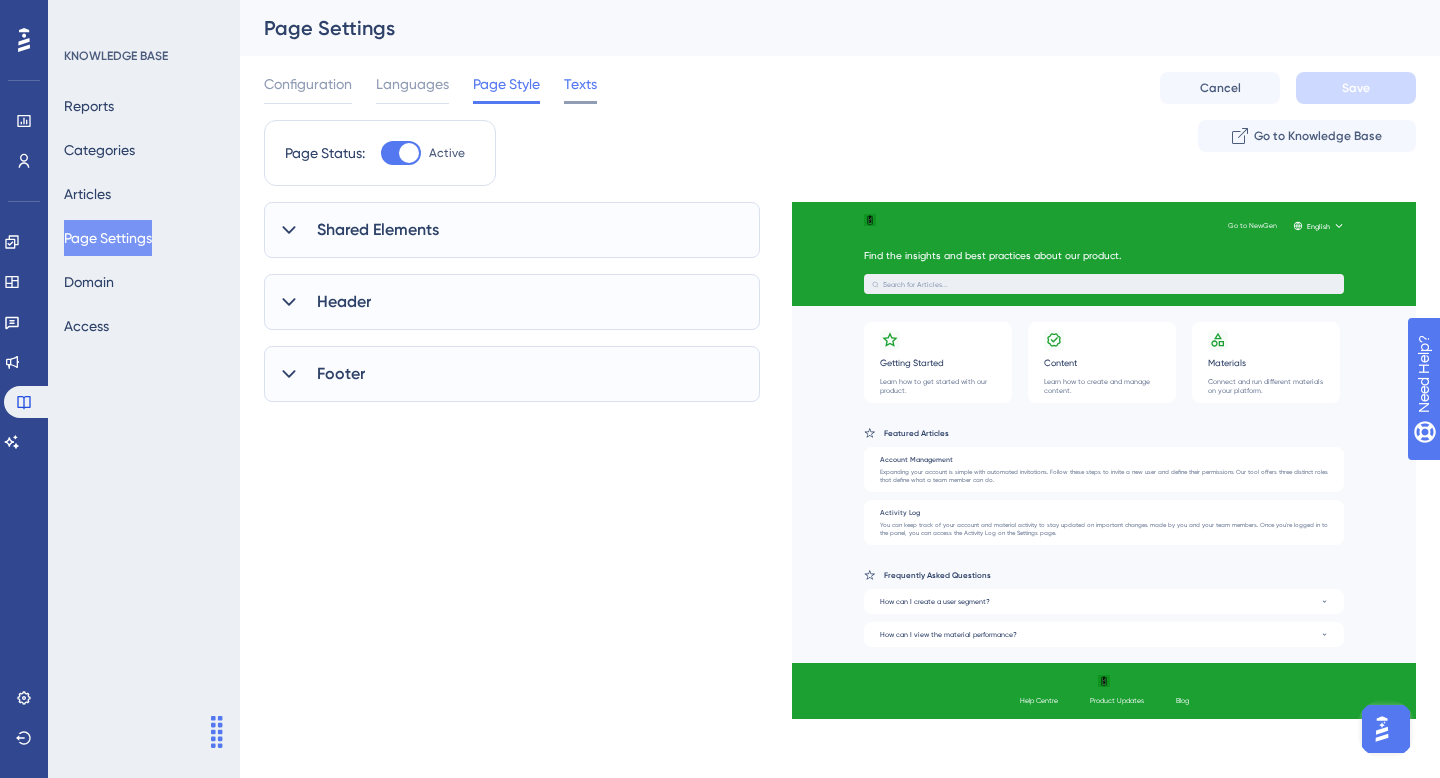 click on "Texts" at bounding box center [580, 84] 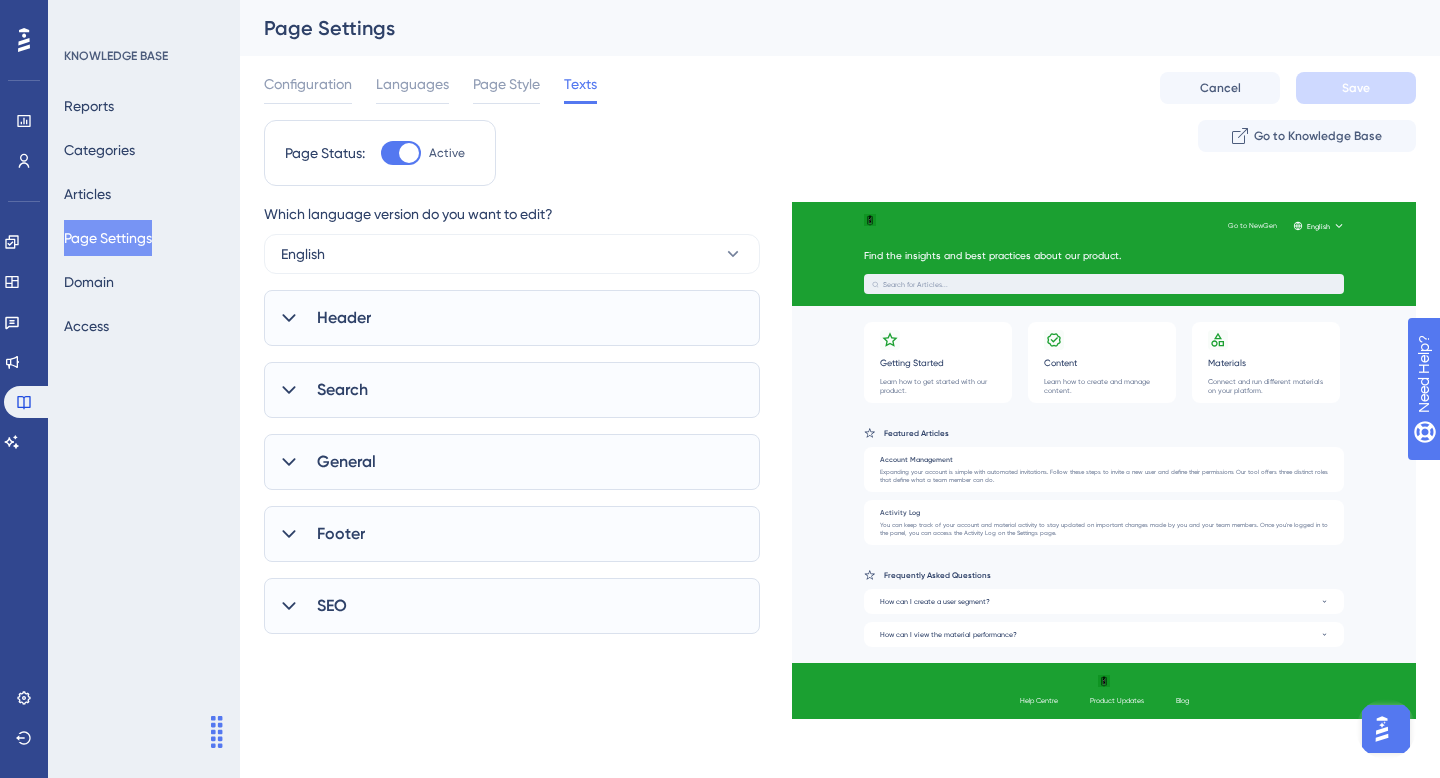 click 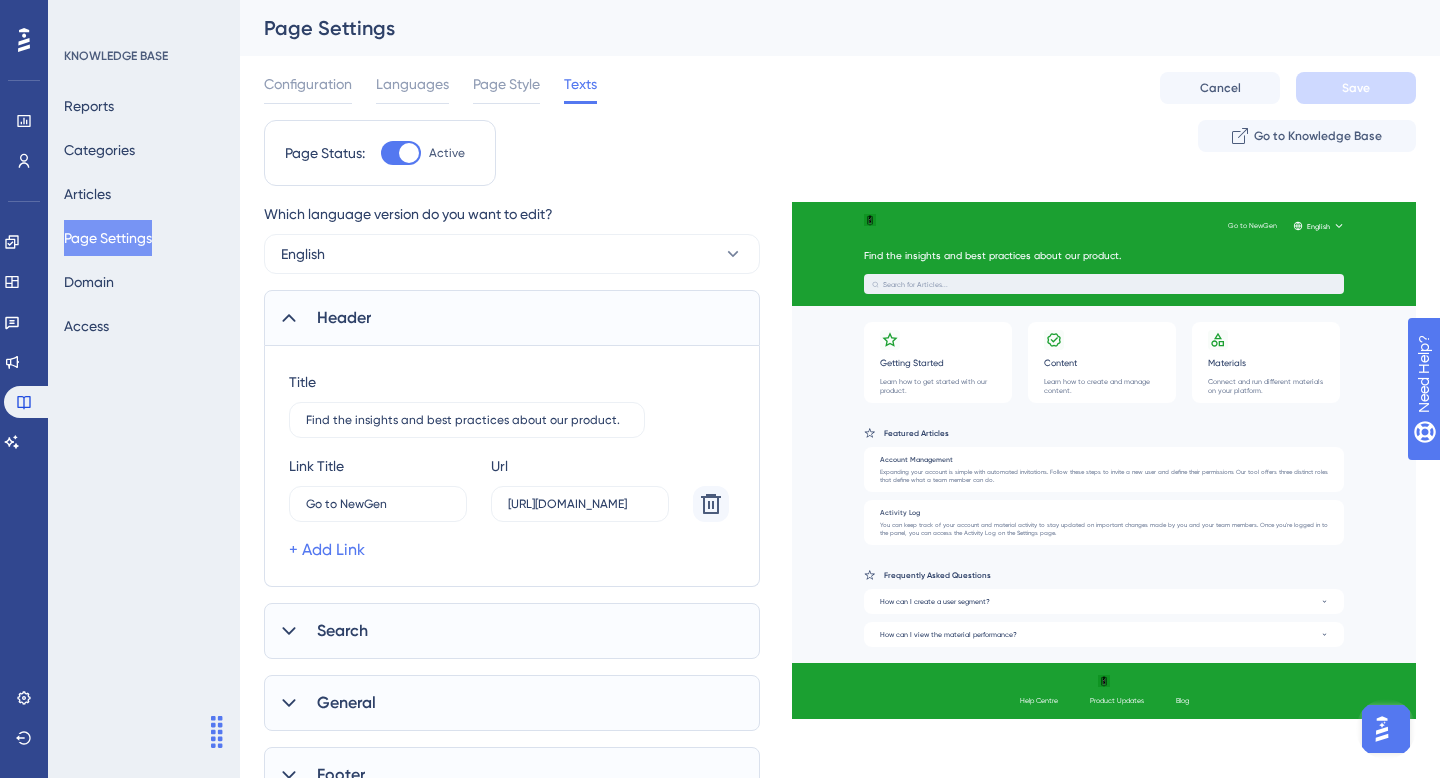 click 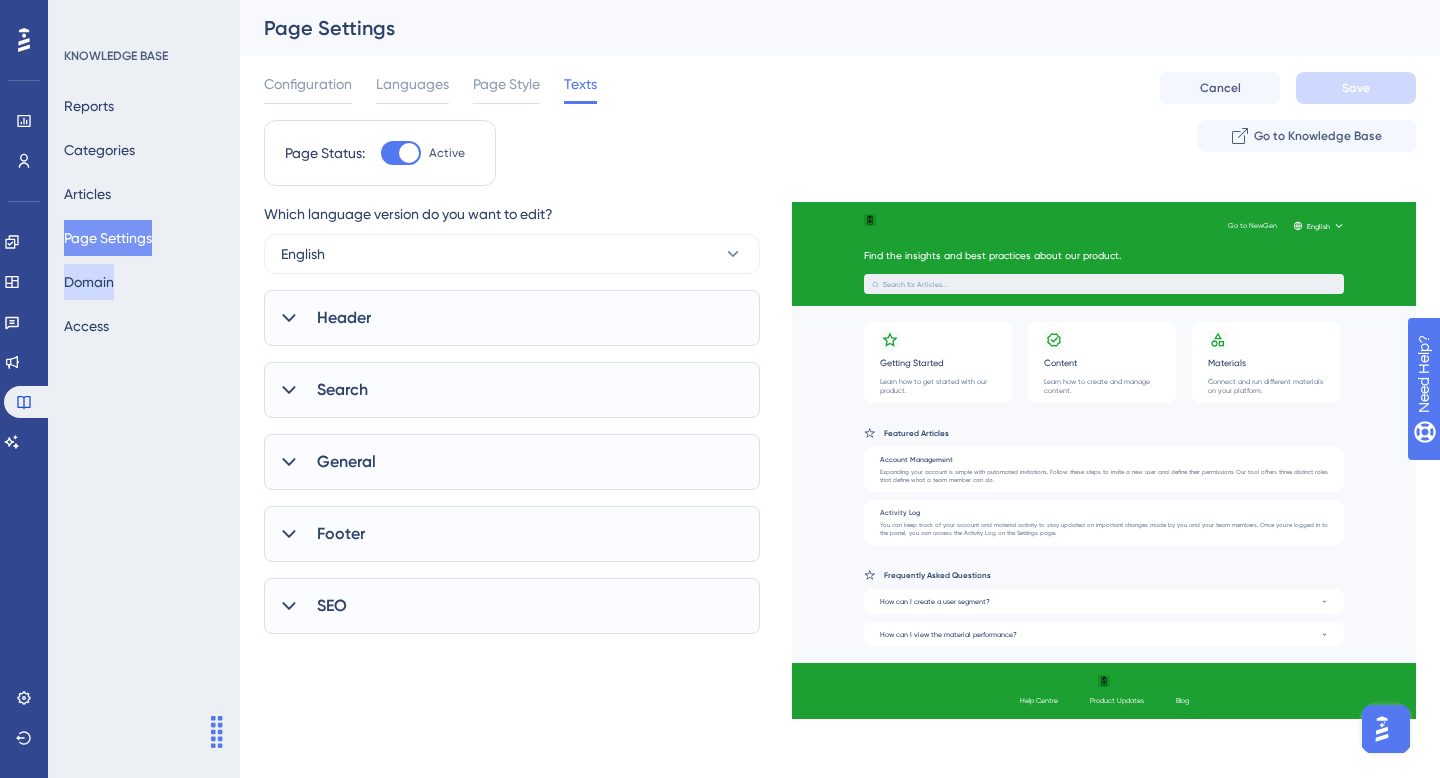 click on "Domain" at bounding box center (89, 282) 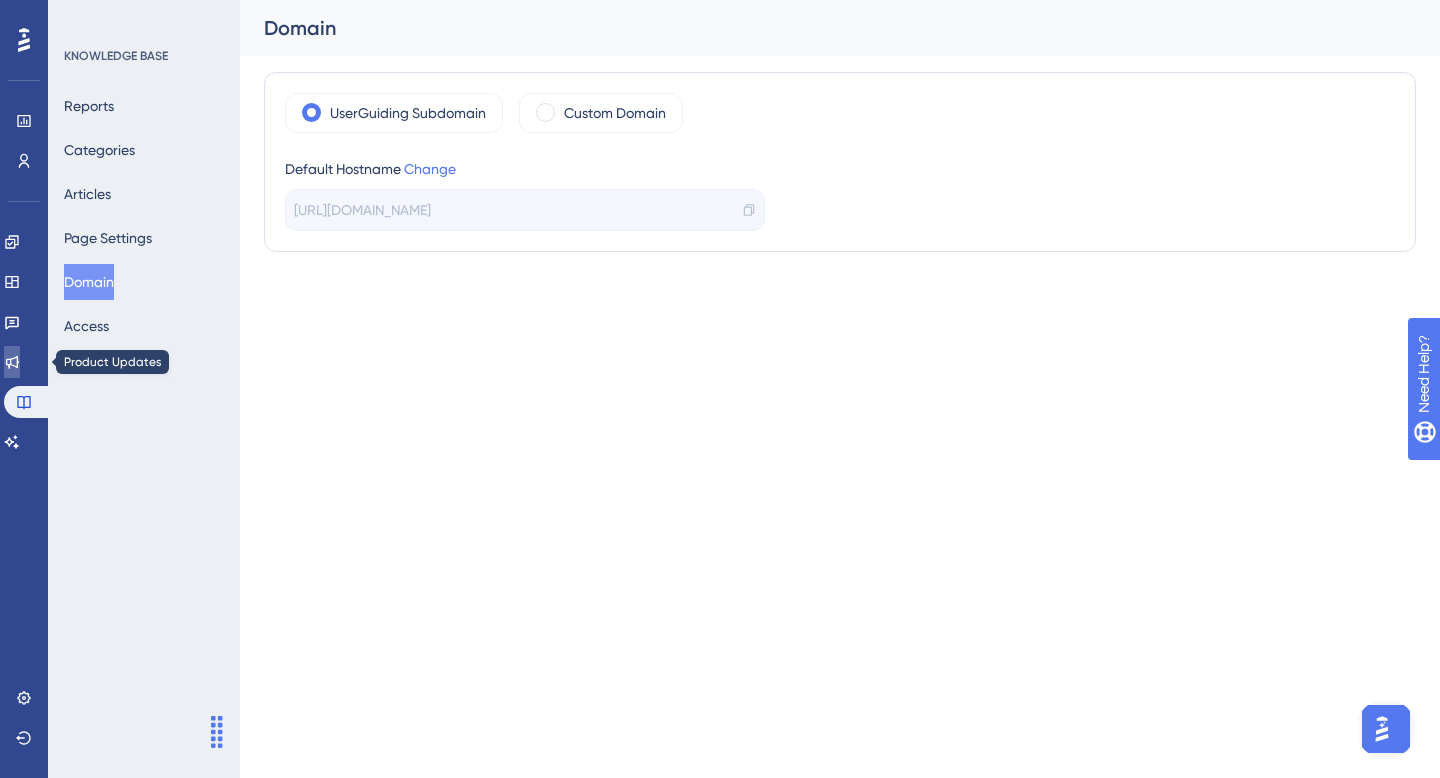 click 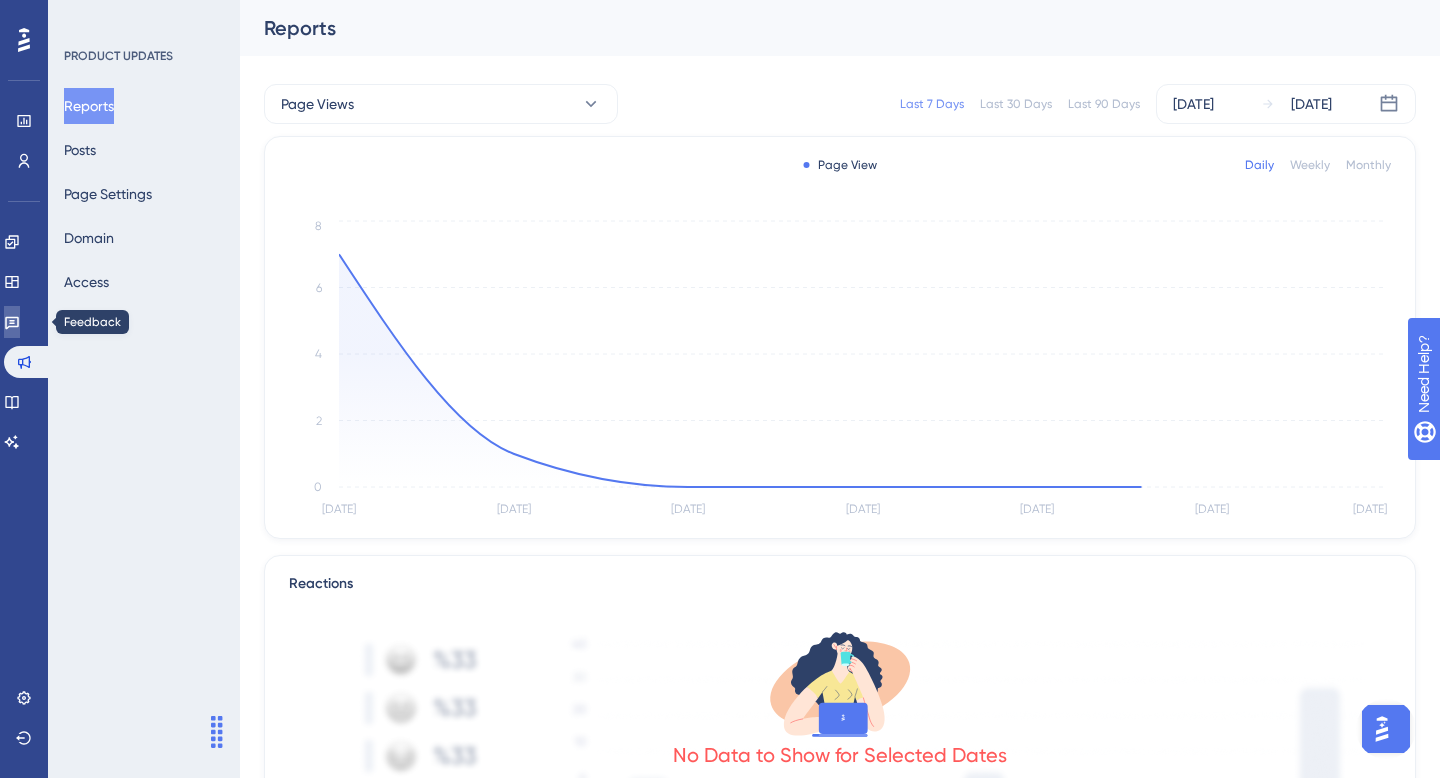 click 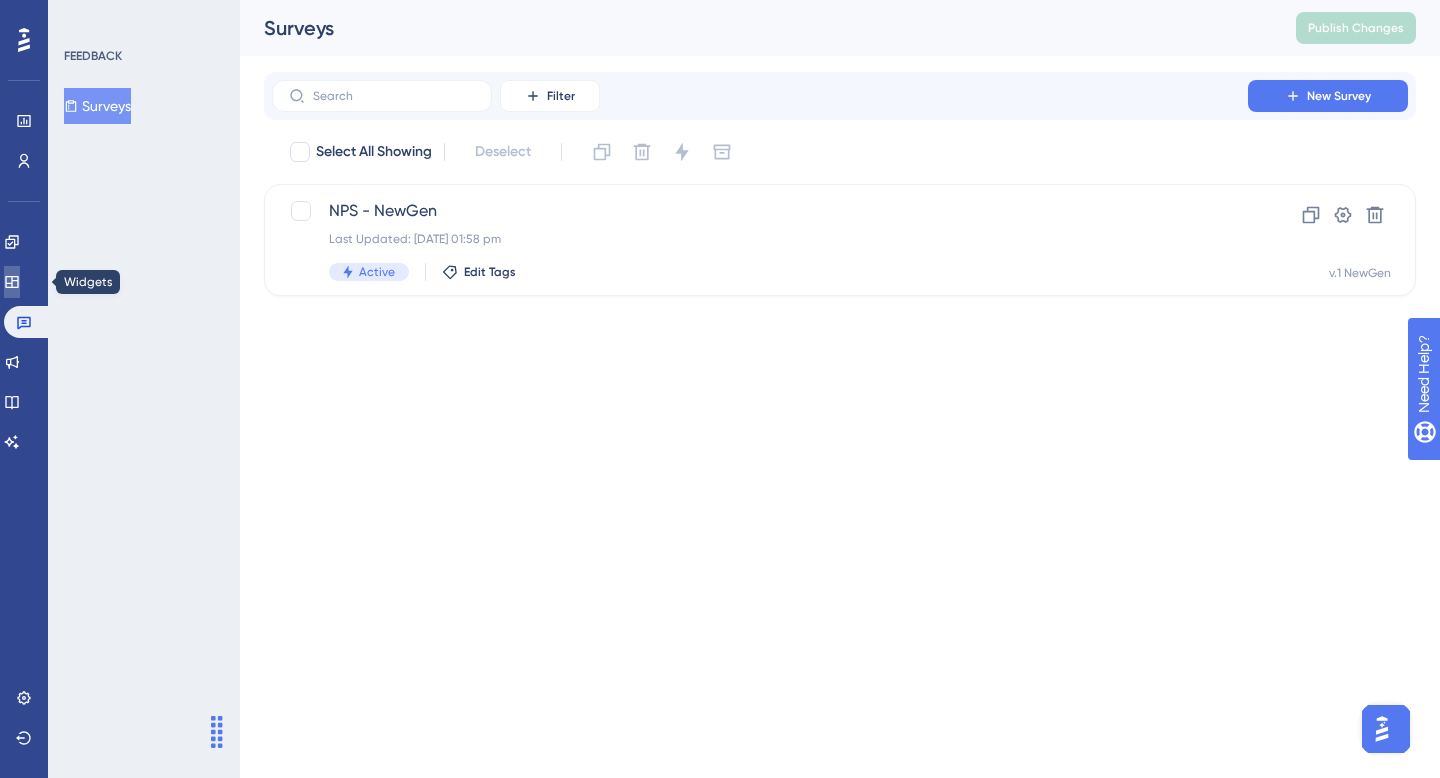 click 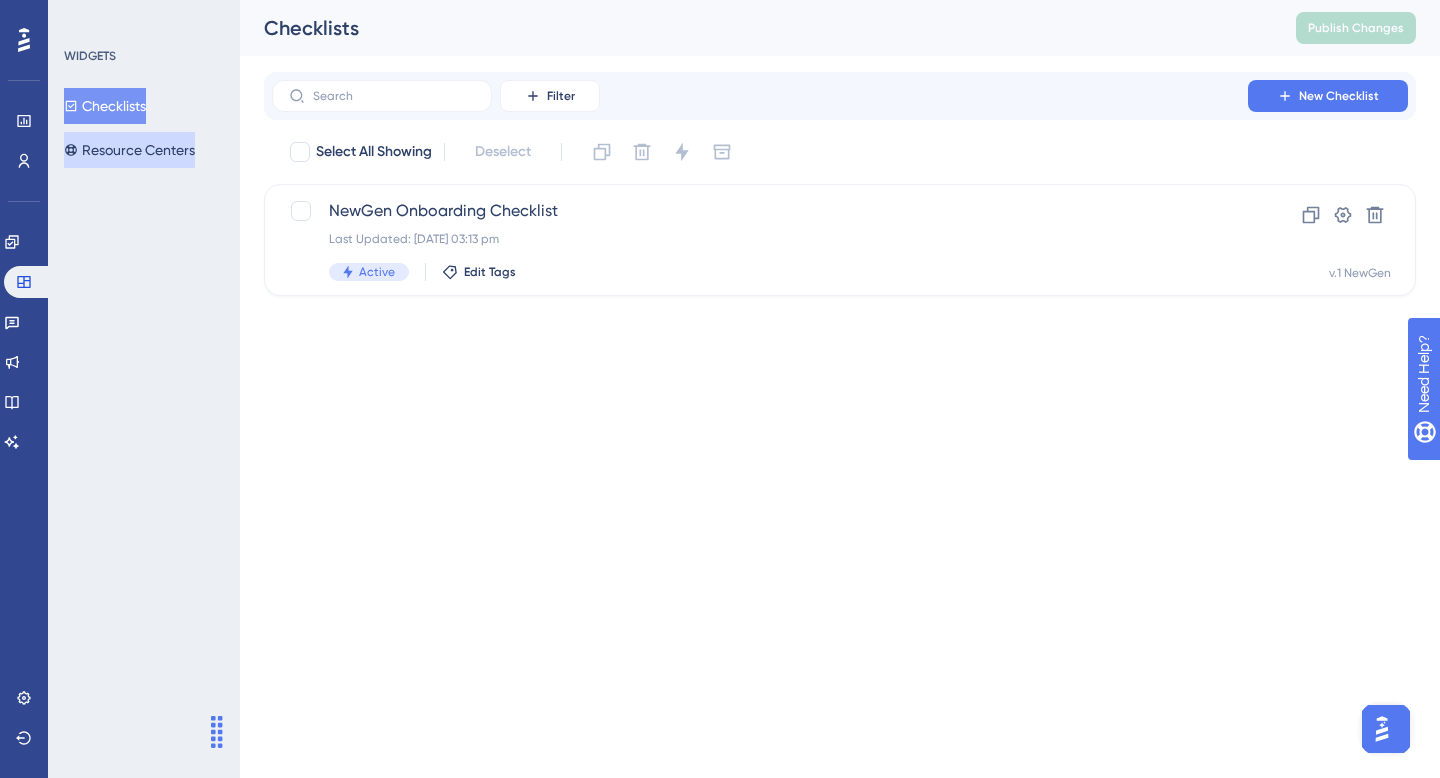 click on "Resource Centers" at bounding box center (129, 150) 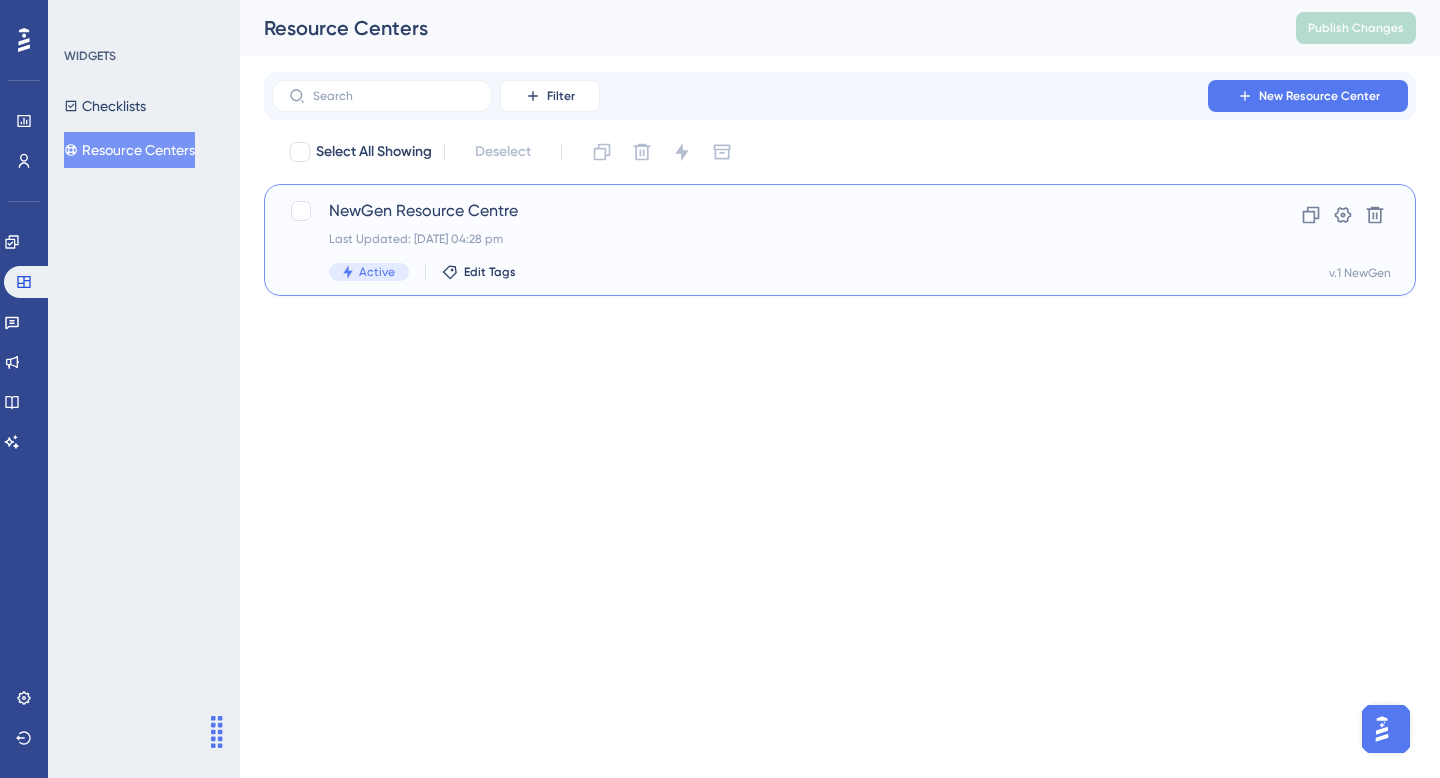 click on "NewGen Resource Centre" at bounding box center [760, 211] 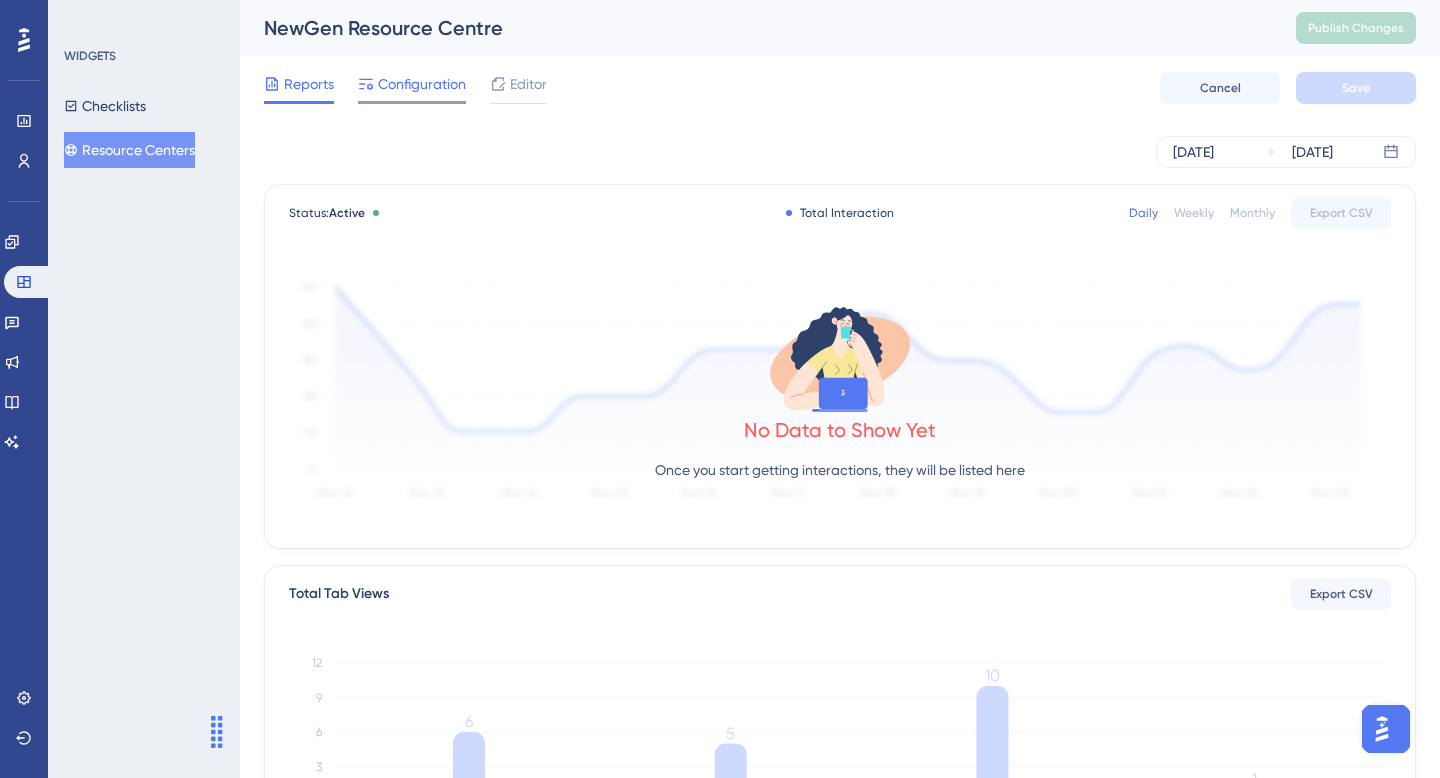 click on "Configuration" at bounding box center (422, 84) 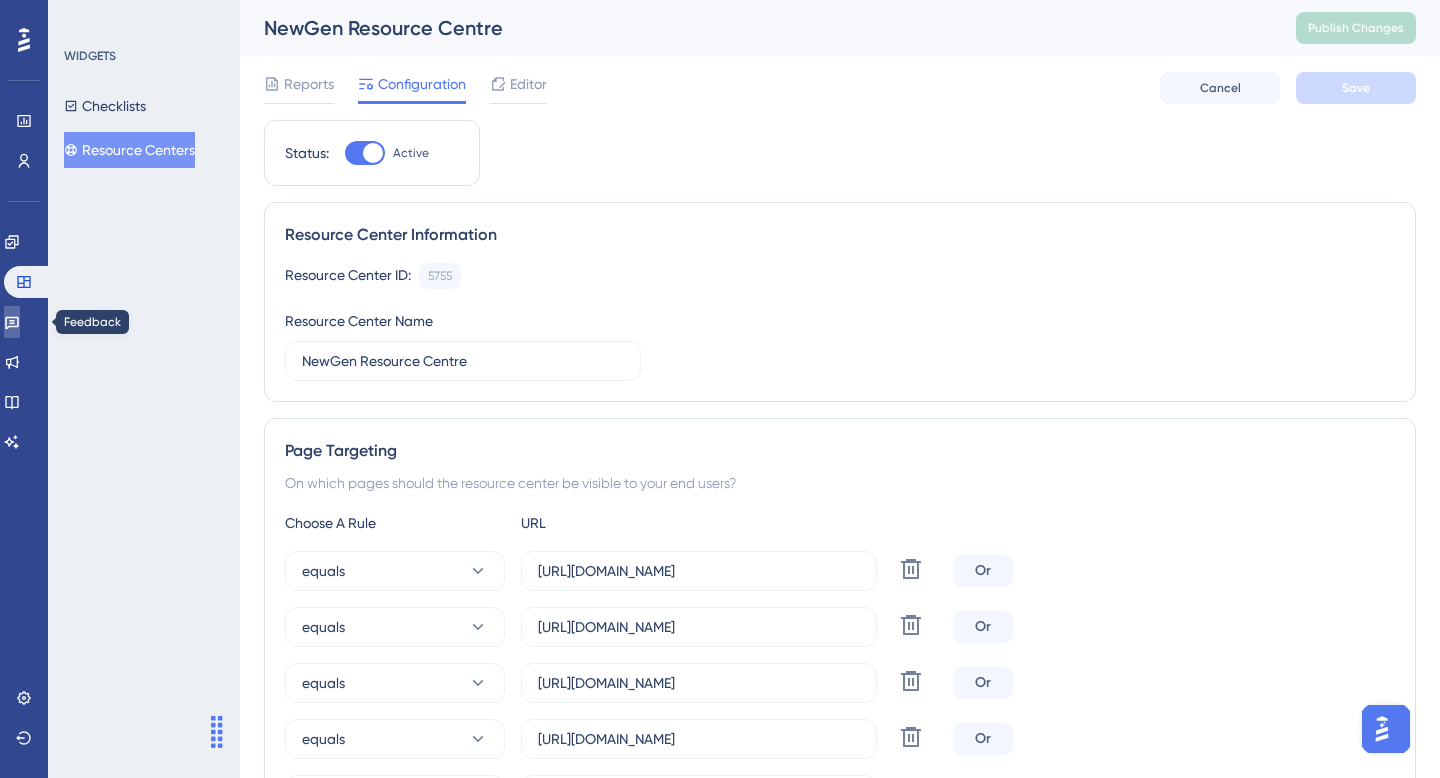 click 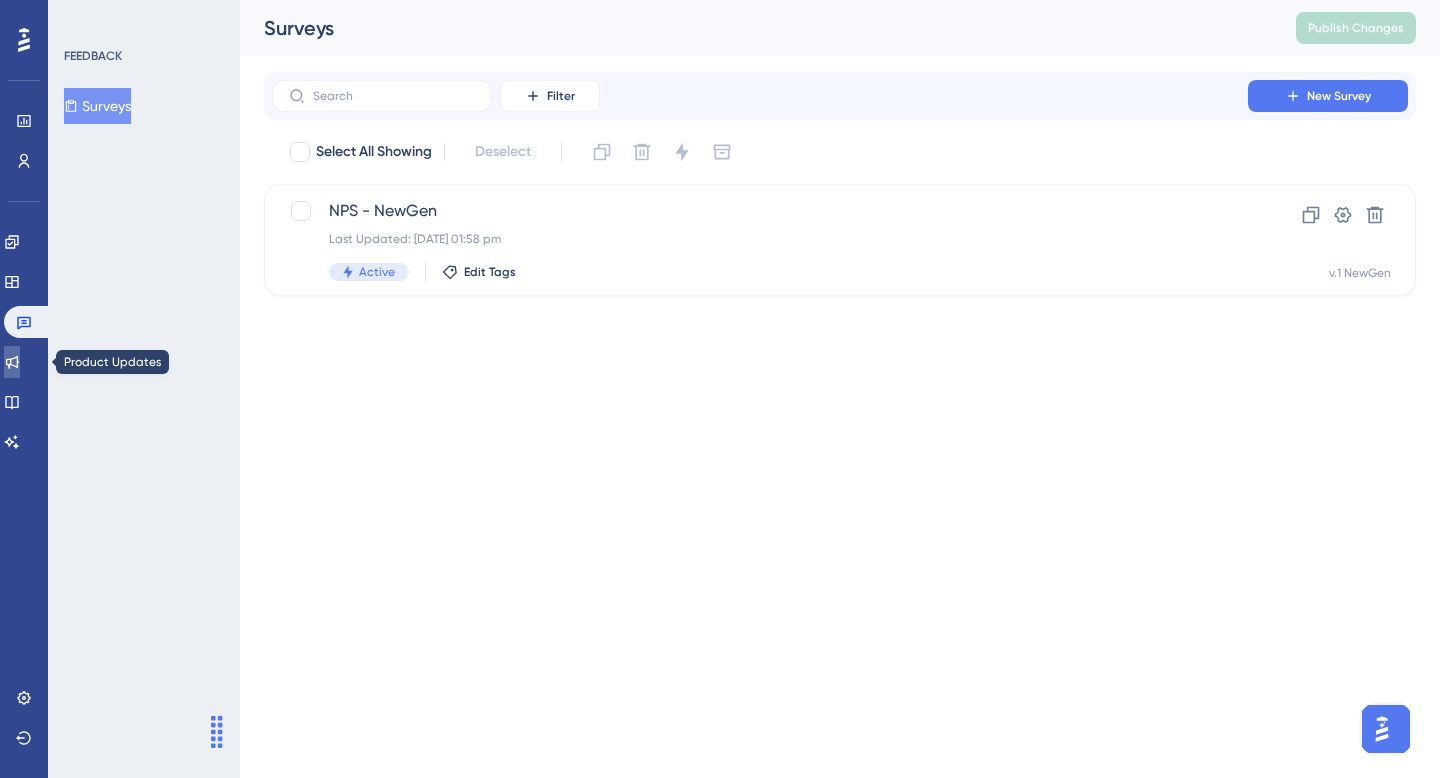 click 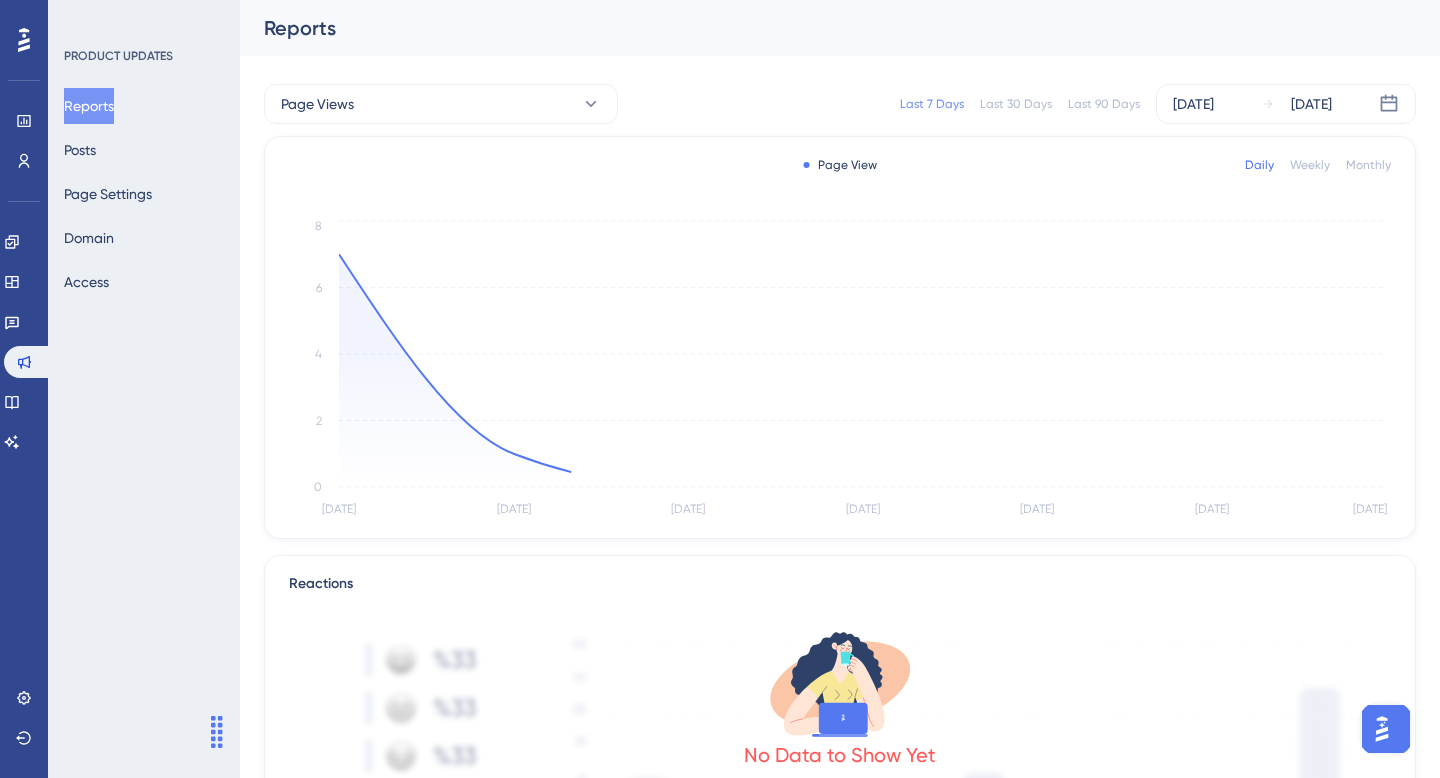 scroll, scrollTop: 0, scrollLeft: 0, axis: both 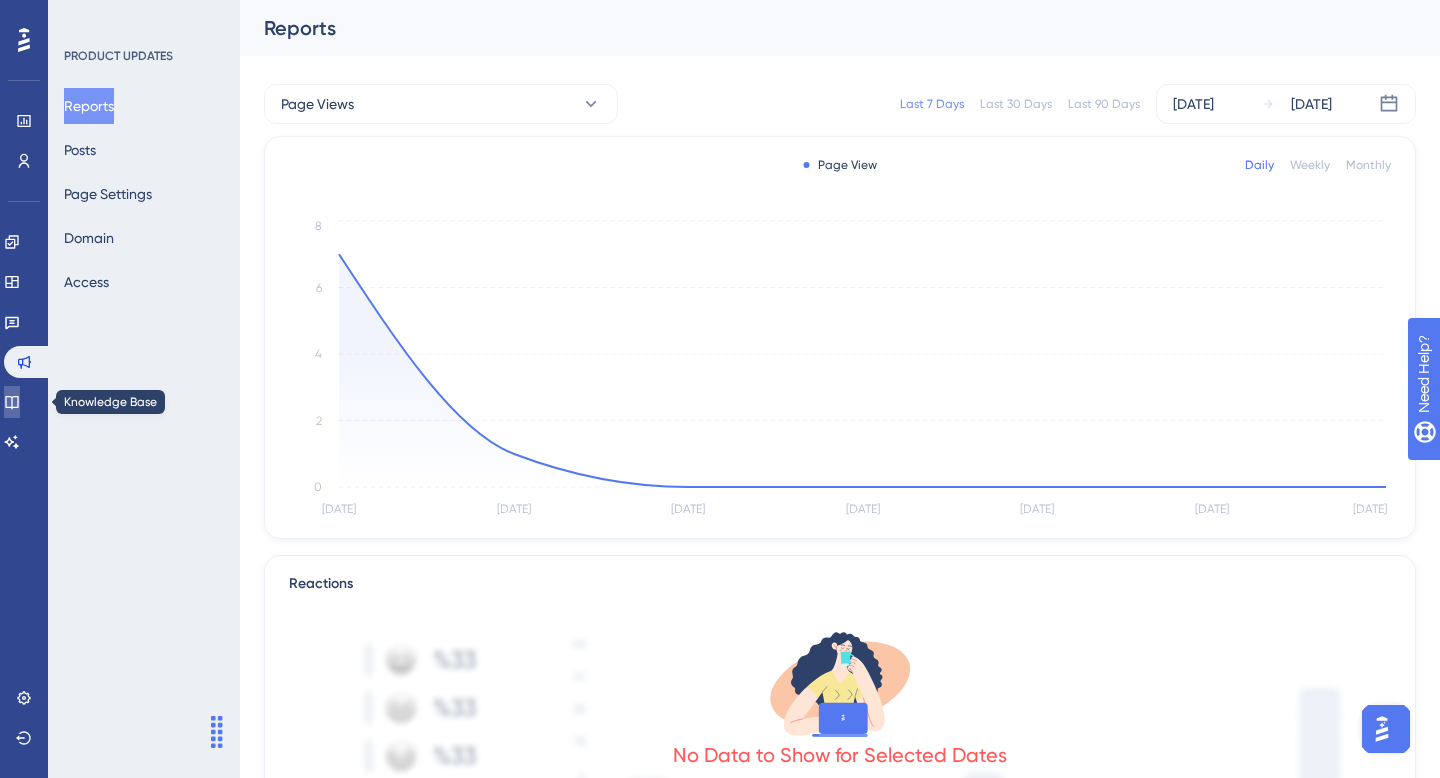 click 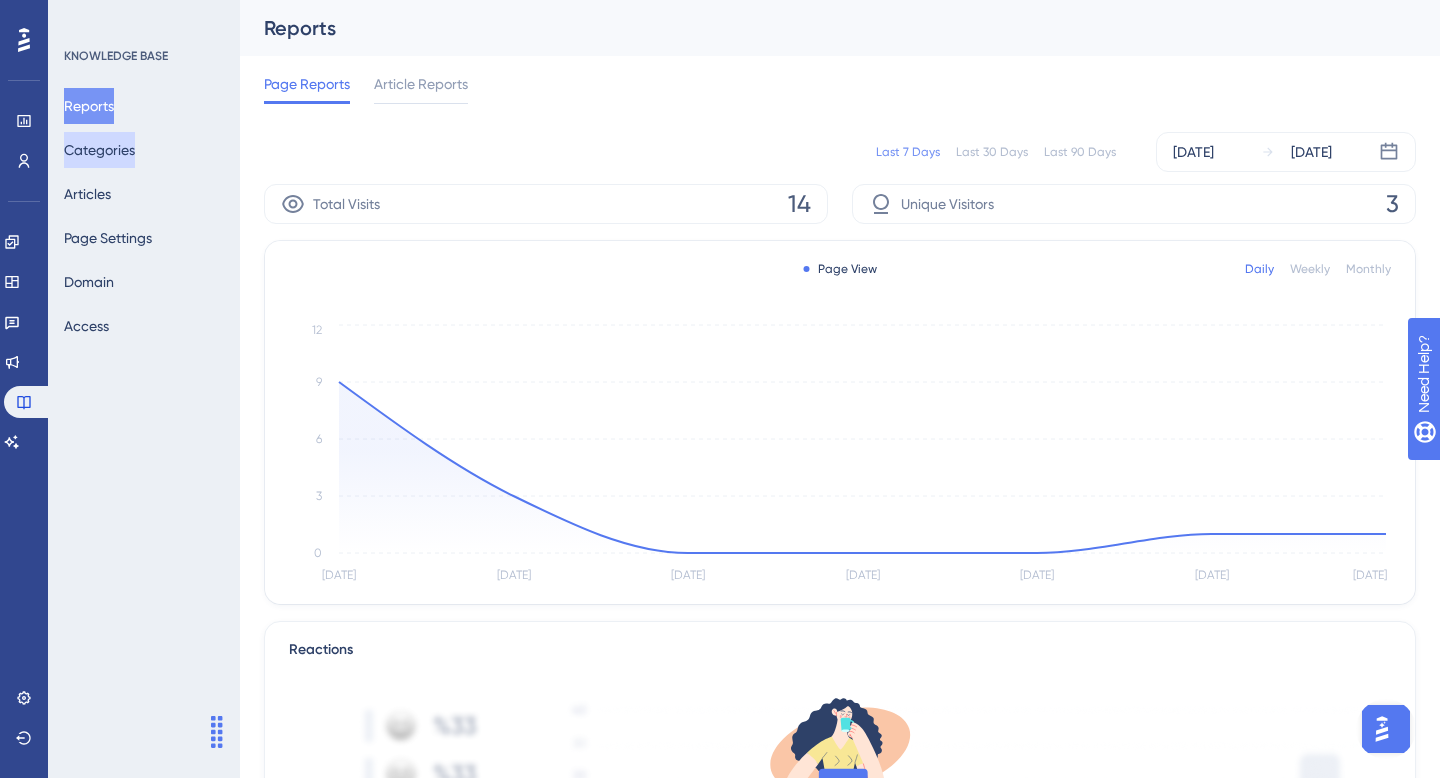 click on "Categories" at bounding box center [99, 150] 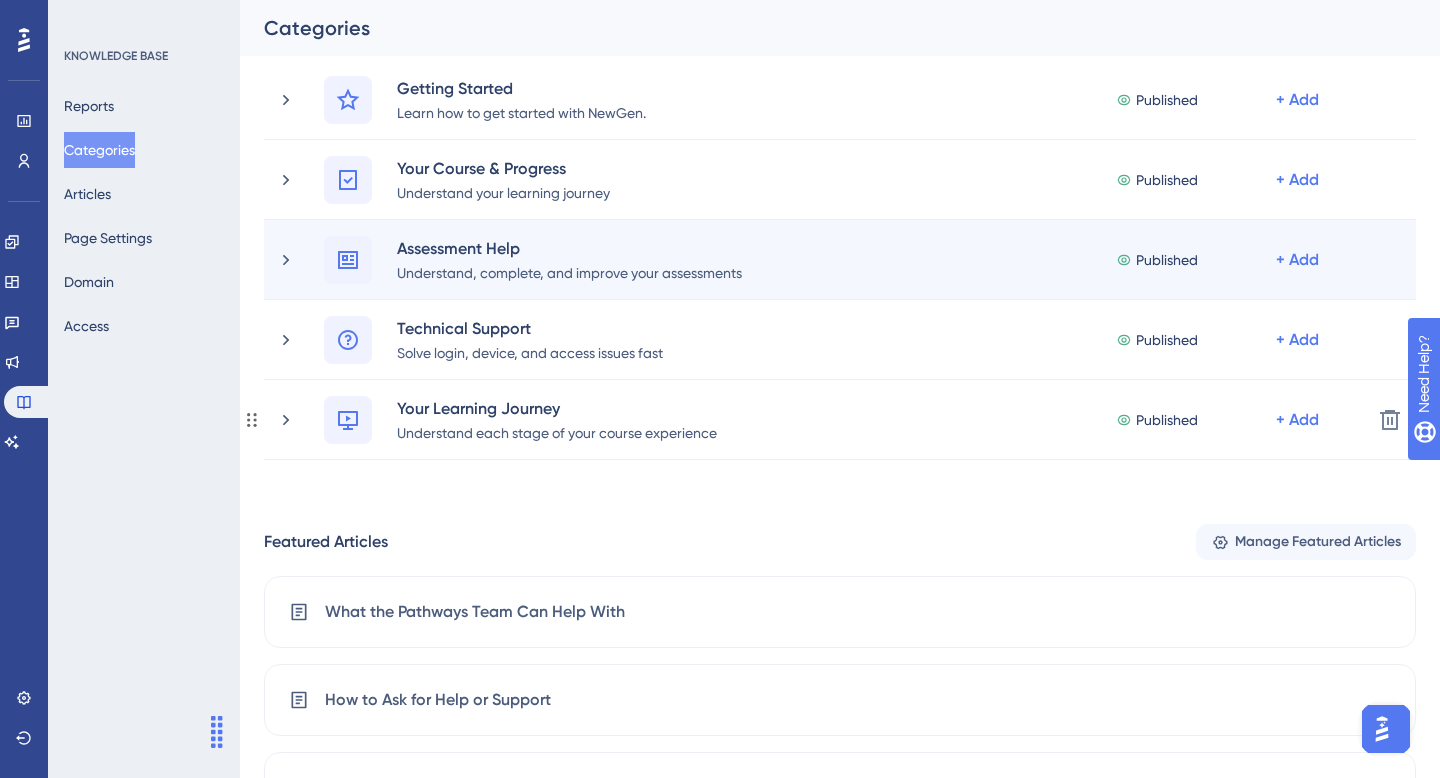 scroll, scrollTop: 0, scrollLeft: 0, axis: both 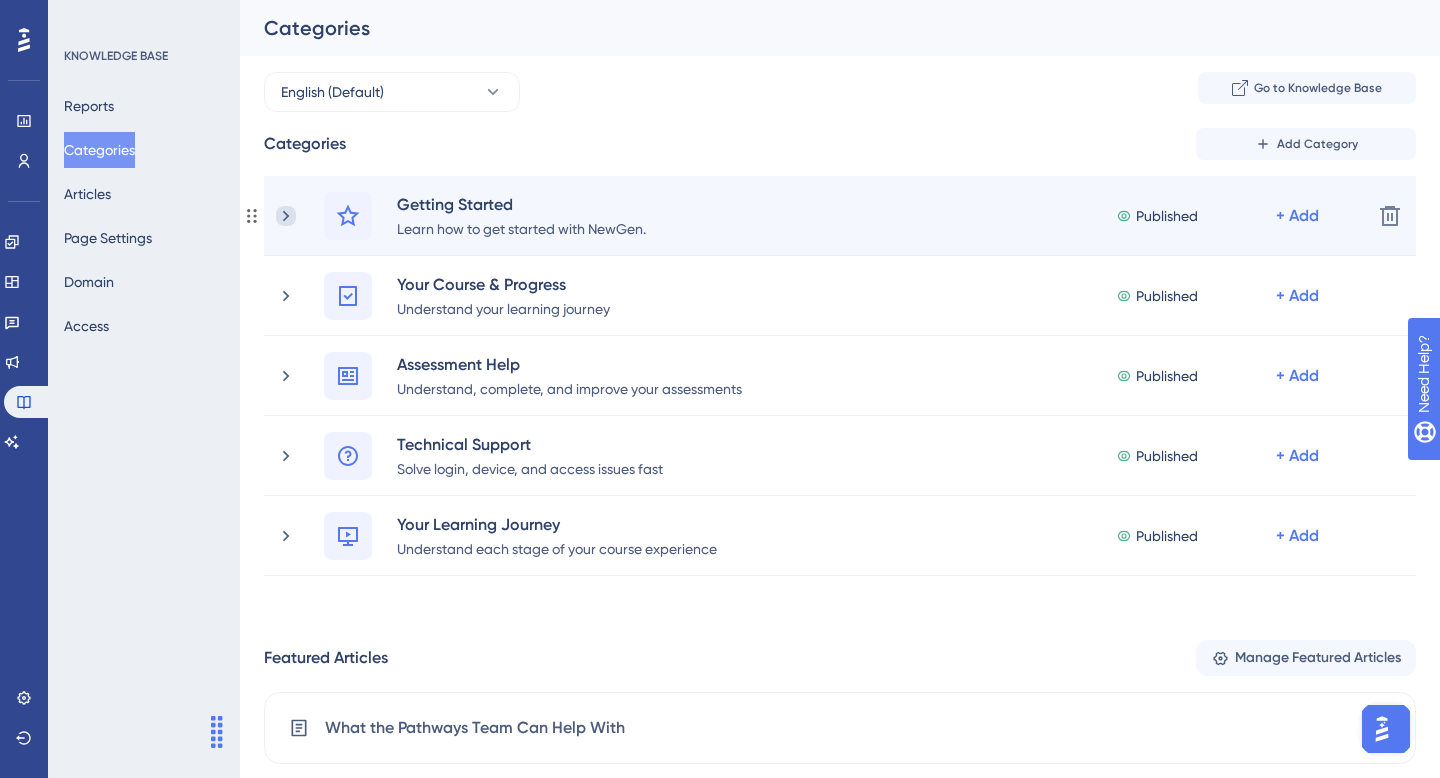 click 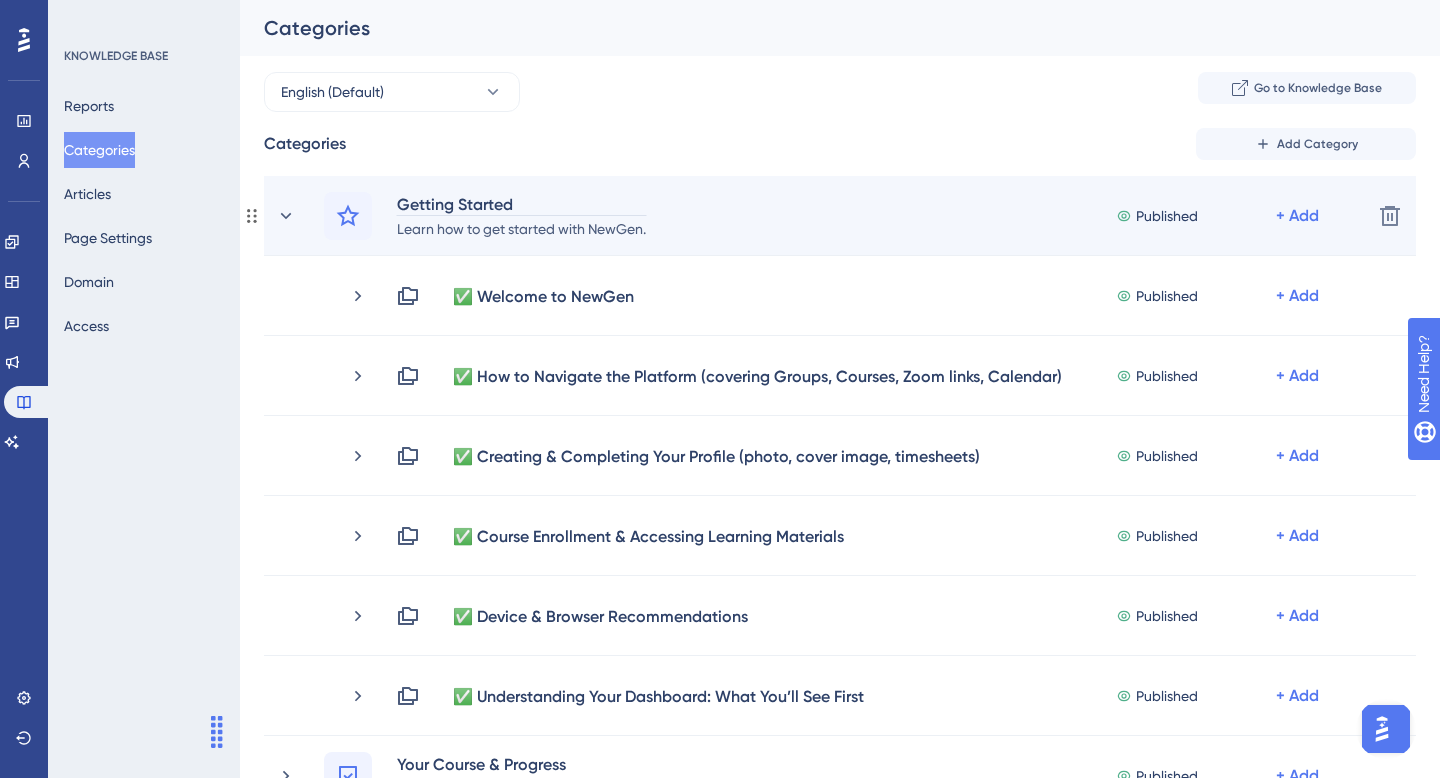click on "Getting Started" at bounding box center [521, 204] 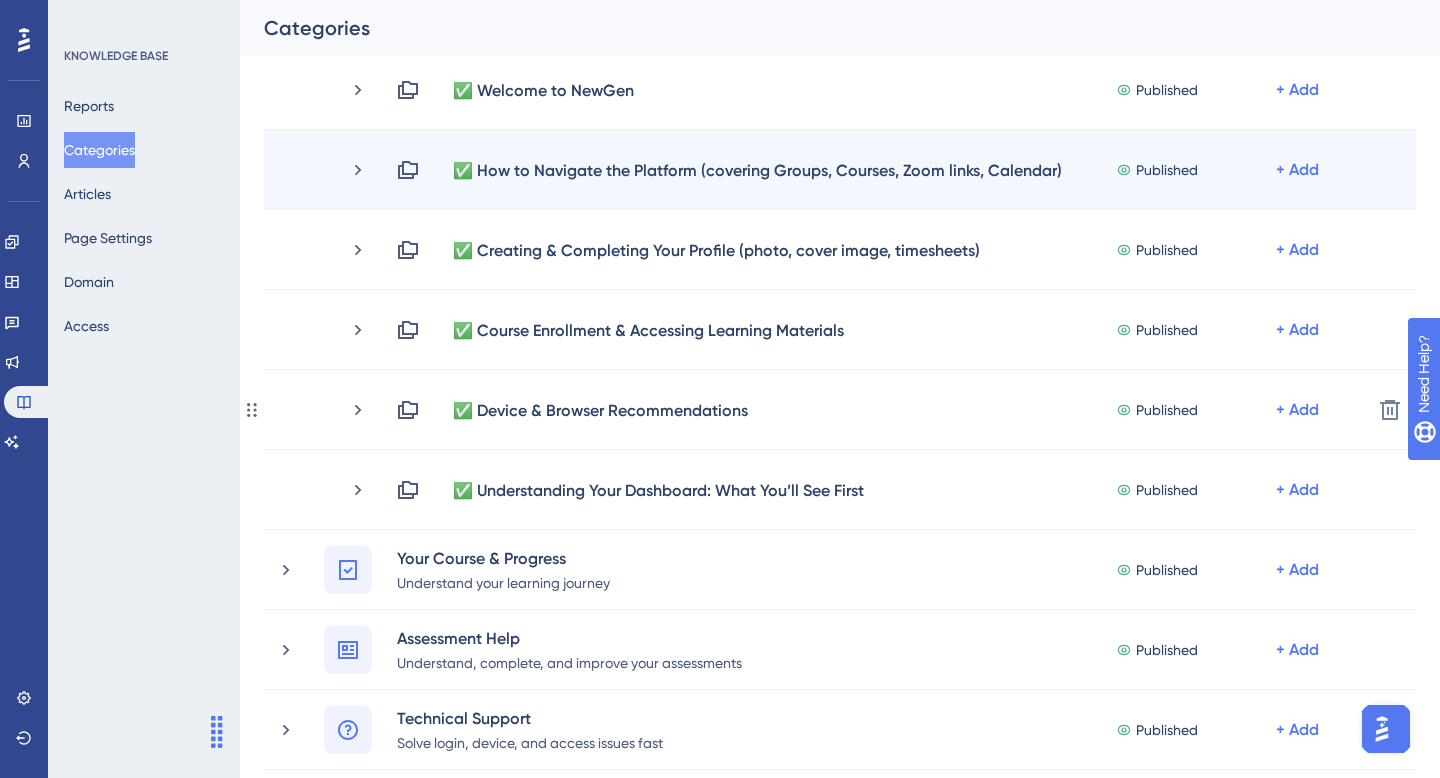 scroll, scrollTop: 0, scrollLeft: 0, axis: both 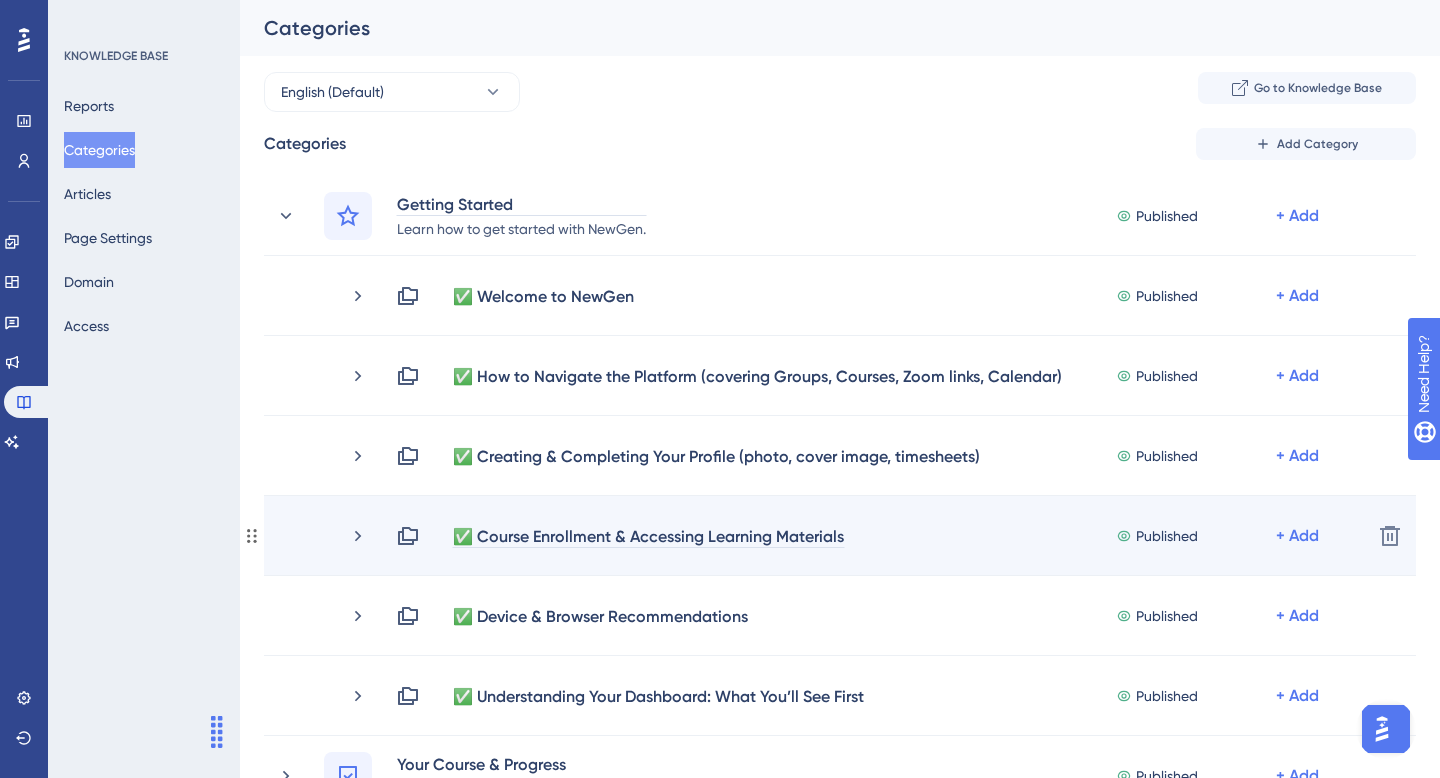 click on "✅ Course Enrollment & Accessing Learning Materials" at bounding box center [648, 536] 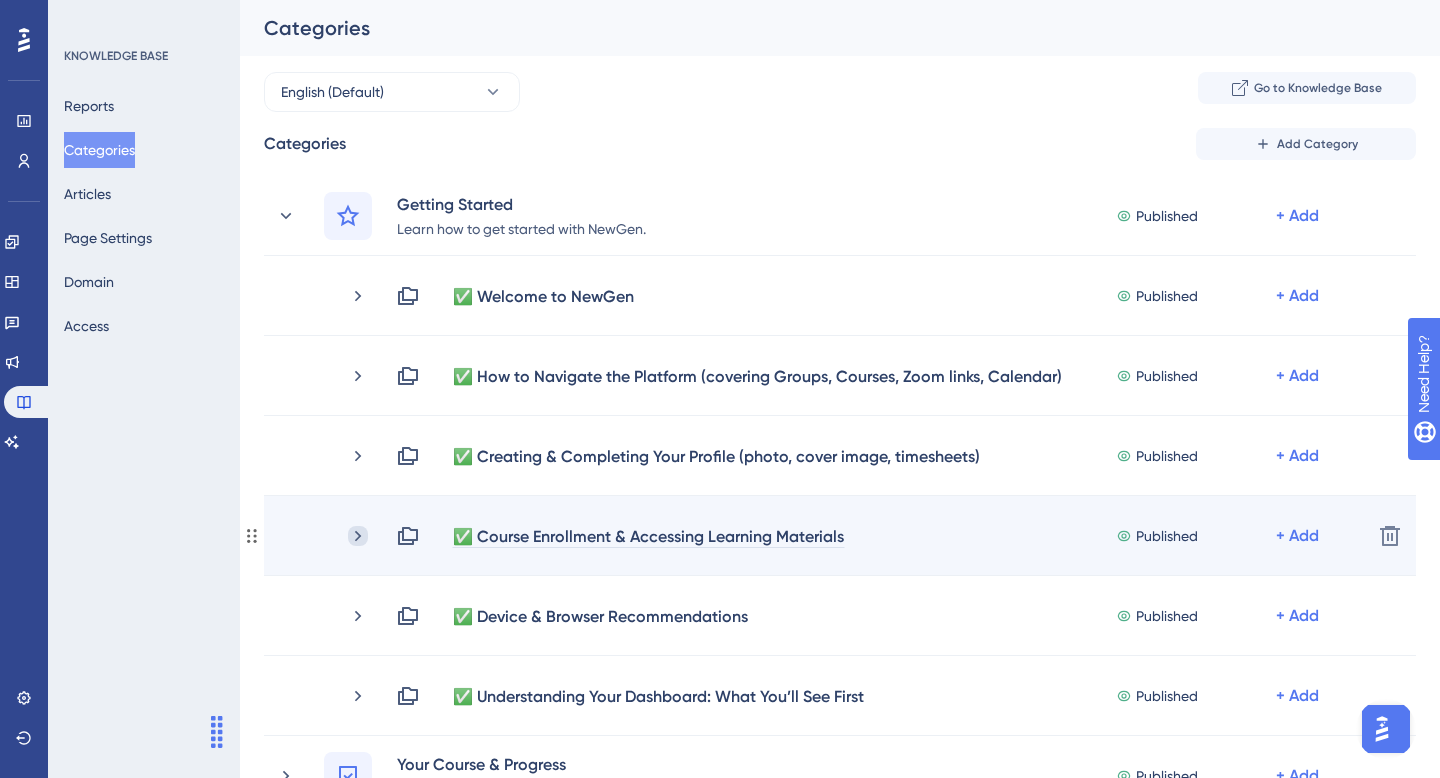 click 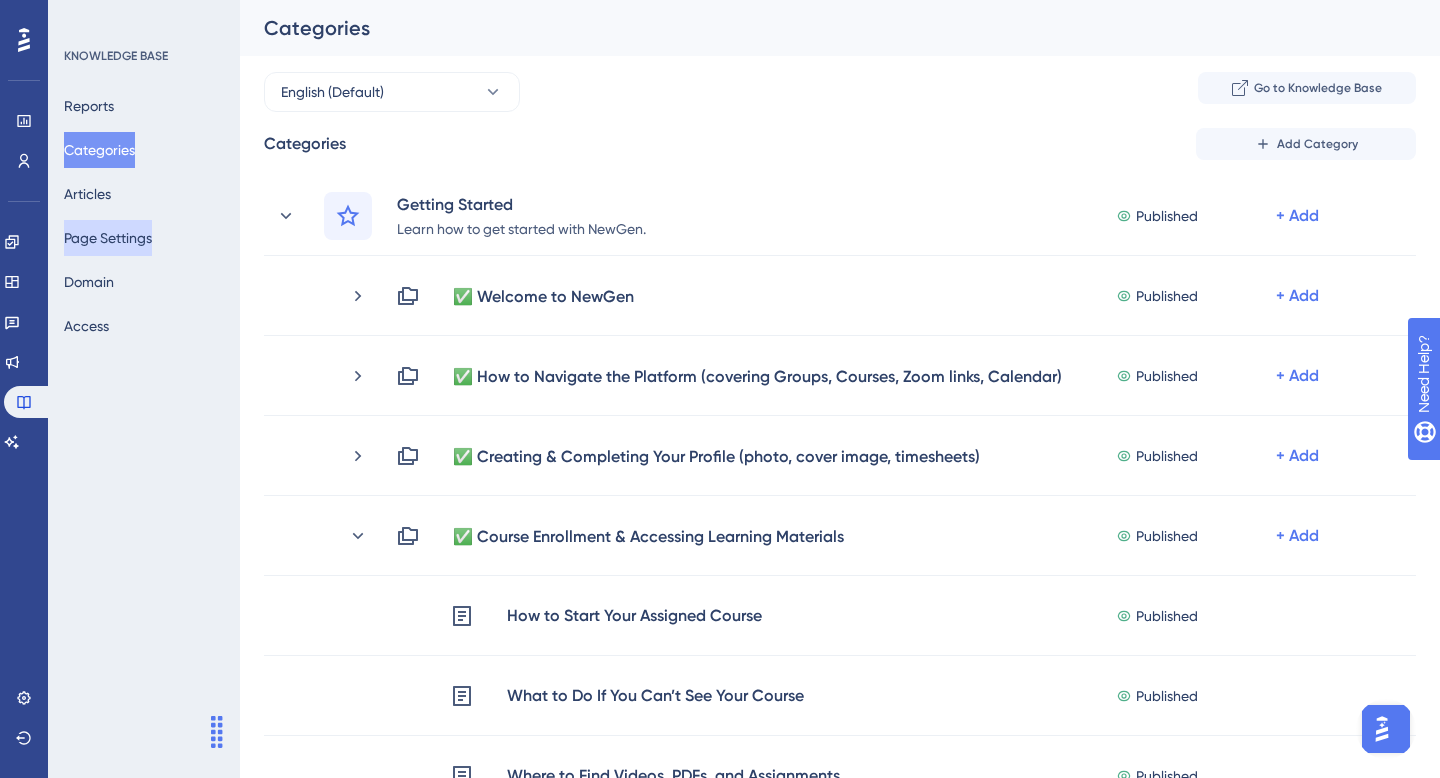 click on "Page Settings" at bounding box center (108, 238) 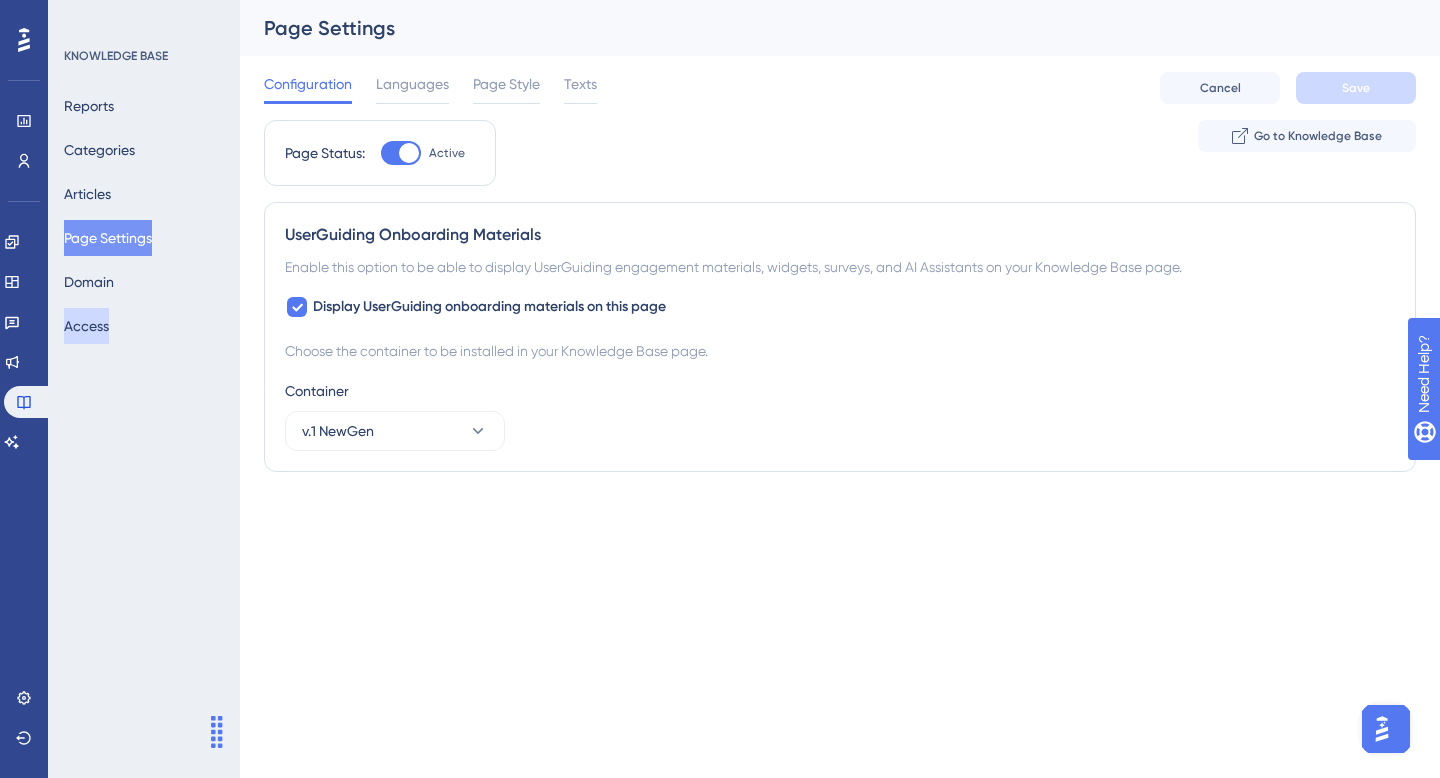 click on "Access" at bounding box center [86, 326] 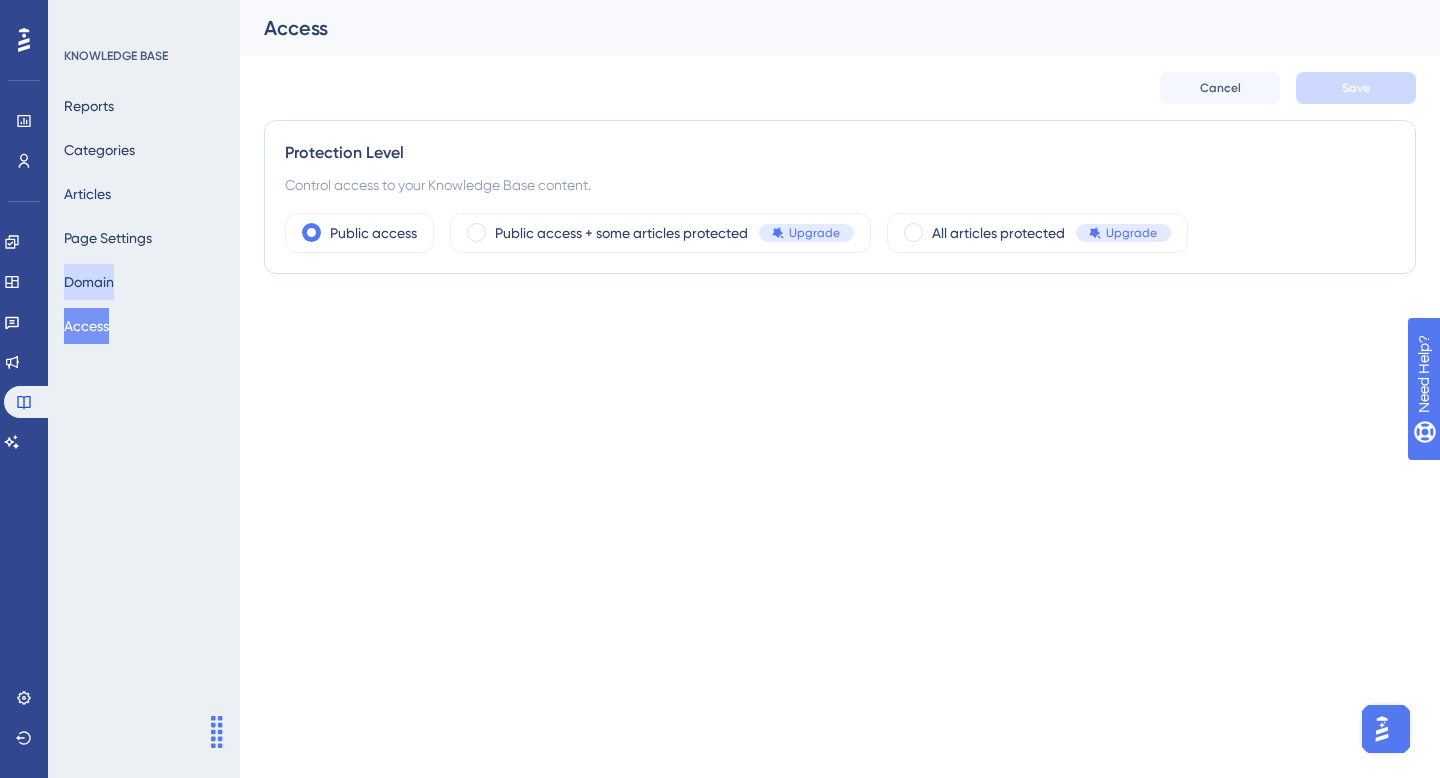 click on "Domain" at bounding box center (89, 282) 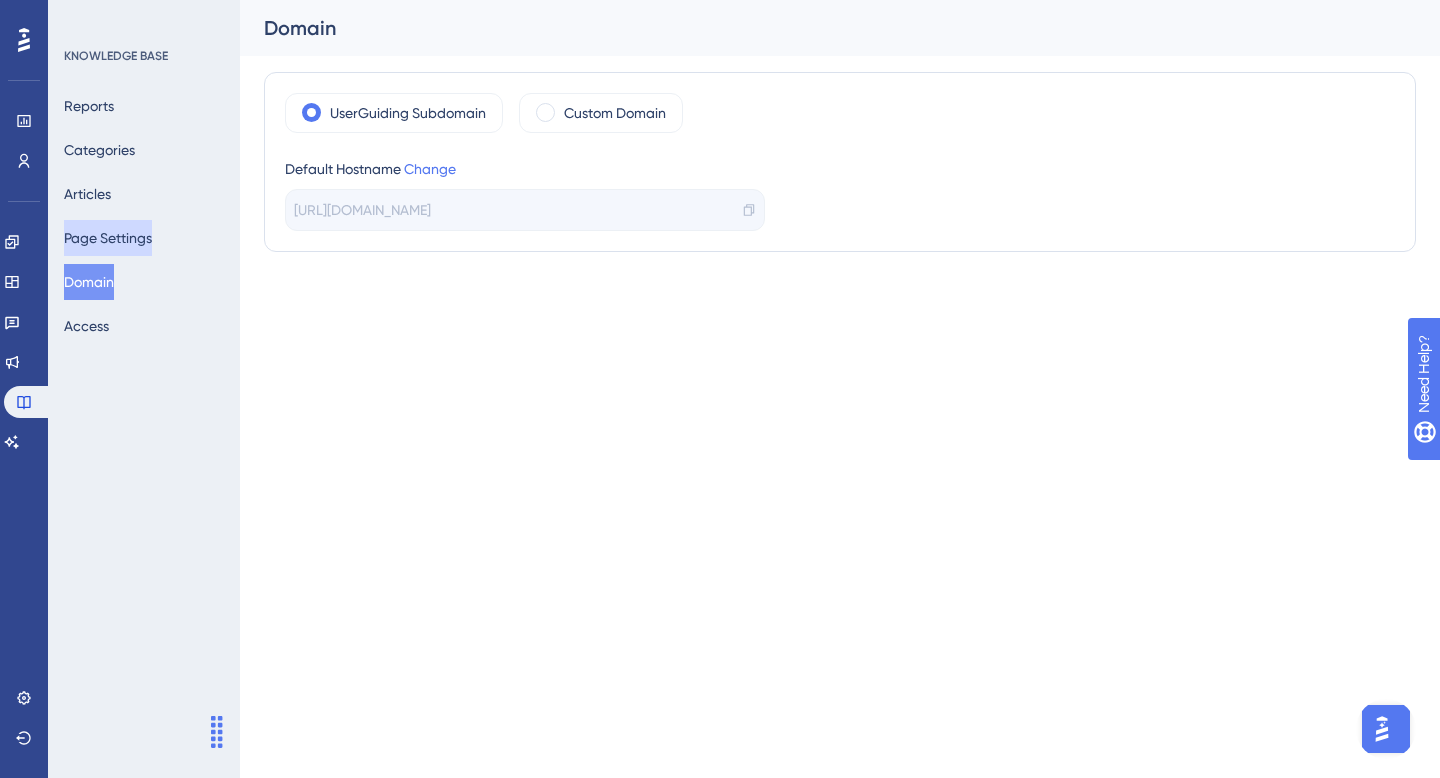 click on "Page Settings" at bounding box center [108, 238] 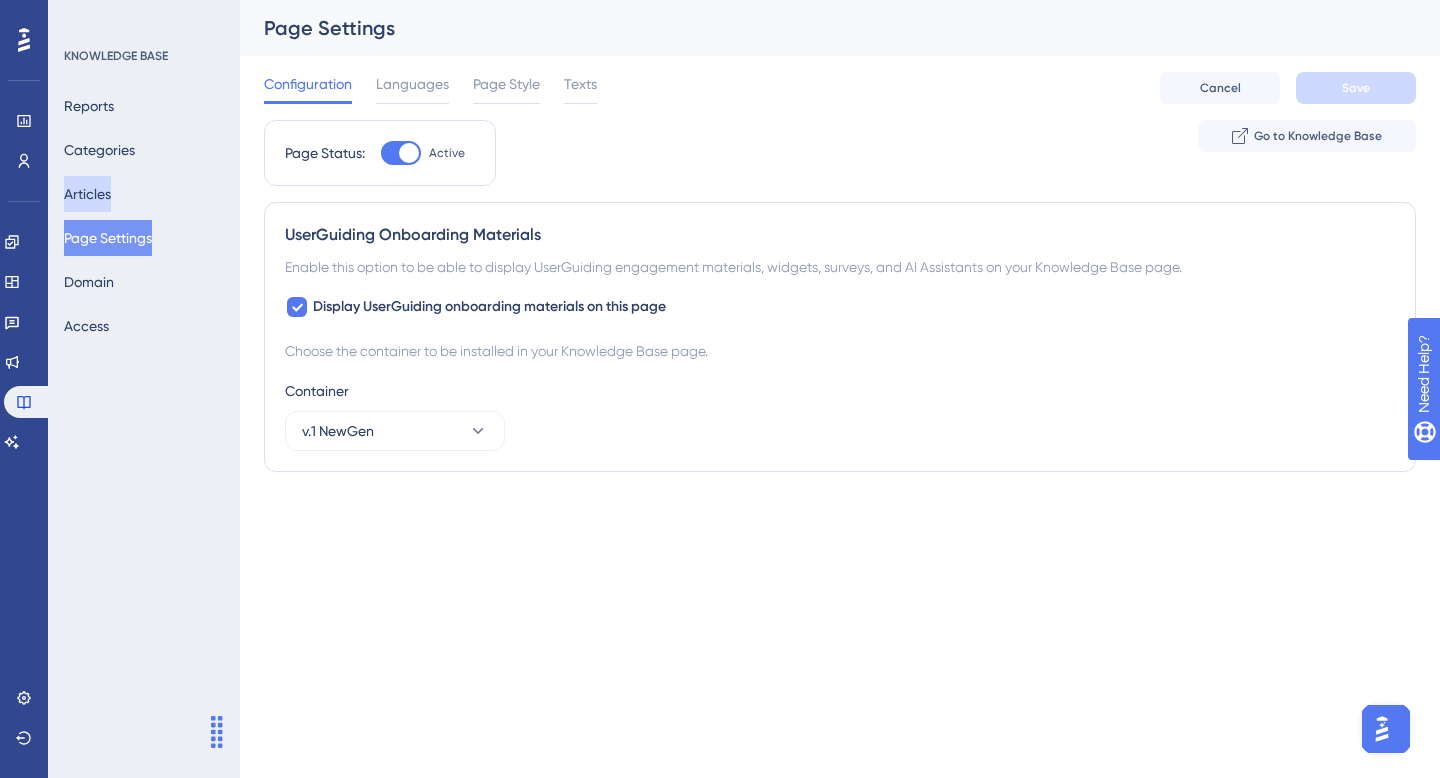 click on "Articles" at bounding box center (87, 194) 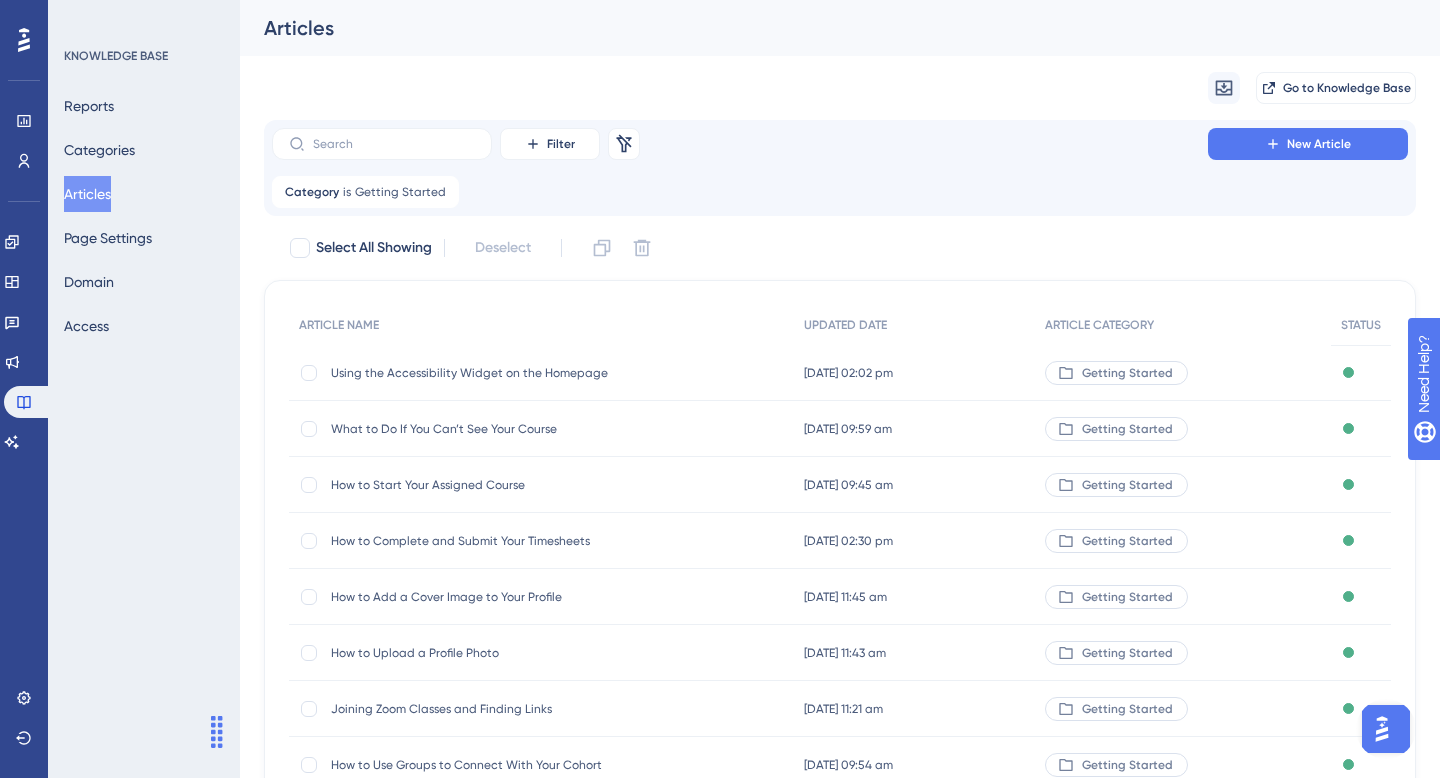 click on "Using the Accessibility Widget on the Homepage" at bounding box center [491, 373] 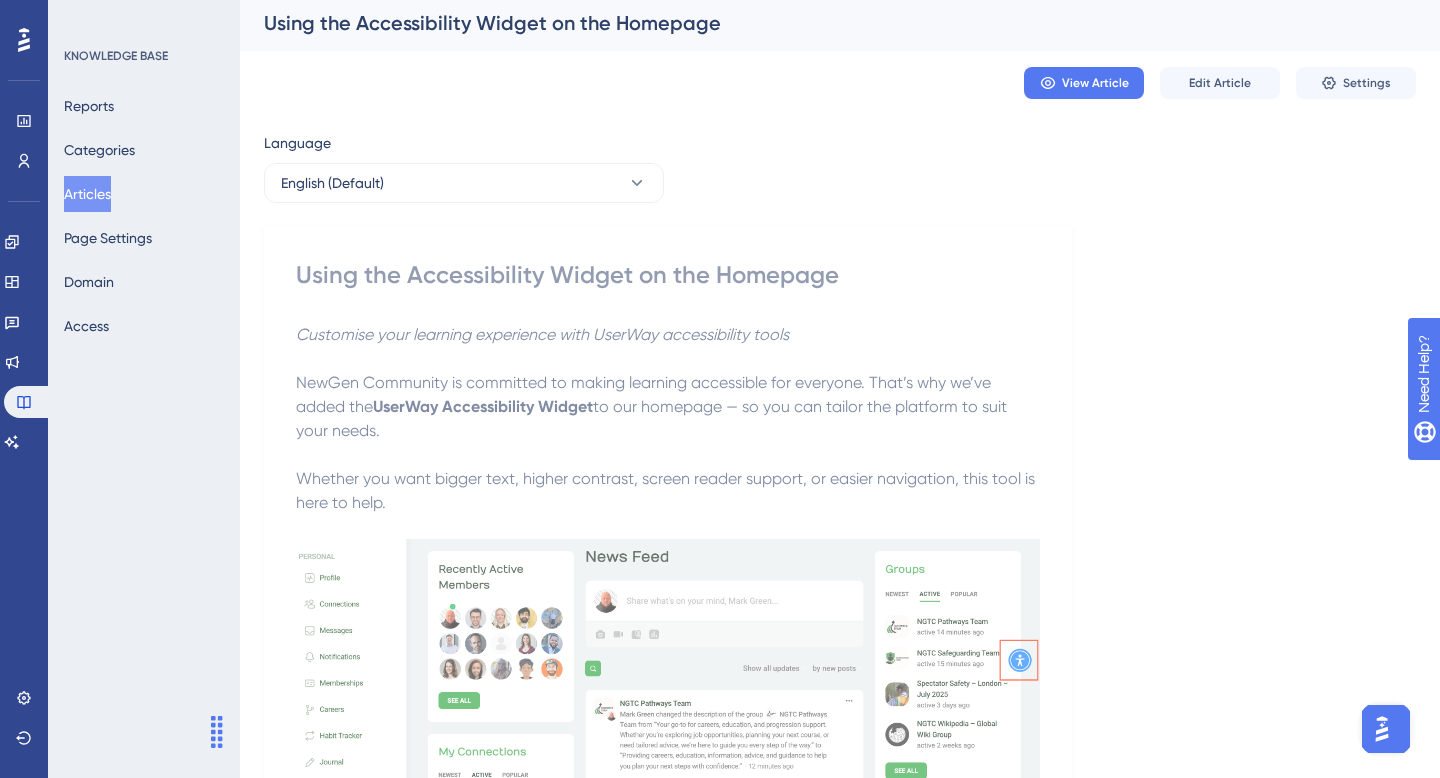 scroll, scrollTop: 7, scrollLeft: 0, axis: vertical 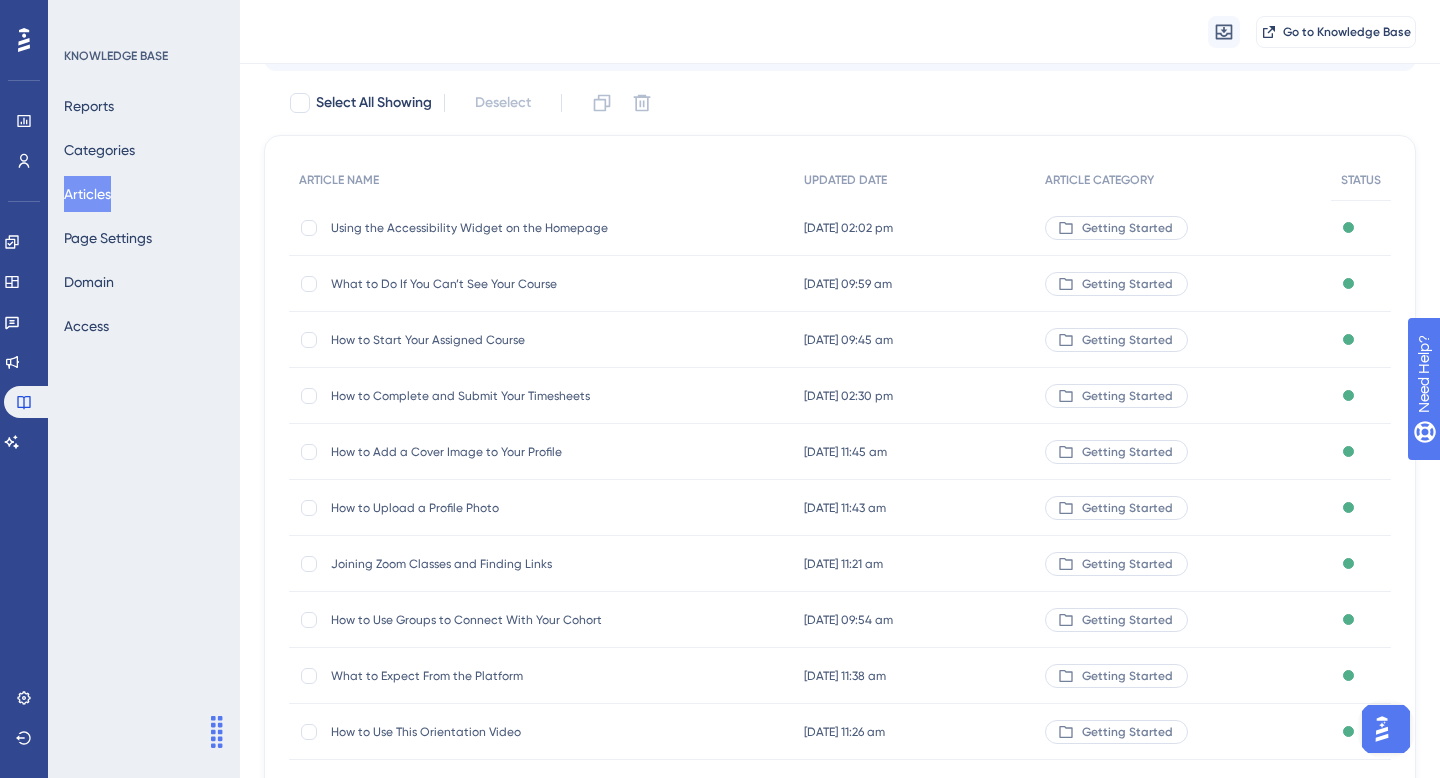 click on "How to Start Your Assigned Course" at bounding box center [491, 340] 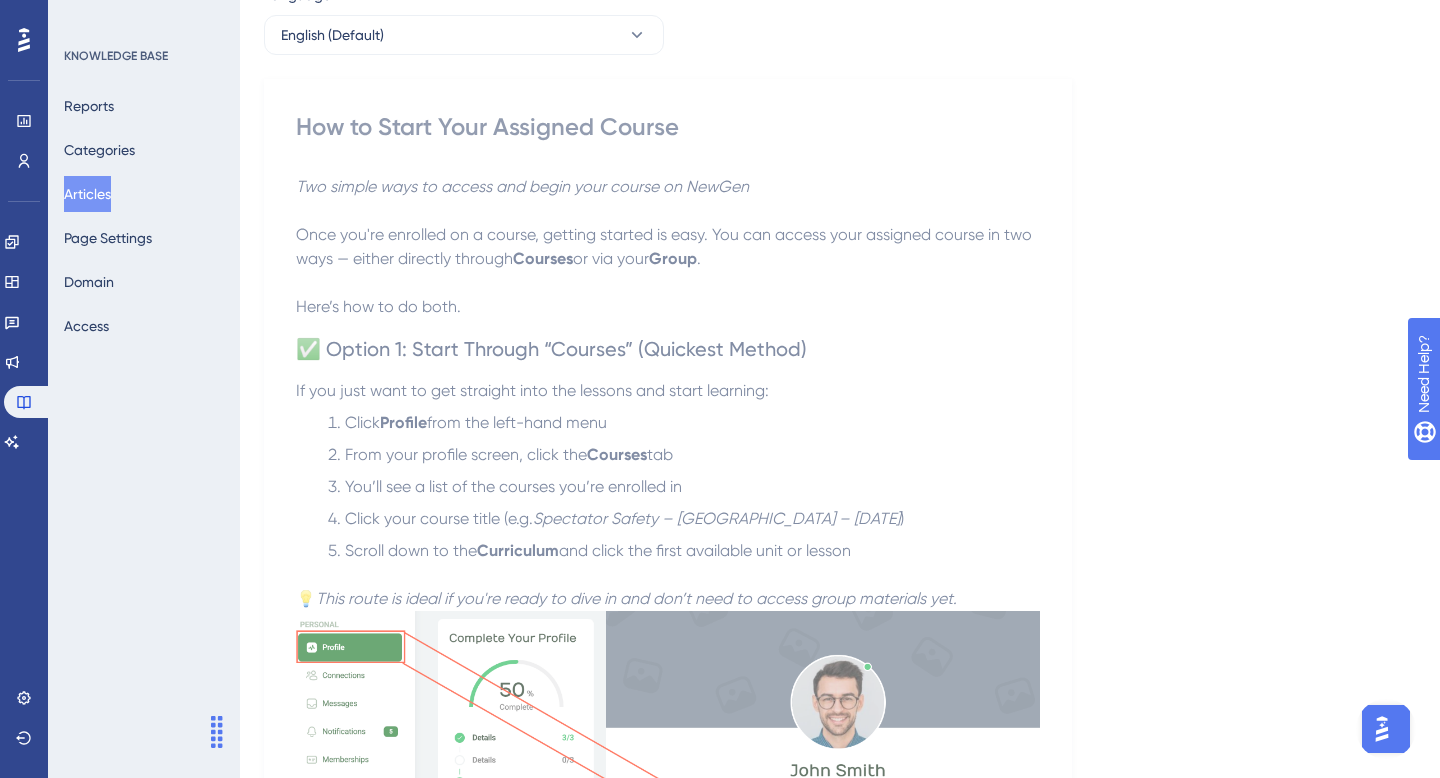 scroll, scrollTop: 0, scrollLeft: 0, axis: both 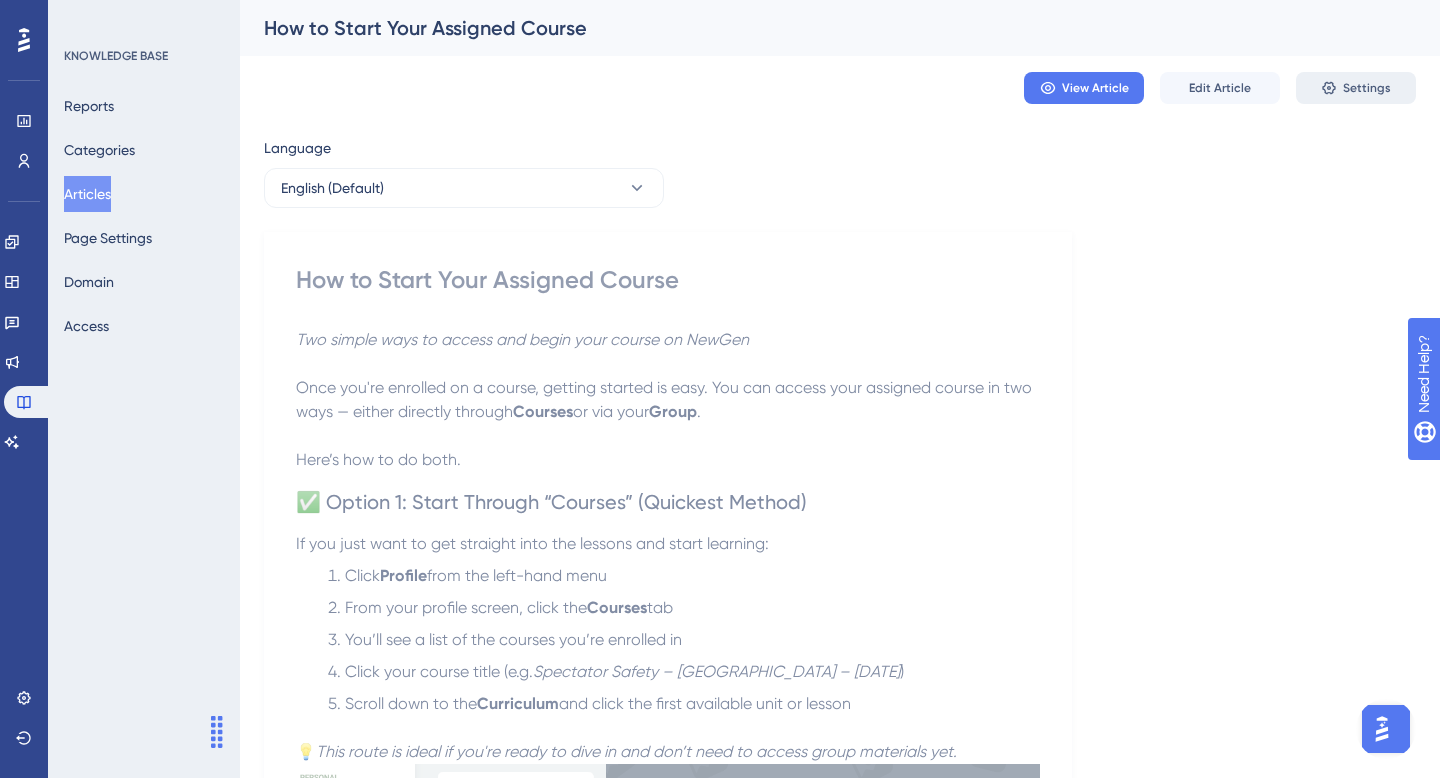 click on "Settings" at bounding box center (1367, 88) 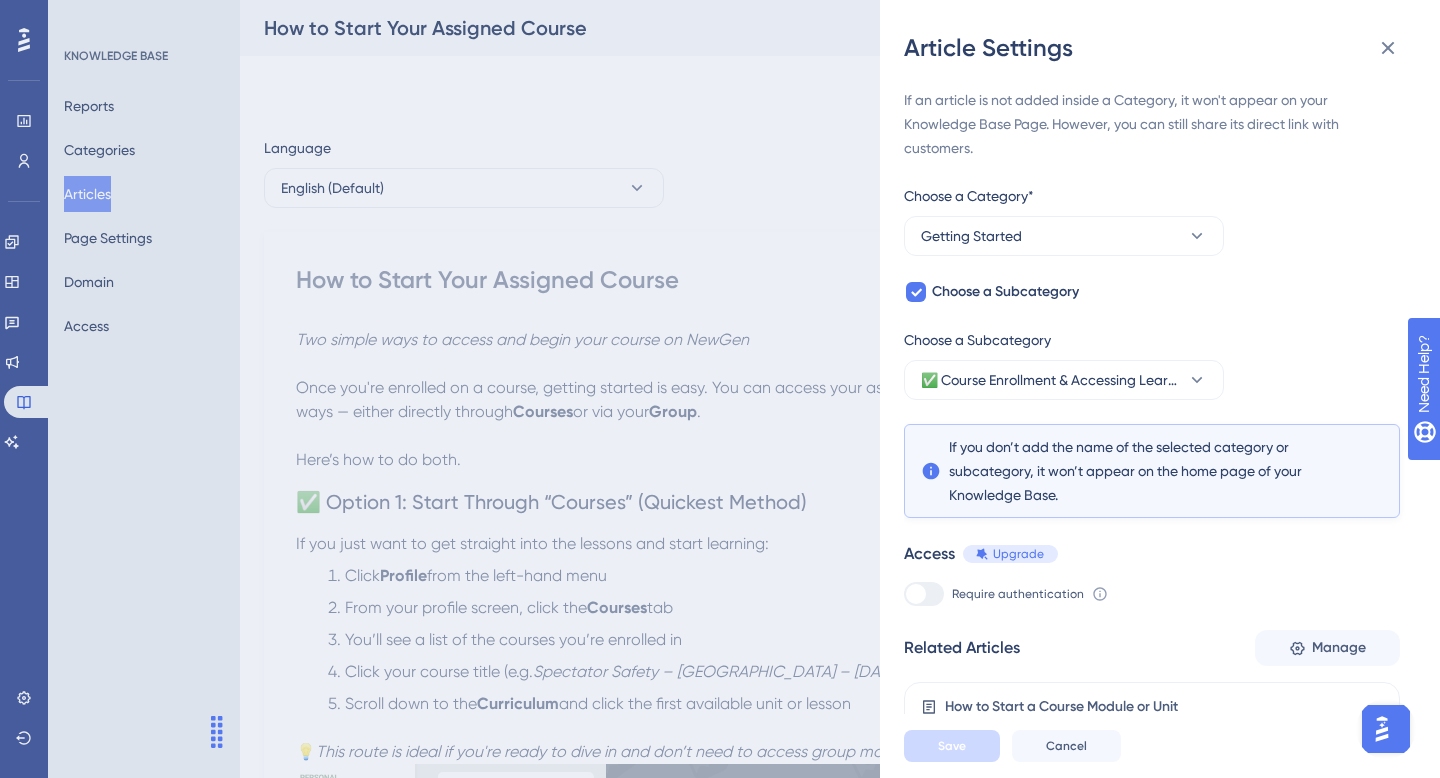 click 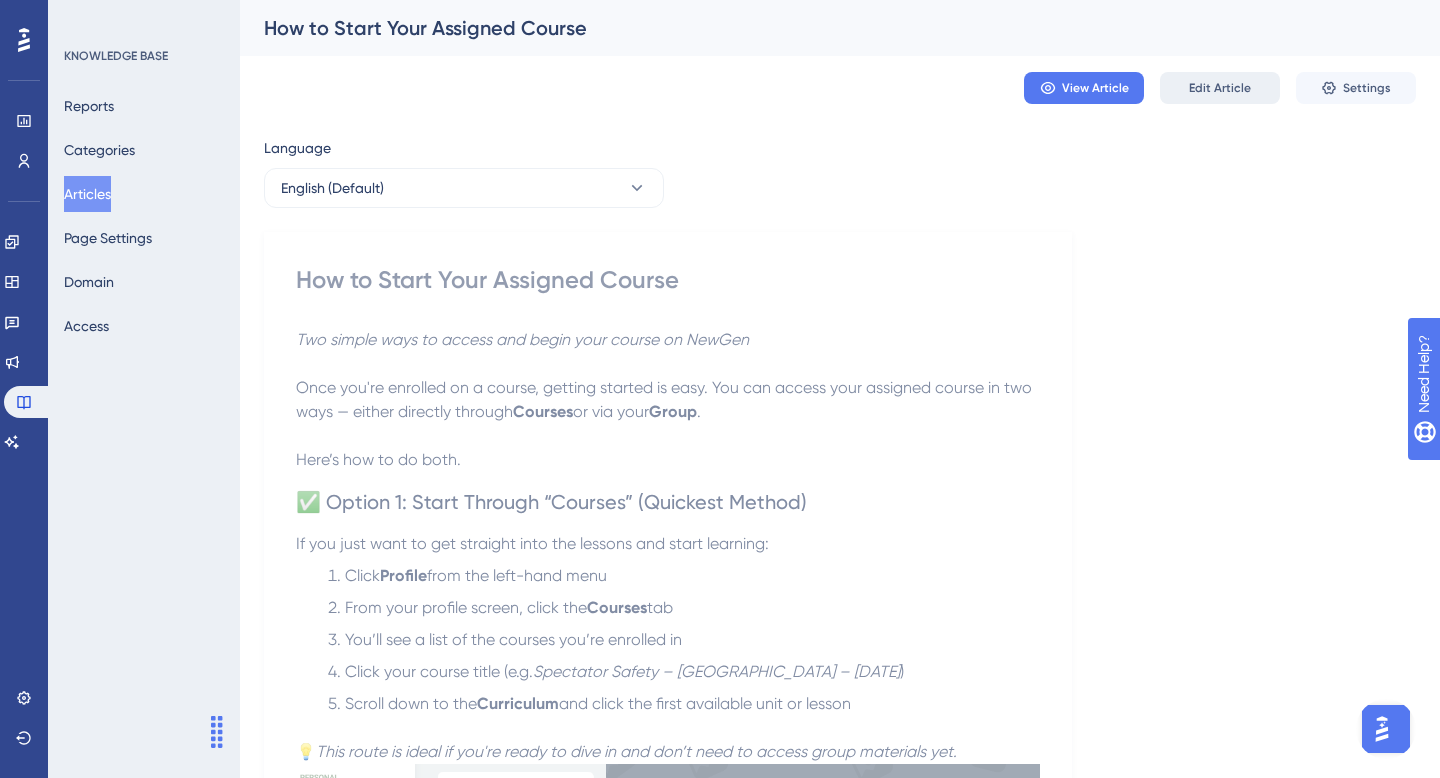 click on "Edit Article" at bounding box center (1220, 88) 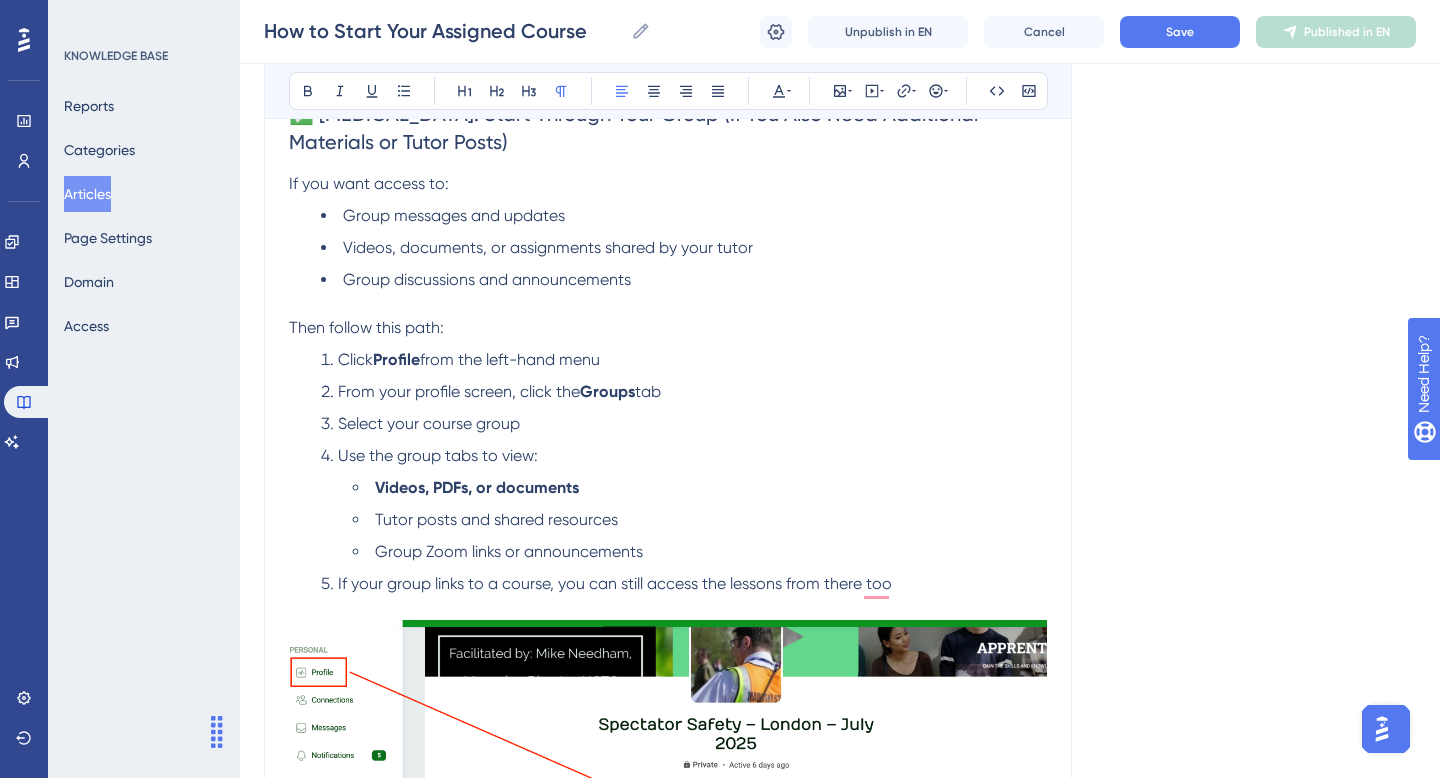 scroll, scrollTop: 1094, scrollLeft: 0, axis: vertical 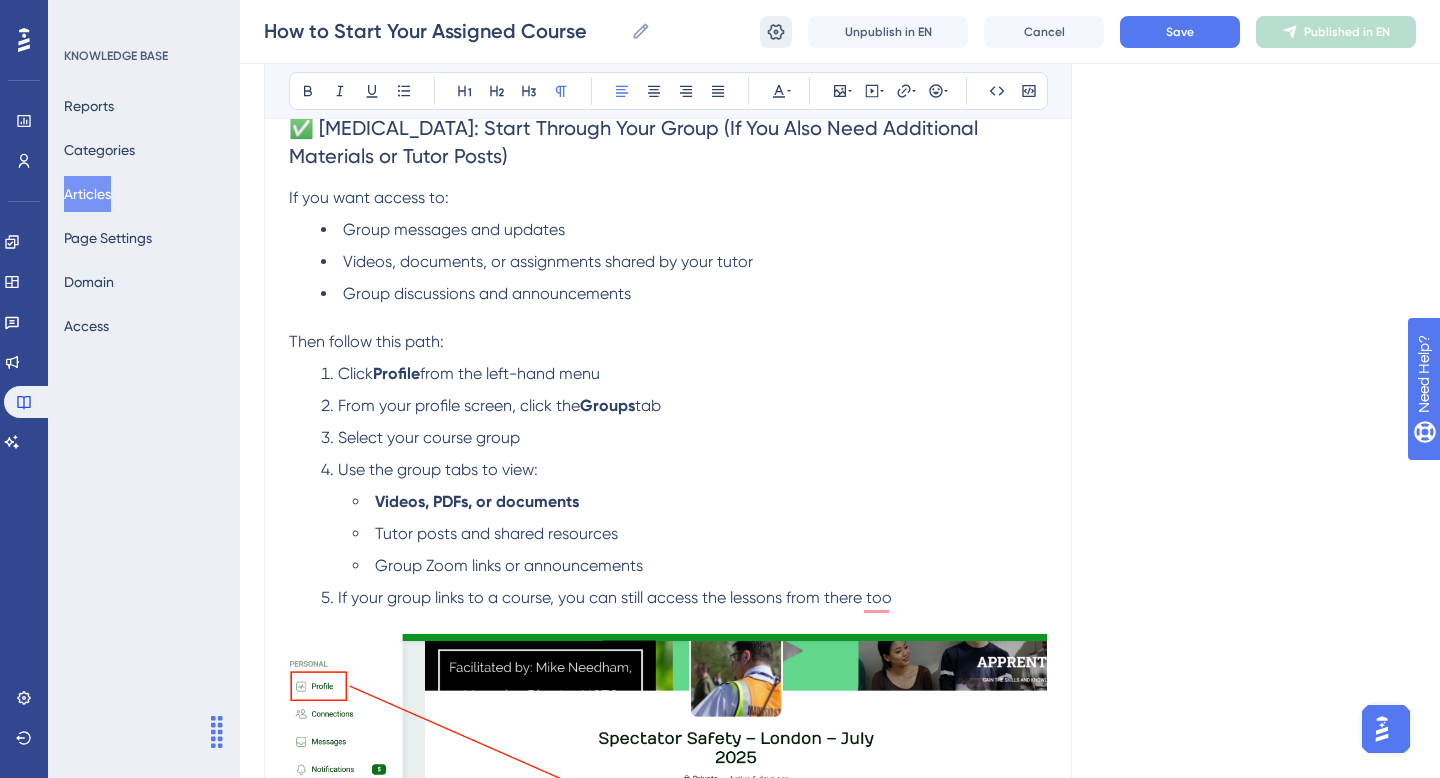 click 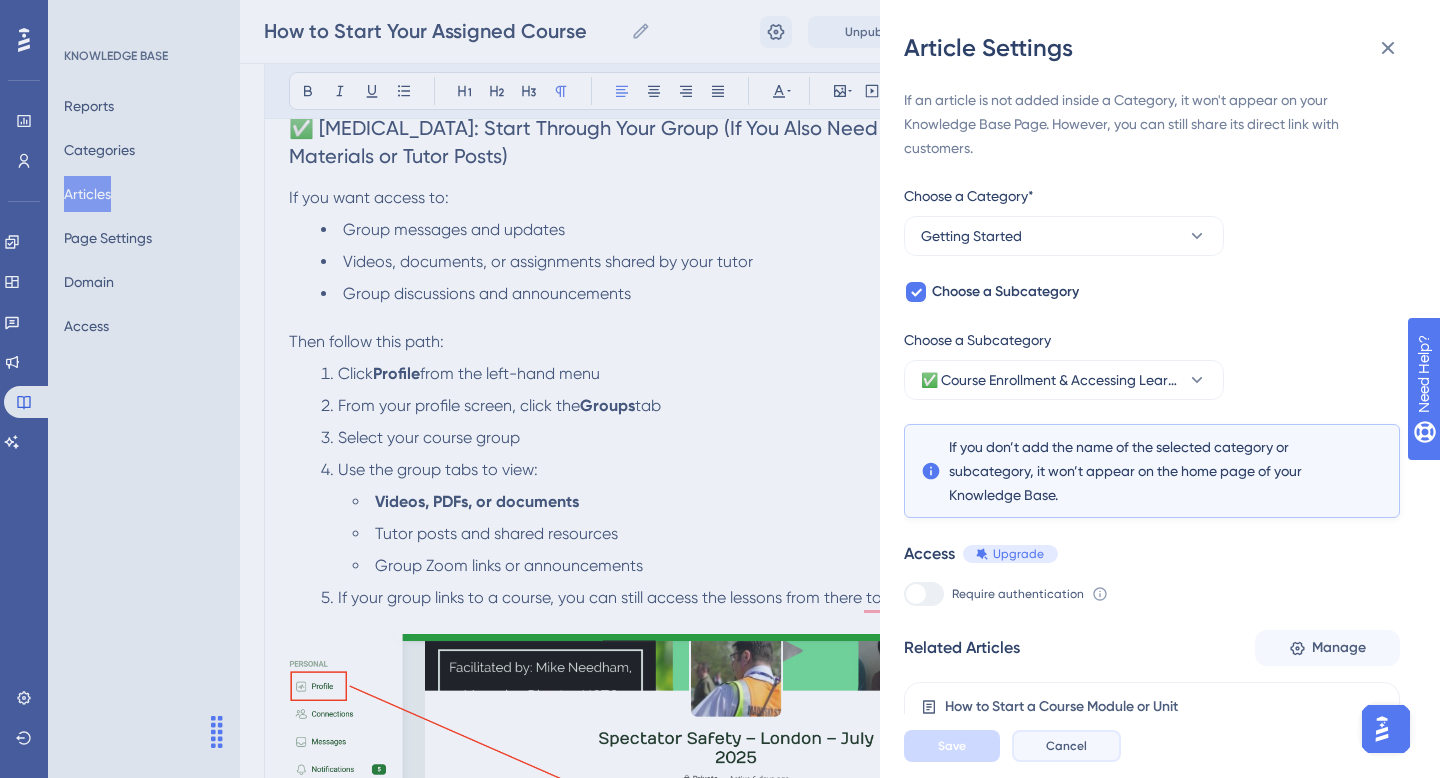 drag, startPoint x: 1088, startPoint y: 742, endPoint x: 1091, endPoint y: 706, distance: 36.124783 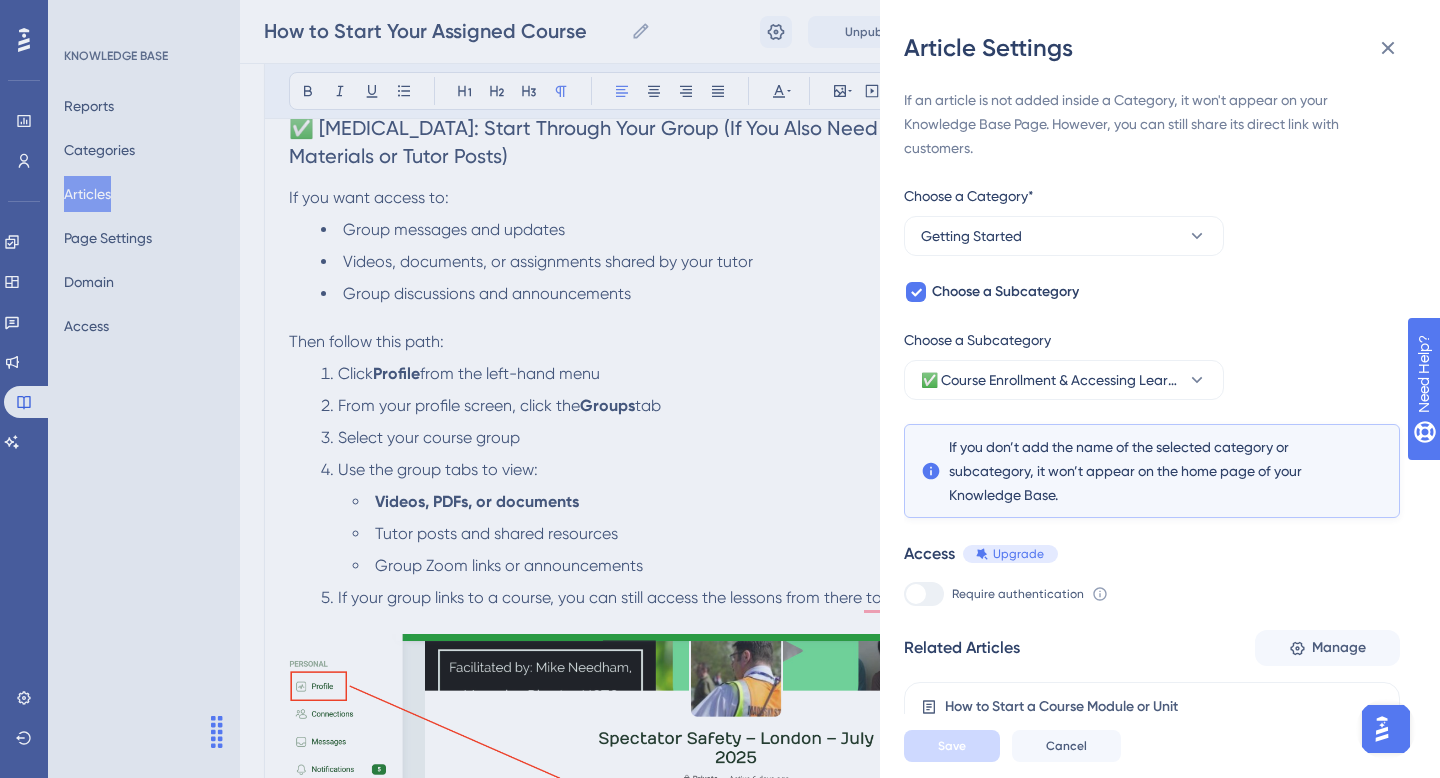 click on "Cancel" at bounding box center [1066, 746] 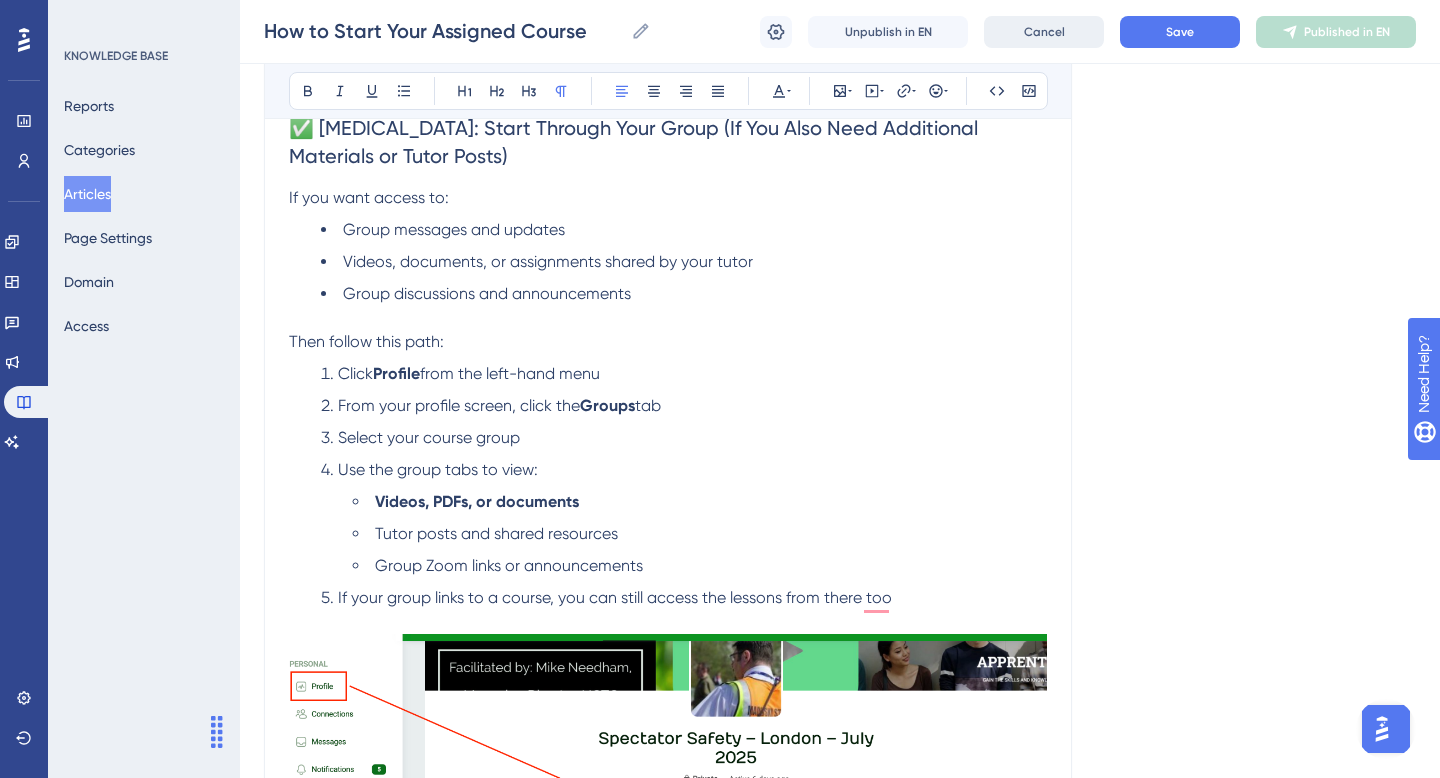 click on "Cancel" at bounding box center [1044, 32] 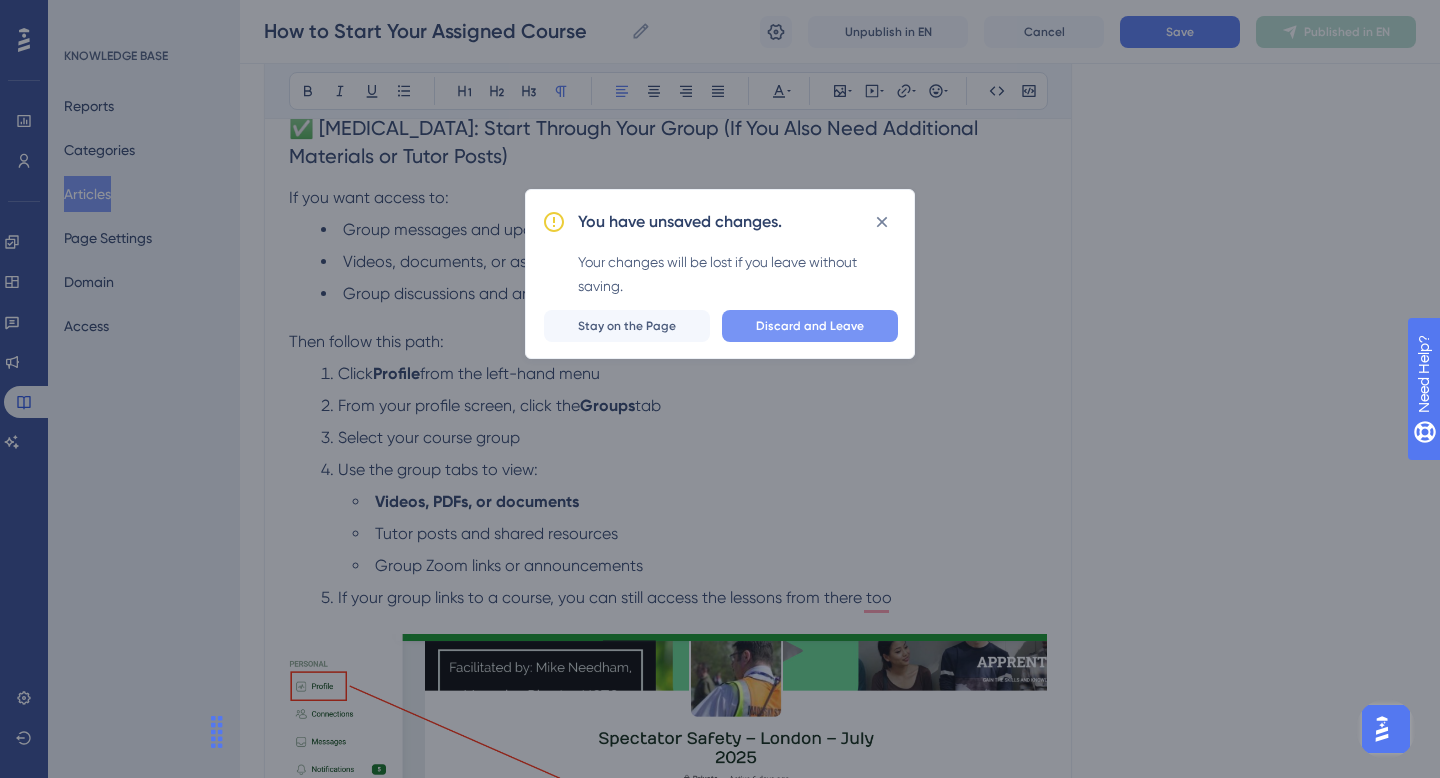 click on "Discard and Leave" at bounding box center (810, 326) 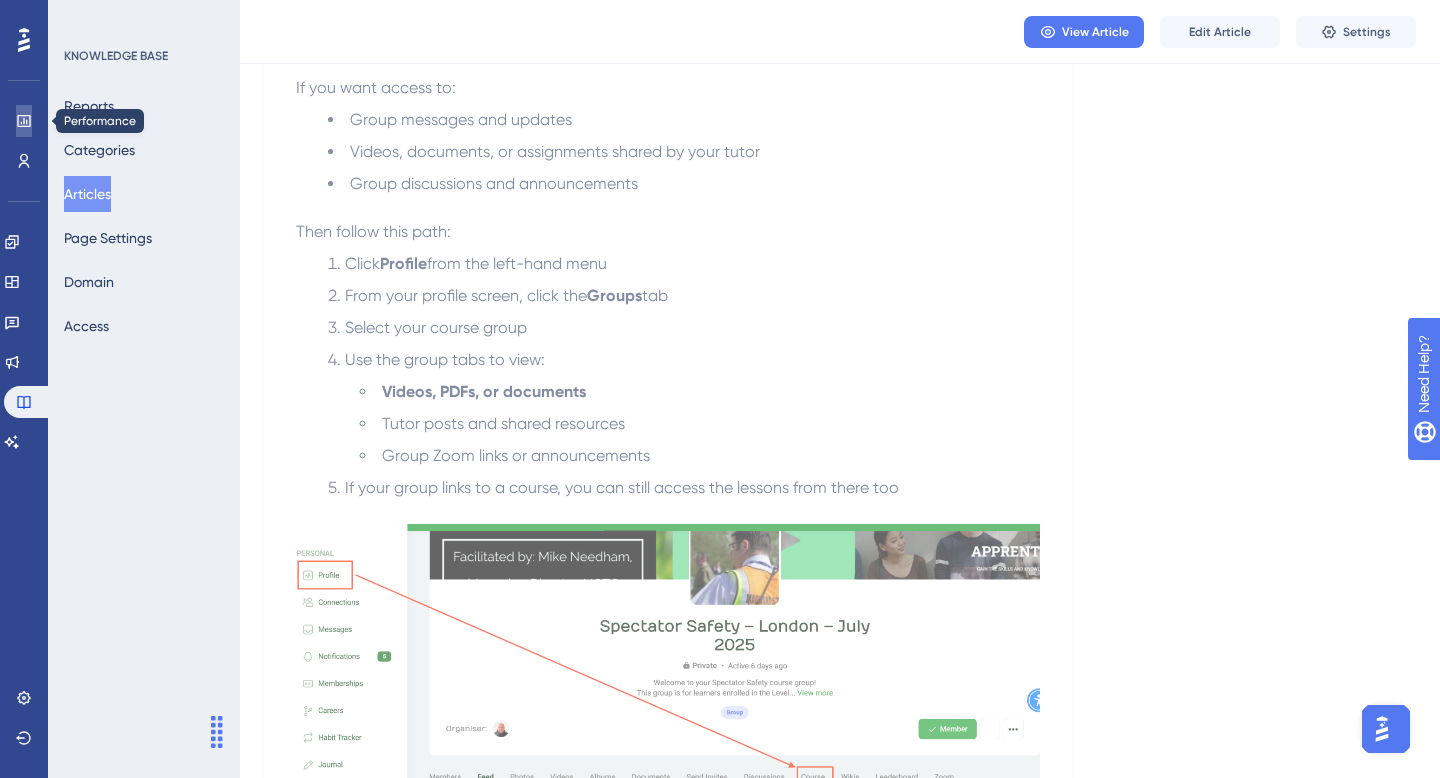 click 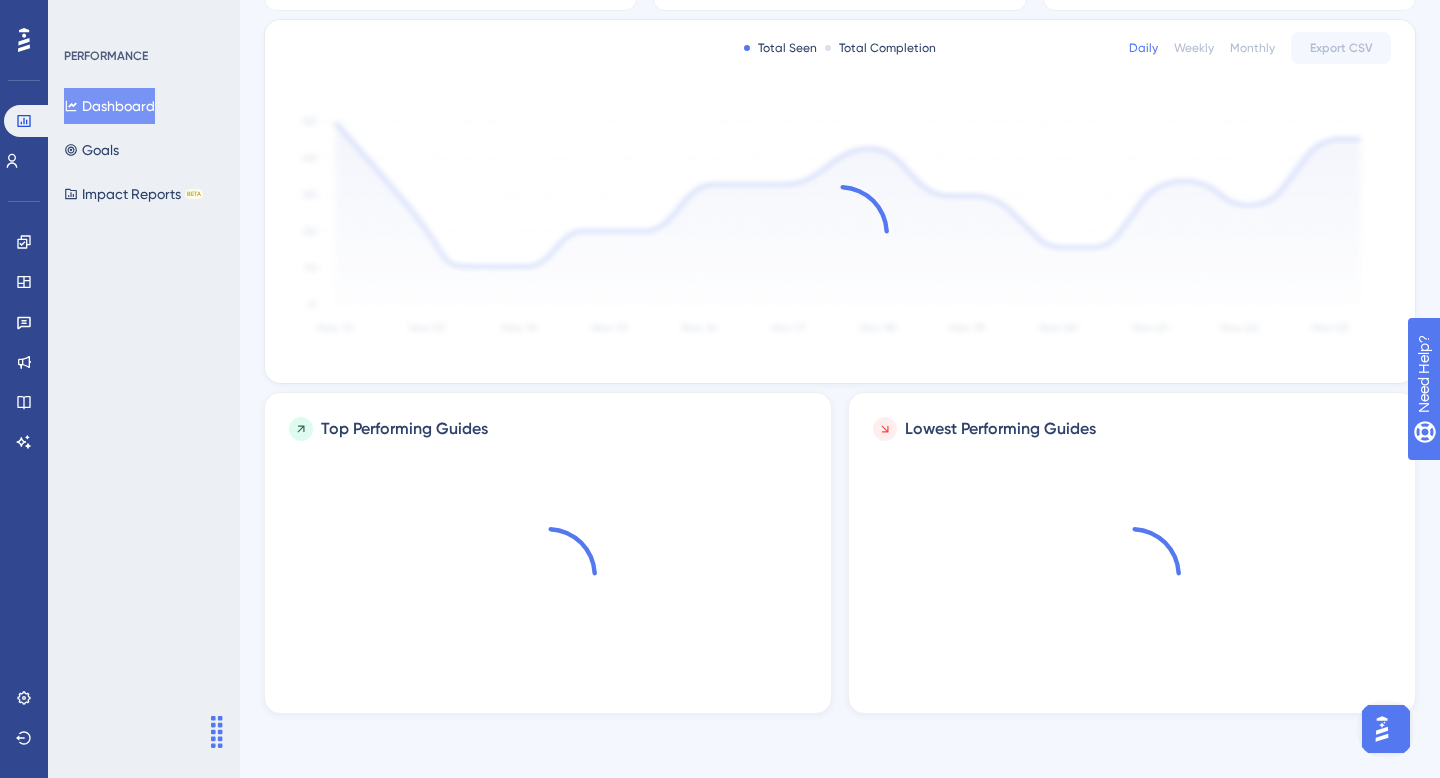 scroll, scrollTop: 0, scrollLeft: 0, axis: both 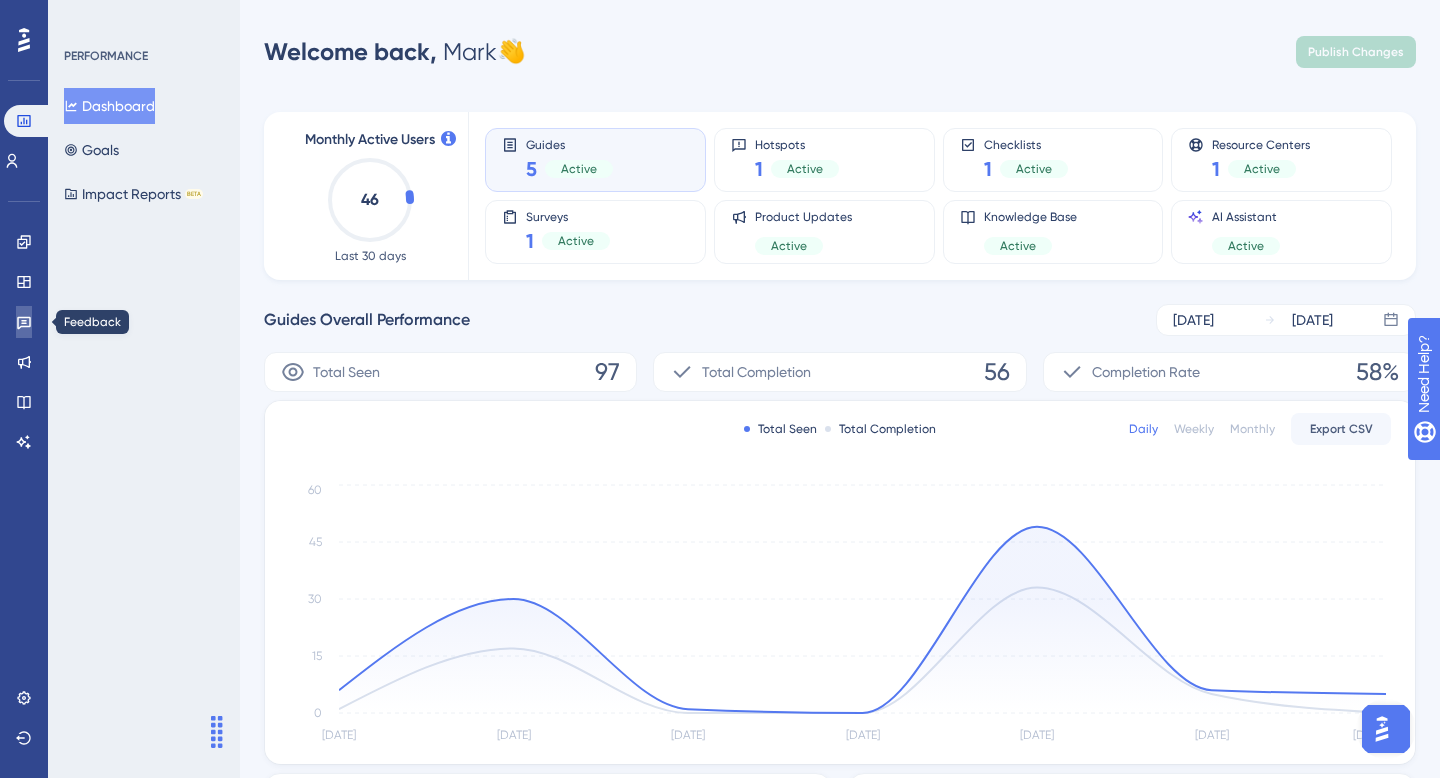 click 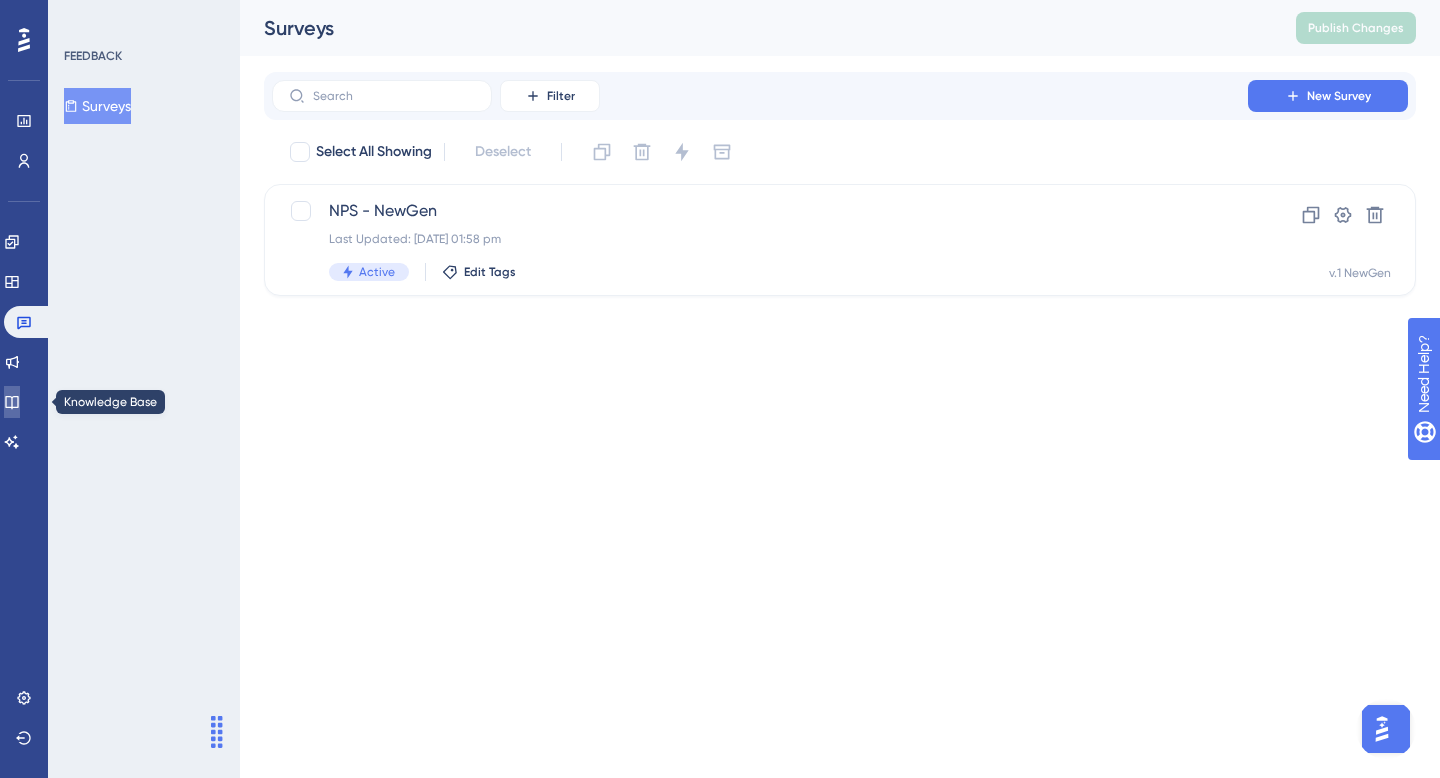 click 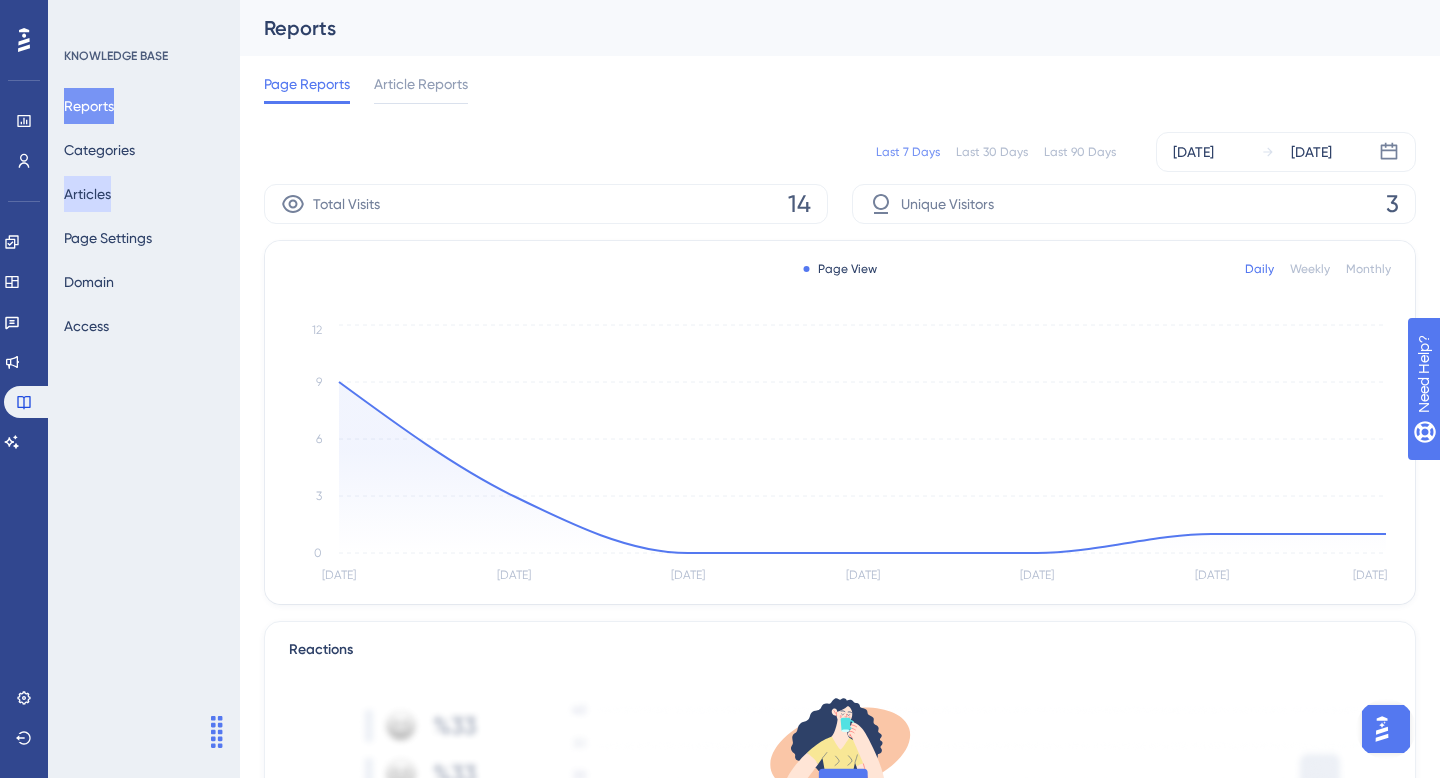 click on "Articles" at bounding box center [87, 194] 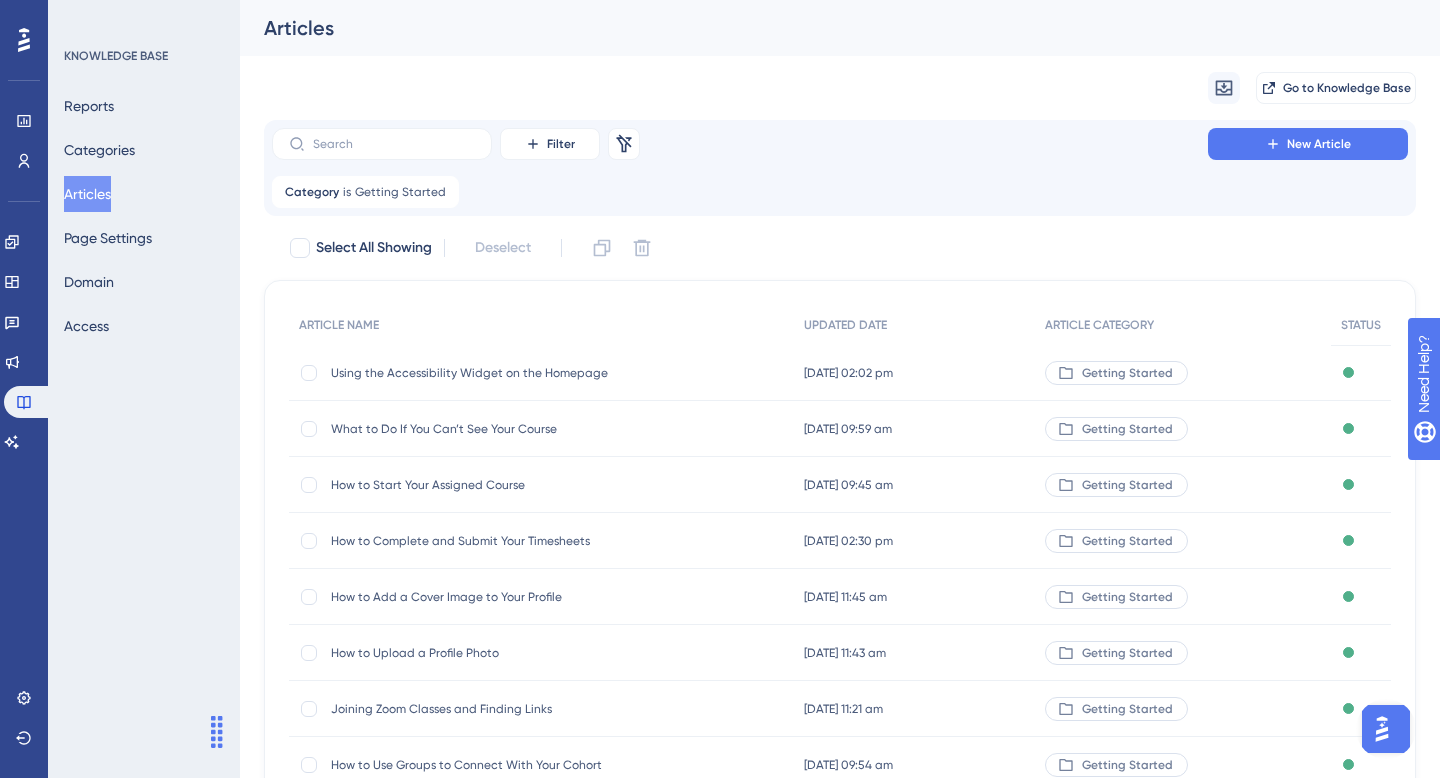 scroll, scrollTop: 3, scrollLeft: 0, axis: vertical 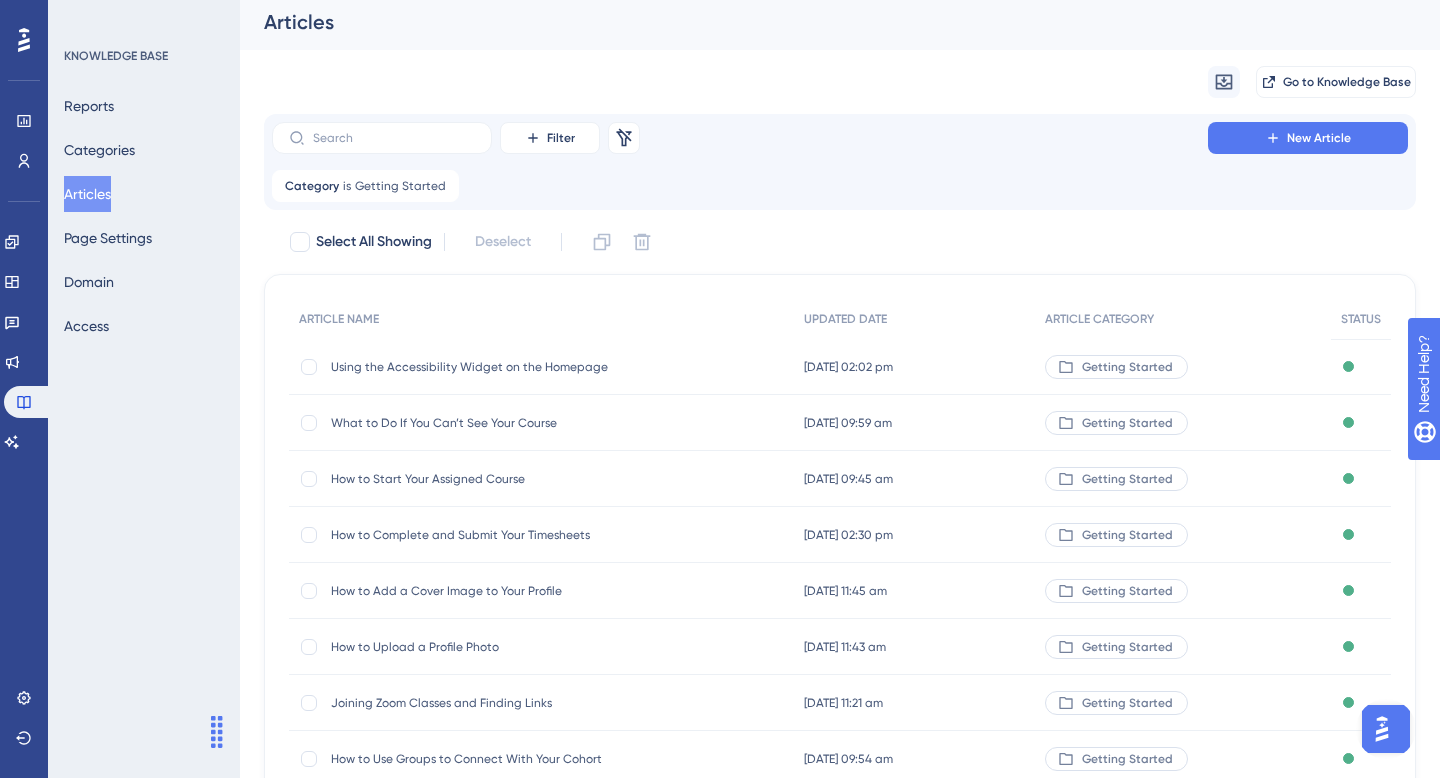 click on "Using the Accessibility Widget on the Homepage" at bounding box center (491, 367) 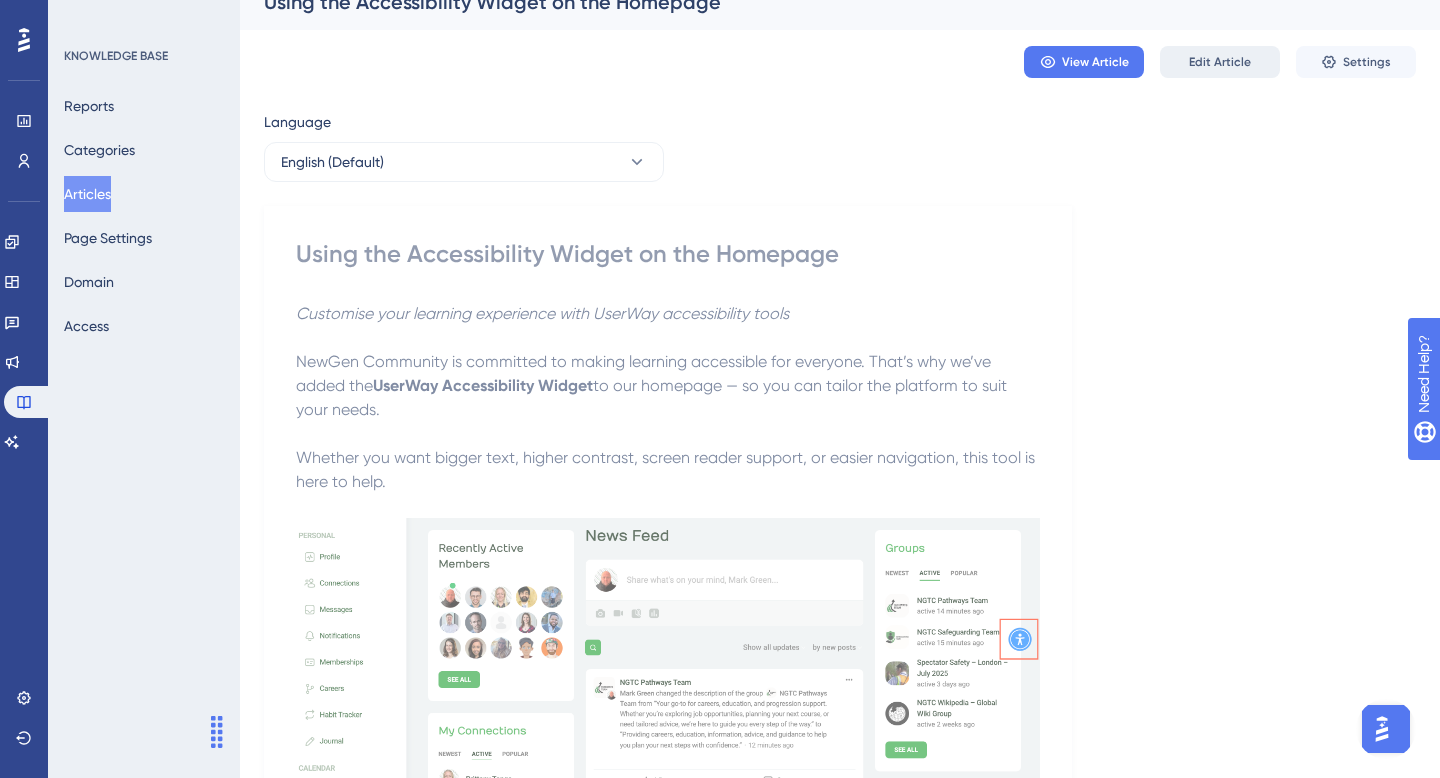 click on "Edit Article" at bounding box center [1220, 62] 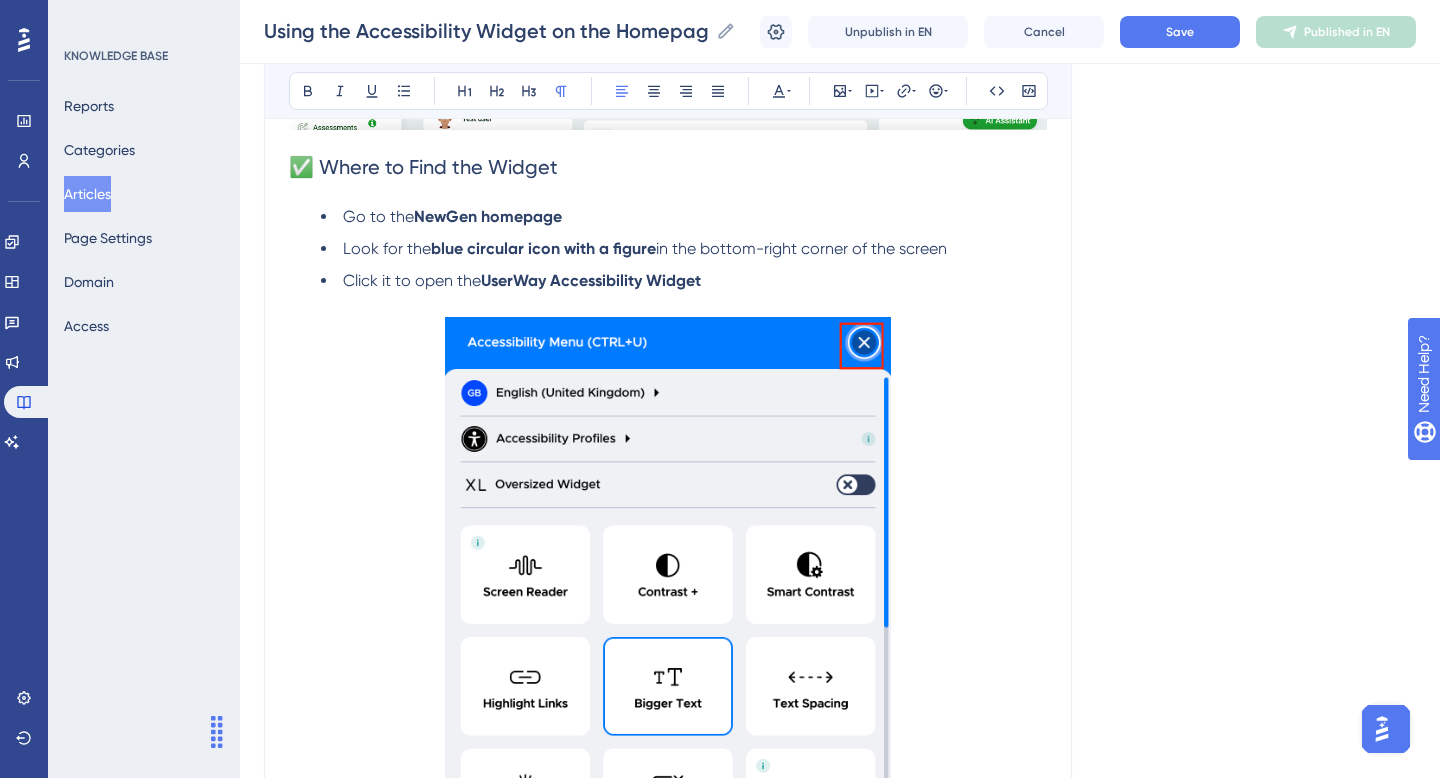 scroll, scrollTop: 735, scrollLeft: 0, axis: vertical 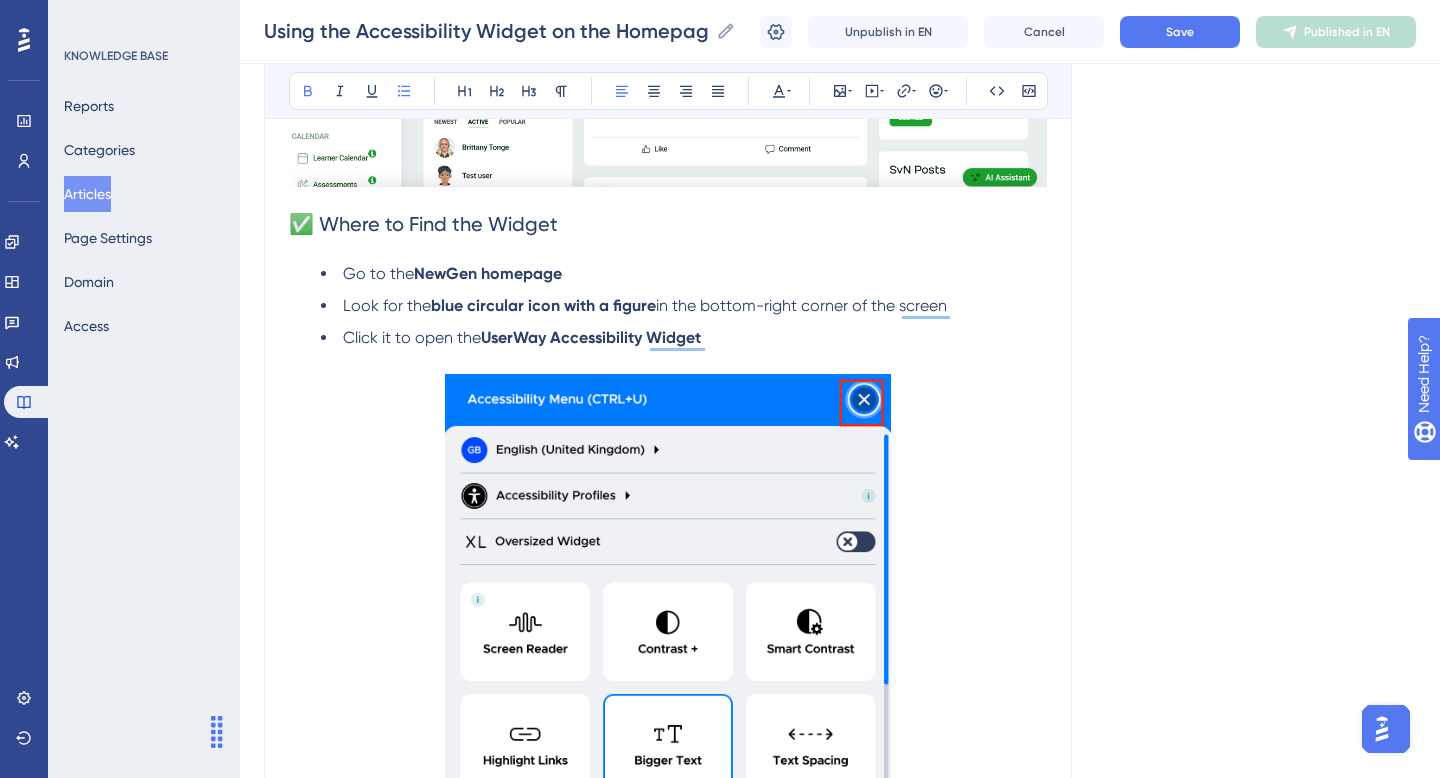click on "Click it to open the  UserWay Accessibility Widget" at bounding box center [684, 338] 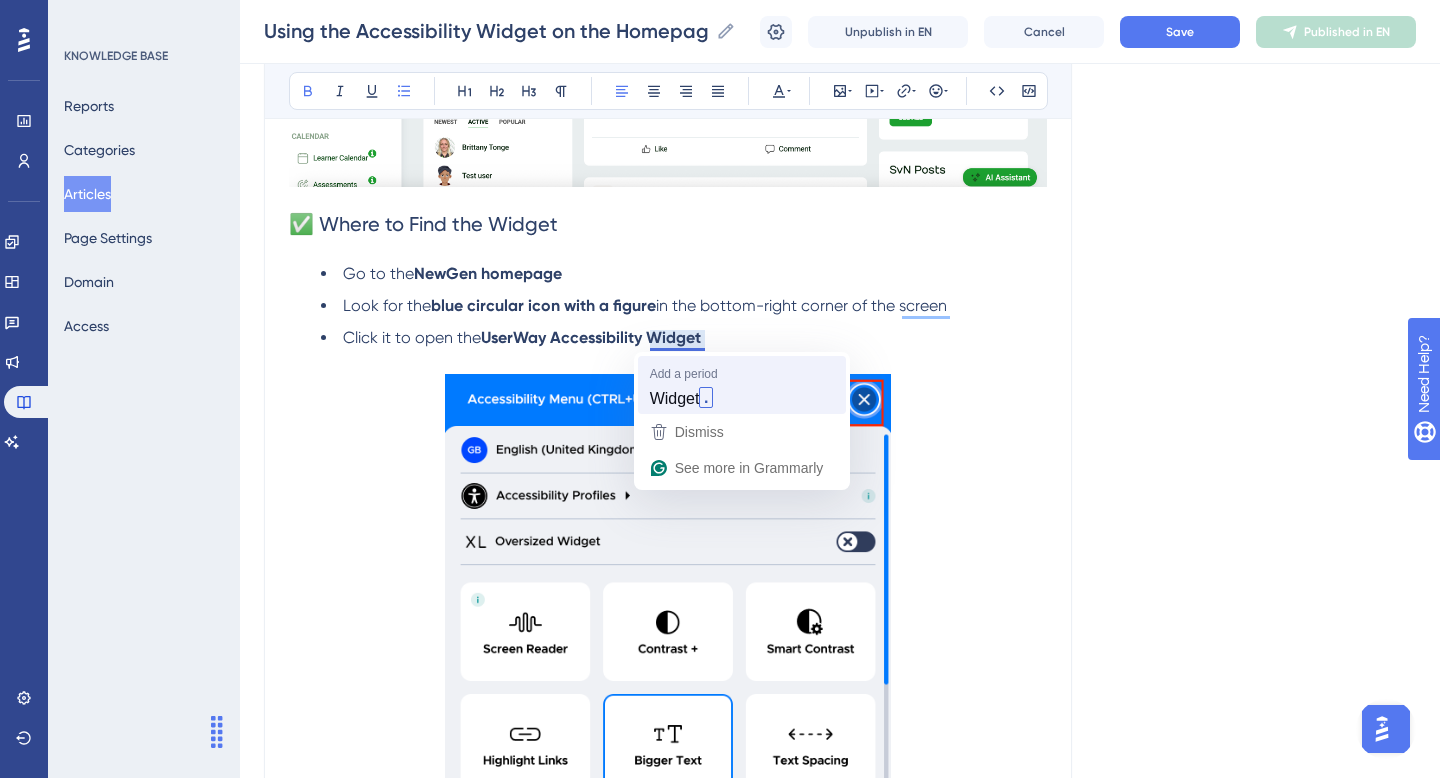 type 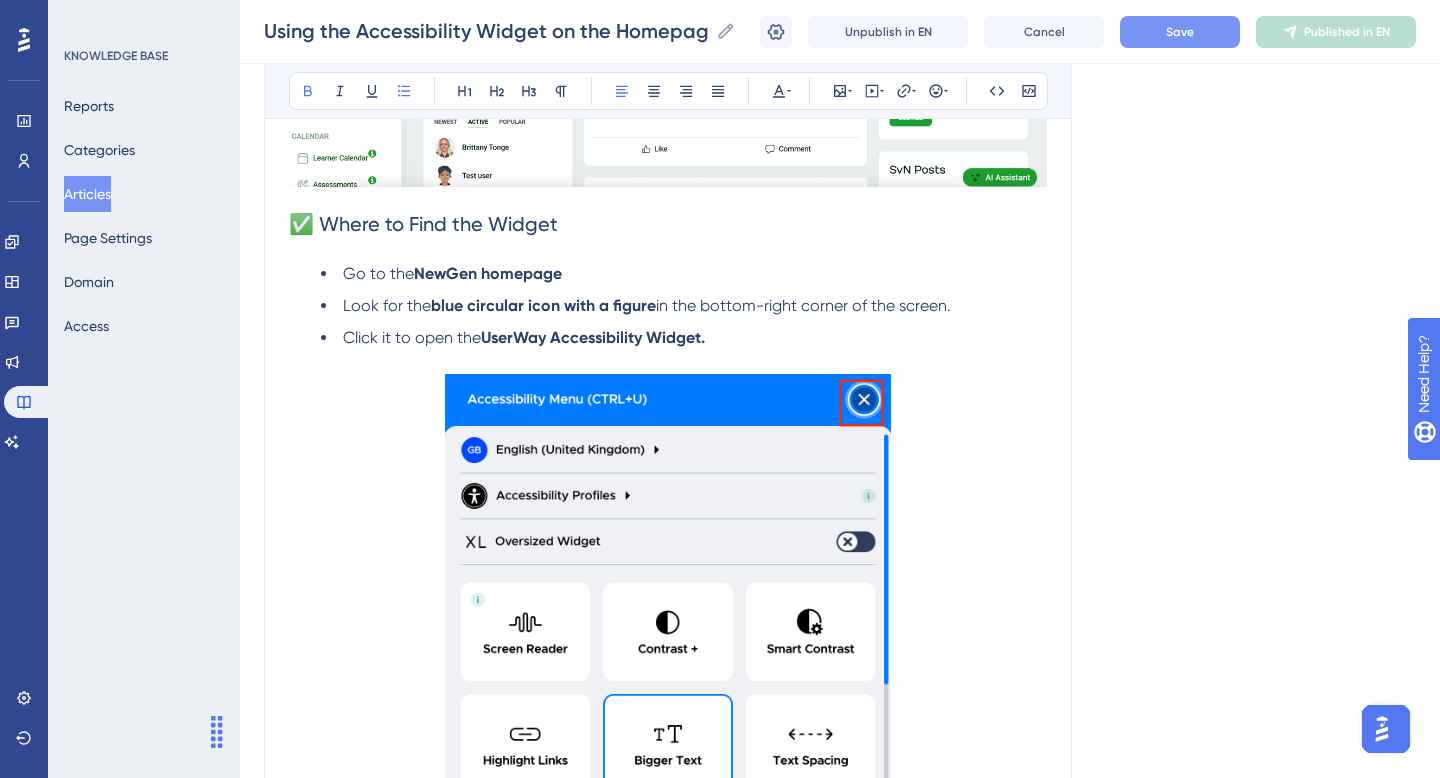 click on "Save" at bounding box center [1180, 32] 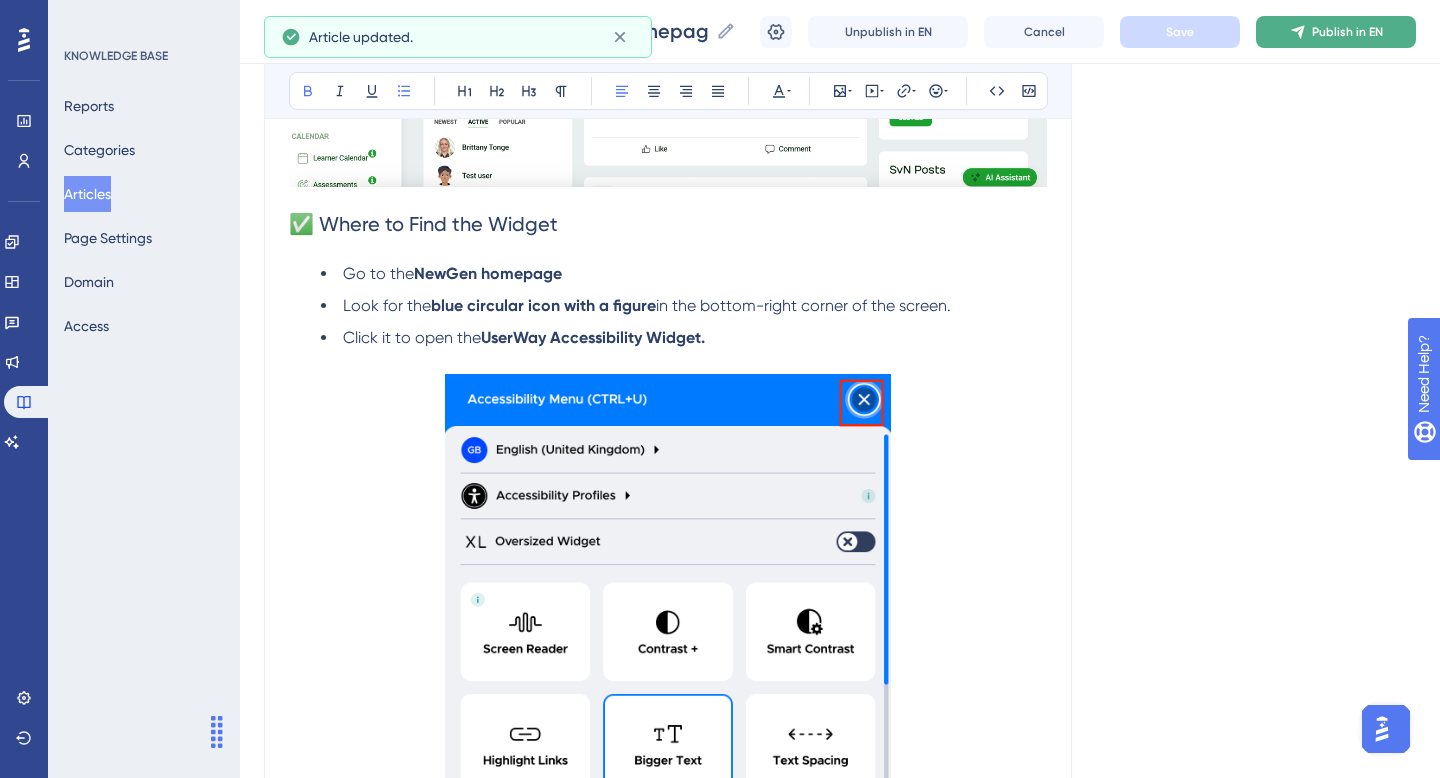 click on "Publish in EN" at bounding box center [1347, 32] 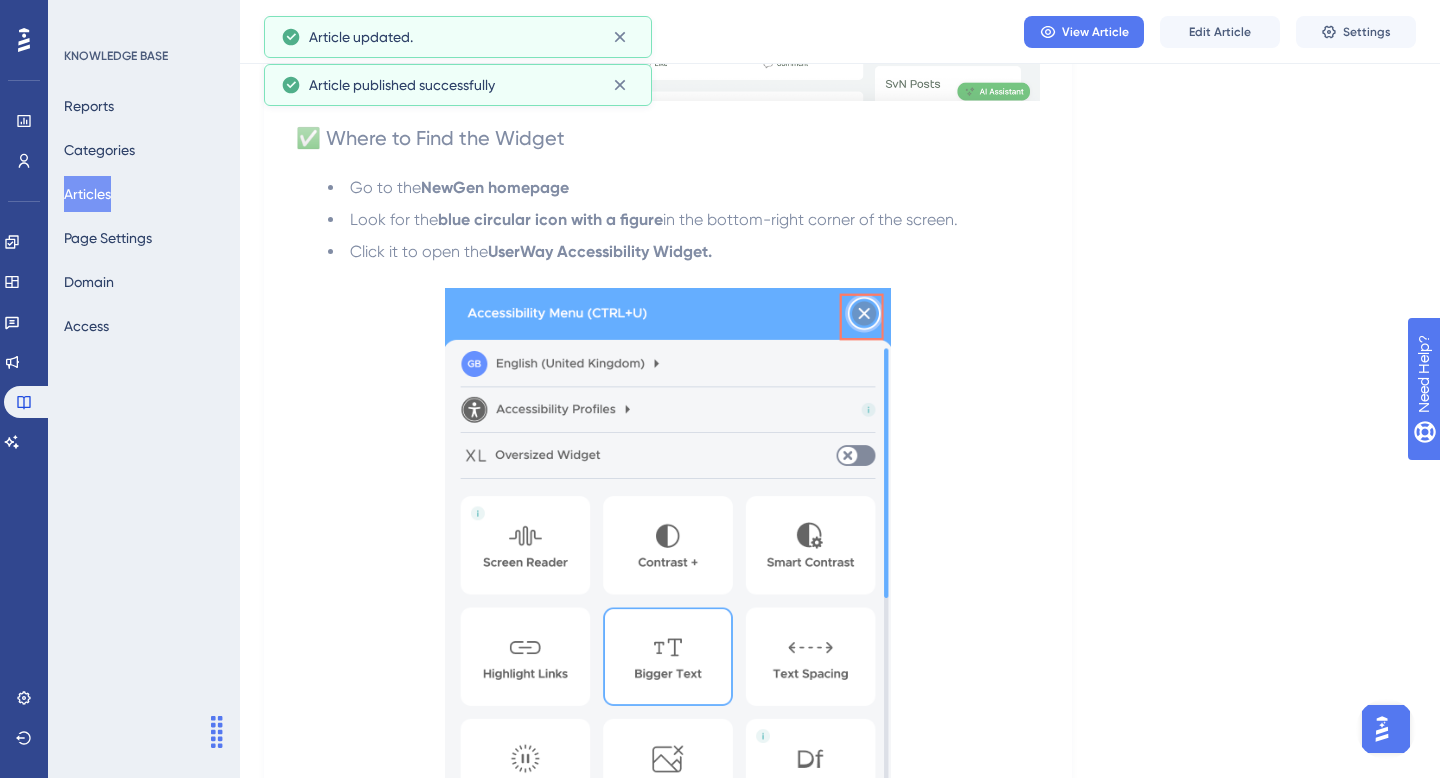 click at bounding box center [24, 40] 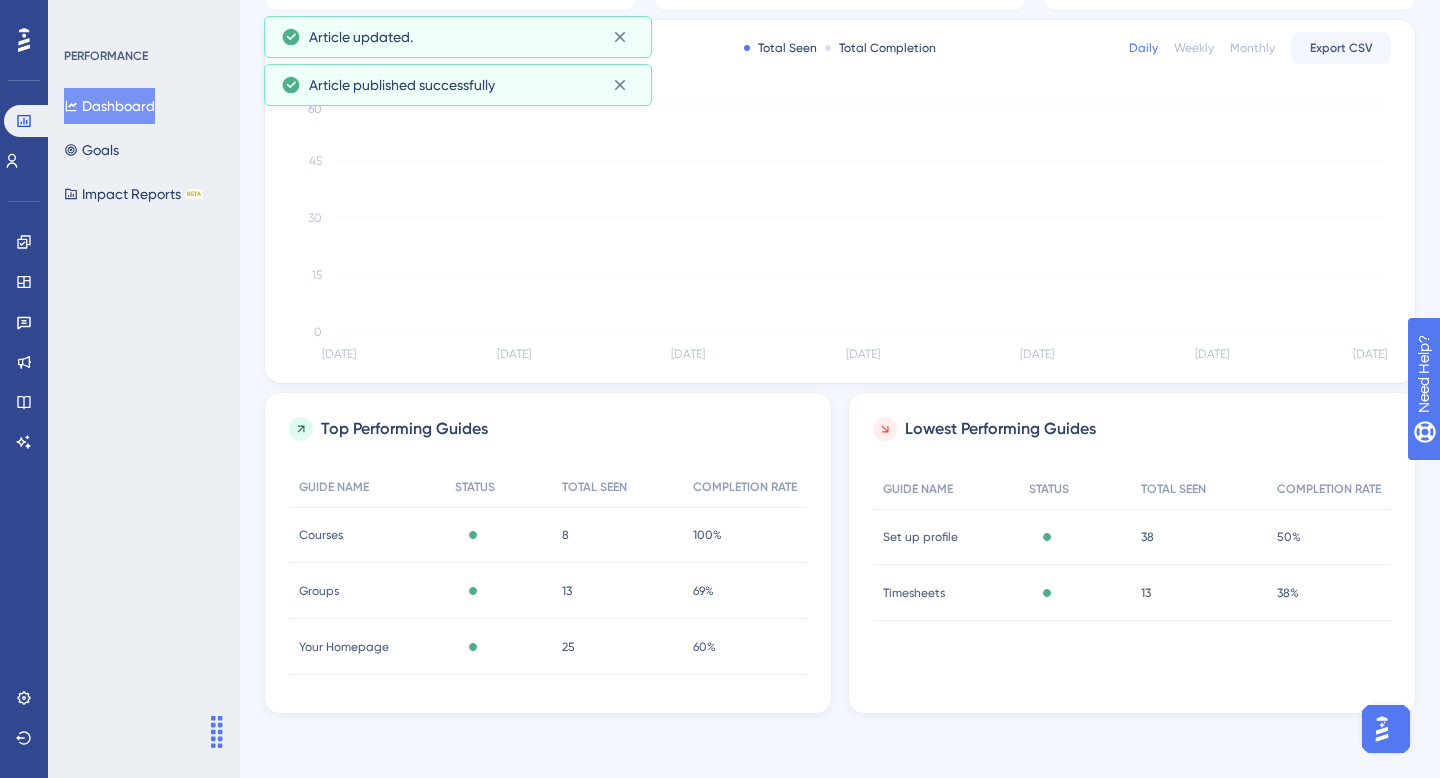 scroll, scrollTop: 0, scrollLeft: 0, axis: both 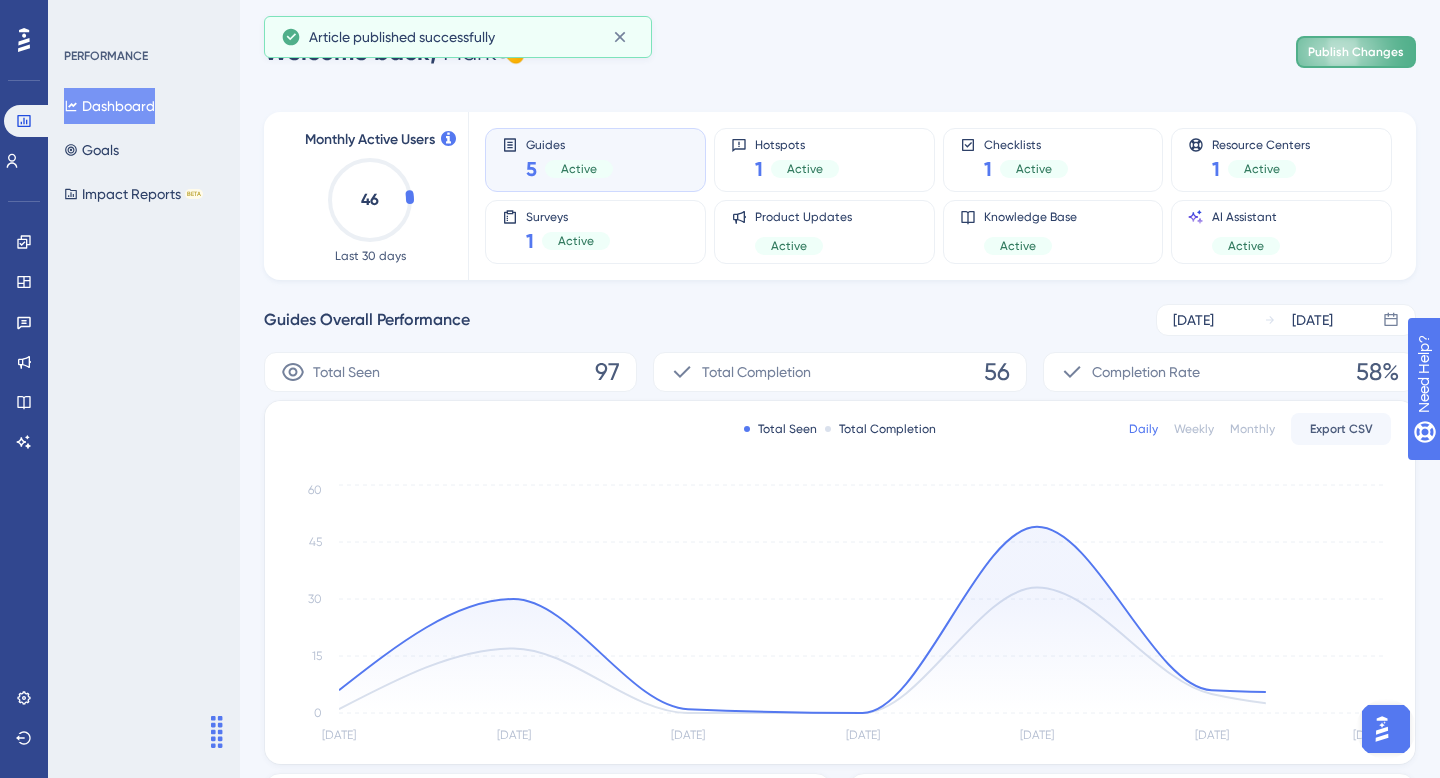 click on "Publish Changes" at bounding box center [1356, 52] 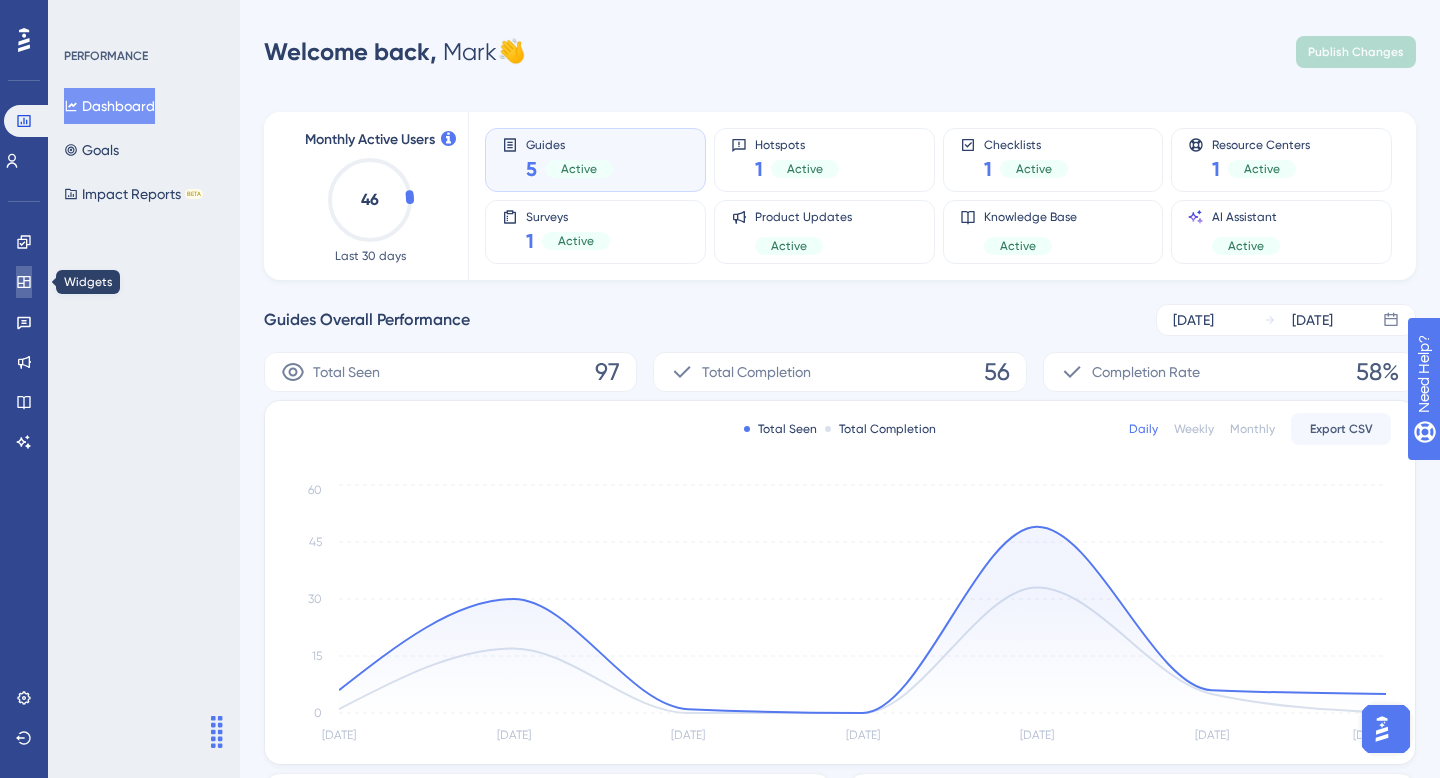 click at bounding box center [24, 282] 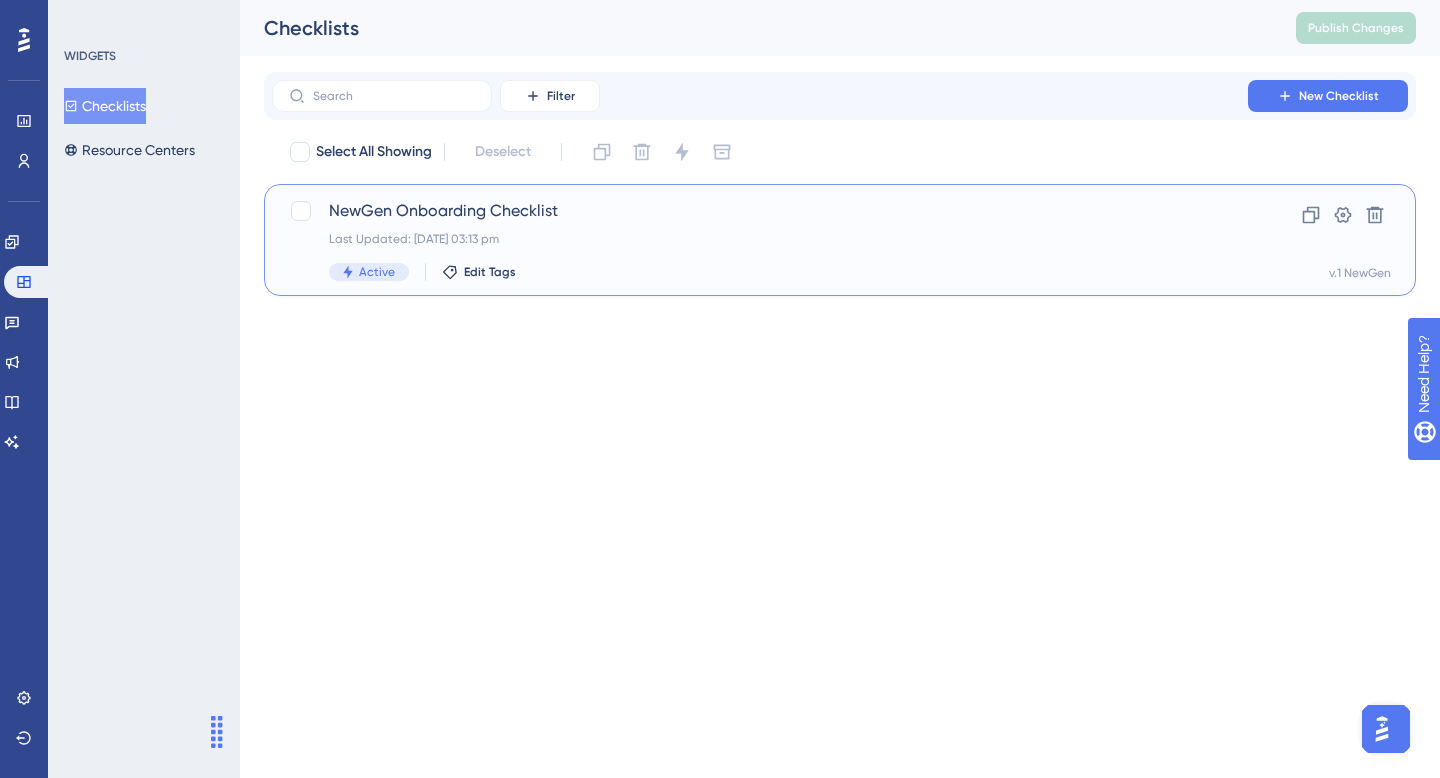 click on "NewGen Onboarding Checklist" at bounding box center [760, 211] 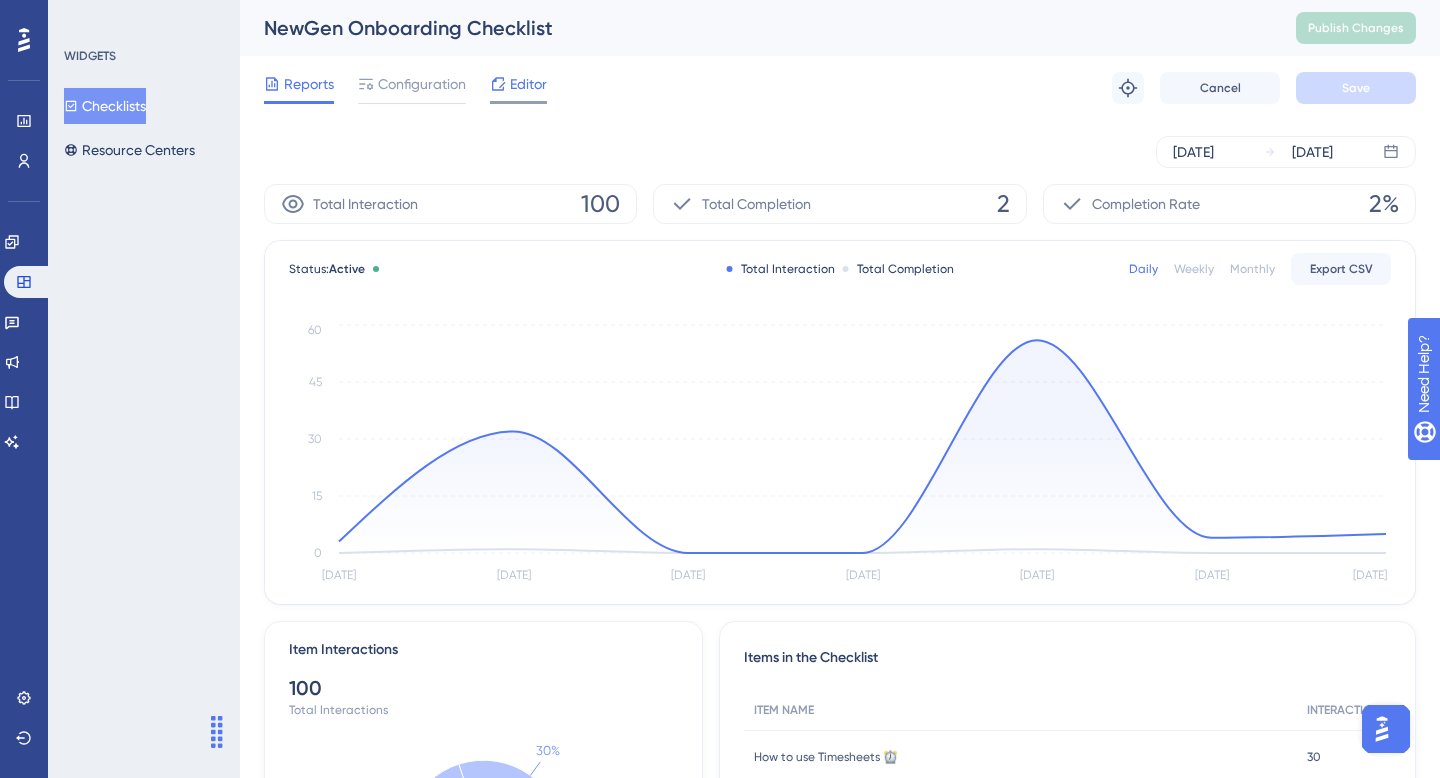 click on "Editor" at bounding box center [528, 84] 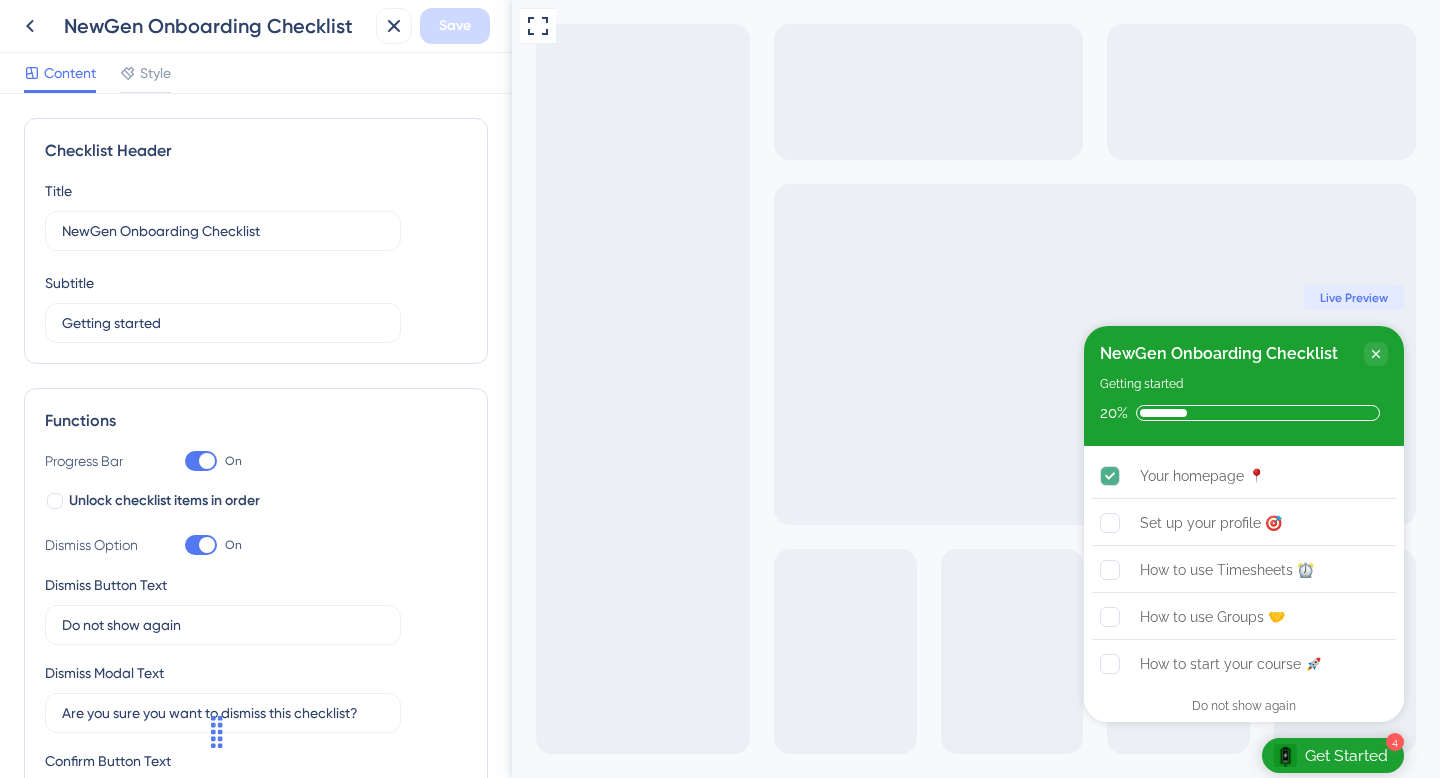 scroll, scrollTop: 0, scrollLeft: 0, axis: both 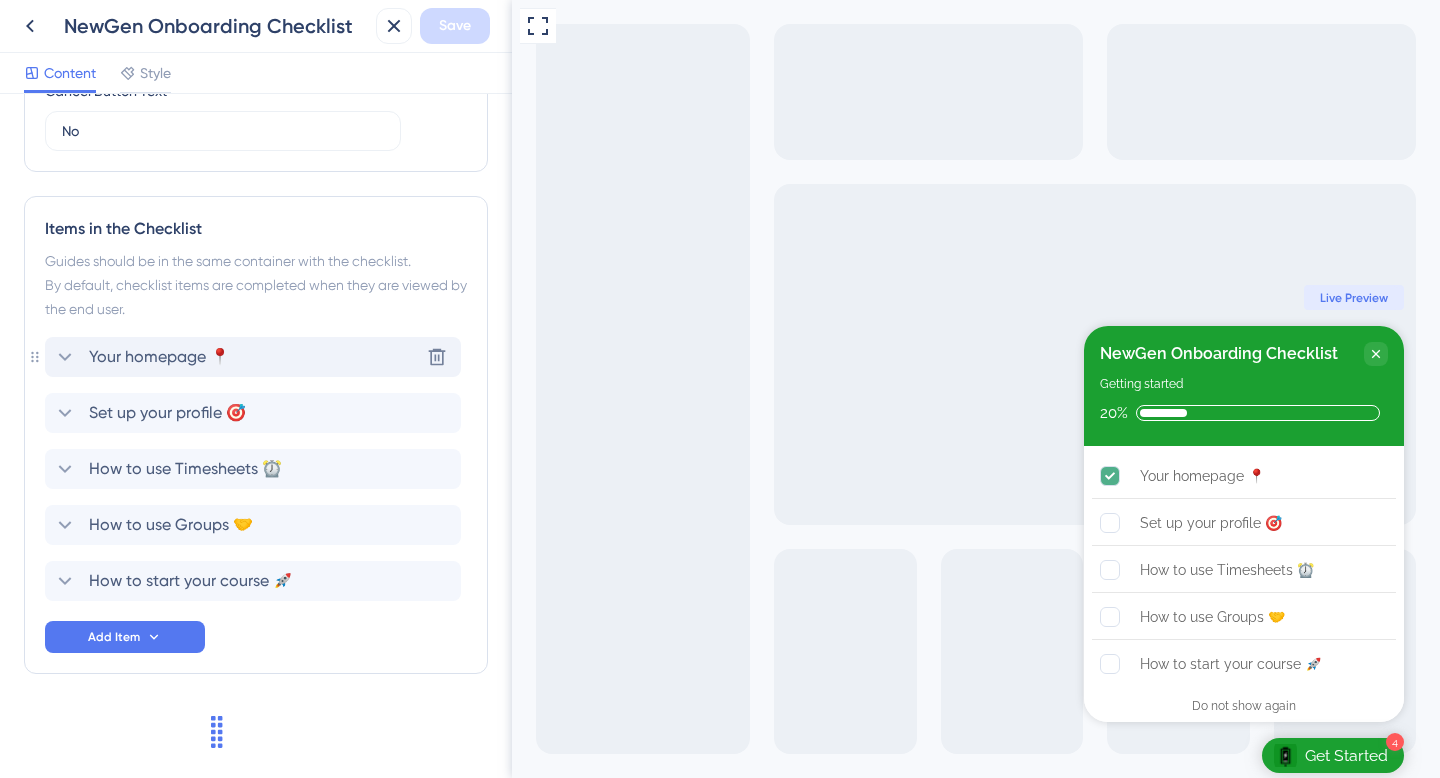 click 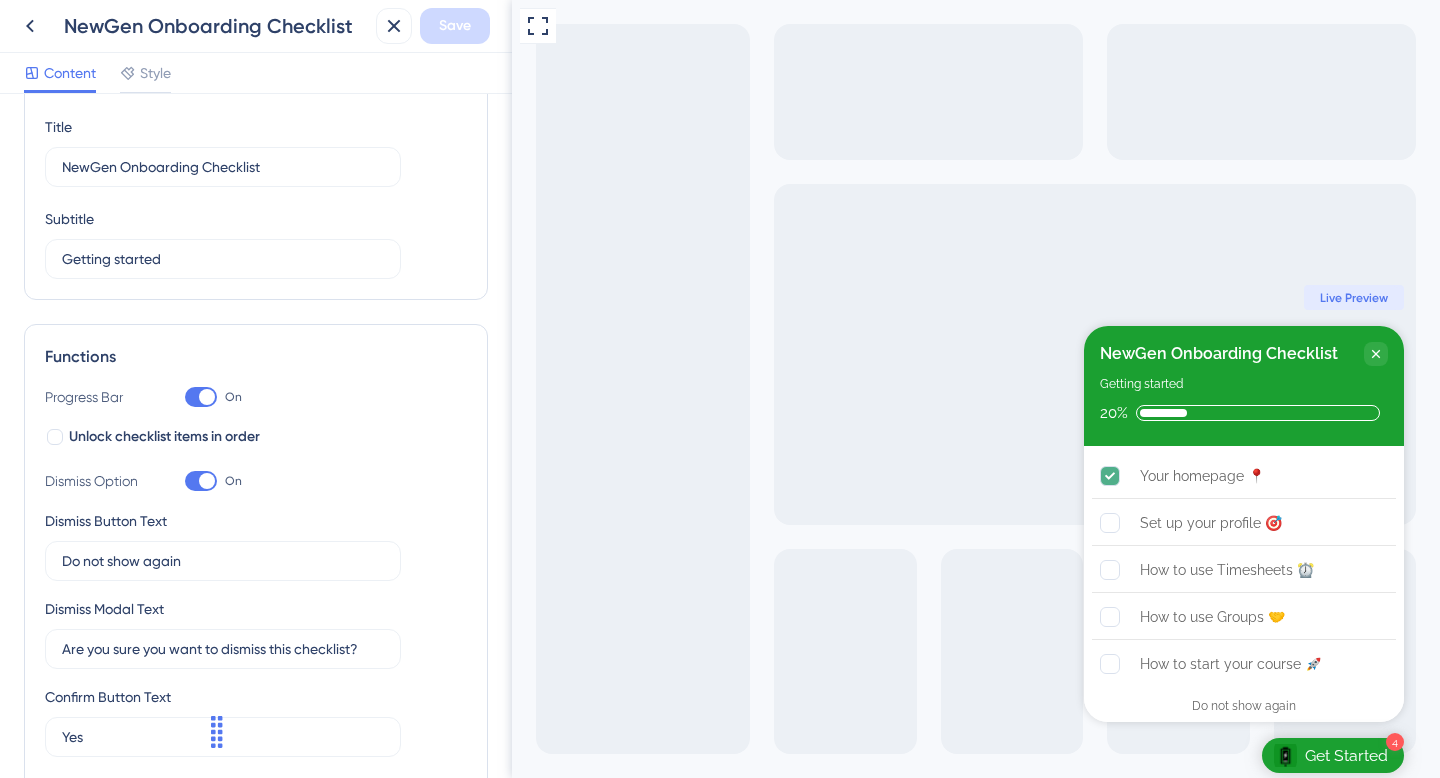 scroll, scrollTop: 12, scrollLeft: 0, axis: vertical 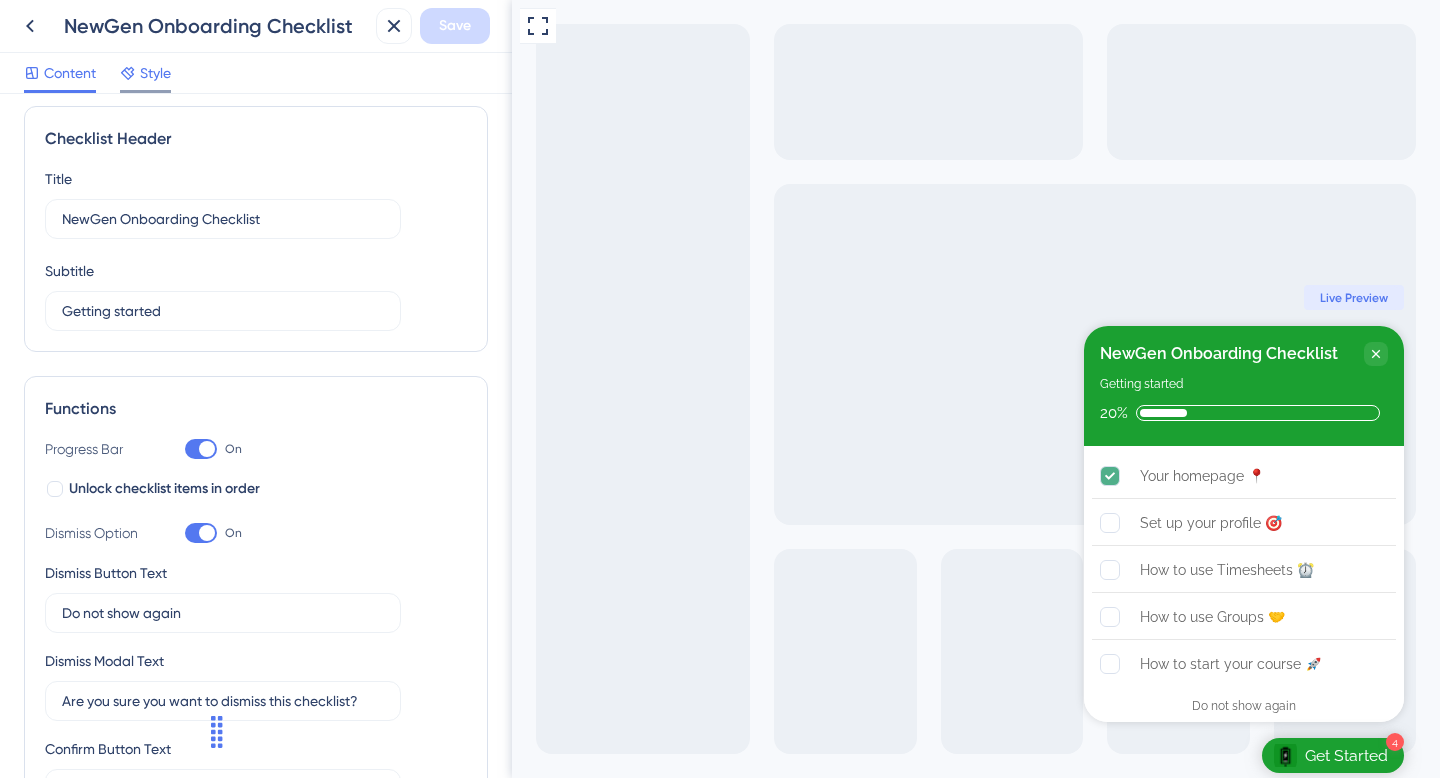 click on "Style" at bounding box center (155, 73) 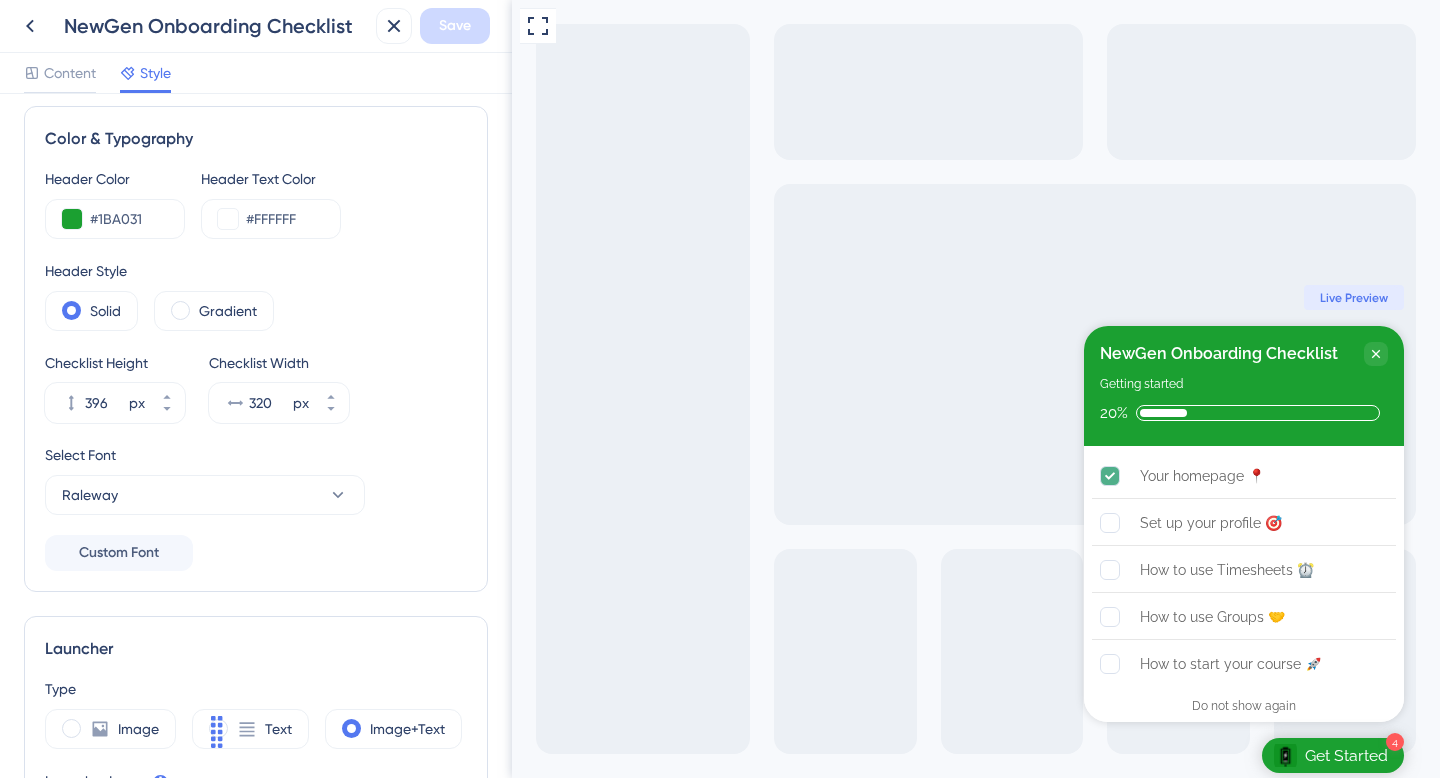 scroll, scrollTop: 0, scrollLeft: 0, axis: both 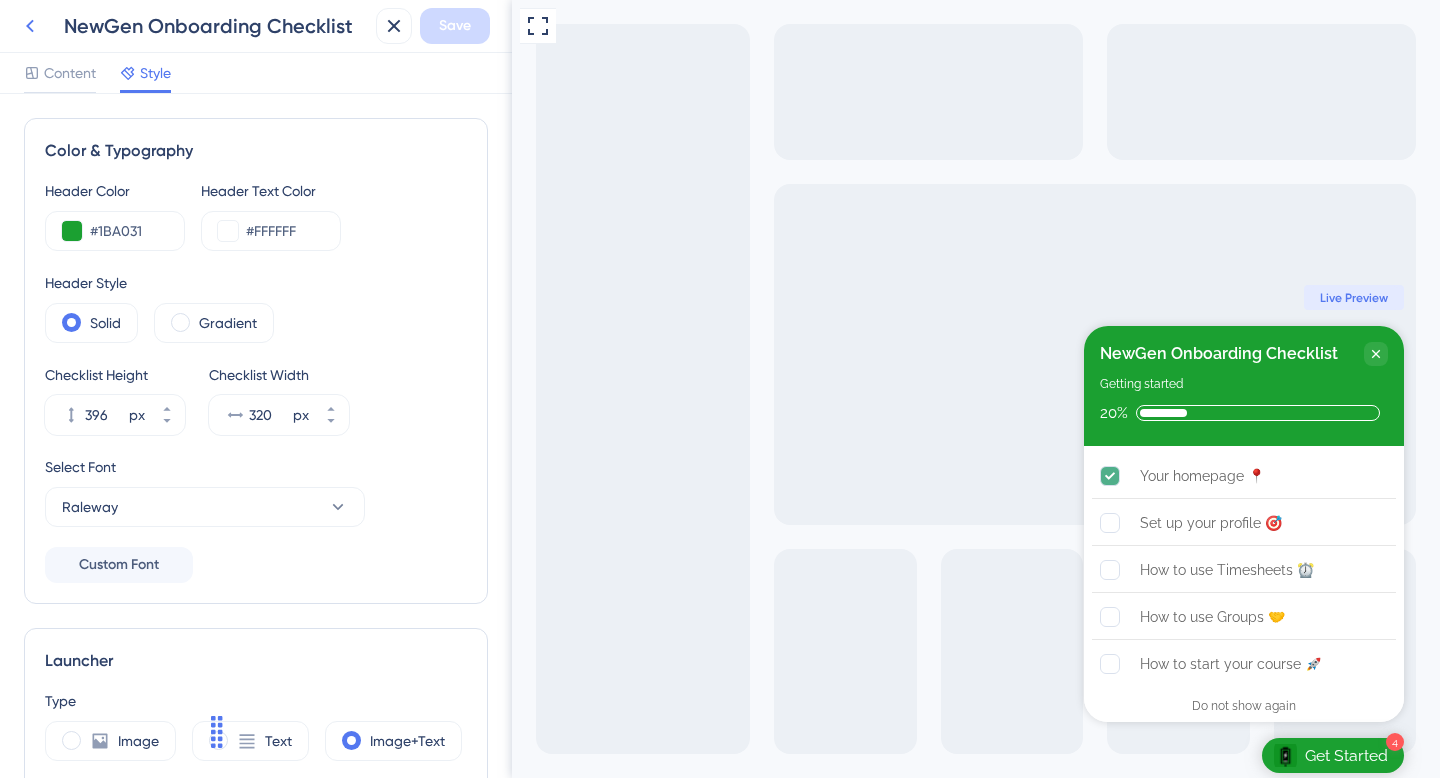 click 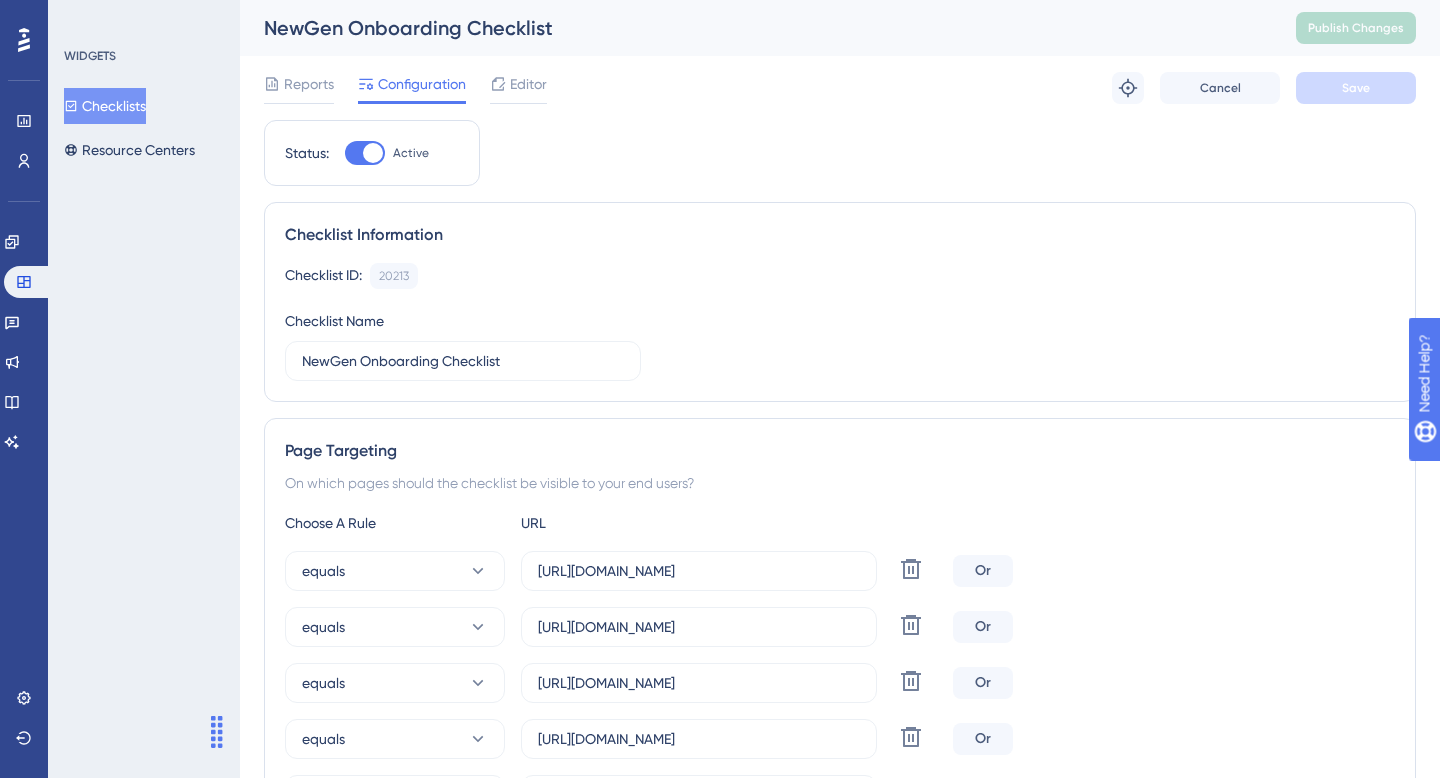 scroll, scrollTop: 0, scrollLeft: 0, axis: both 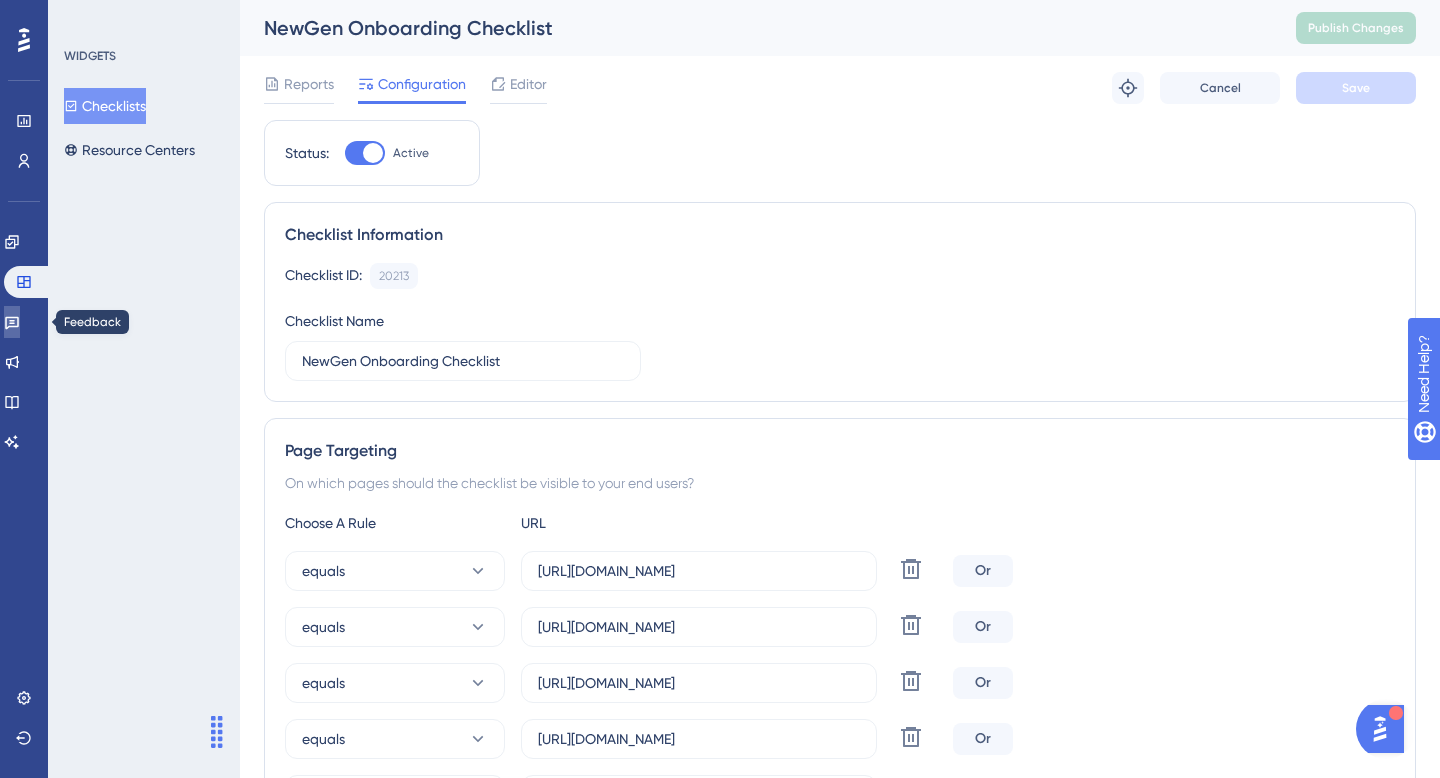 click 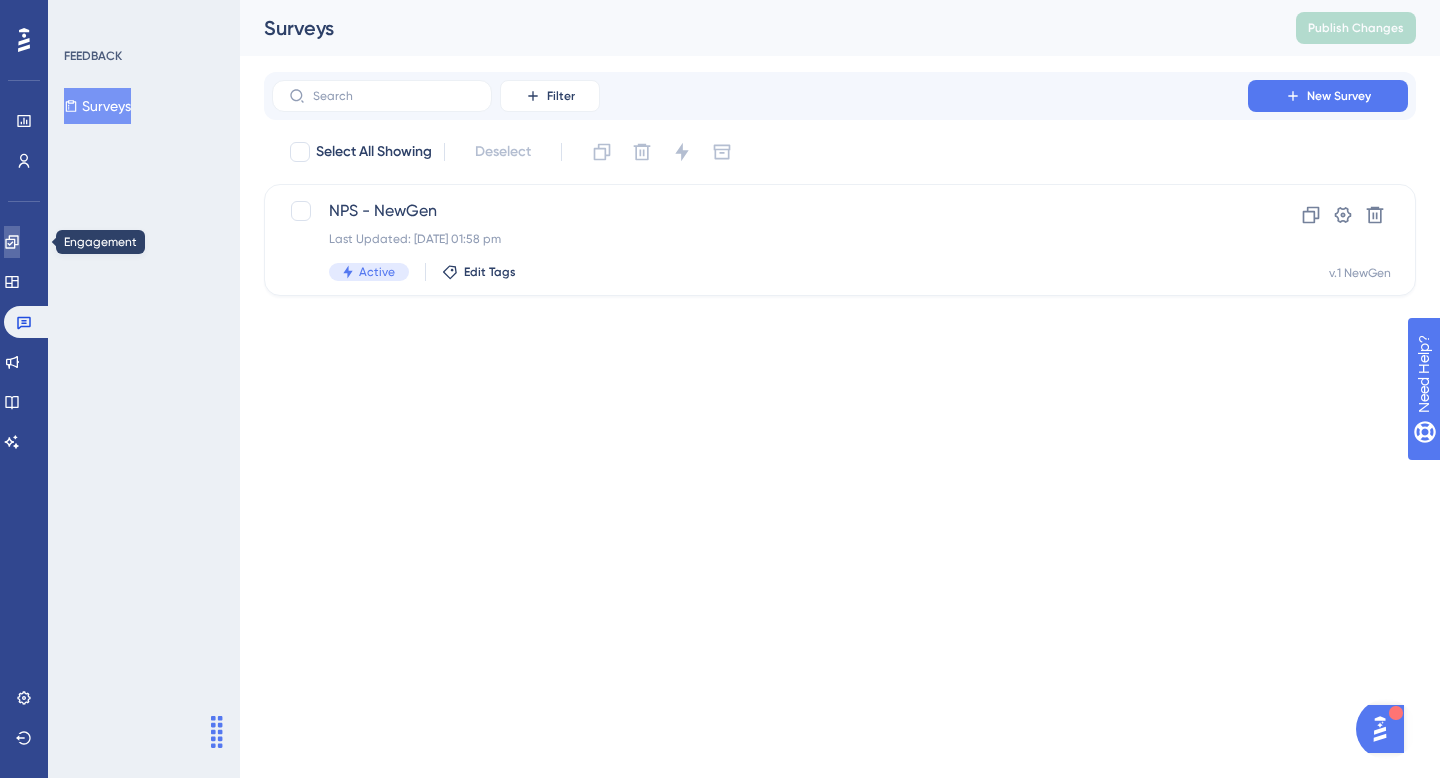 click 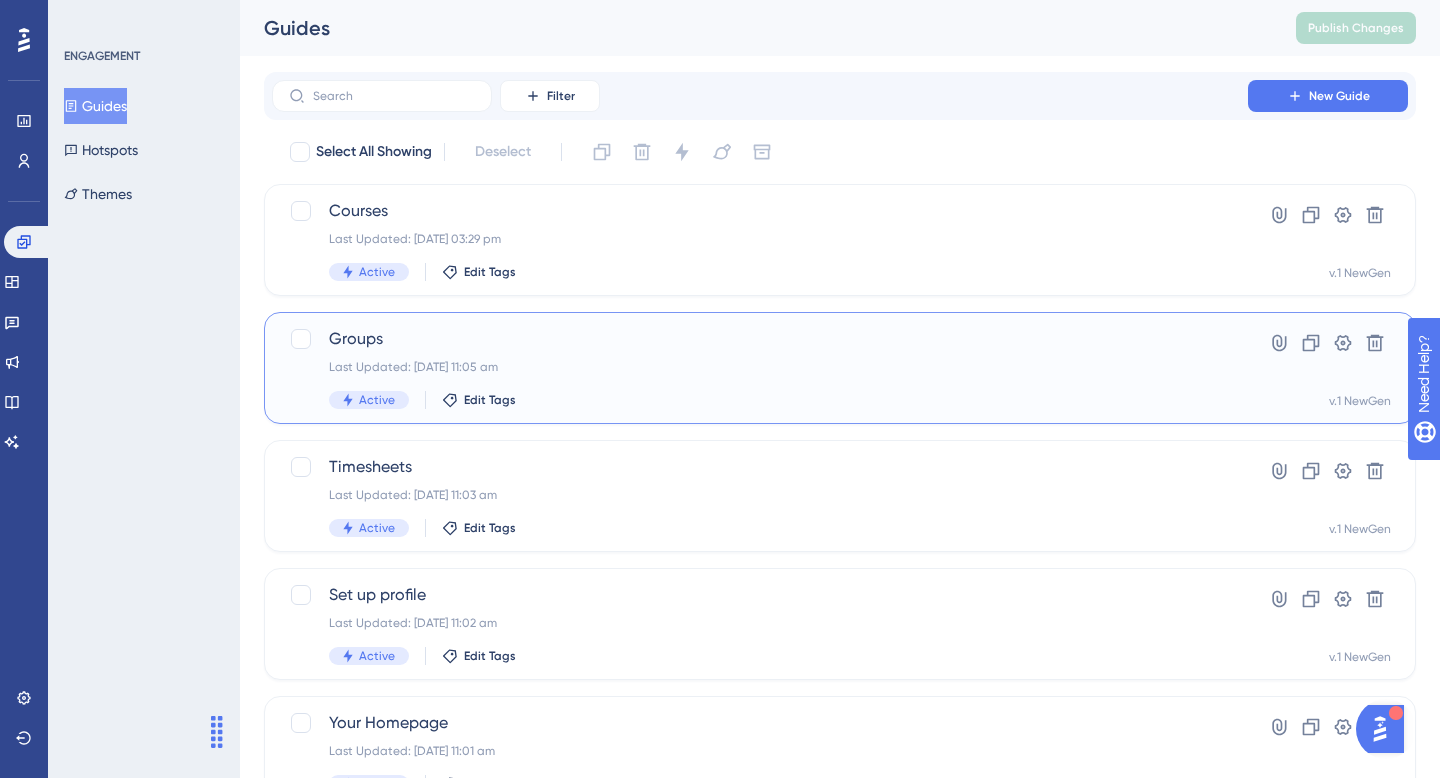 click on "Groups" at bounding box center [760, 339] 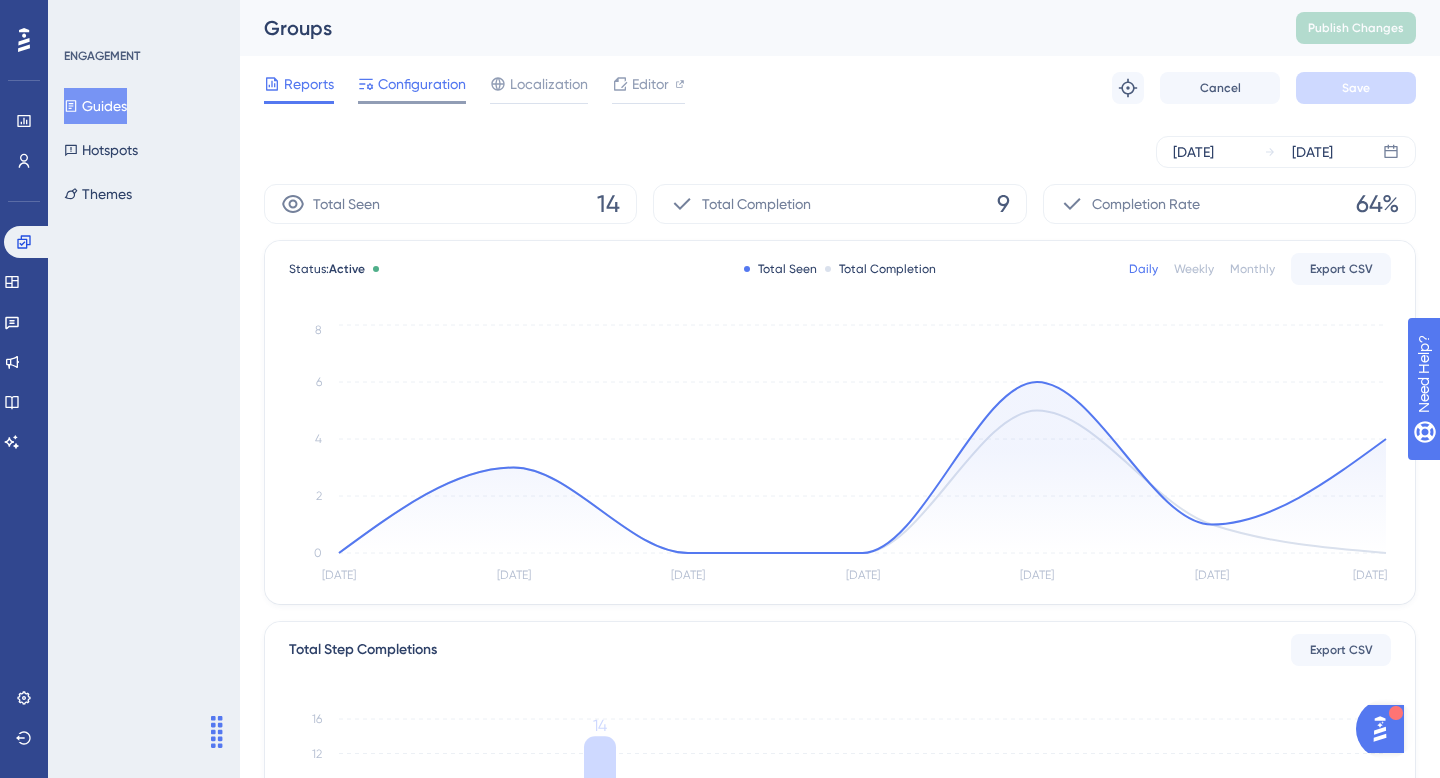 scroll, scrollTop: 8, scrollLeft: 0, axis: vertical 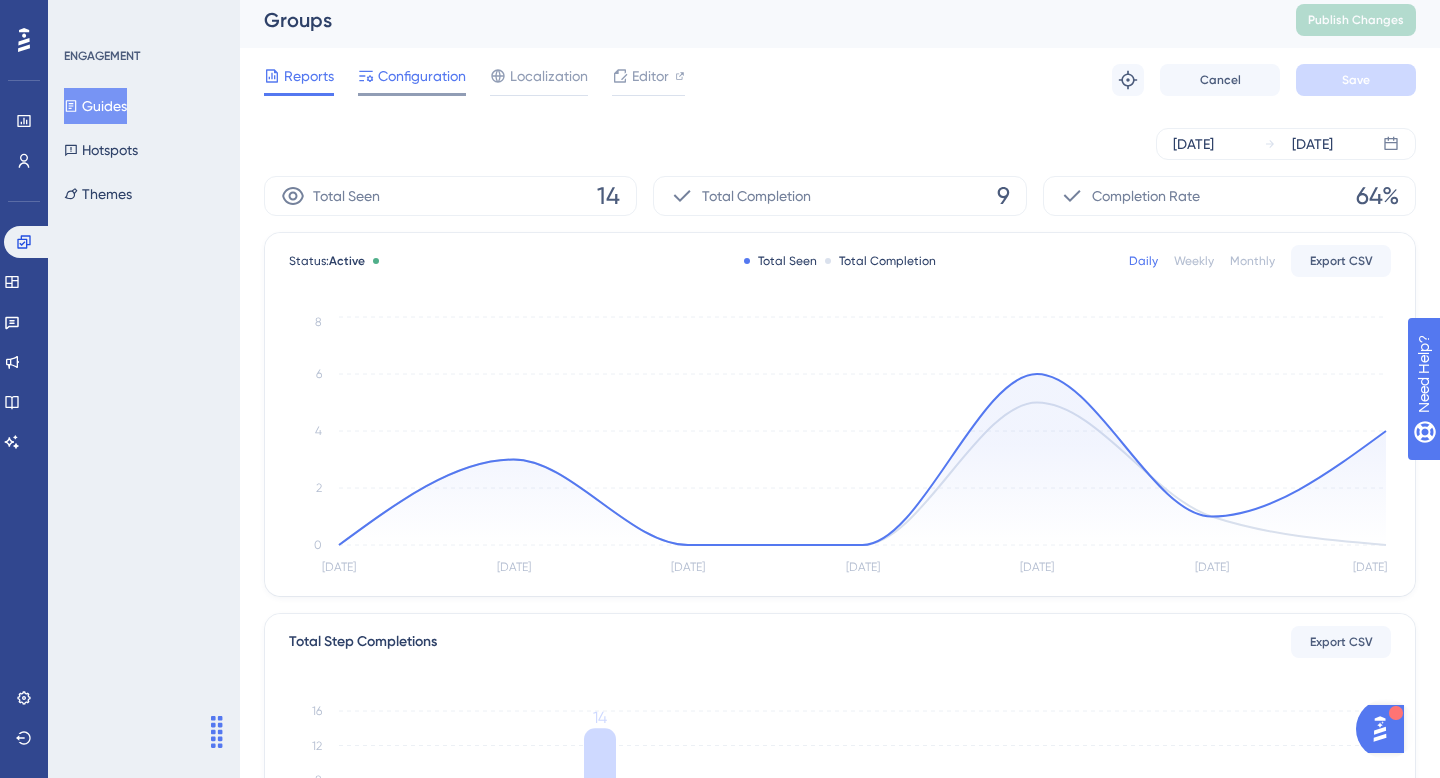 click on "Configuration" at bounding box center (422, 76) 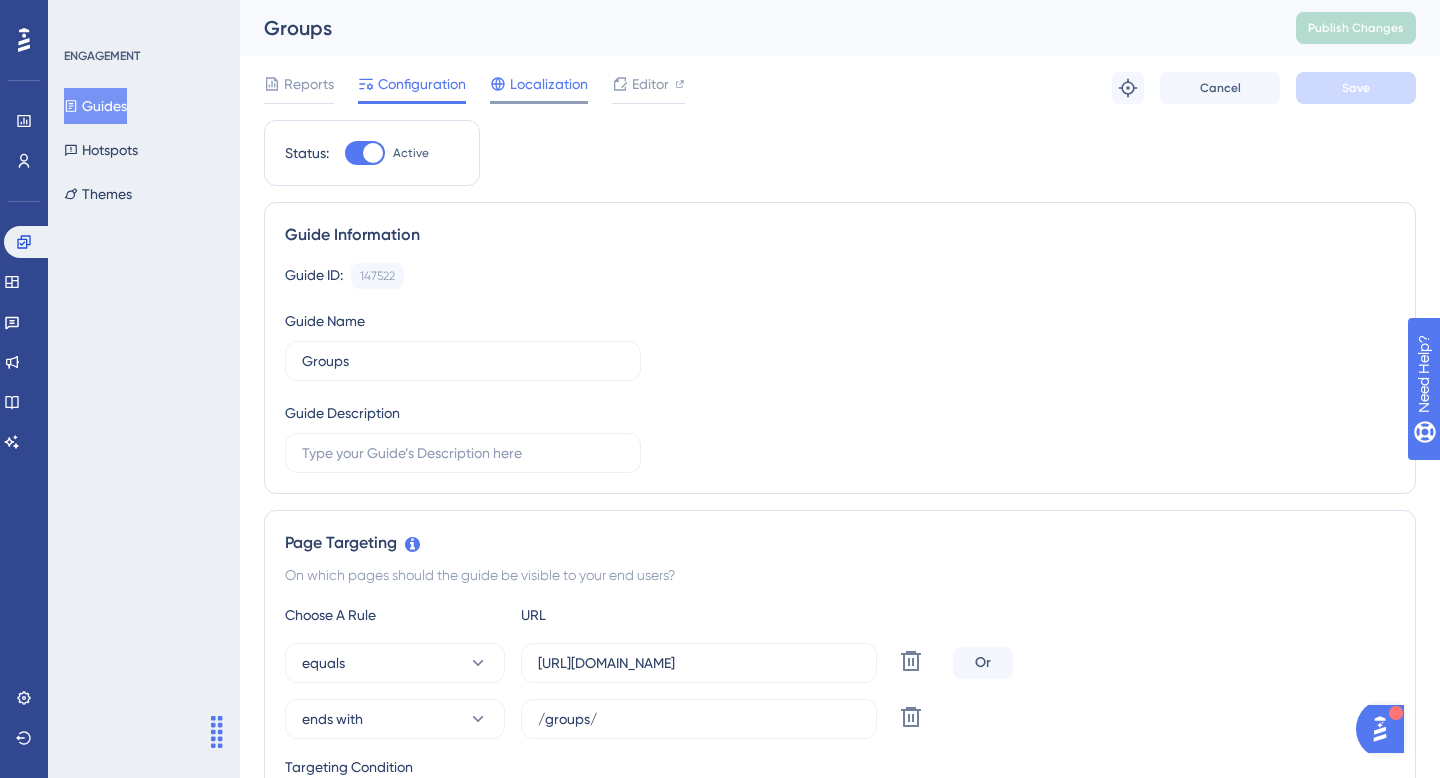 click on "Localization" at bounding box center [549, 84] 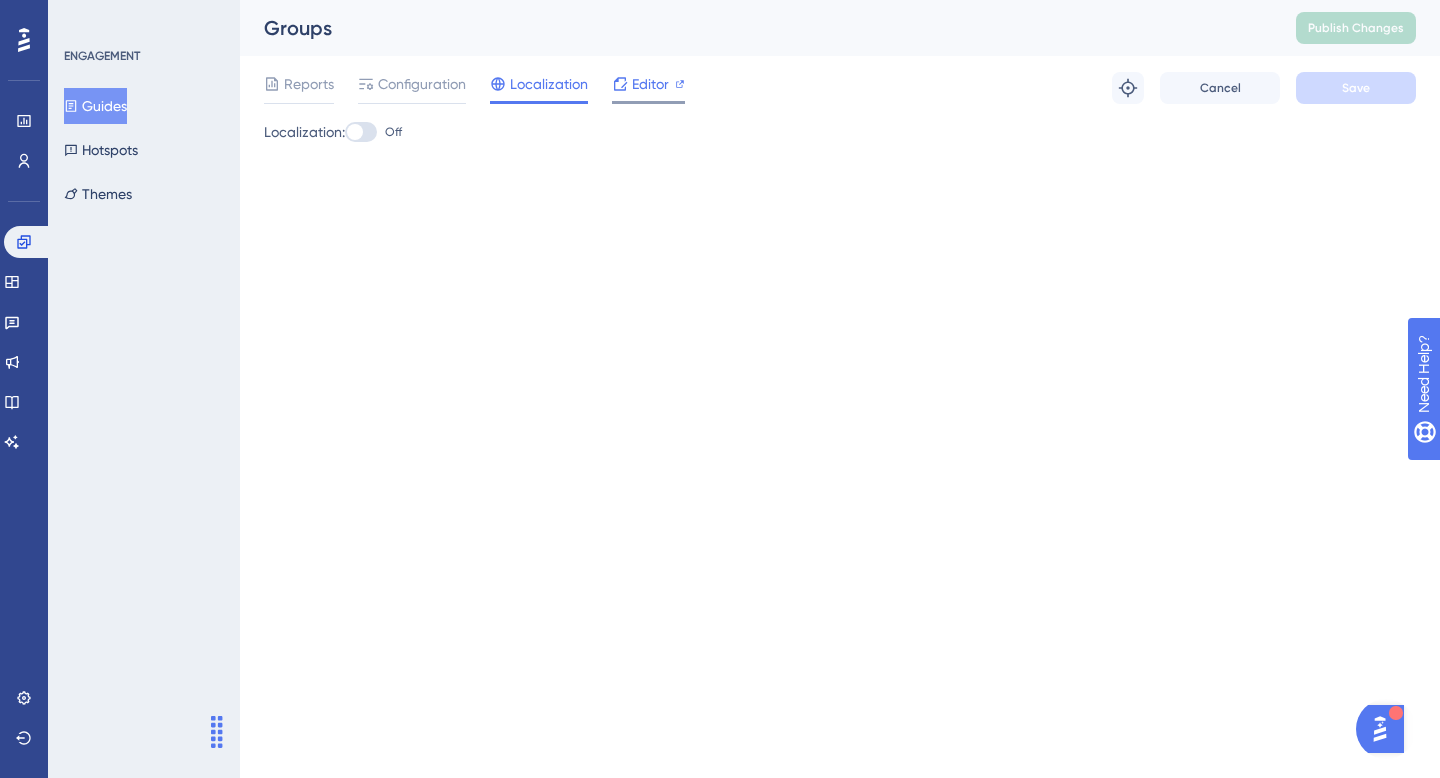 click on "Editor" at bounding box center [648, 84] 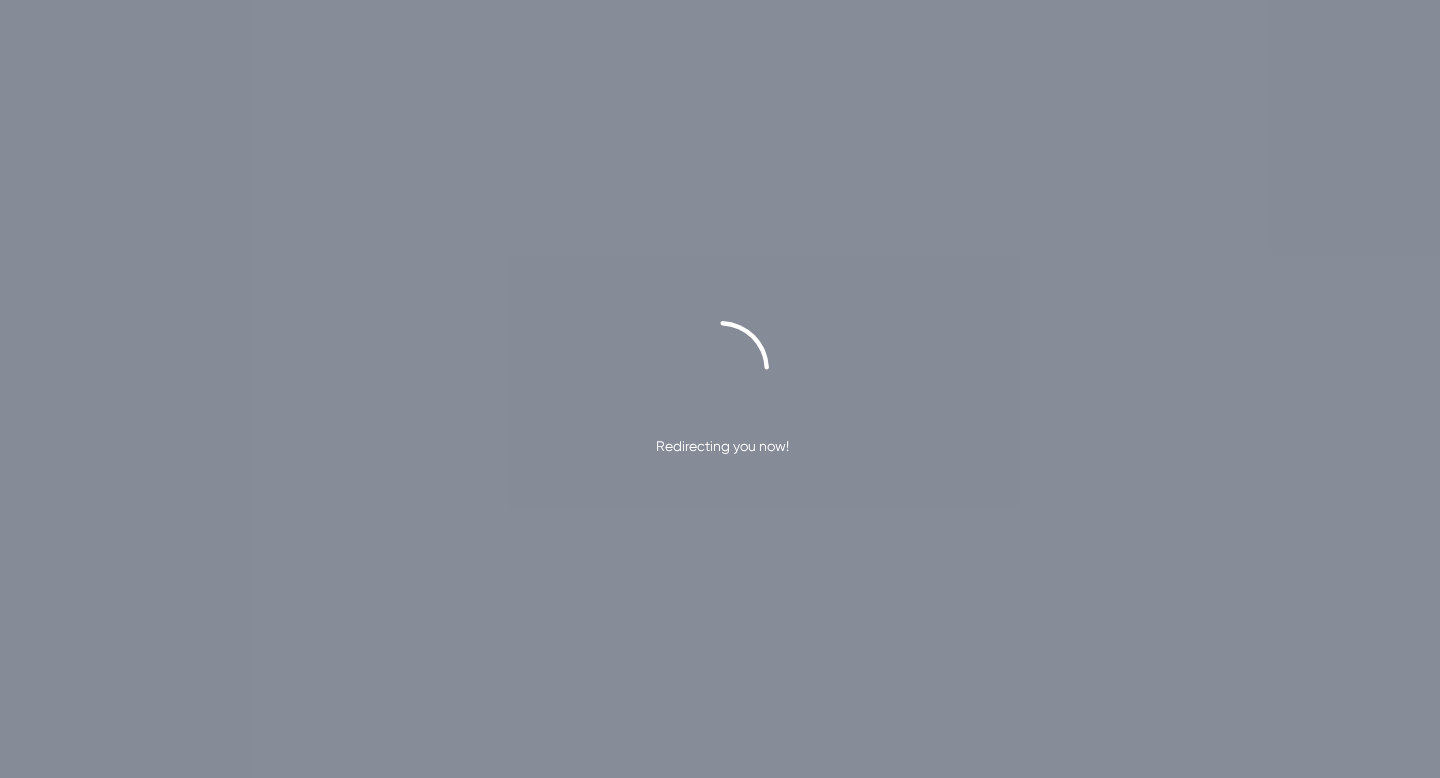 scroll, scrollTop: 0, scrollLeft: 0, axis: both 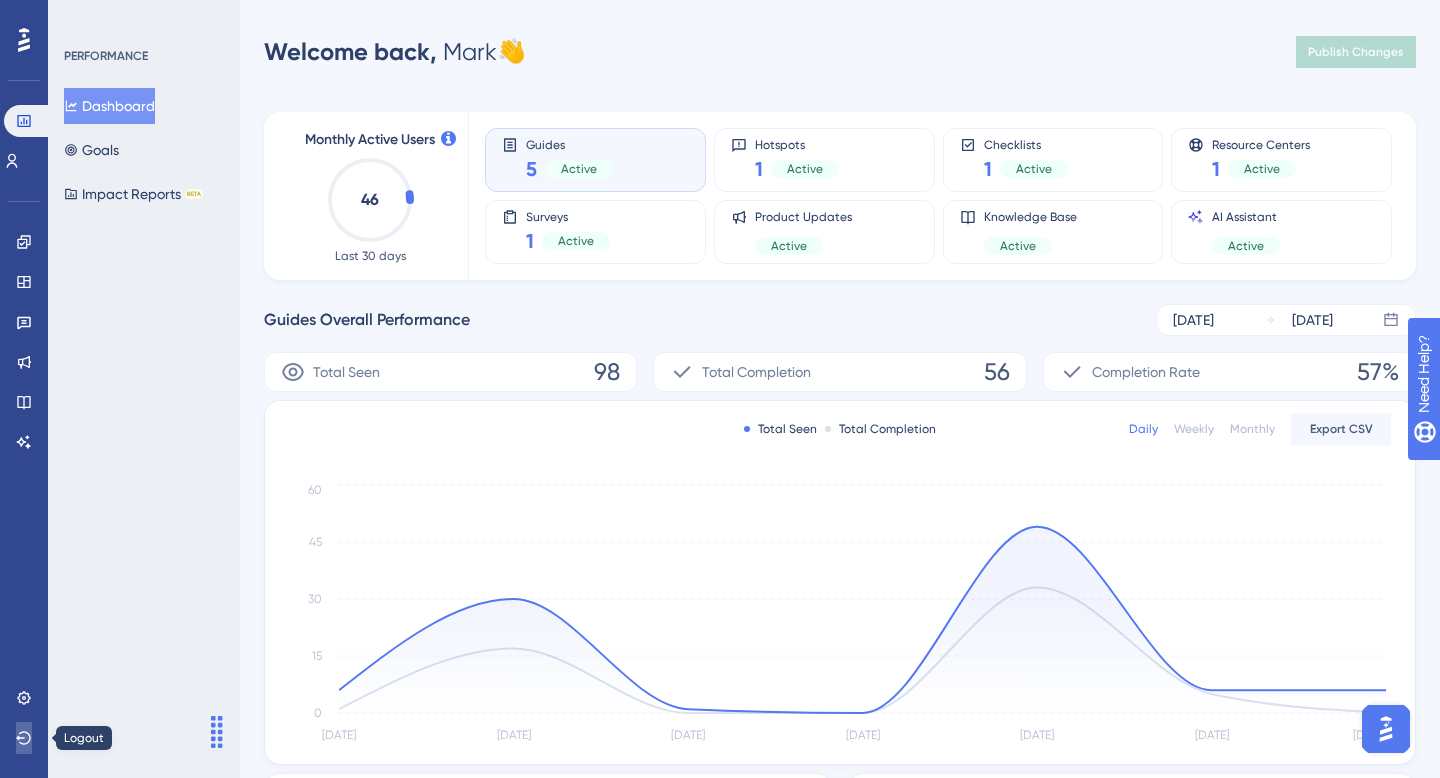 click 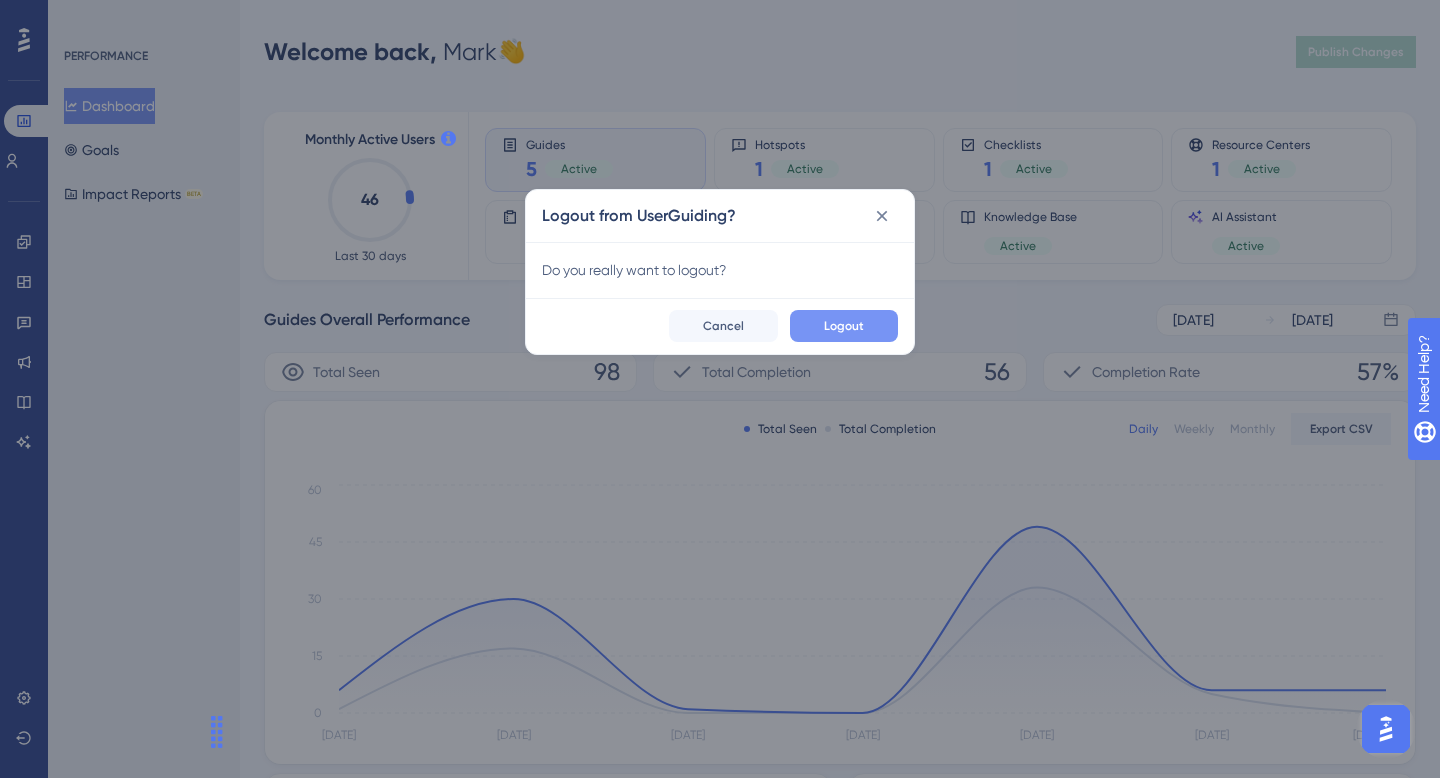 click on "Logout" at bounding box center [844, 326] 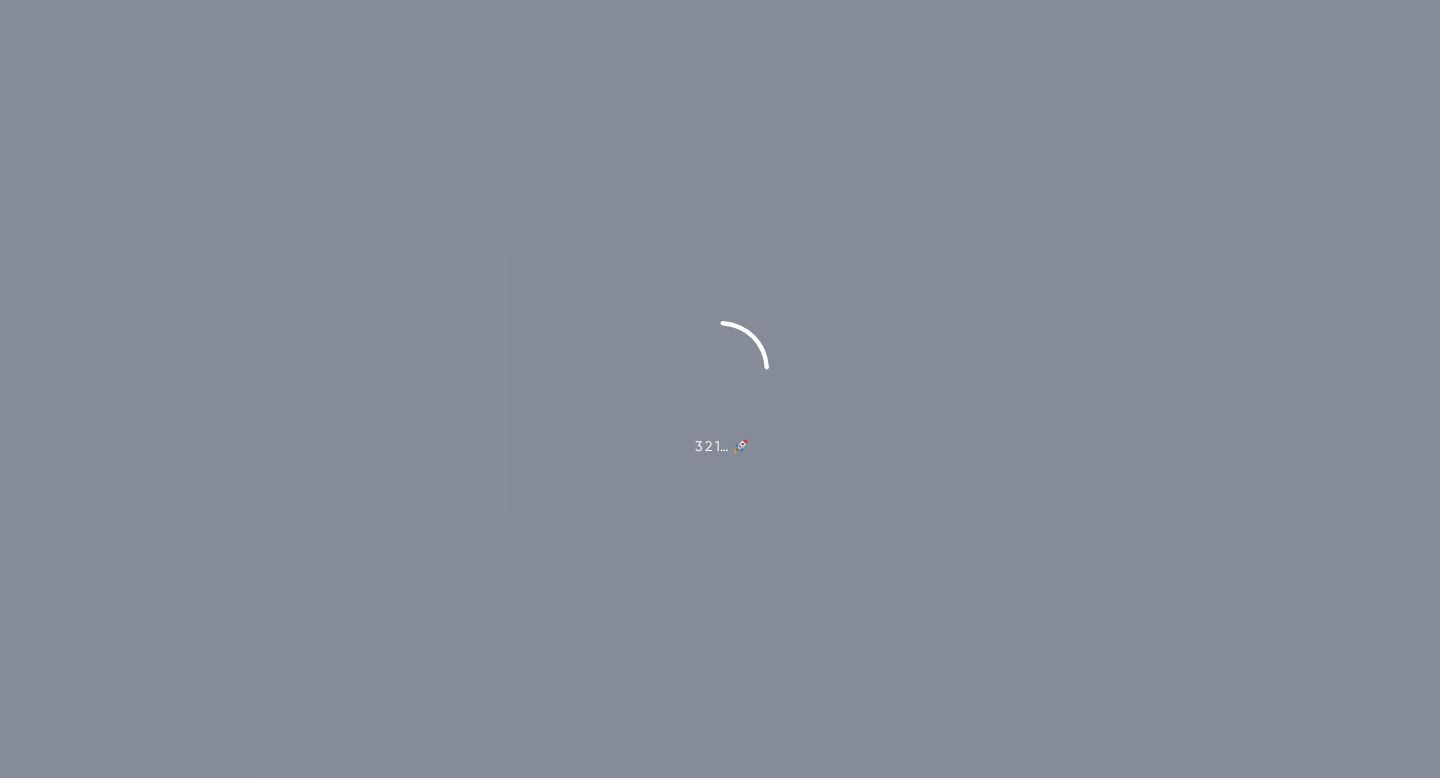 scroll, scrollTop: 0, scrollLeft: 0, axis: both 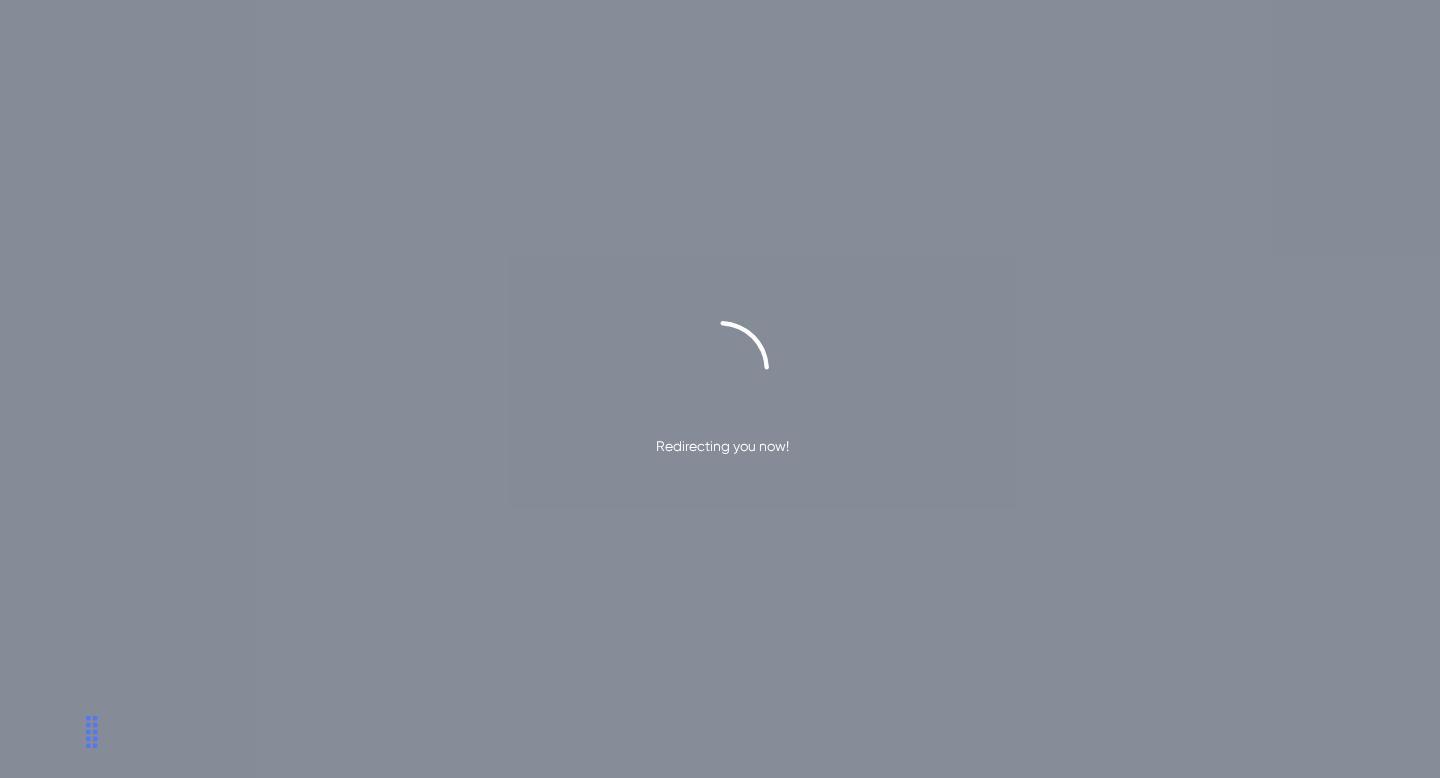 click on "Redirecting you now!" at bounding box center [720, 389] 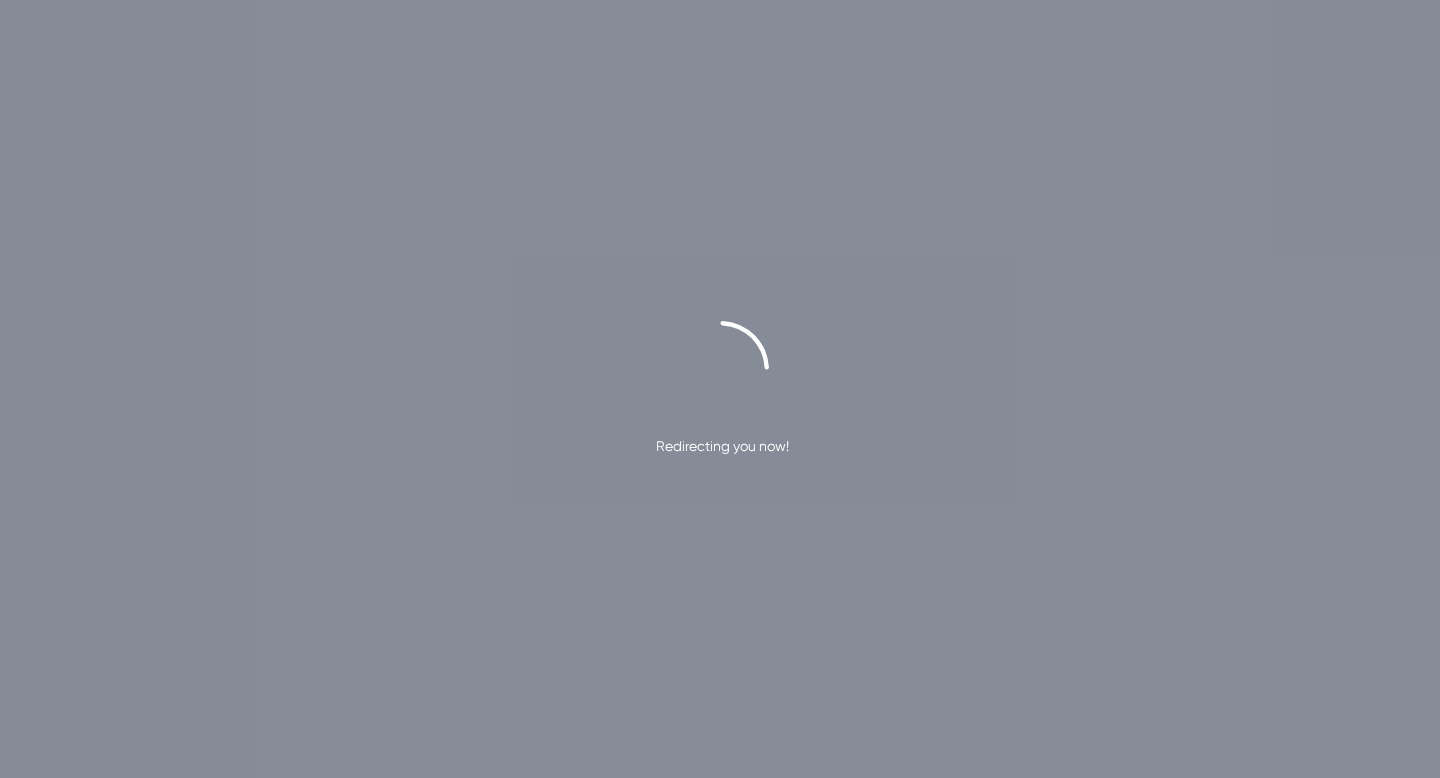 scroll, scrollTop: 0, scrollLeft: 0, axis: both 